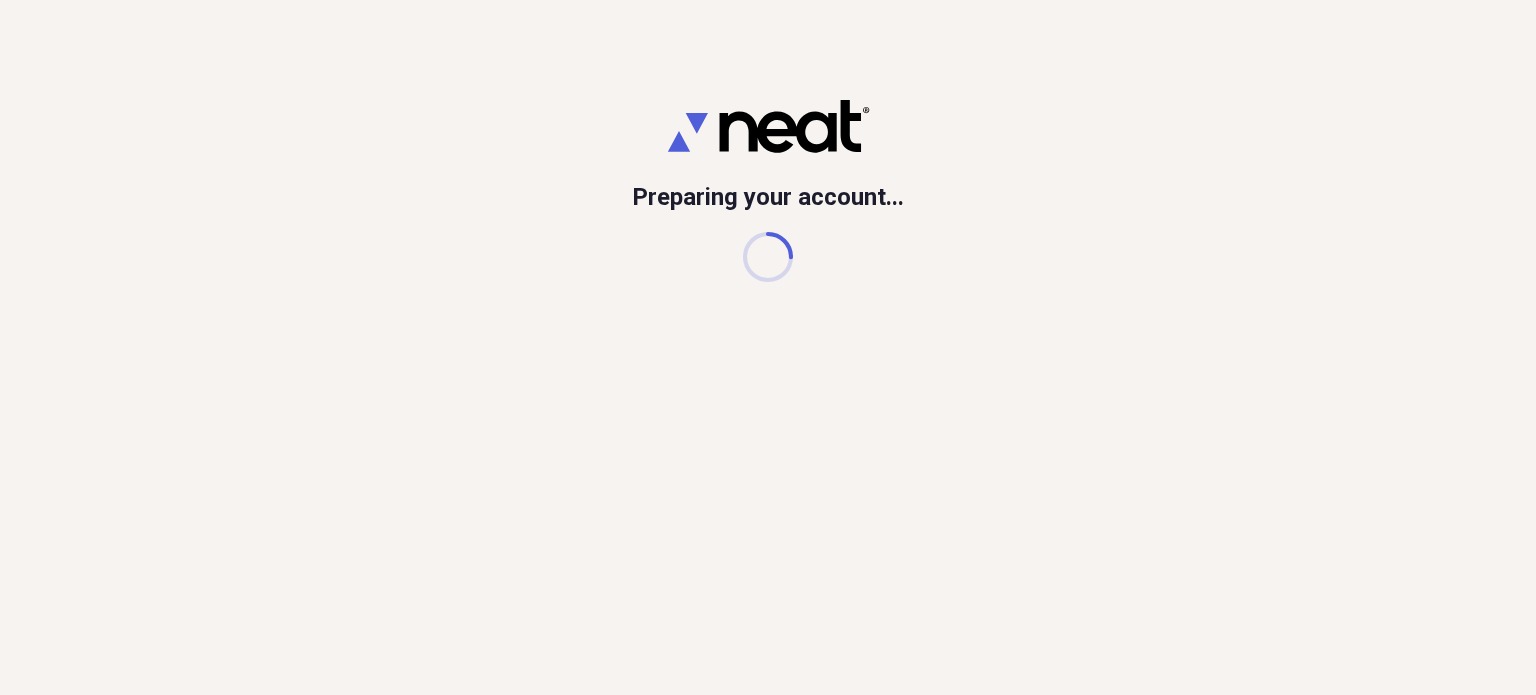 scroll, scrollTop: 0, scrollLeft: 0, axis: both 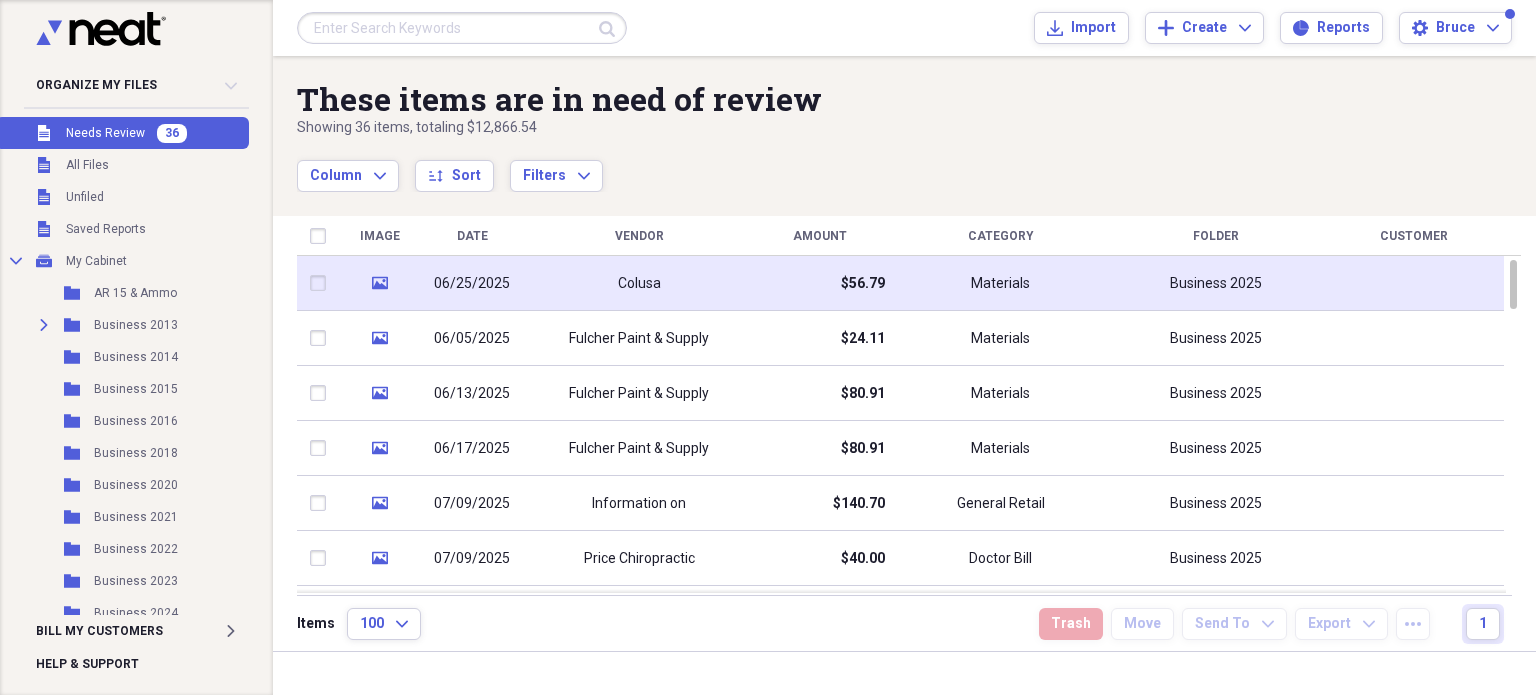 click on "Colusa" at bounding box center (639, 283) 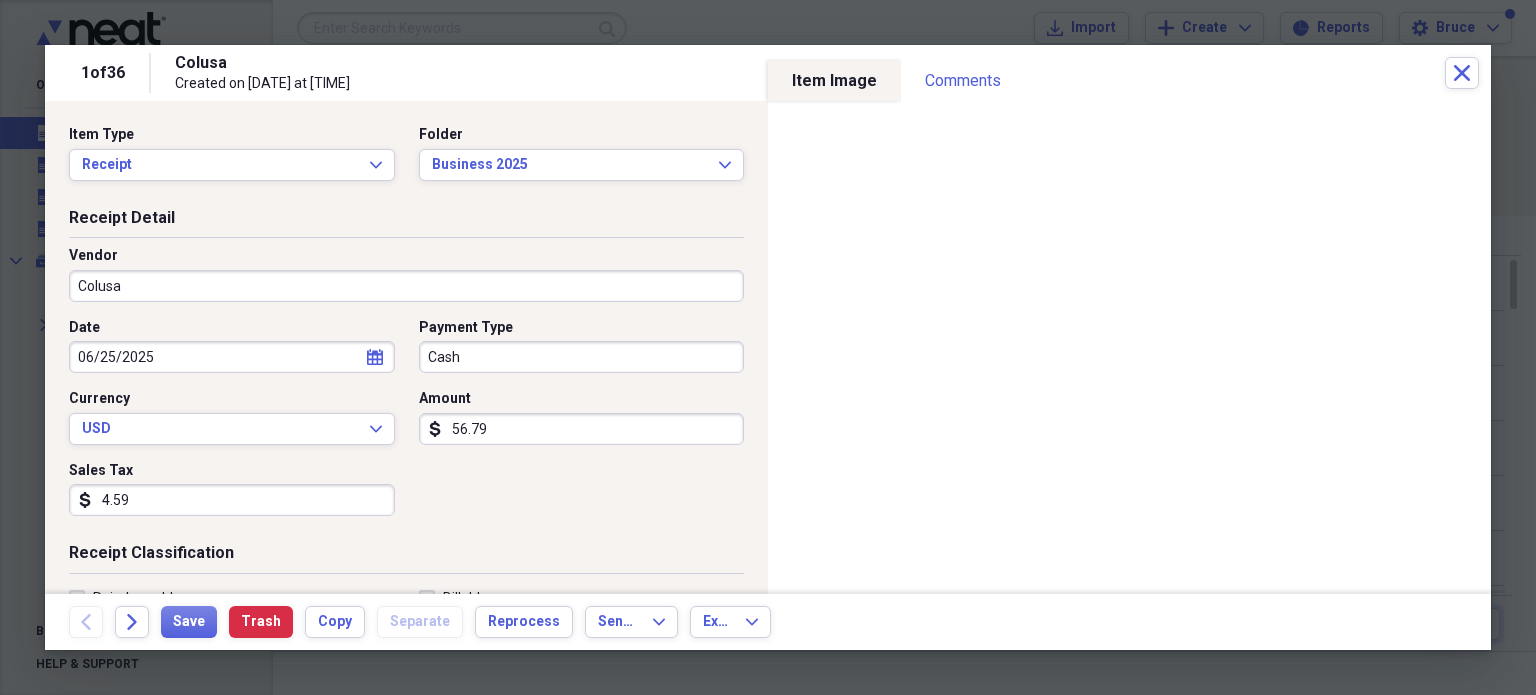click on "Colusa" at bounding box center (406, 286) 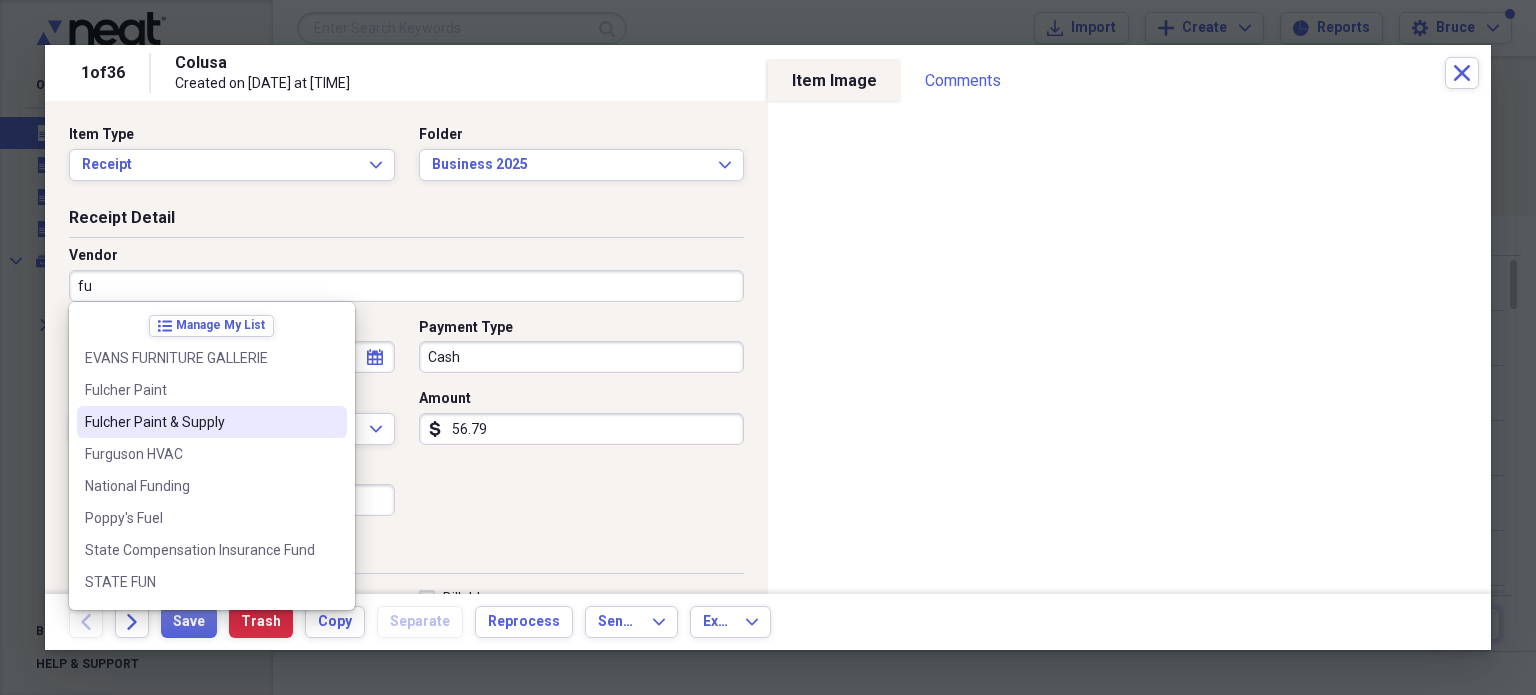 click on "Fulcher Paint & Supply" at bounding box center [200, 422] 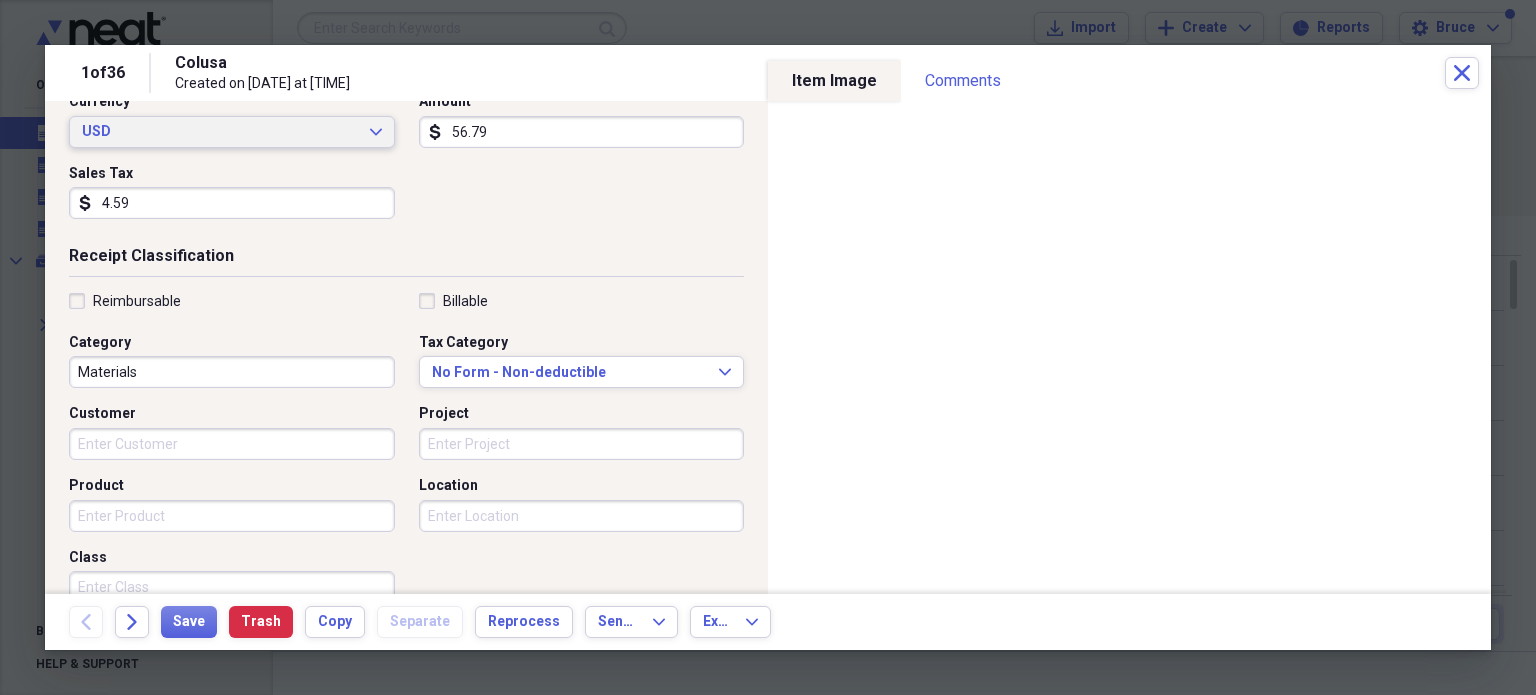 scroll, scrollTop: 300, scrollLeft: 0, axis: vertical 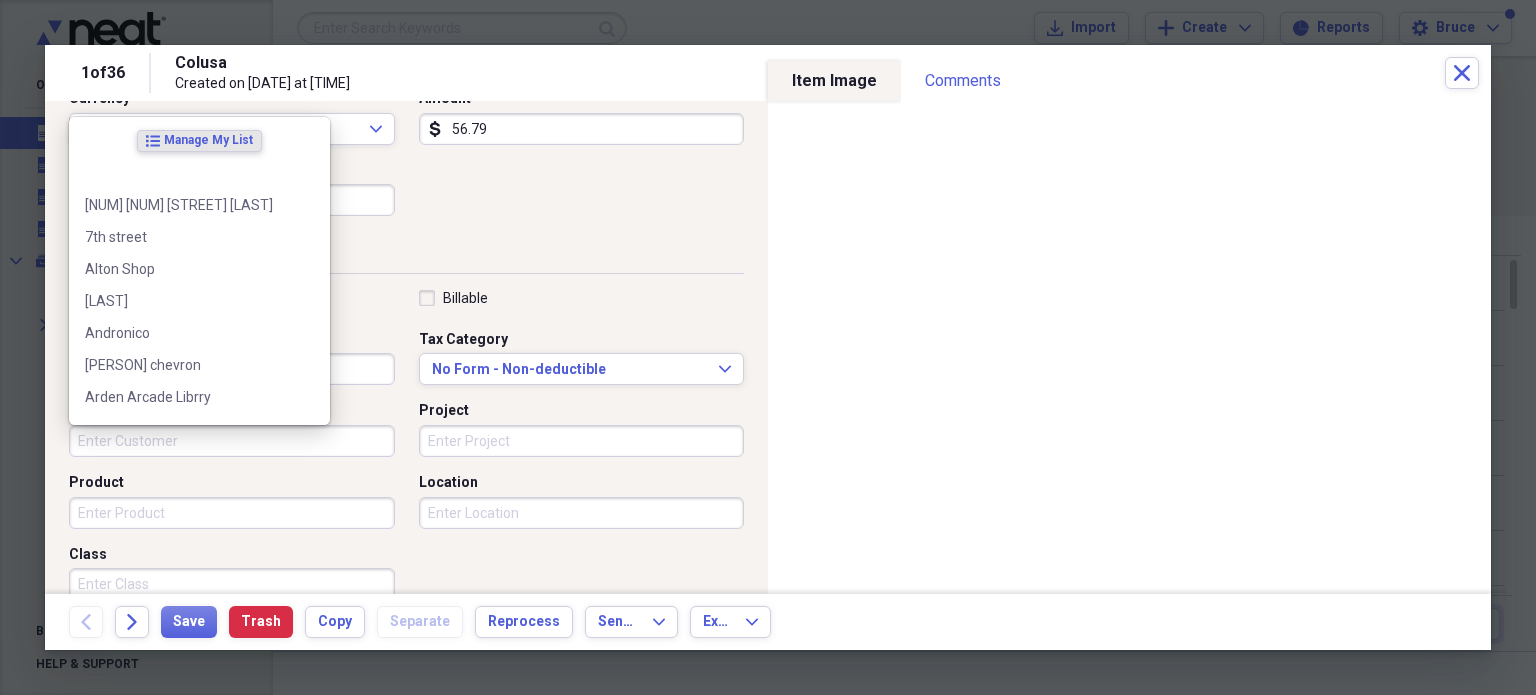 click on "Customer" at bounding box center (232, 441) 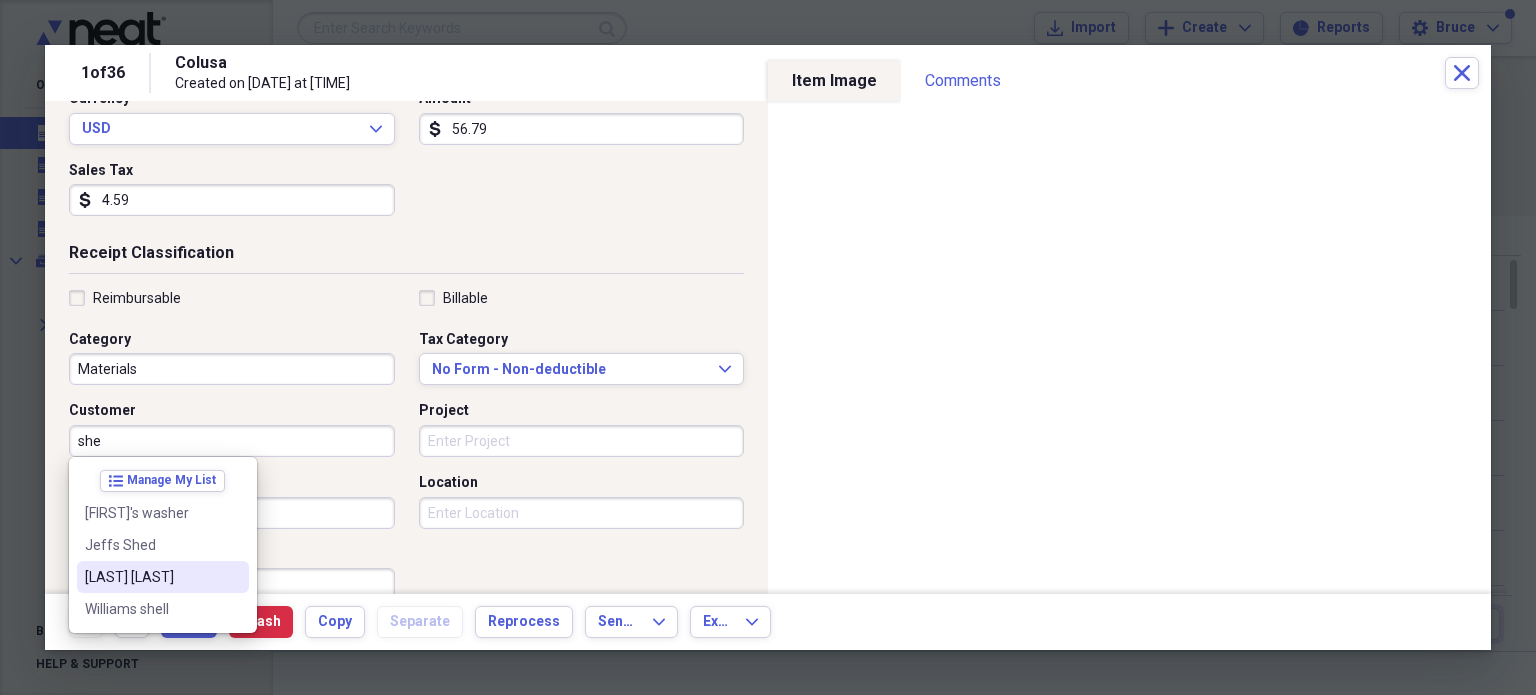 click on "[LAST] [LAST]" at bounding box center (151, 577) 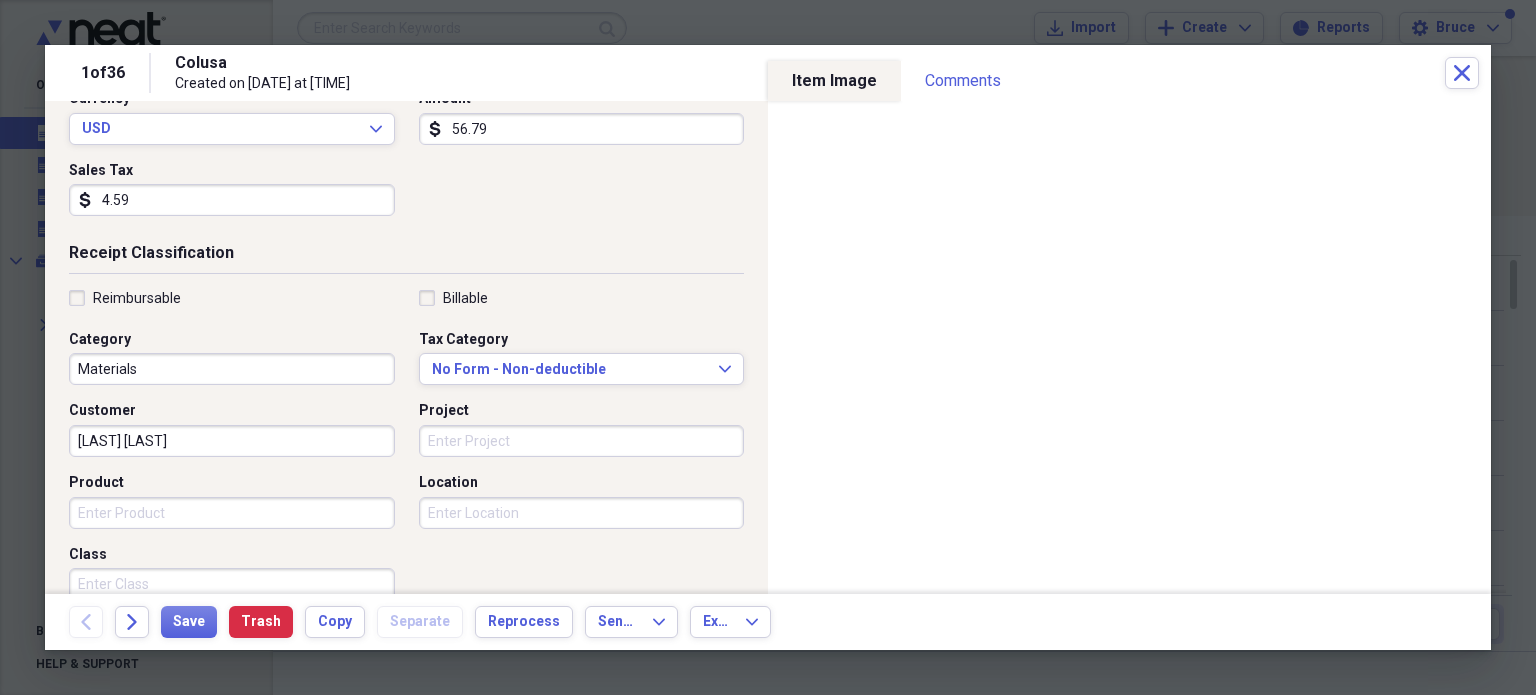 scroll, scrollTop: 526, scrollLeft: 0, axis: vertical 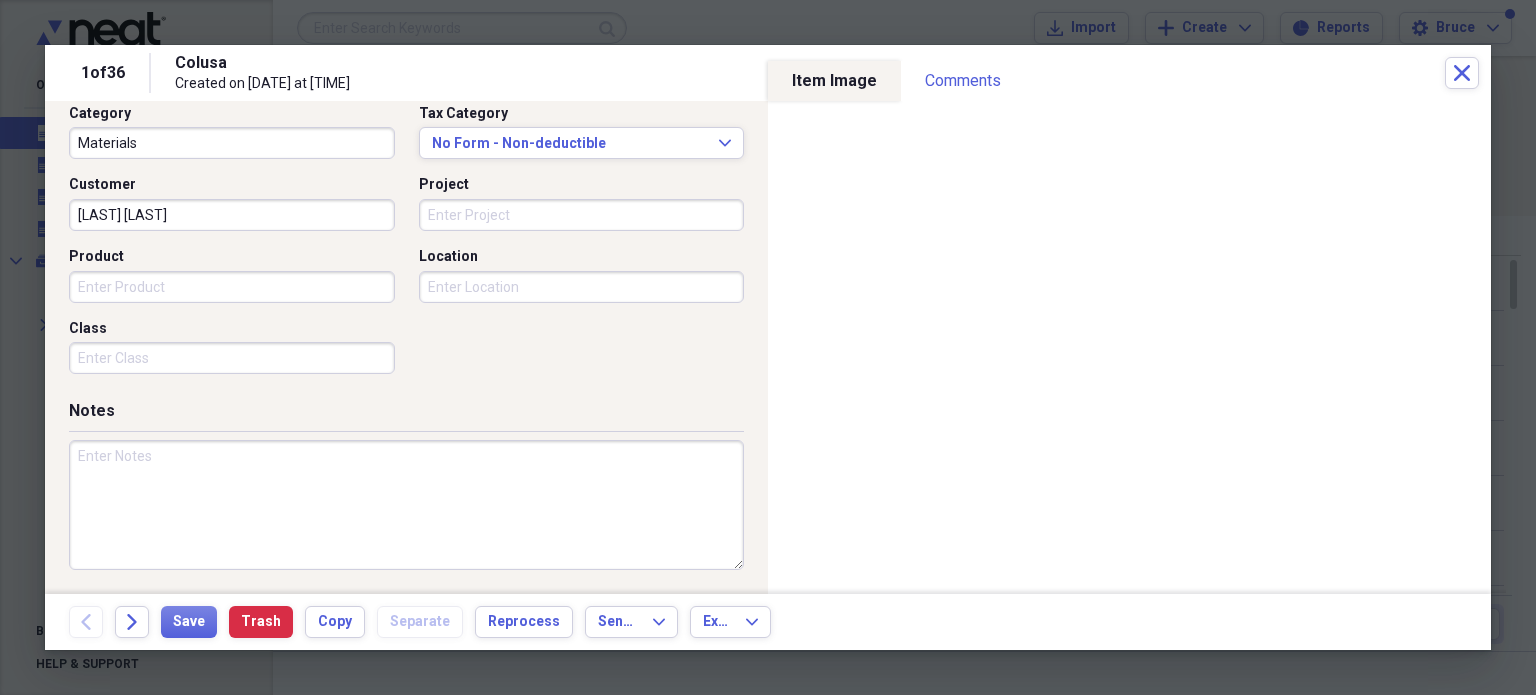 click at bounding box center (406, 505) 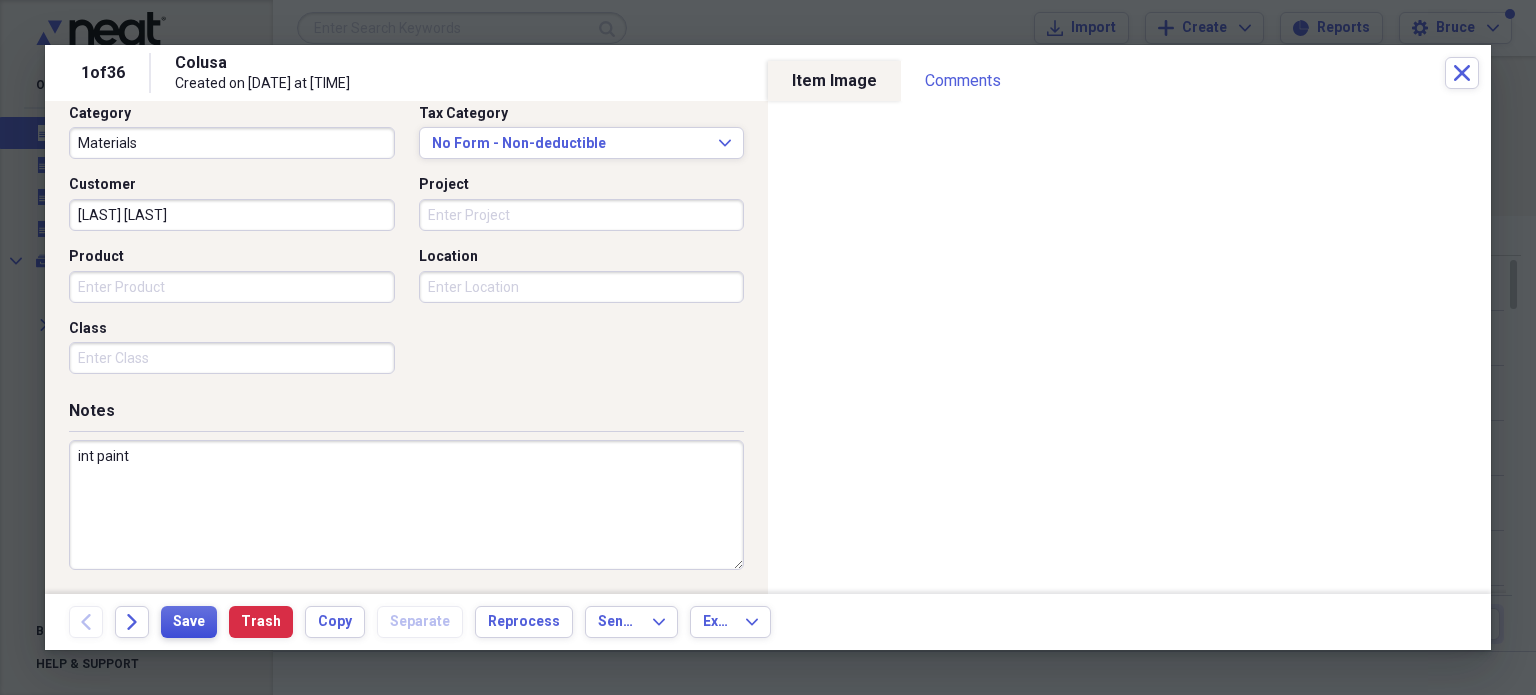 type on "int paint" 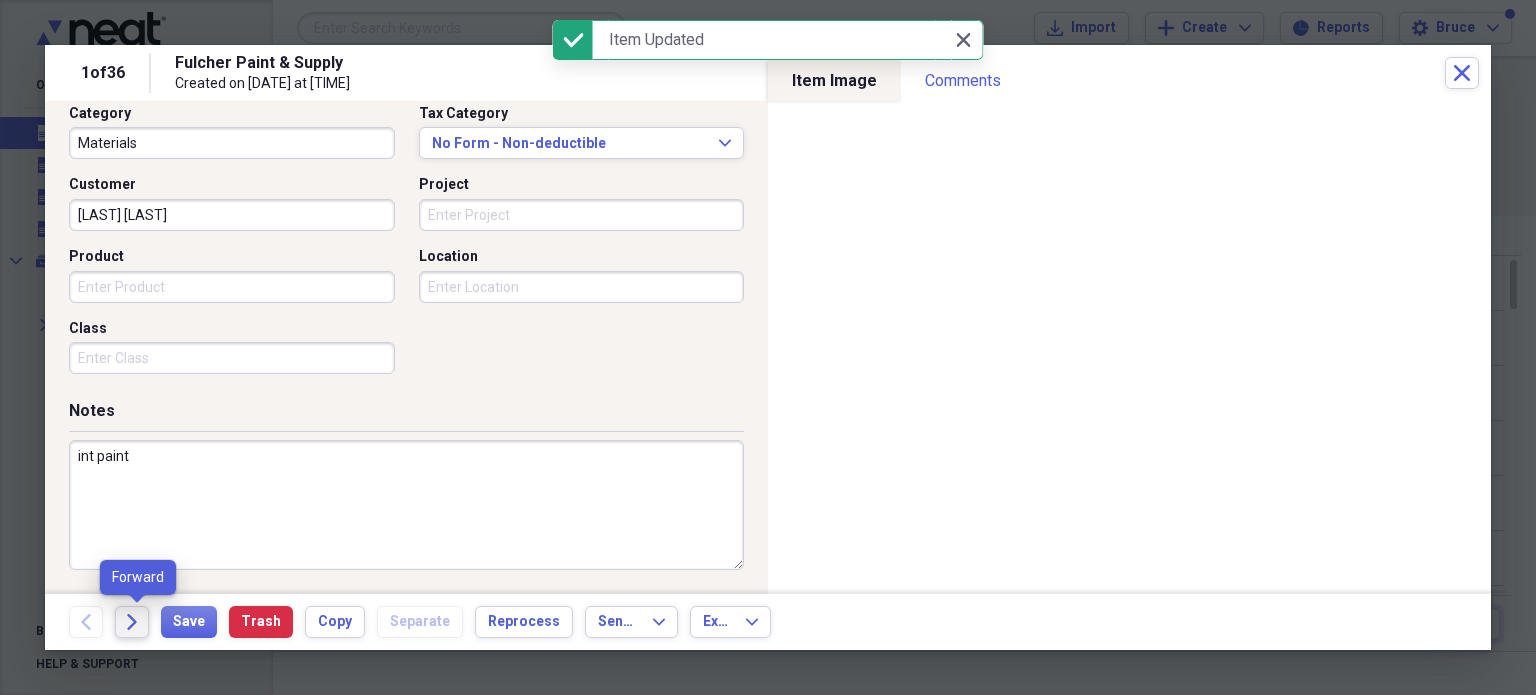 click 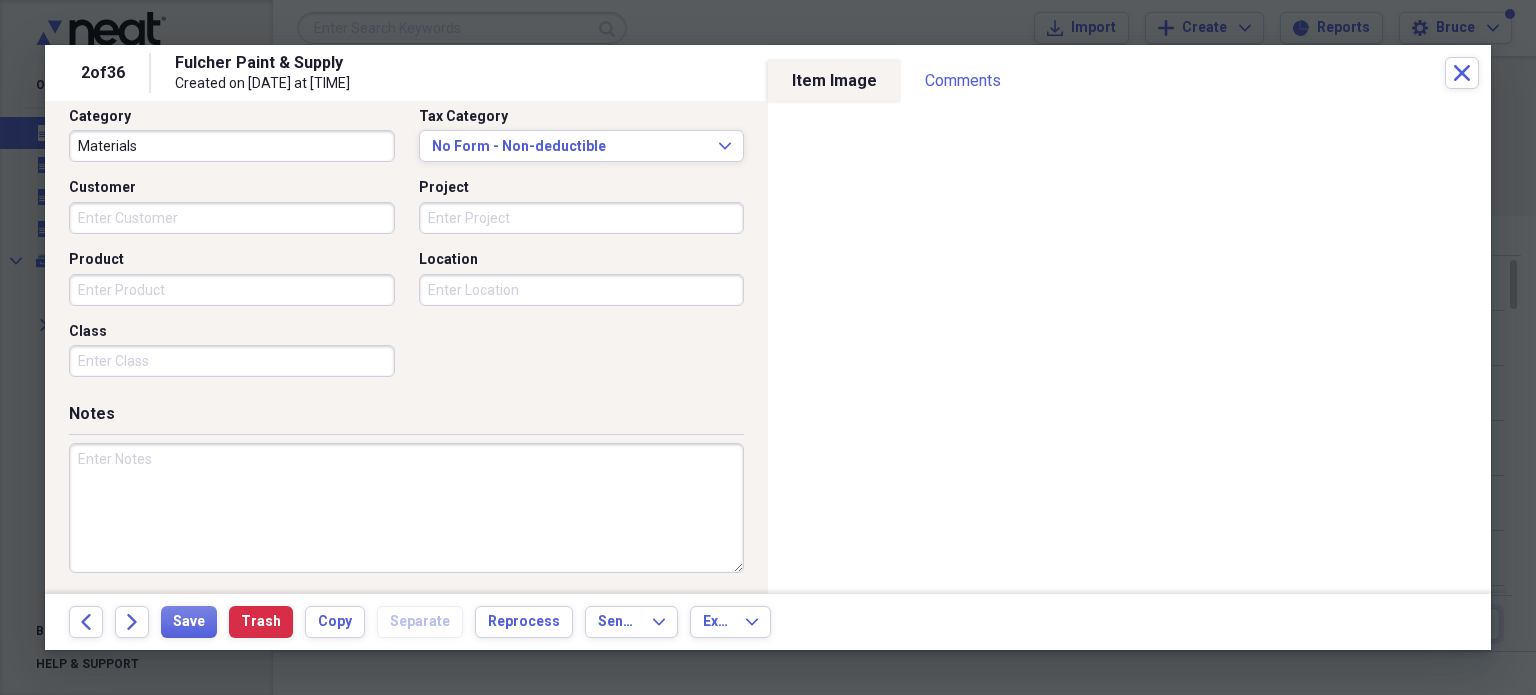 scroll, scrollTop: 526, scrollLeft: 0, axis: vertical 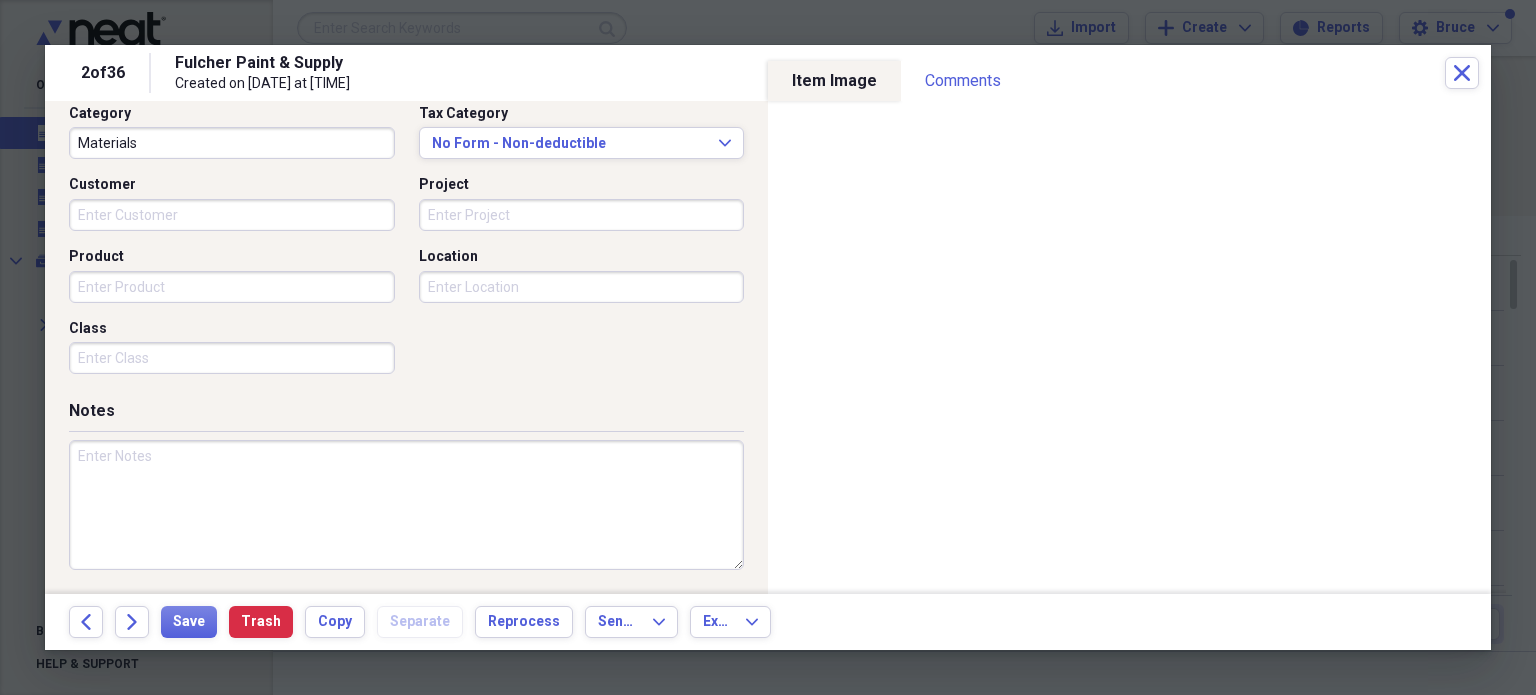 click at bounding box center [406, 505] 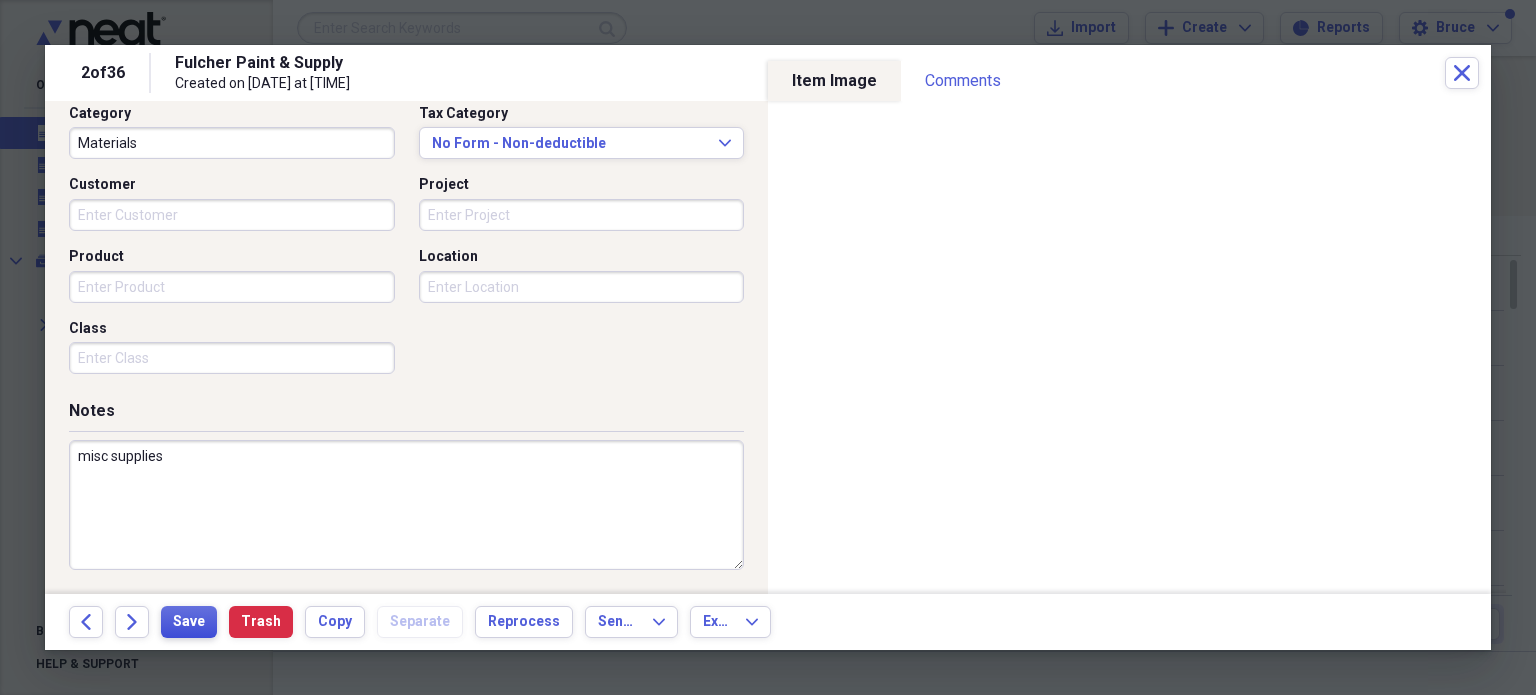 type on "misc supplies" 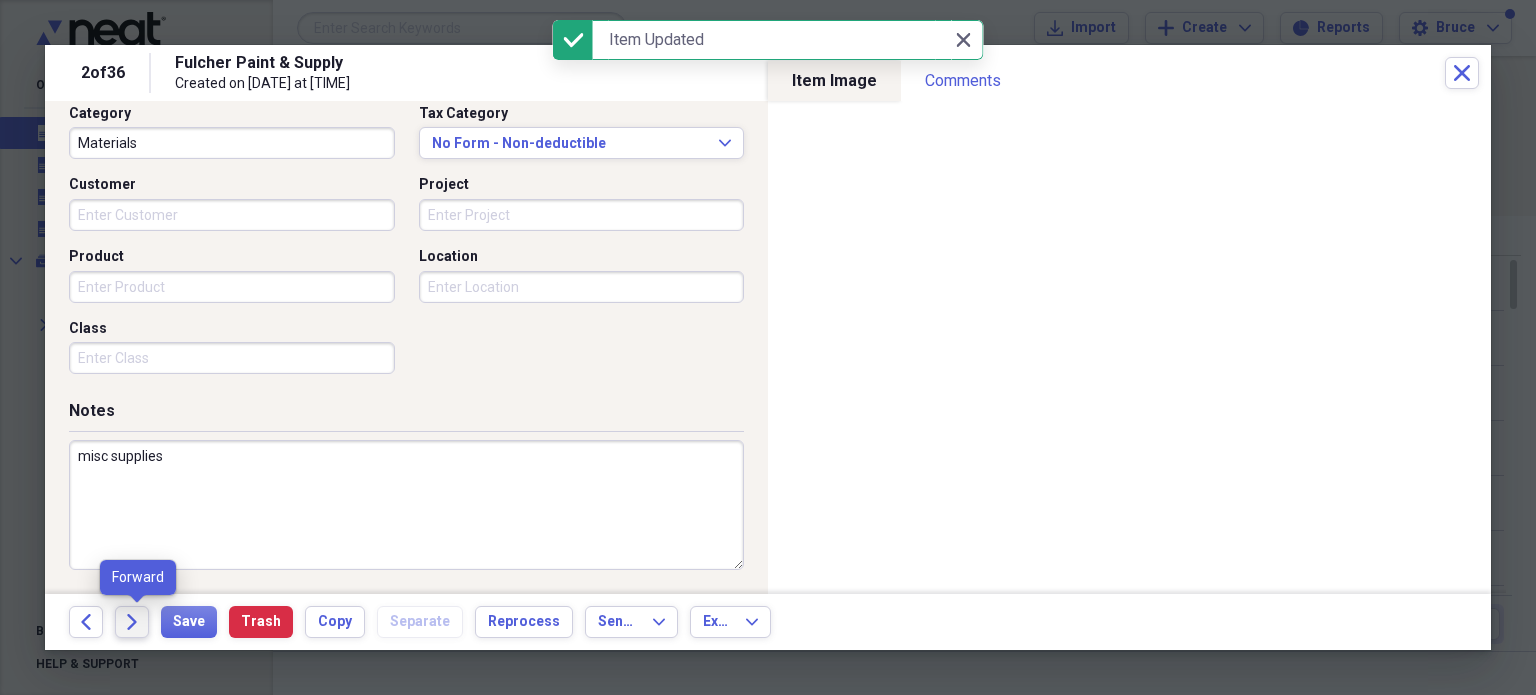 click on "Forward" 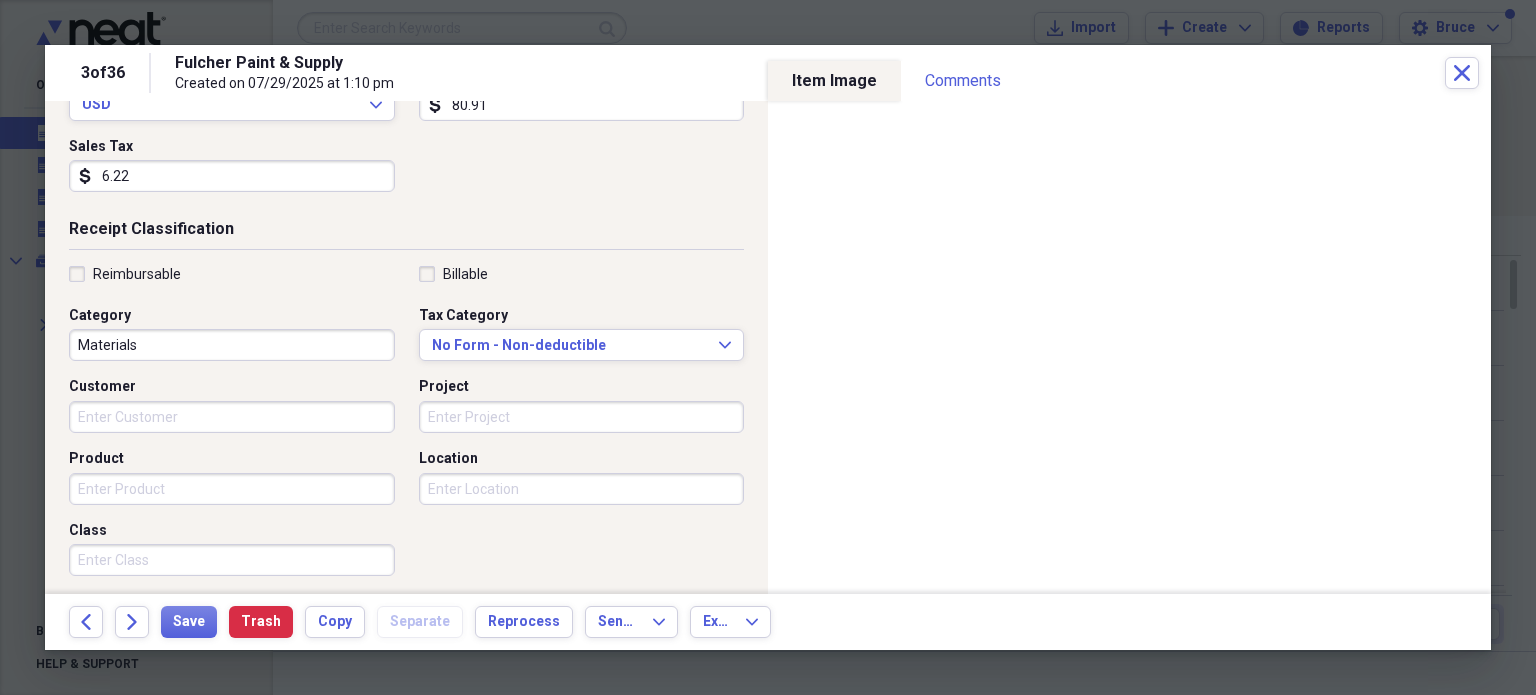 scroll, scrollTop: 400, scrollLeft: 0, axis: vertical 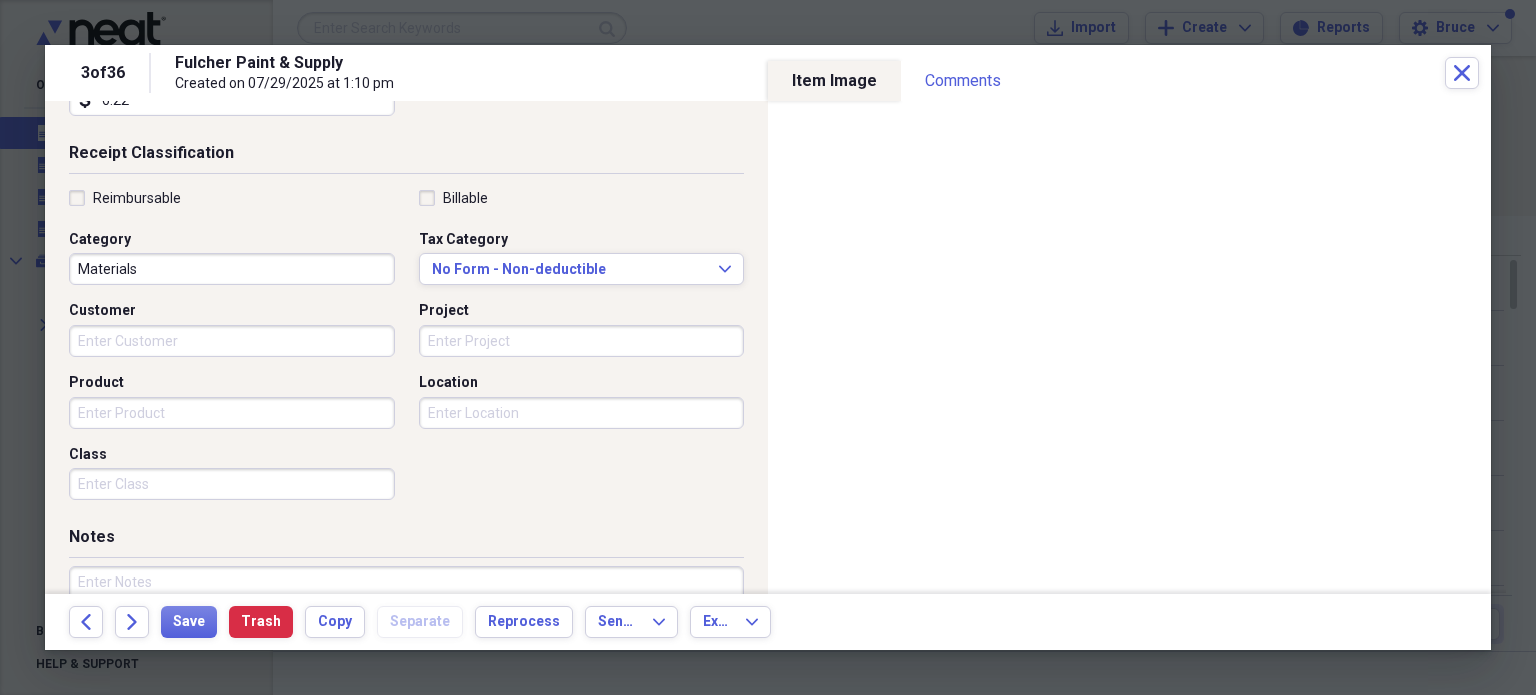click on "Customer" at bounding box center (232, 341) 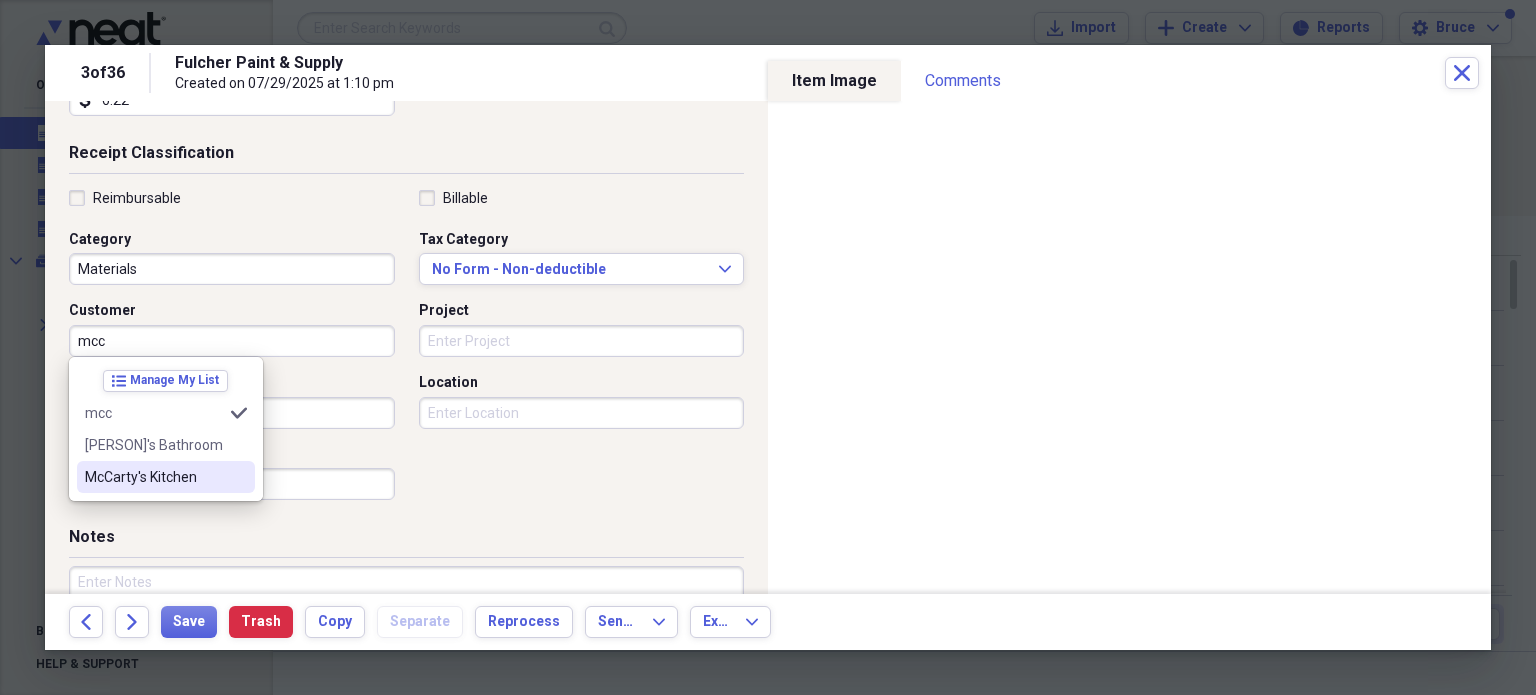 click on "McCarty's Kitchen" at bounding box center [154, 477] 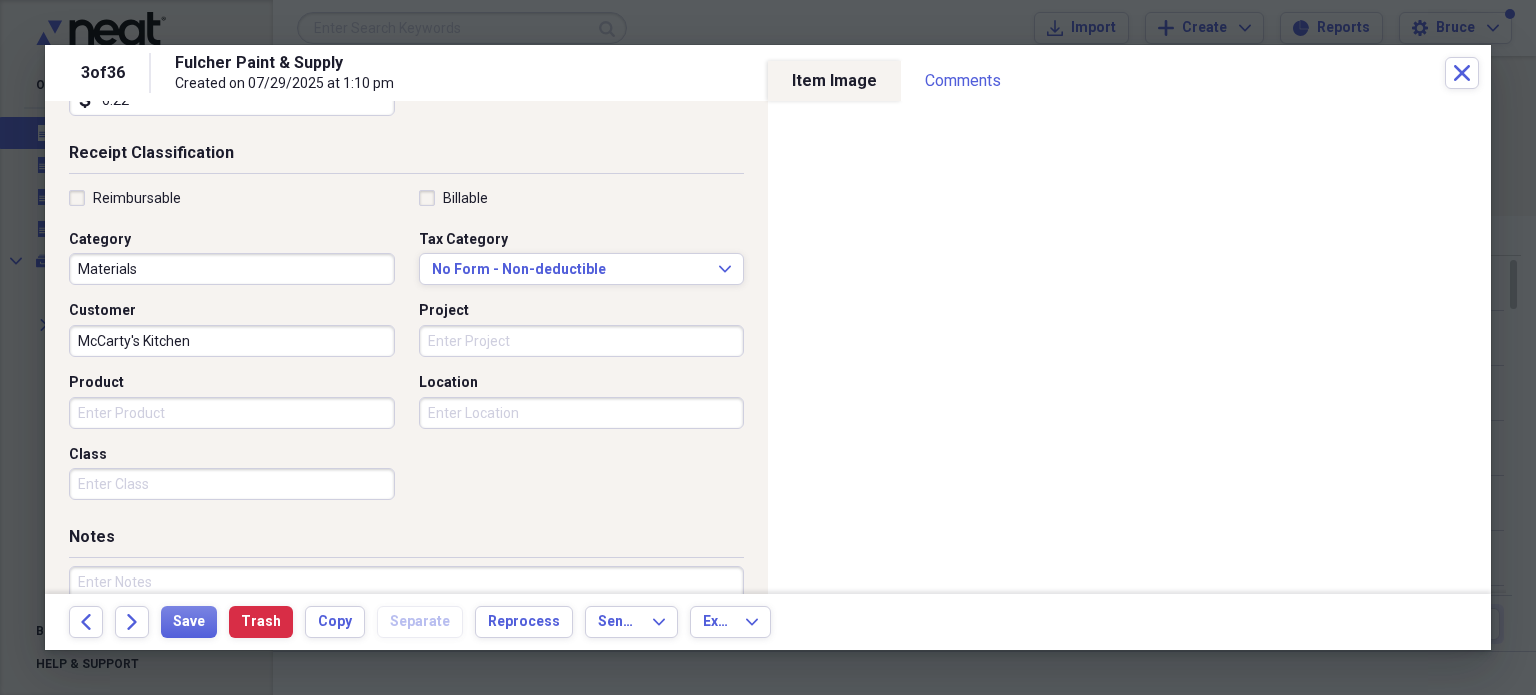 scroll, scrollTop: 526, scrollLeft: 0, axis: vertical 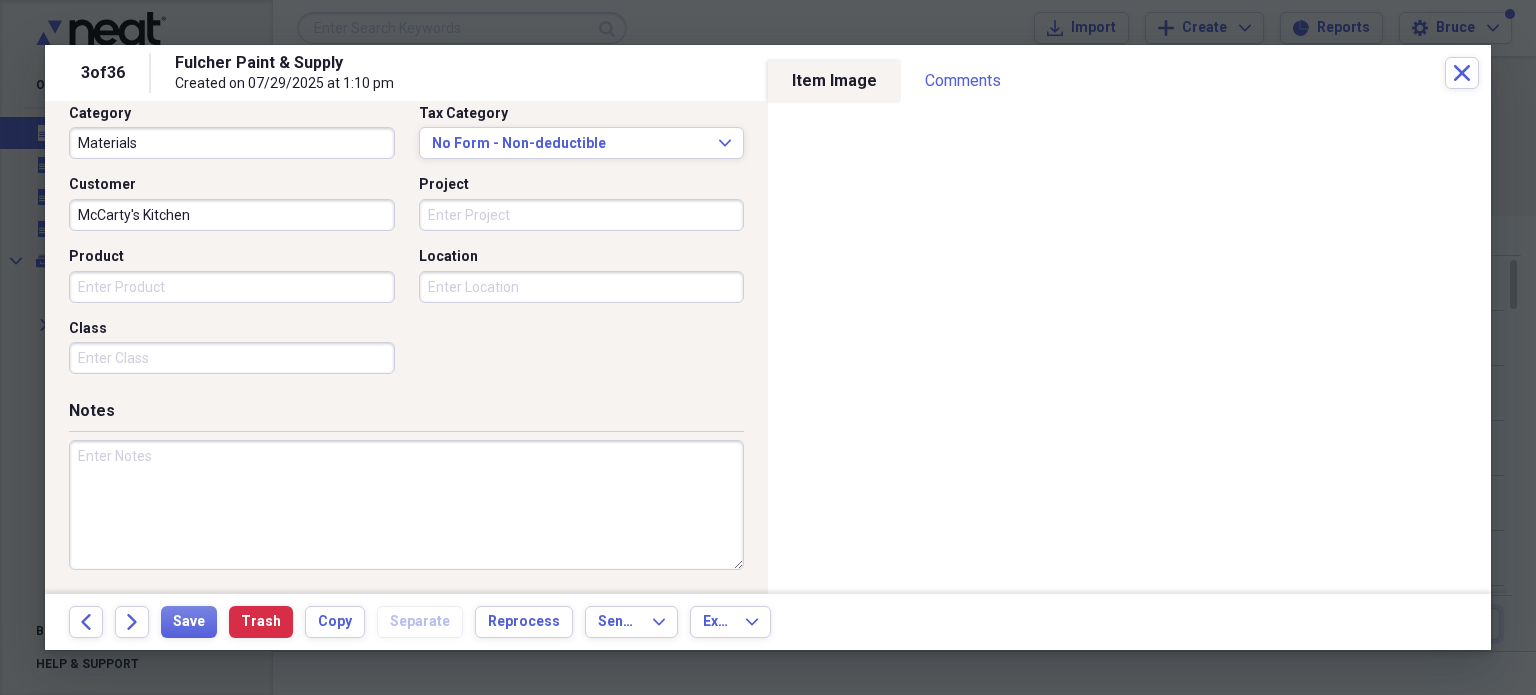click at bounding box center (406, 505) 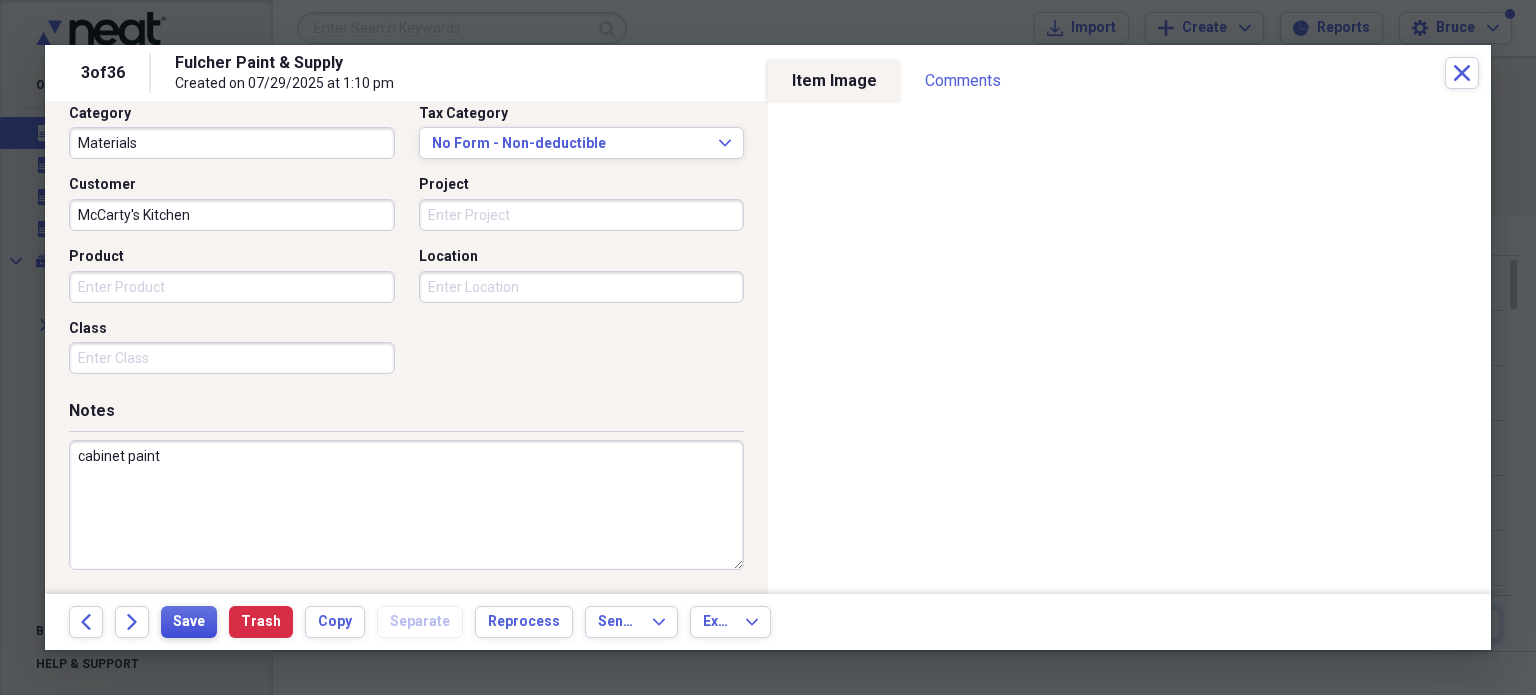 type on "cabinet paint" 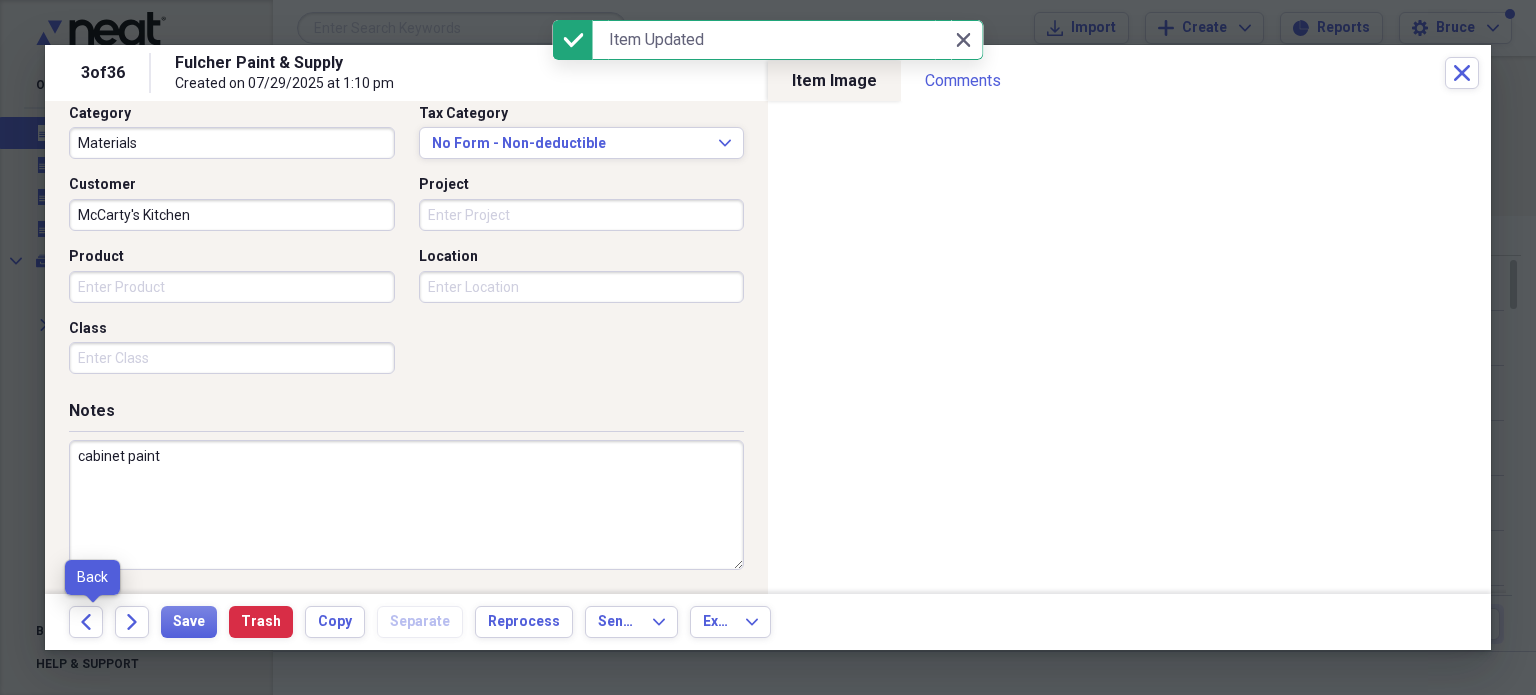 click on "Back" at bounding box center [92, 622] 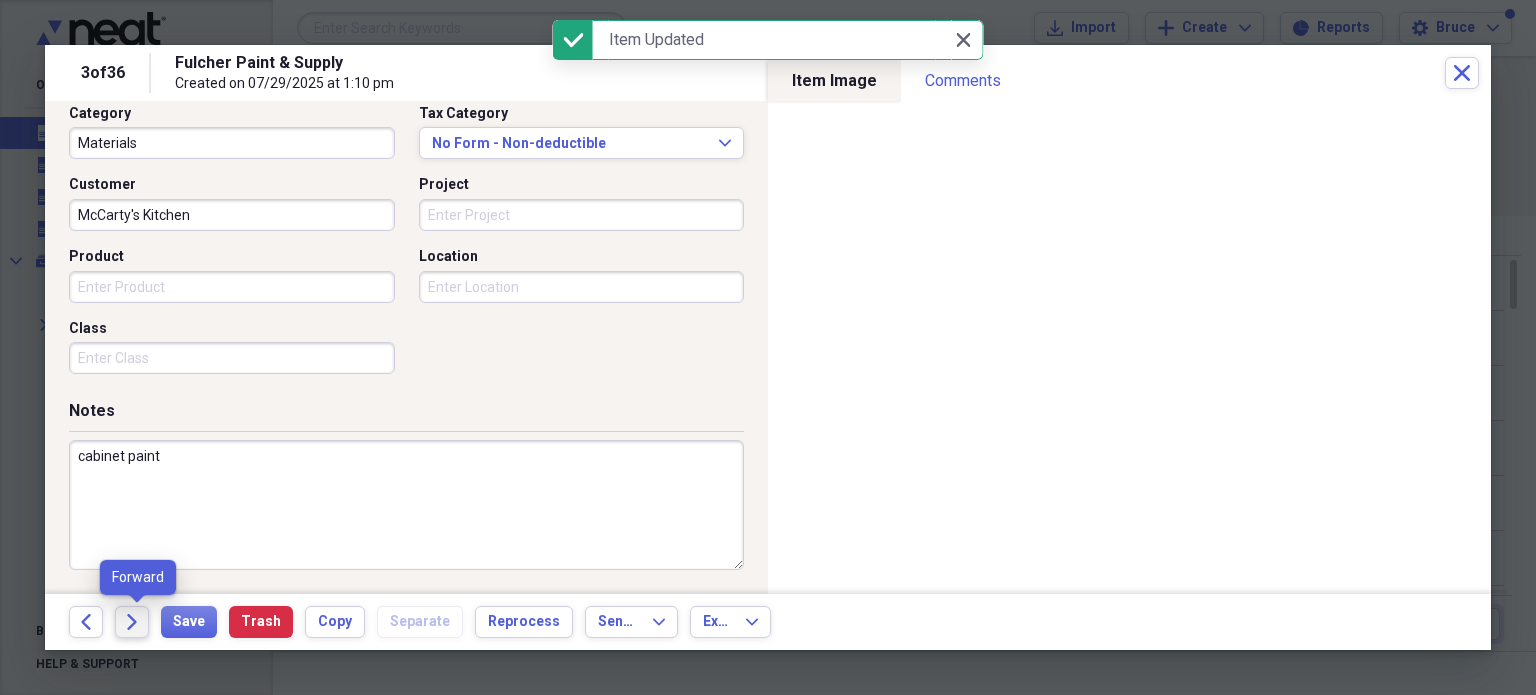 click on "Forward" at bounding box center [132, 622] 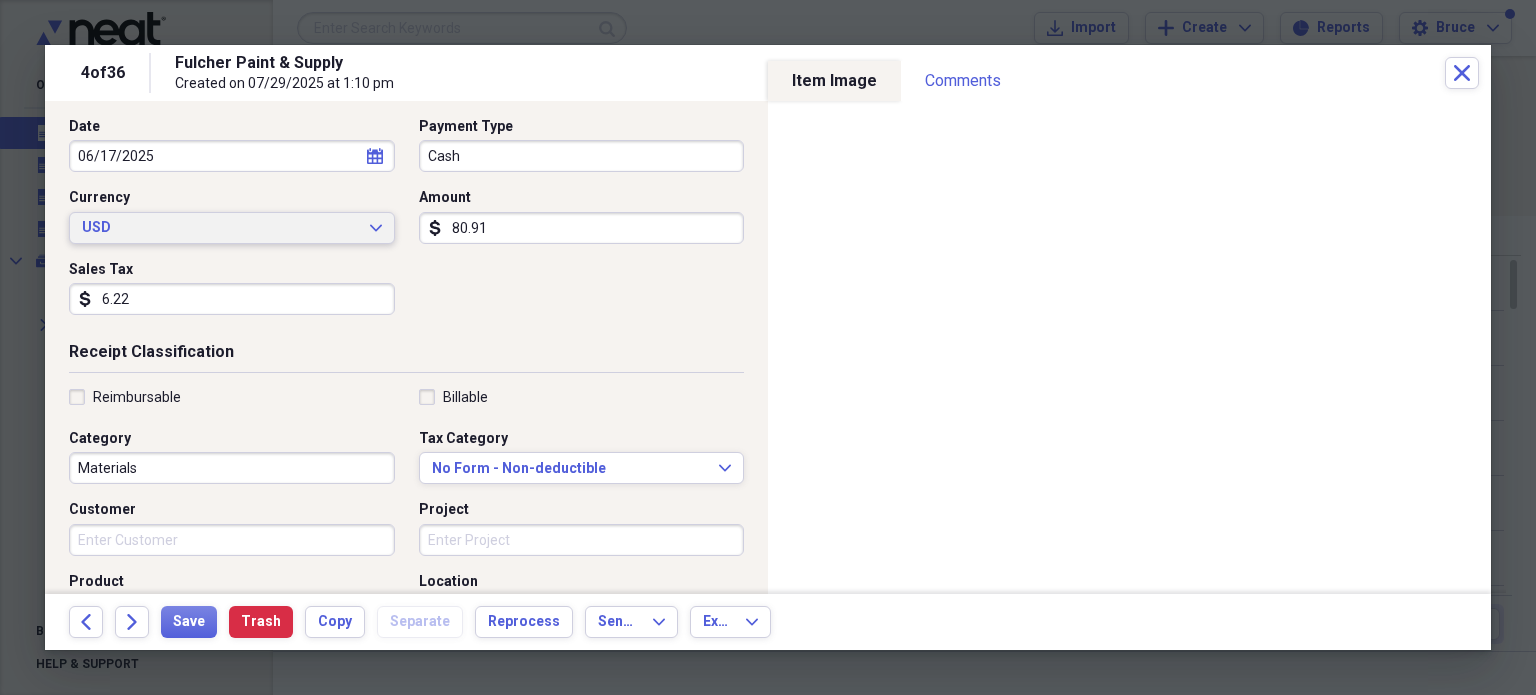 scroll, scrollTop: 400, scrollLeft: 0, axis: vertical 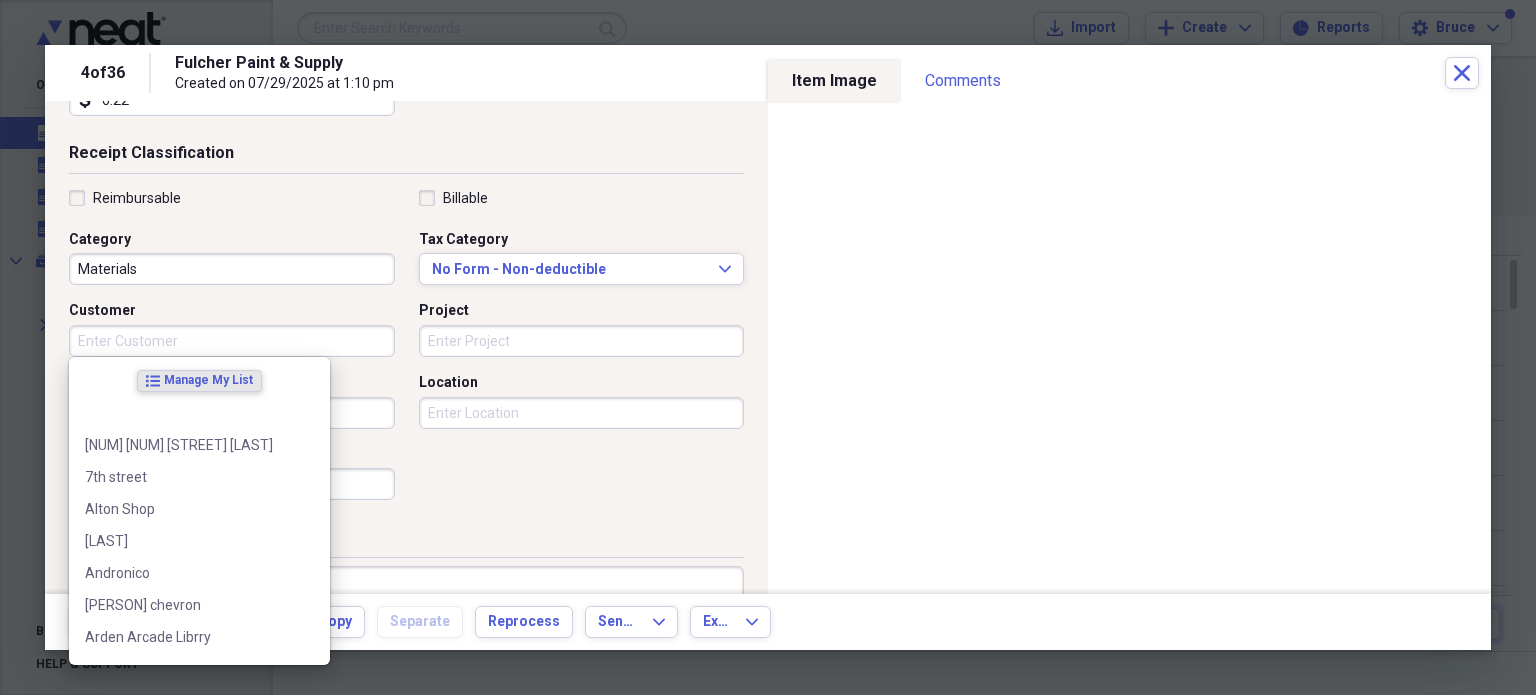 click on "Customer" at bounding box center (232, 341) 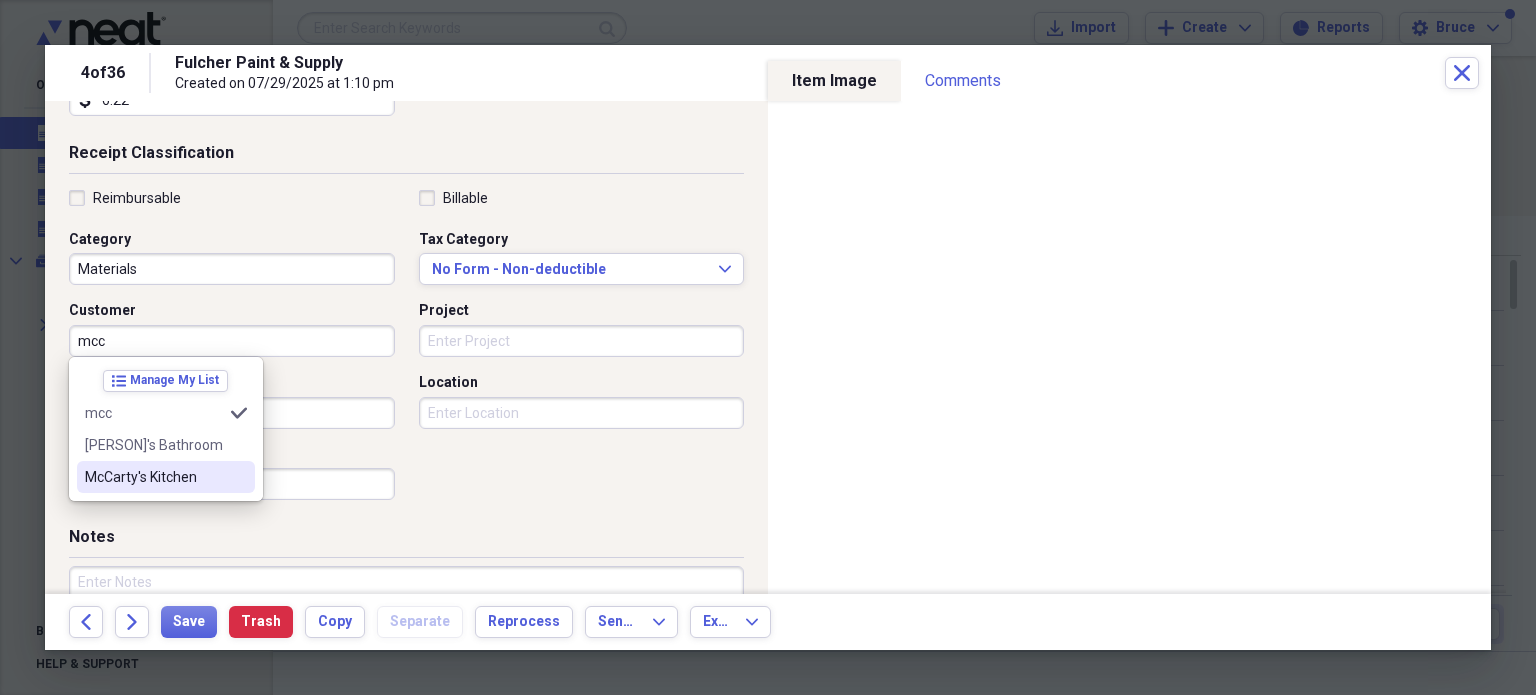 click on "McCarty's Kitchen" at bounding box center (154, 477) 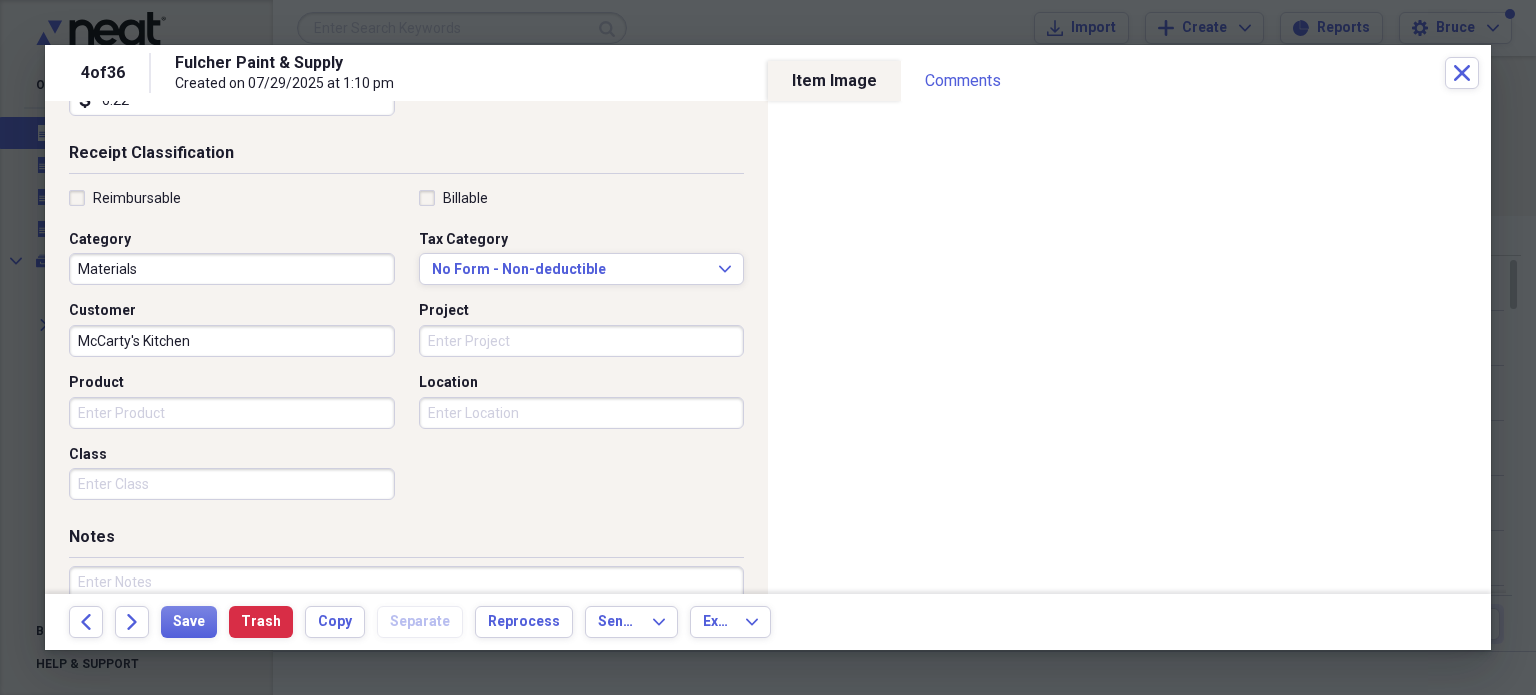 scroll, scrollTop: 526, scrollLeft: 0, axis: vertical 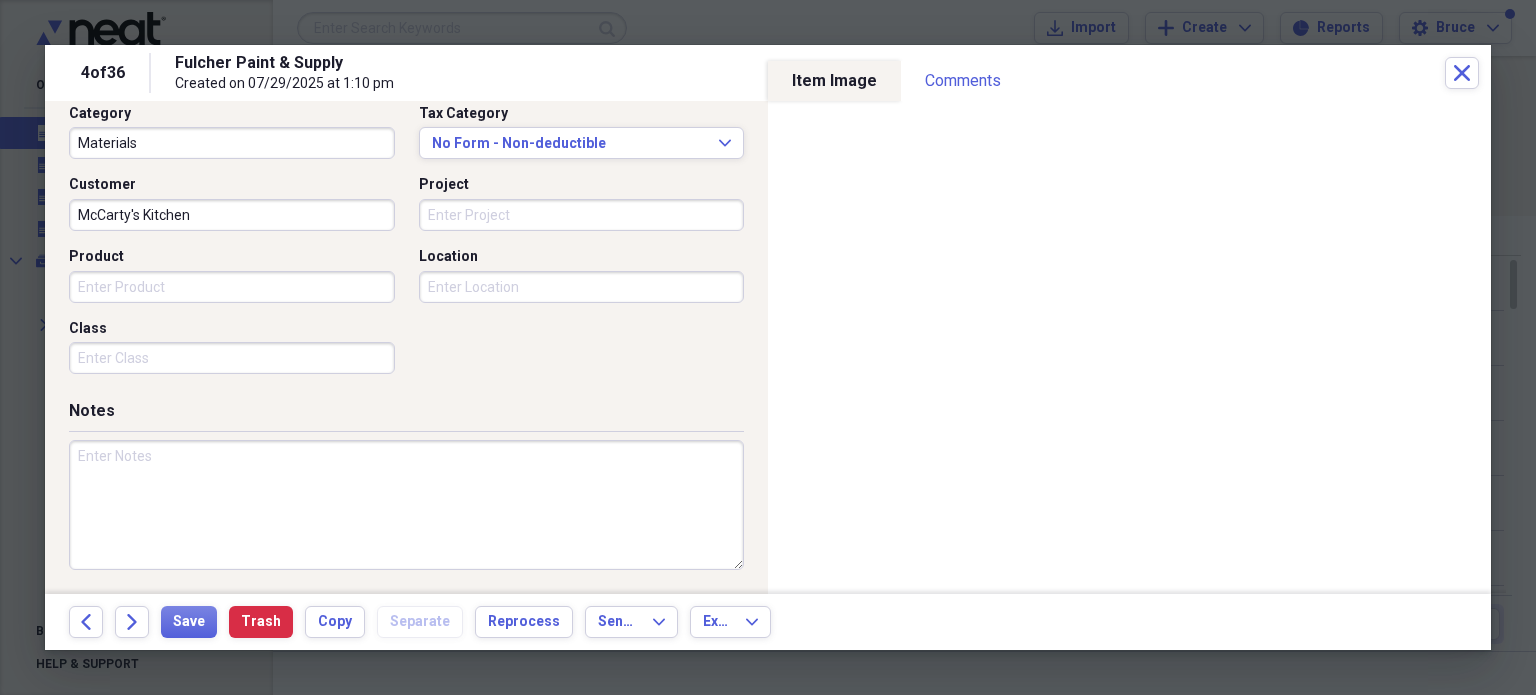 click at bounding box center [406, 505] 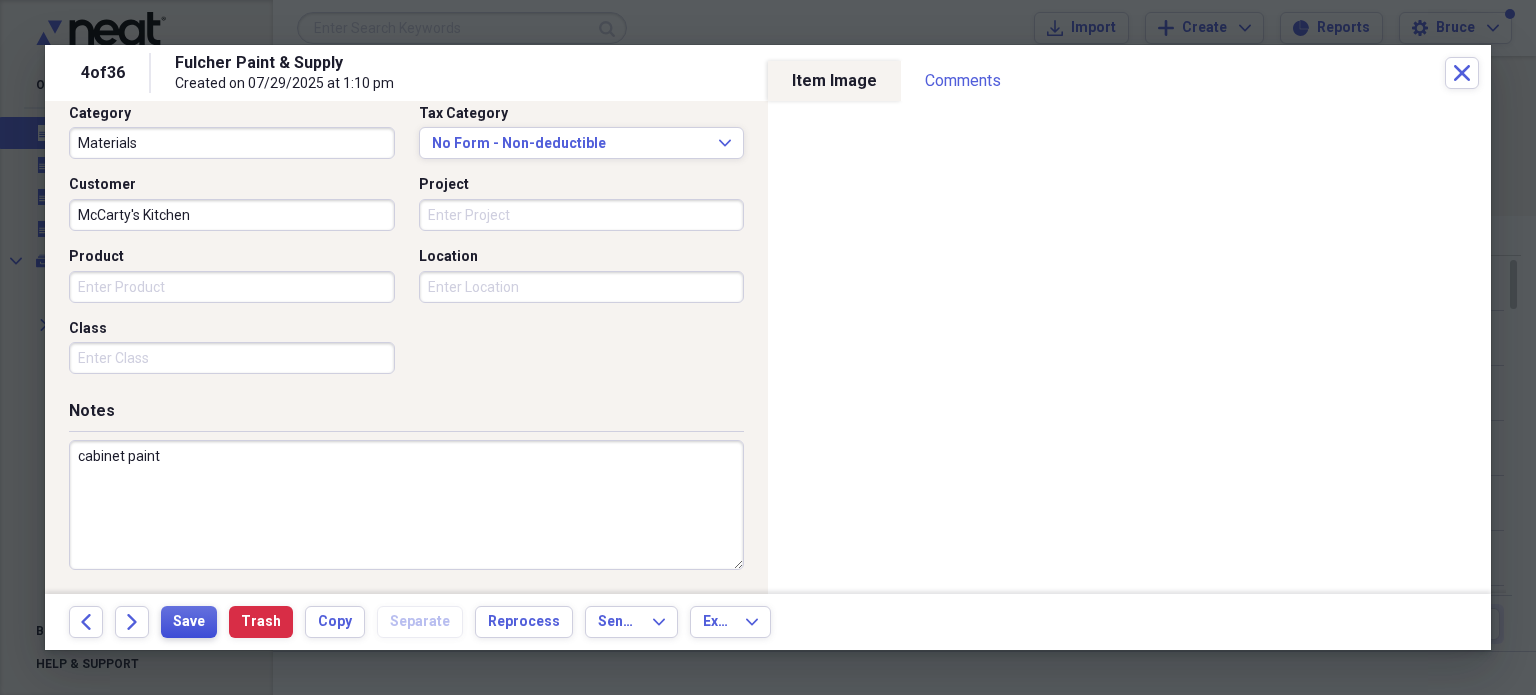 type on "cabinet paint" 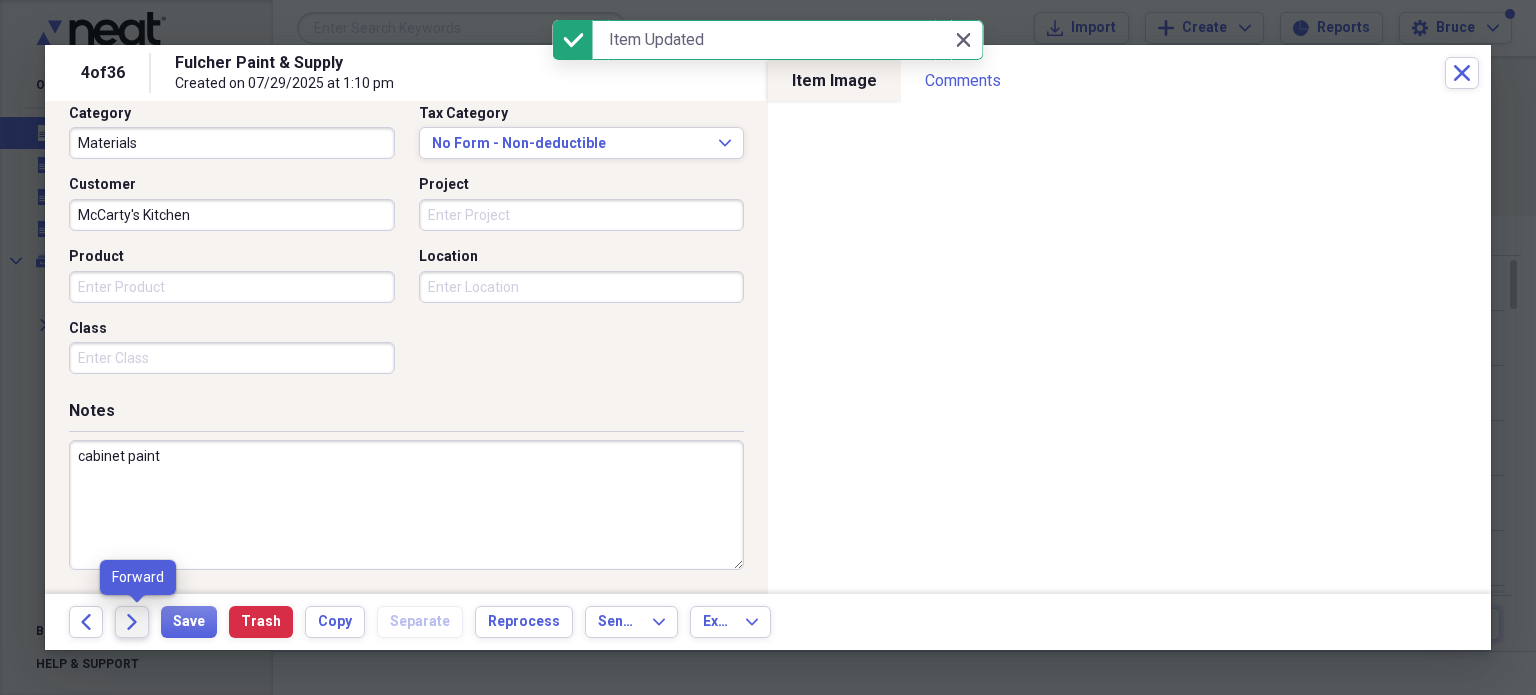 click 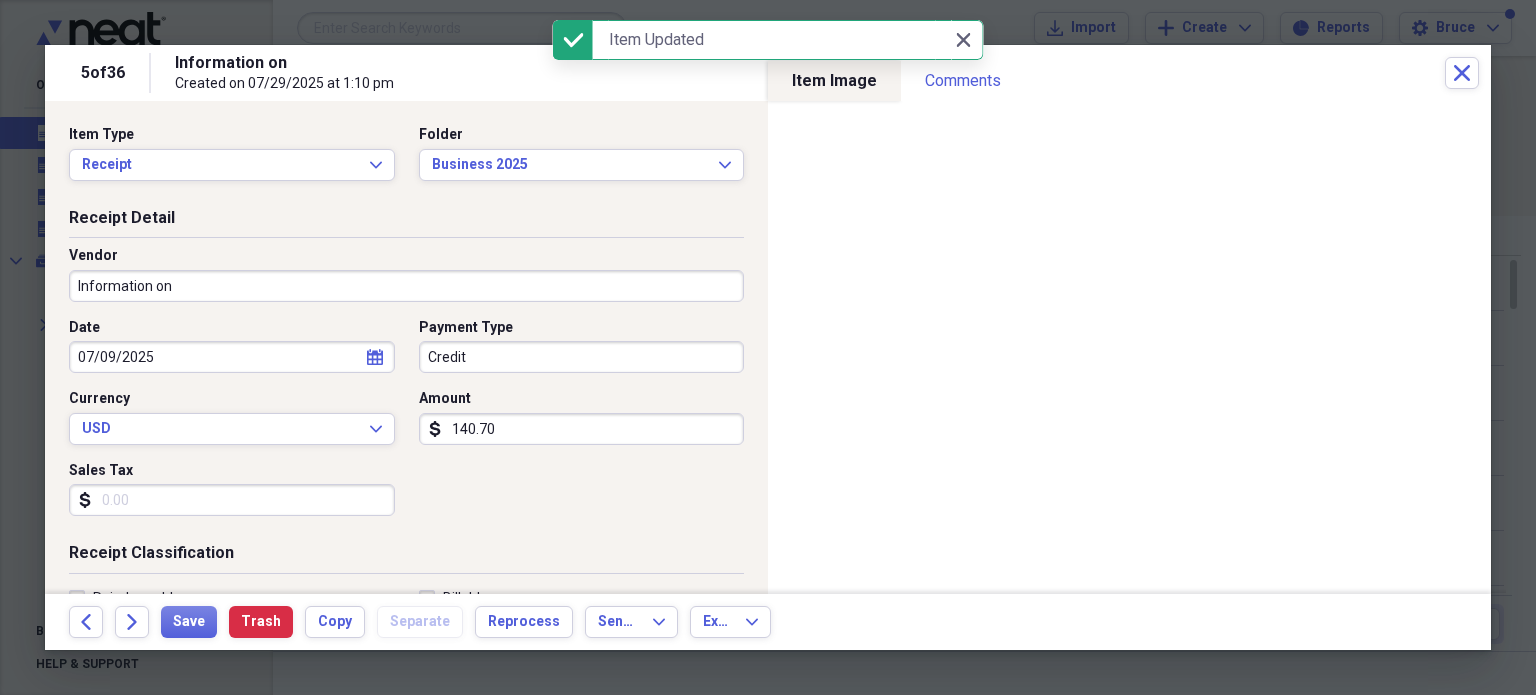 click on "Information on" at bounding box center [406, 286] 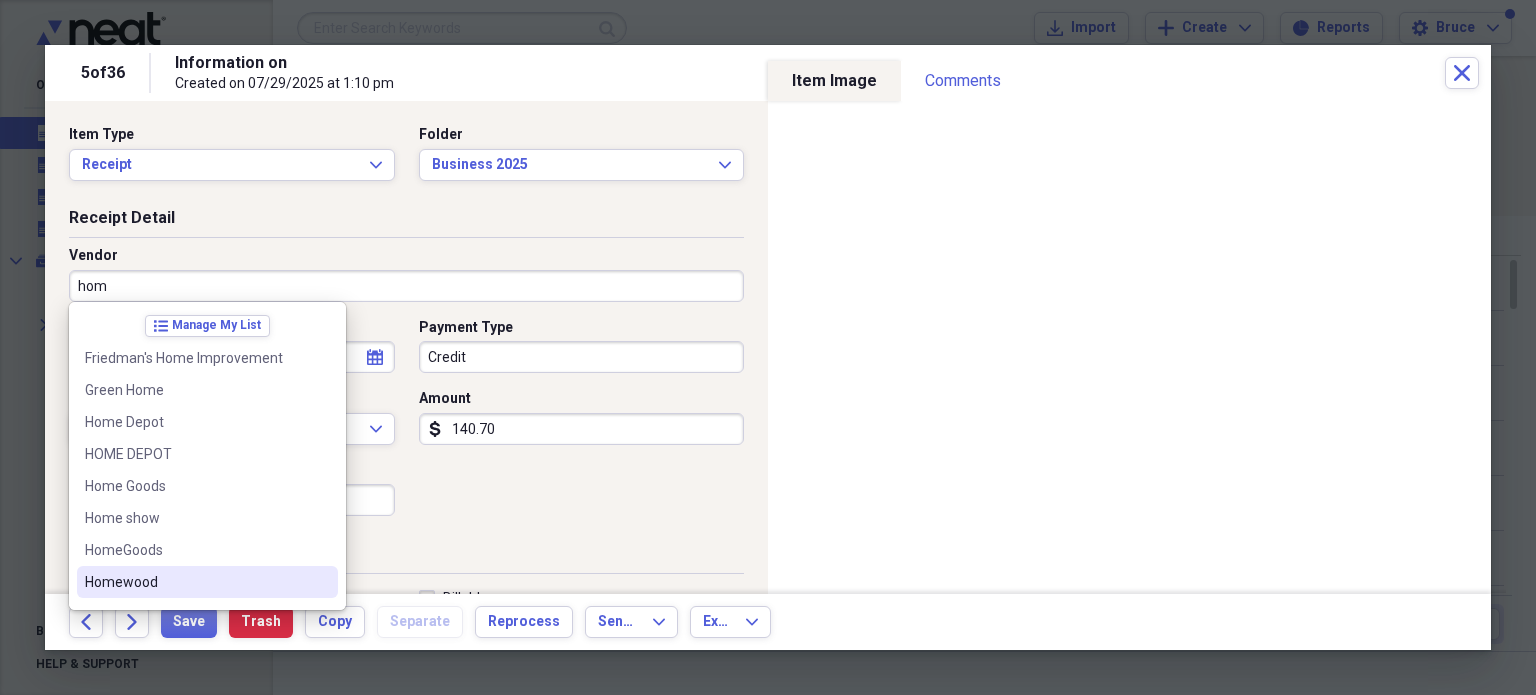 click on "Homewood" at bounding box center [207, 582] 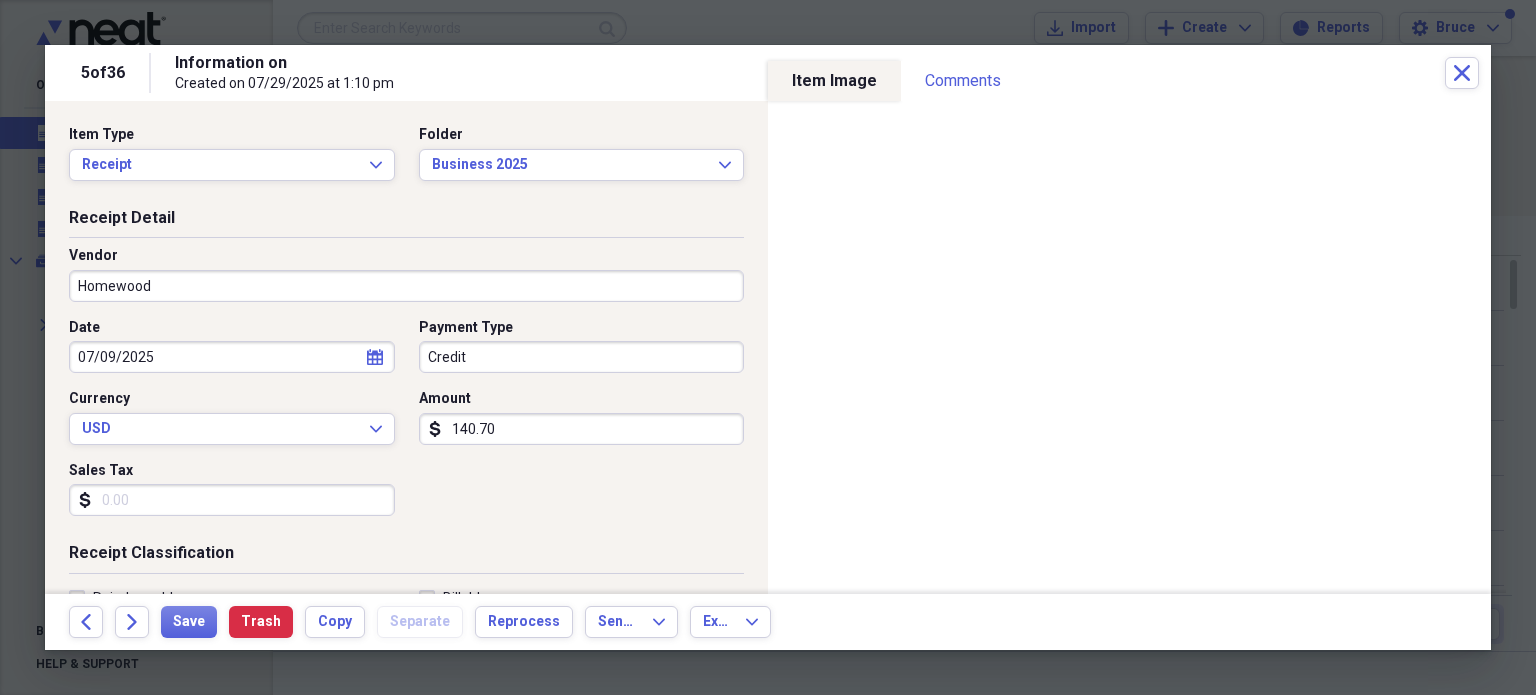 type on "Materials" 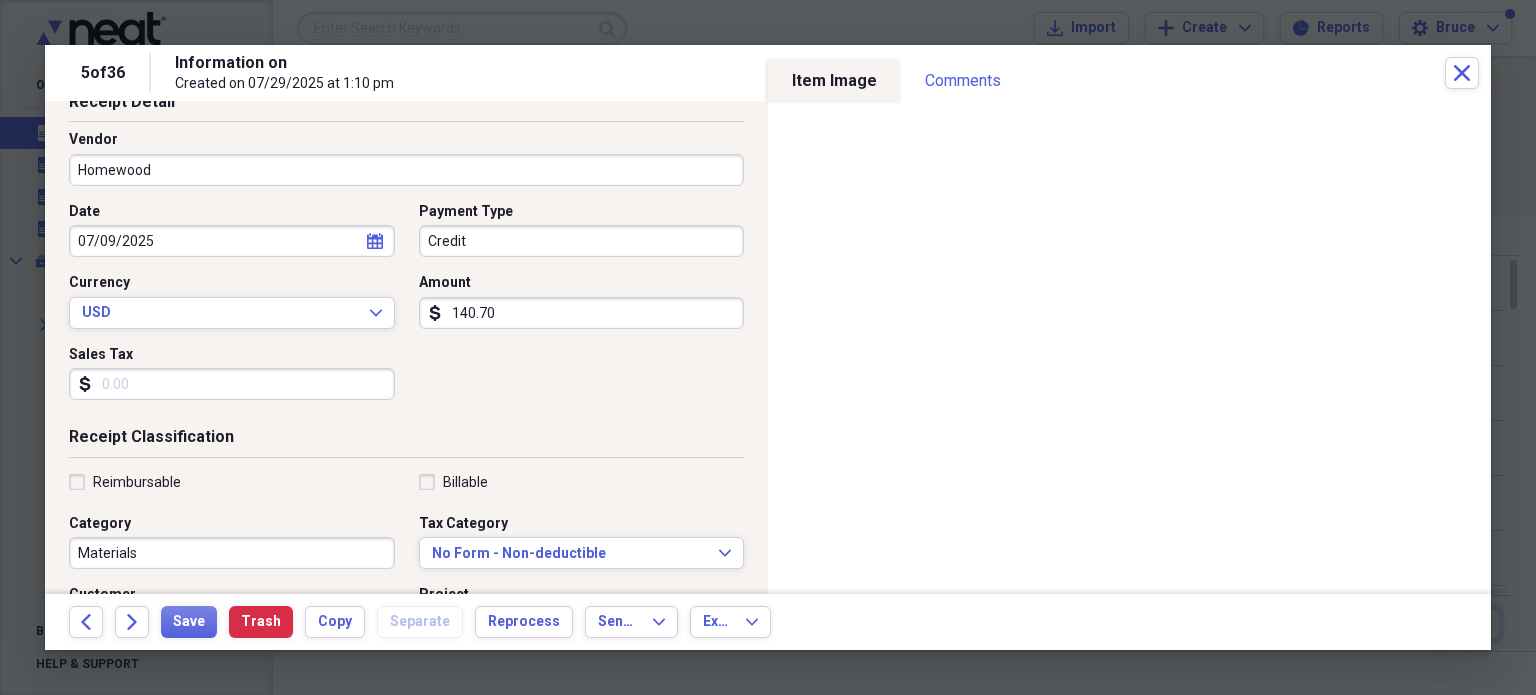 scroll, scrollTop: 300, scrollLeft: 0, axis: vertical 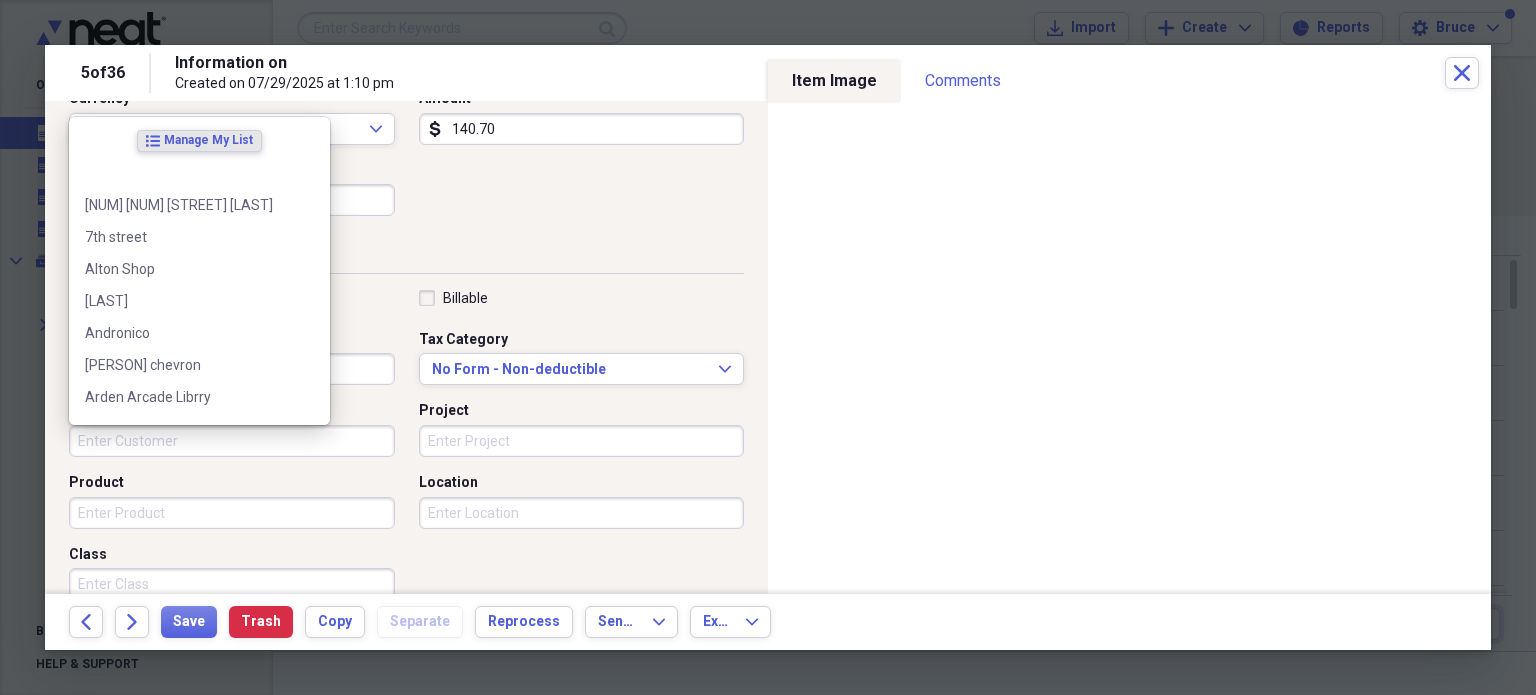 click on "Customer" at bounding box center (232, 441) 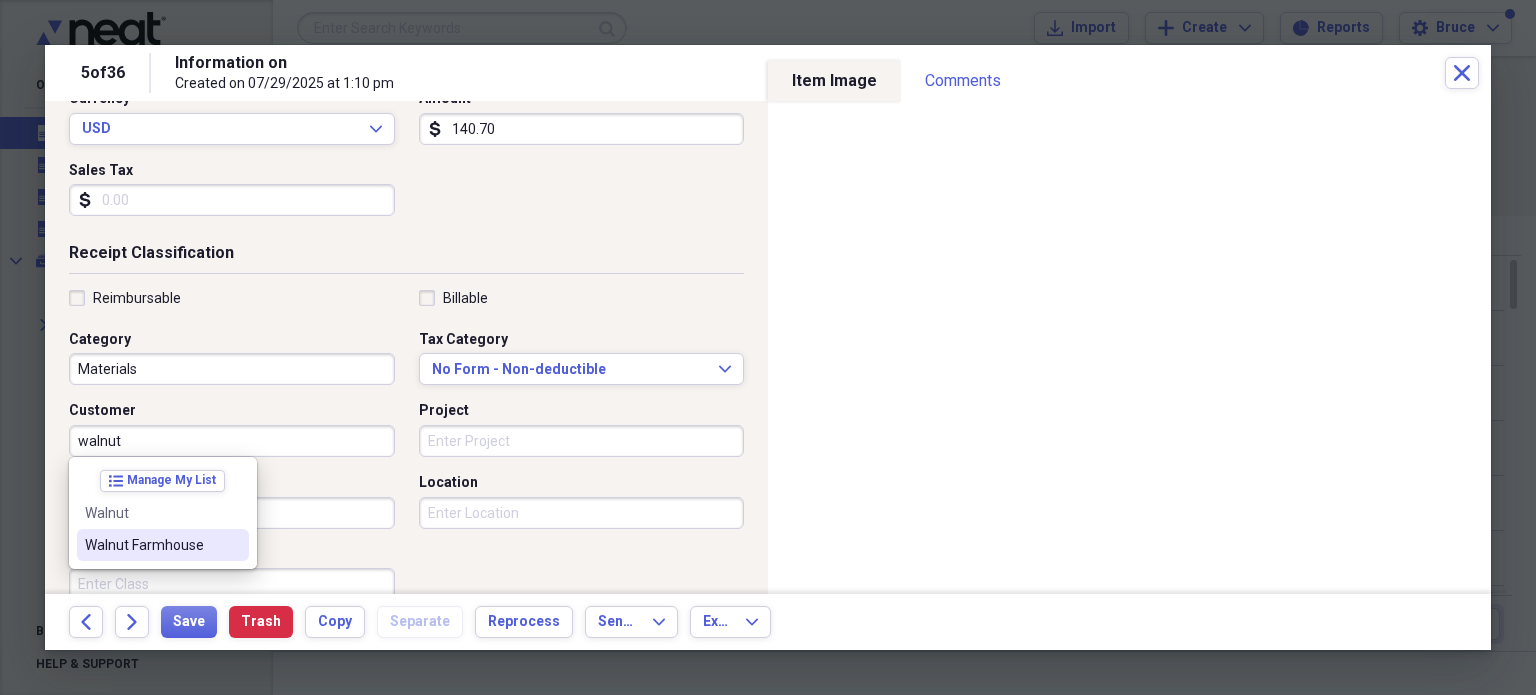 drag, startPoint x: 179, startPoint y: 546, endPoint x: 187, endPoint y: 539, distance: 10.630146 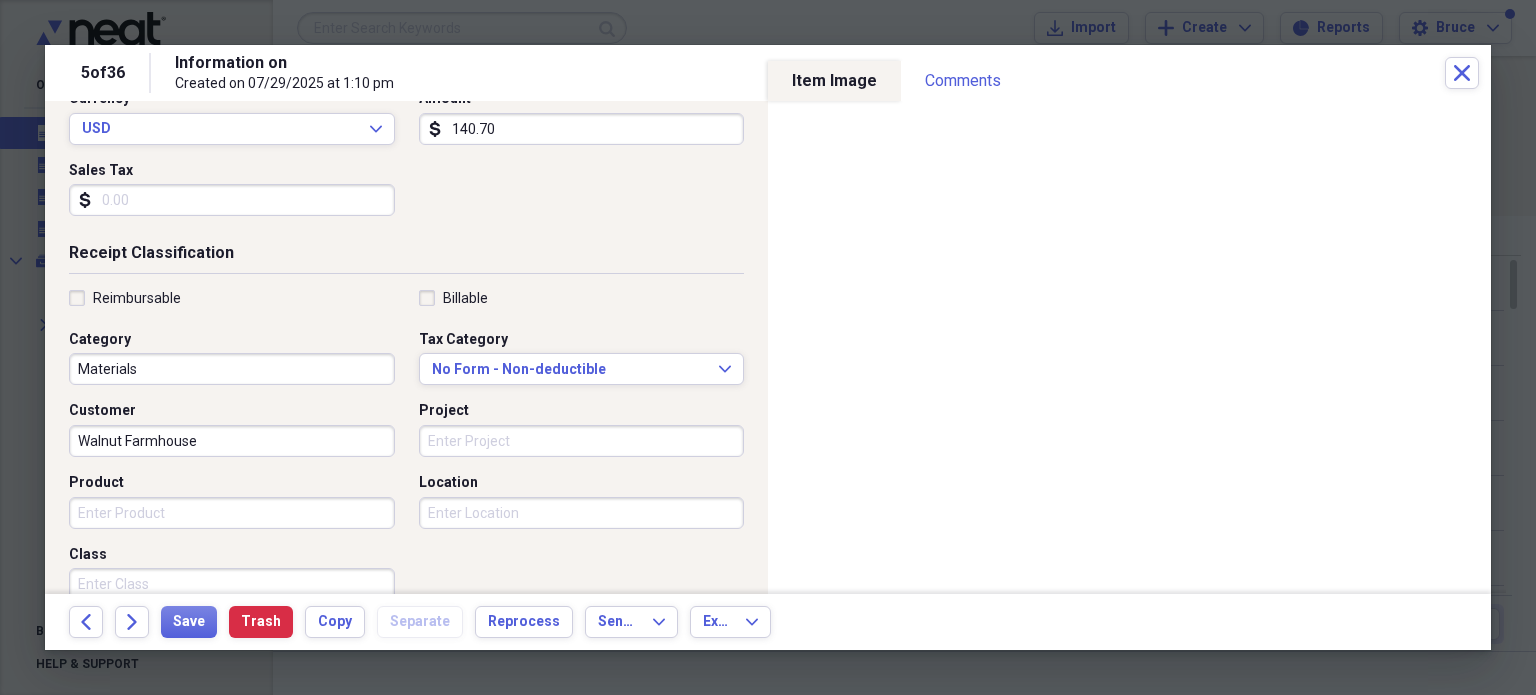 scroll, scrollTop: 526, scrollLeft: 0, axis: vertical 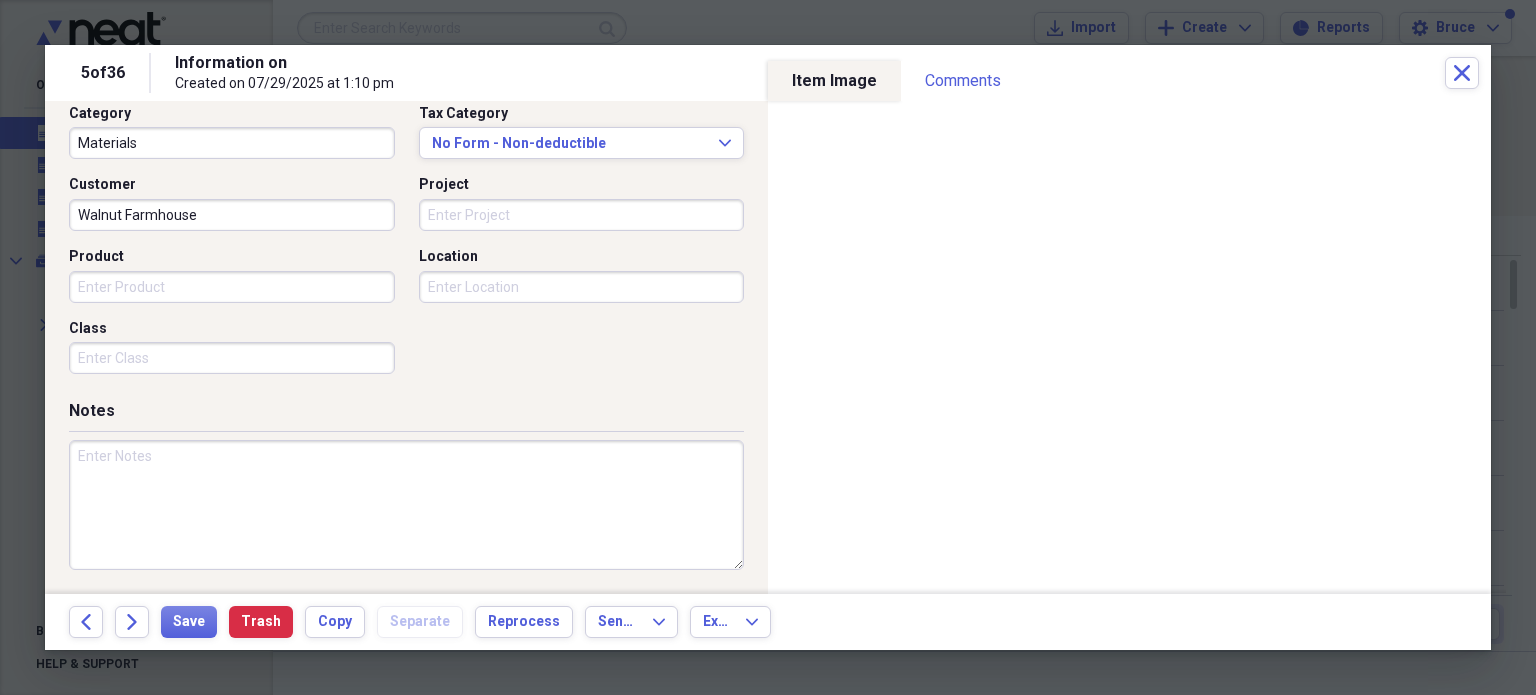 click at bounding box center (406, 505) 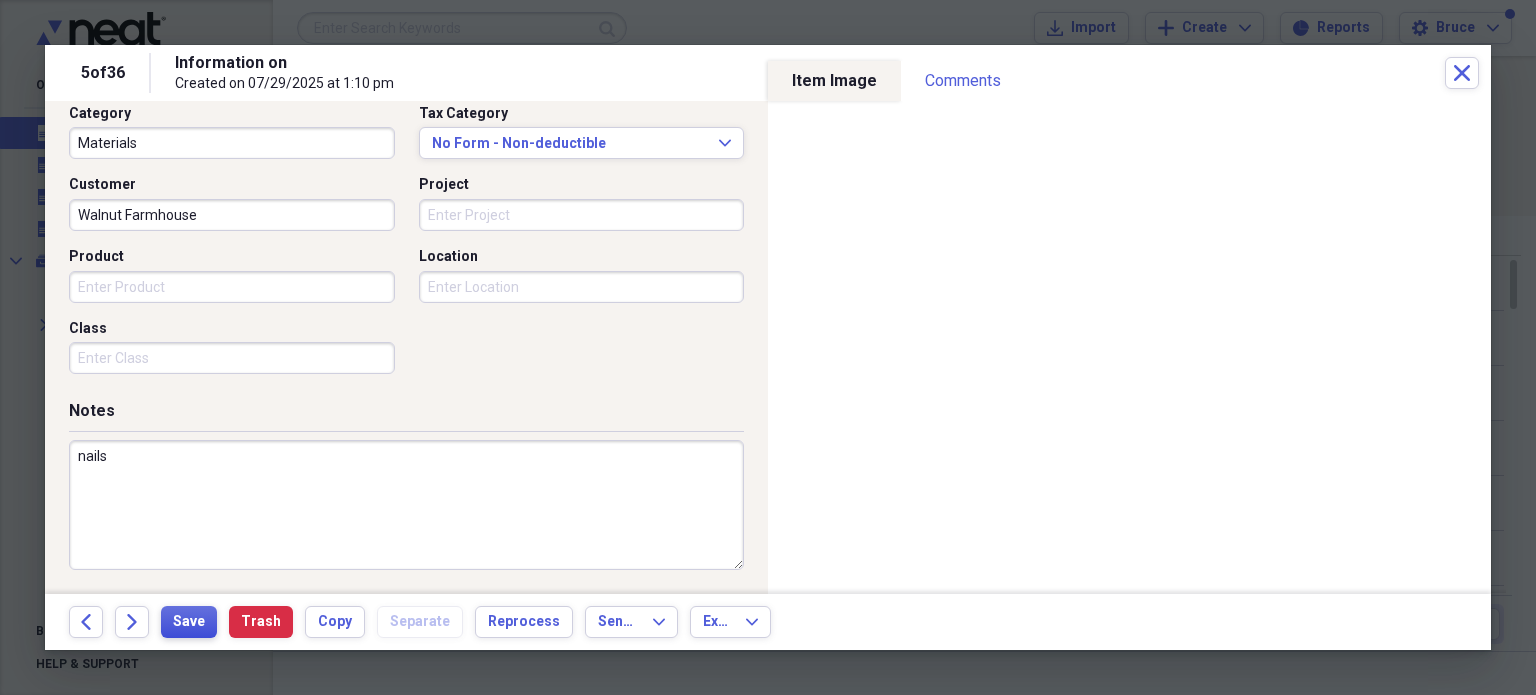 type on "nails" 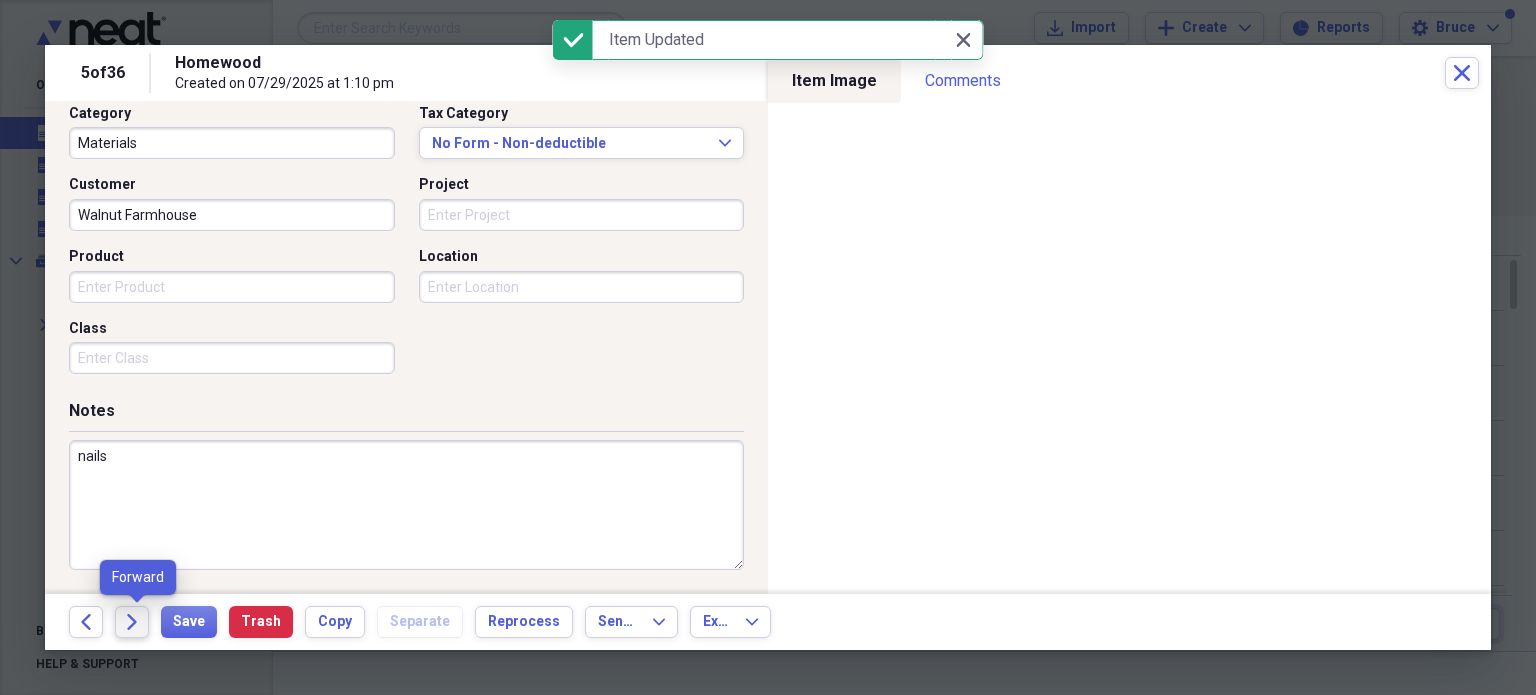 click on "Forward" 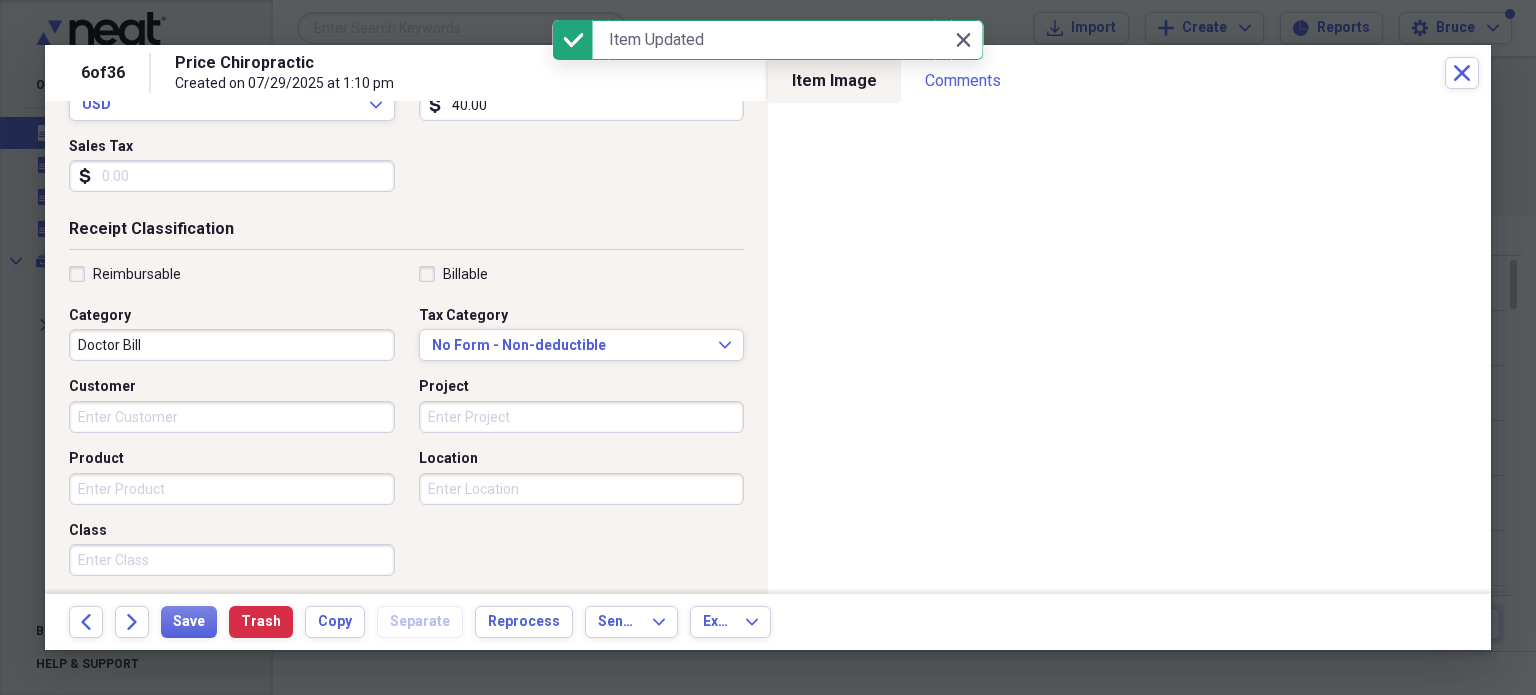 scroll, scrollTop: 500, scrollLeft: 0, axis: vertical 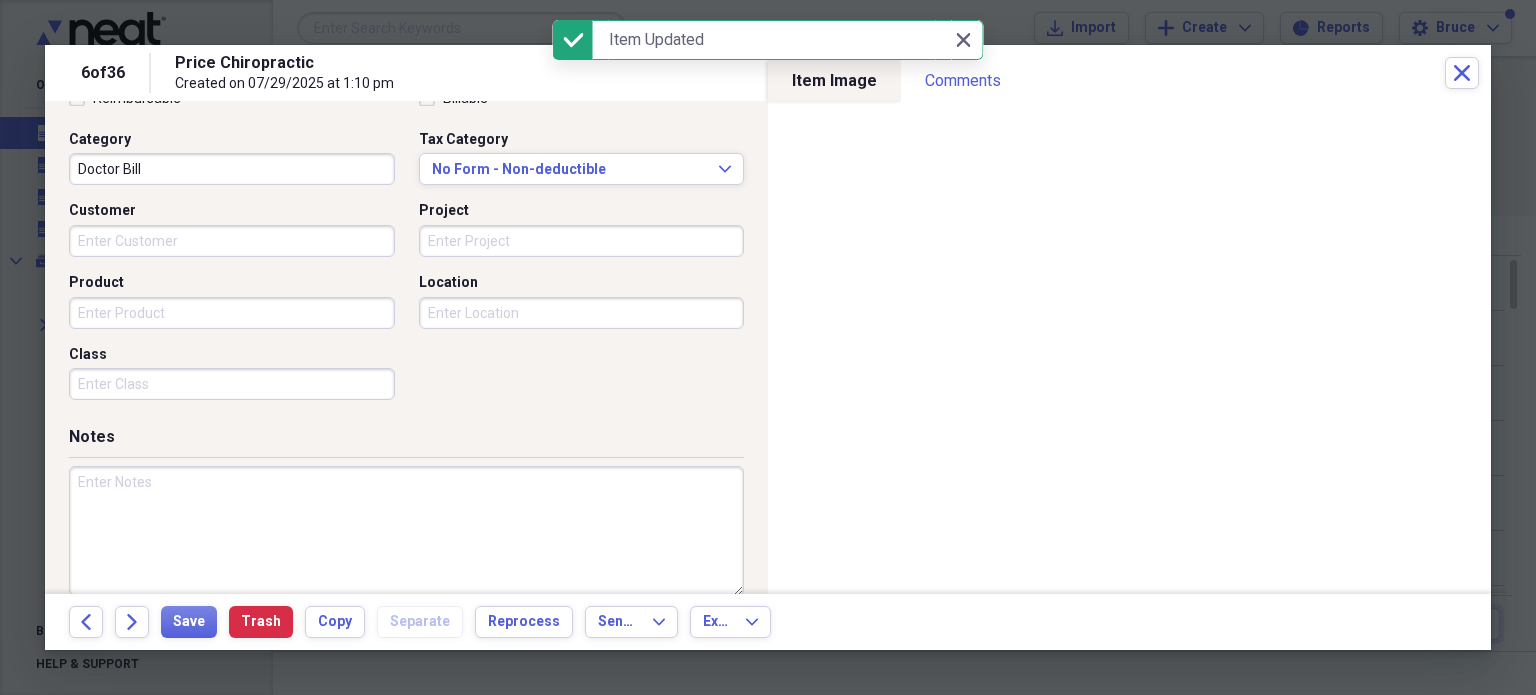 click at bounding box center [406, 531] 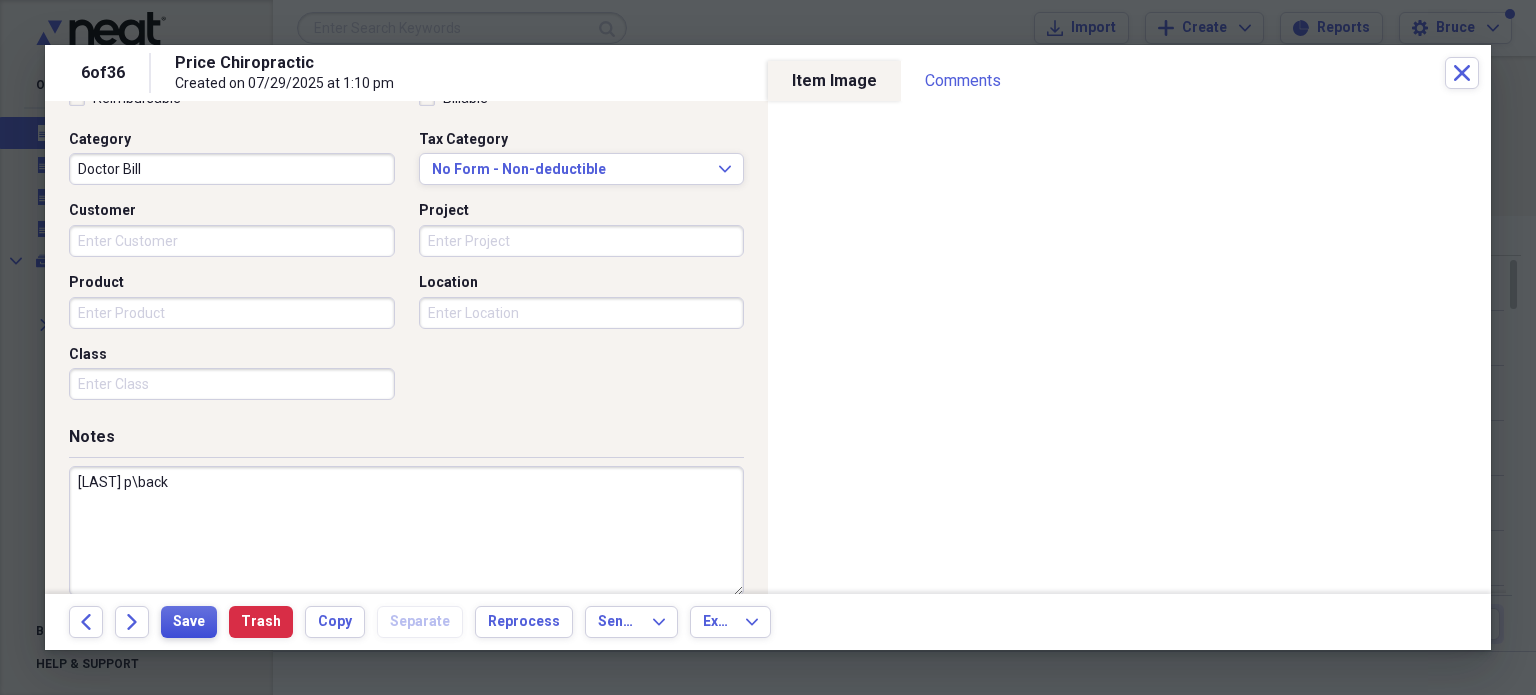 type on "[LAST] p\back" 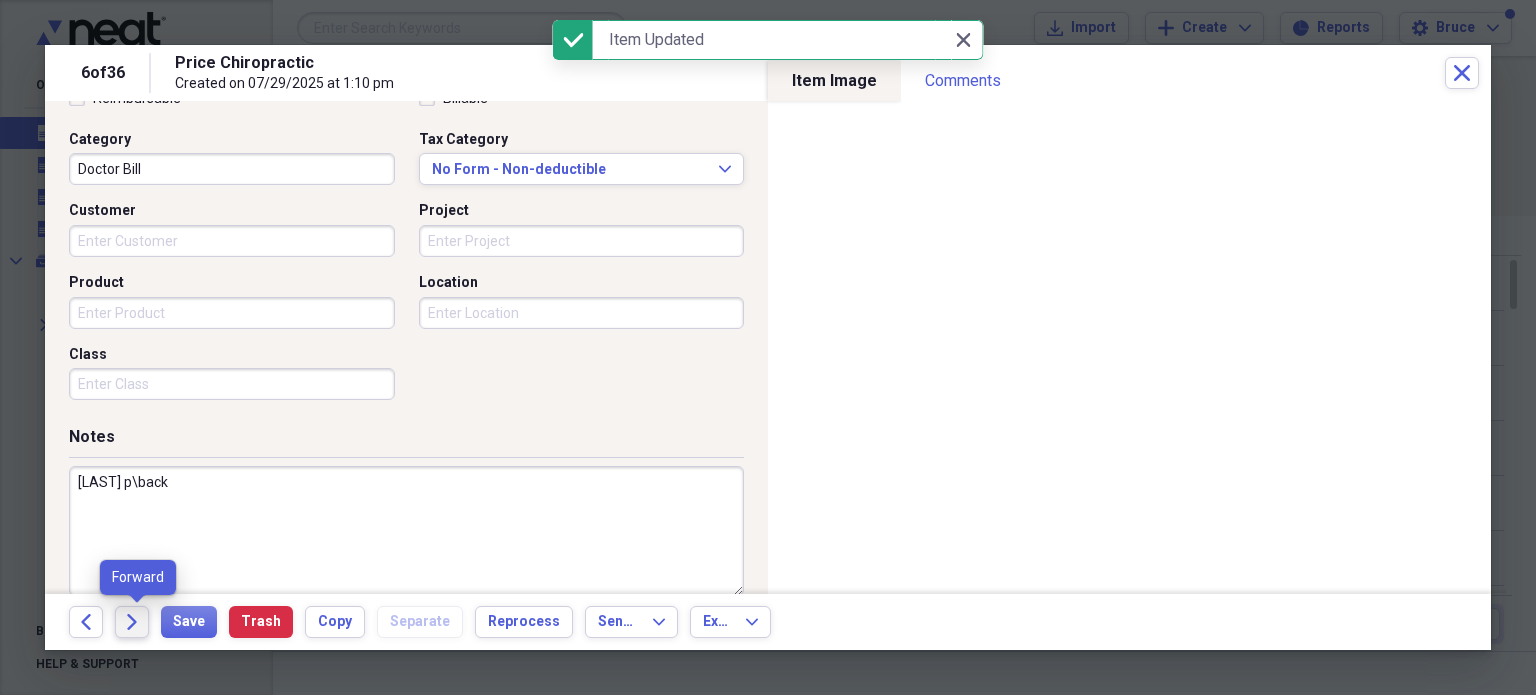 click on "Forward" 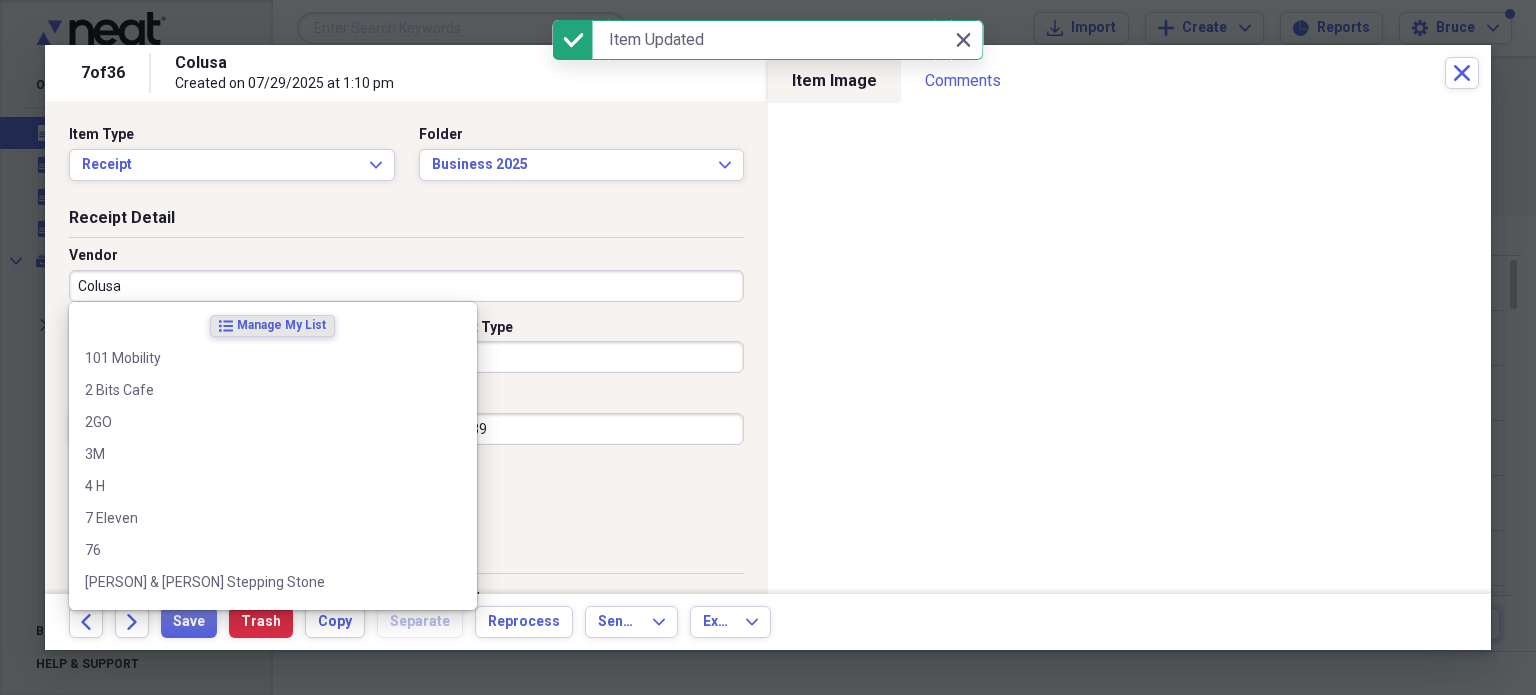 click on "Colusa" at bounding box center (406, 286) 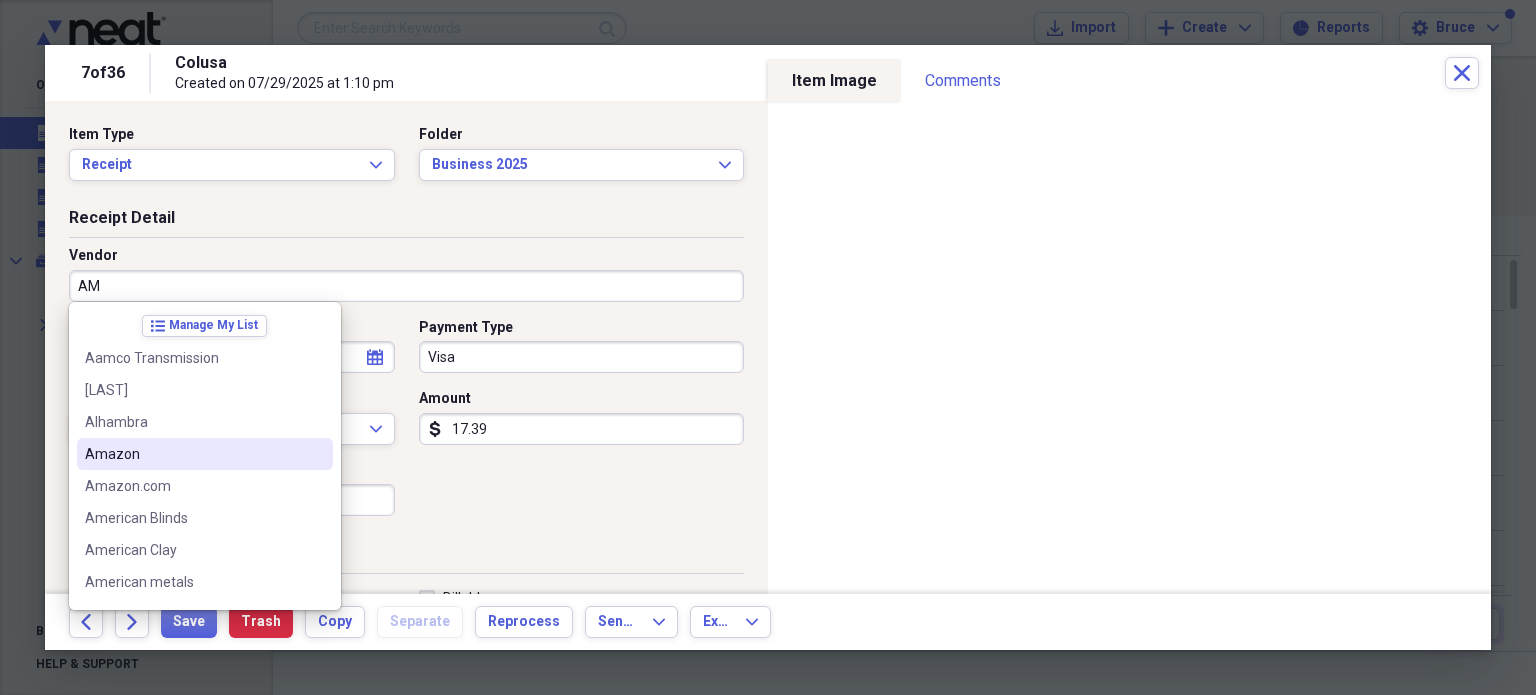 click on "Amazon" at bounding box center (193, 454) 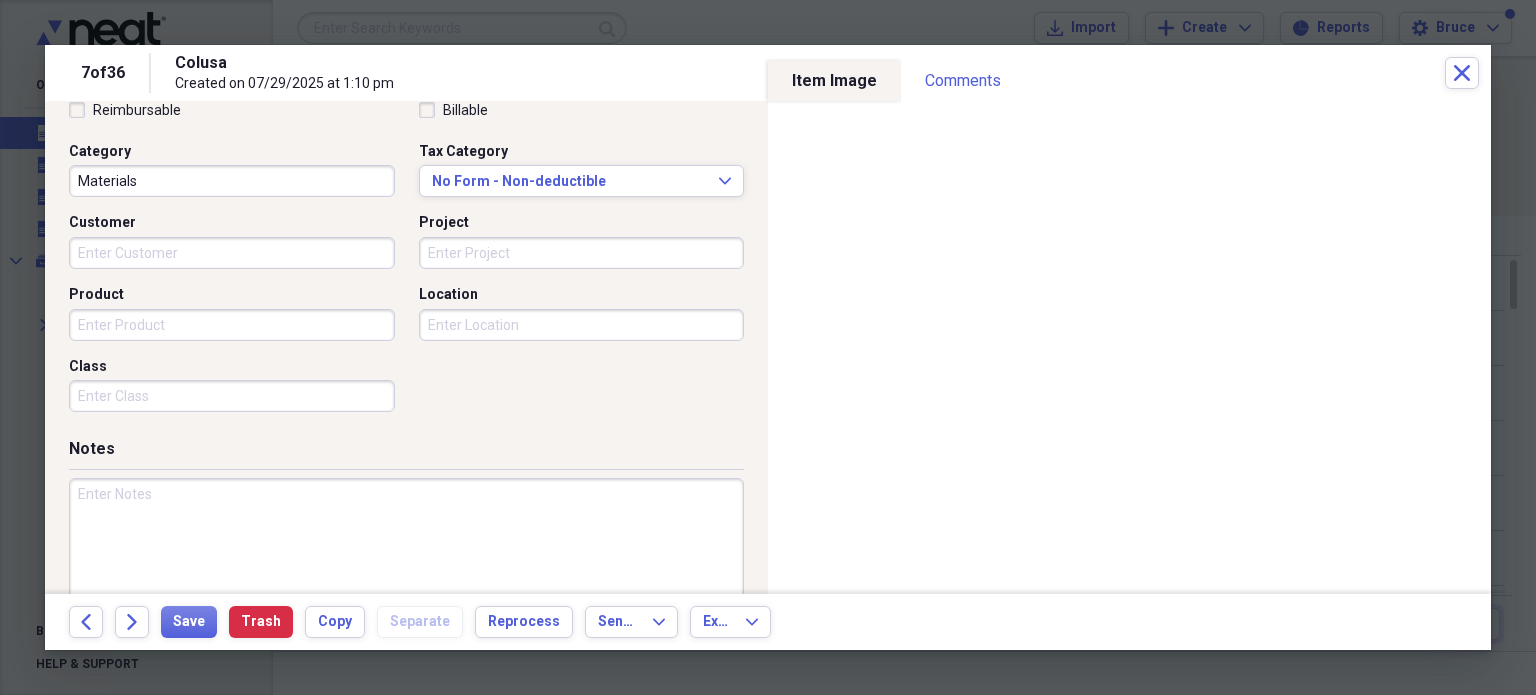 scroll, scrollTop: 526, scrollLeft: 0, axis: vertical 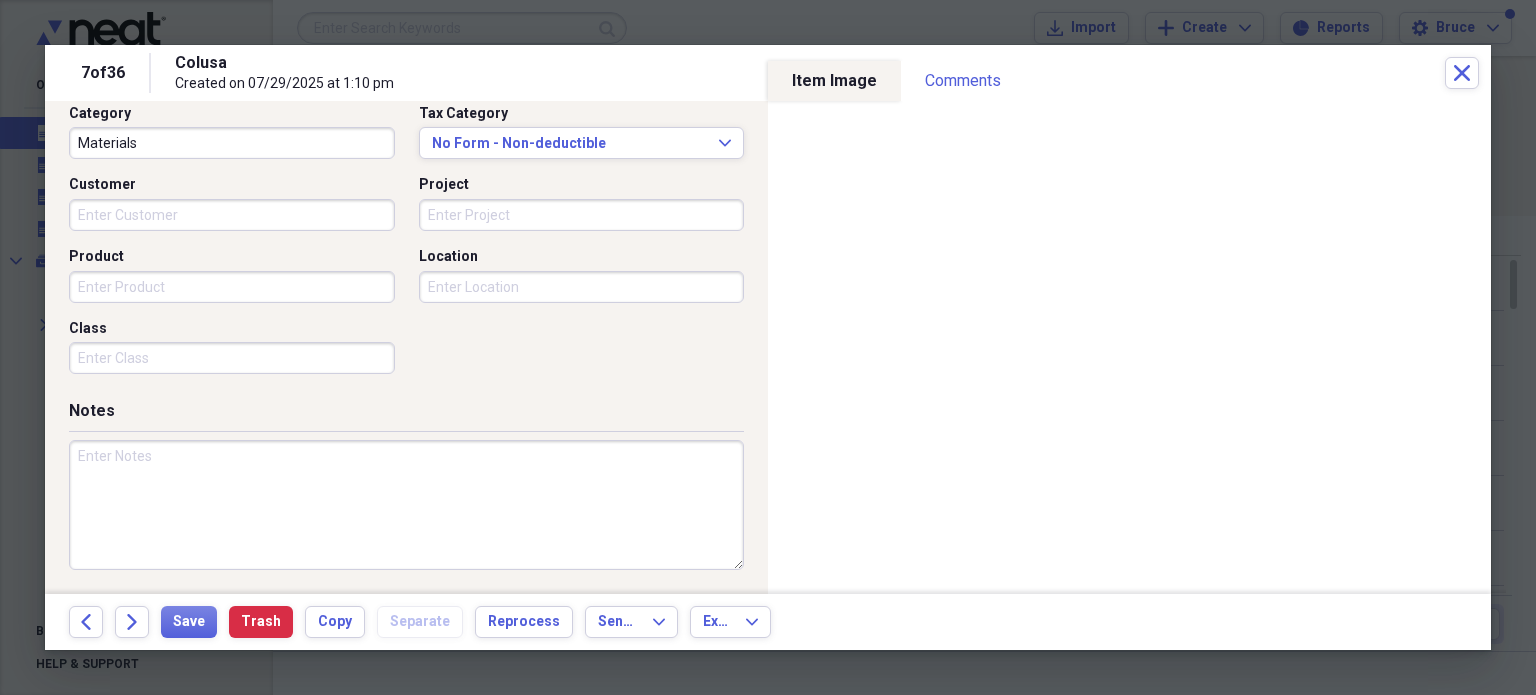 click at bounding box center (406, 505) 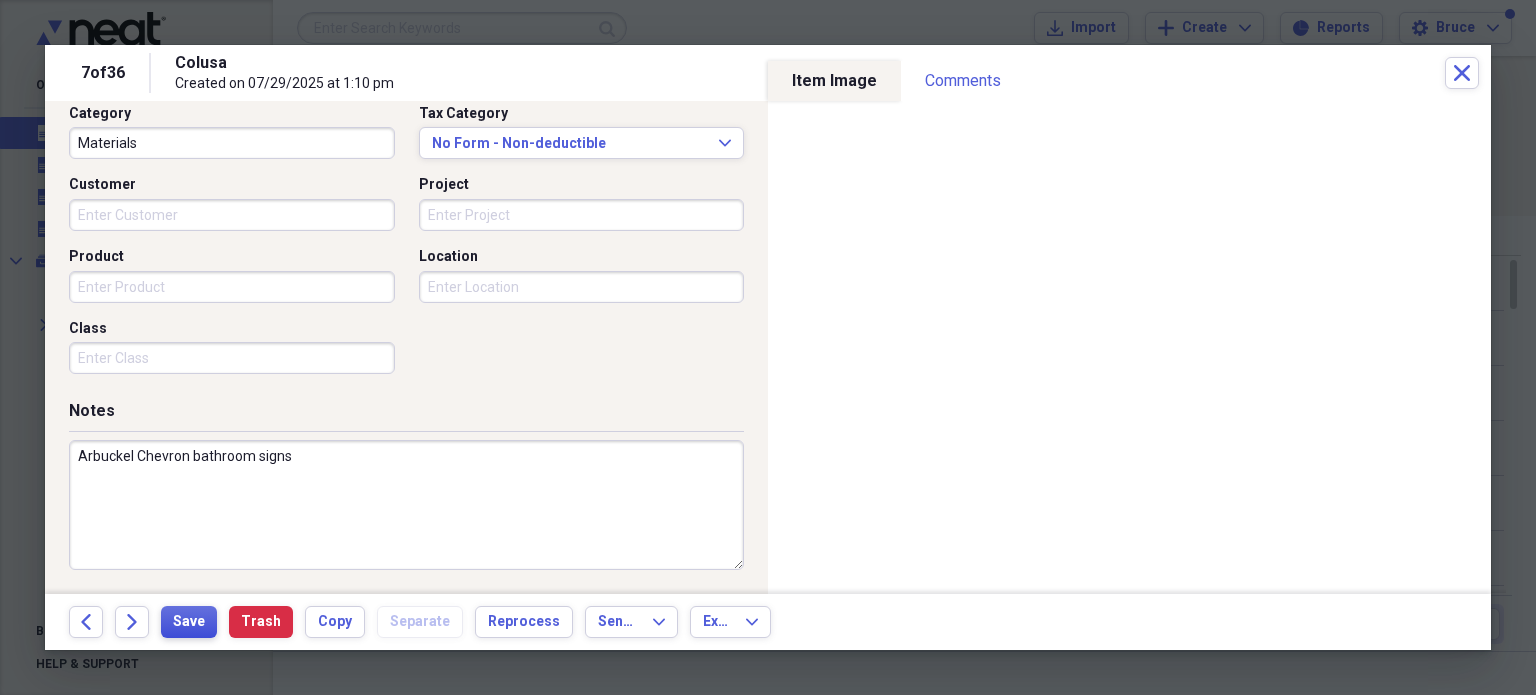 type on "Arbuckel Chevron bathroom signs" 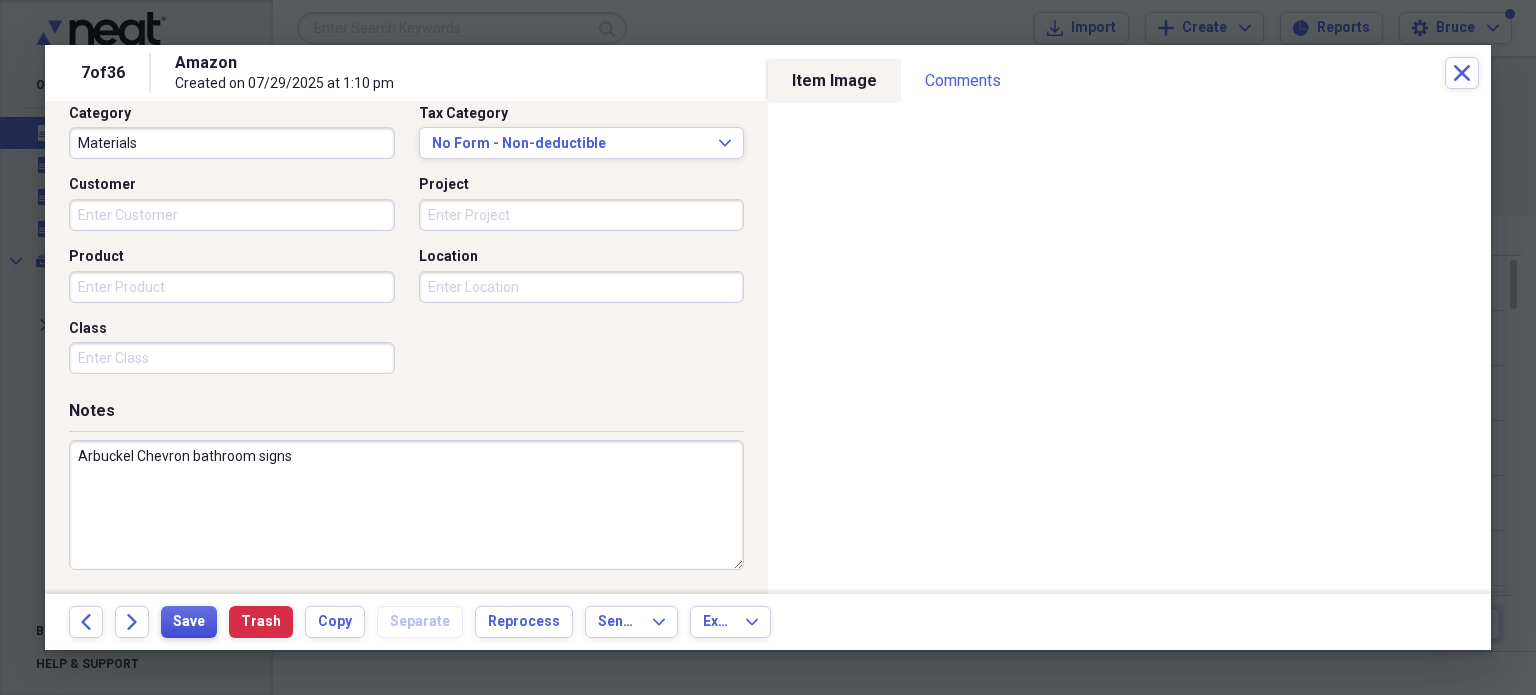 click on "Save" at bounding box center (189, 622) 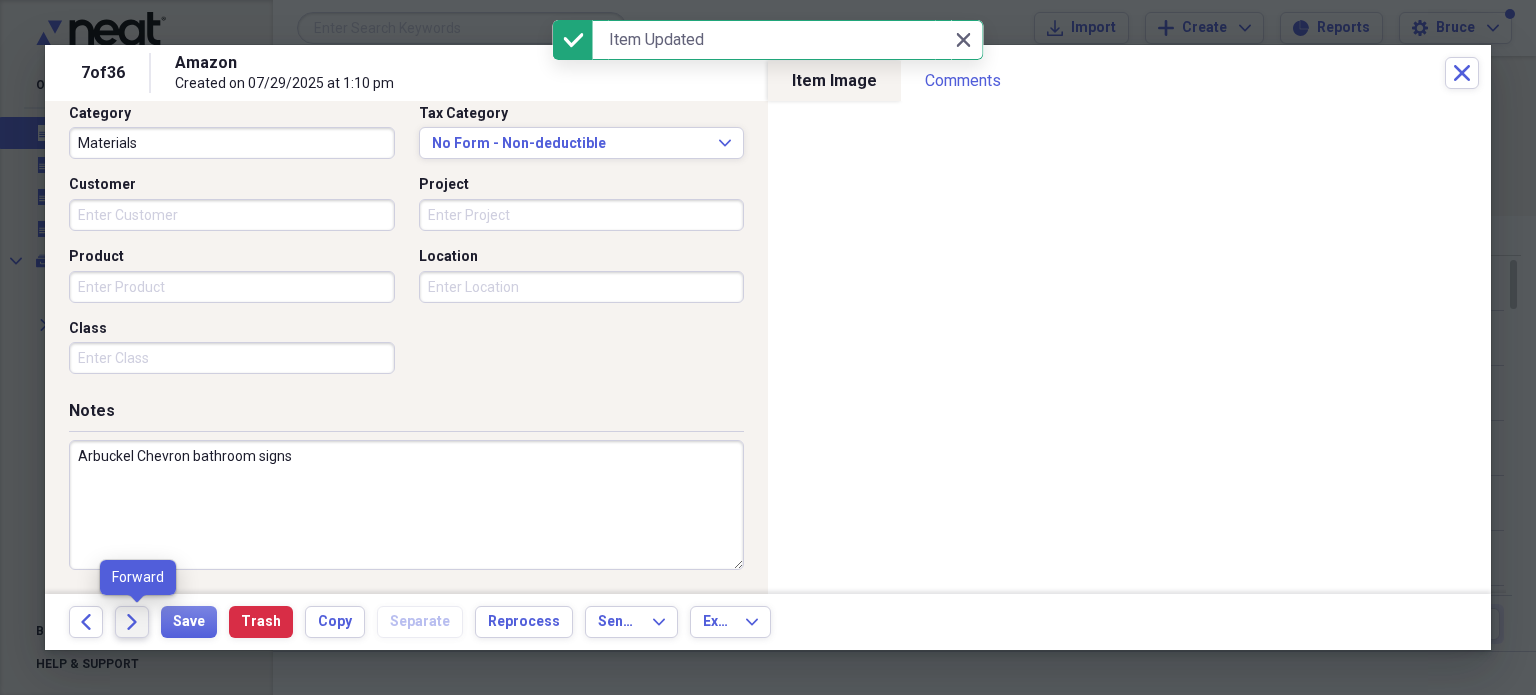 click on "Forward" at bounding box center [132, 622] 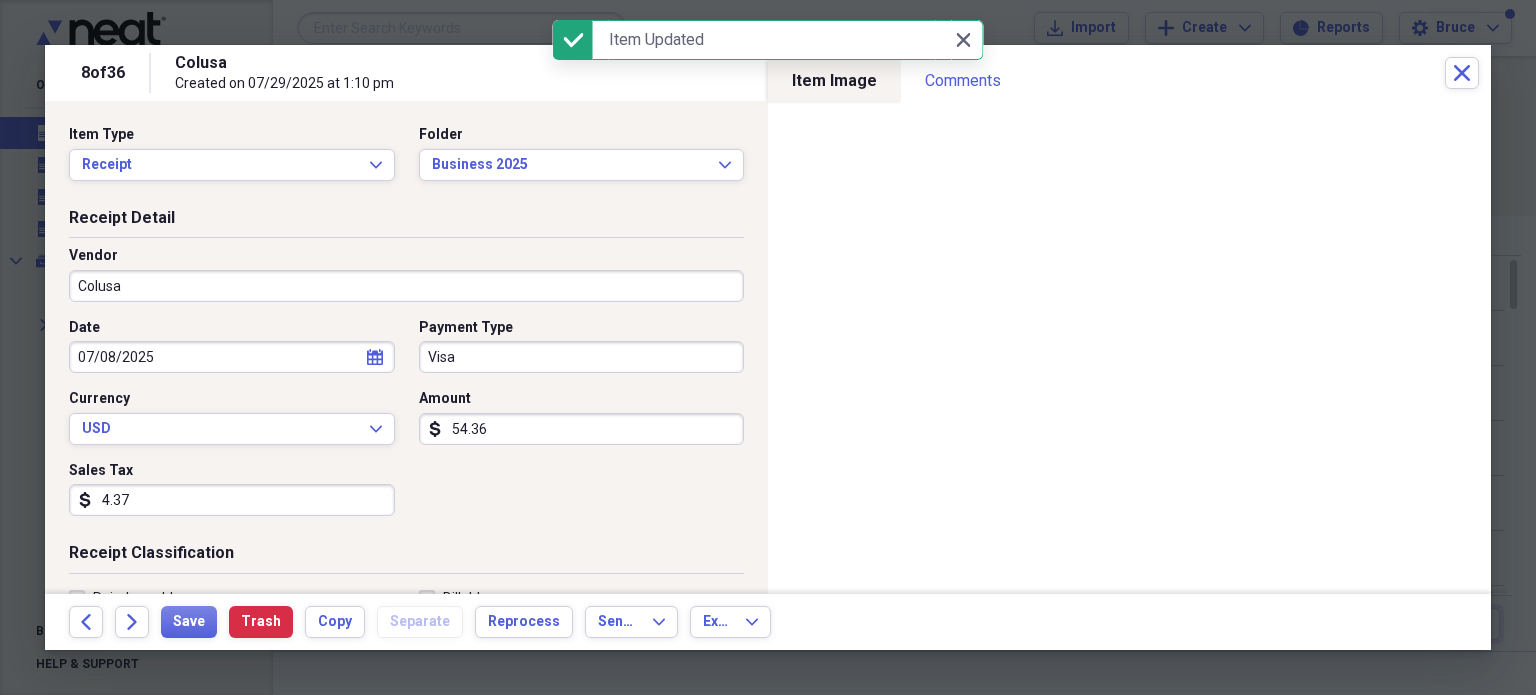 click on "Colusa" at bounding box center [406, 286] 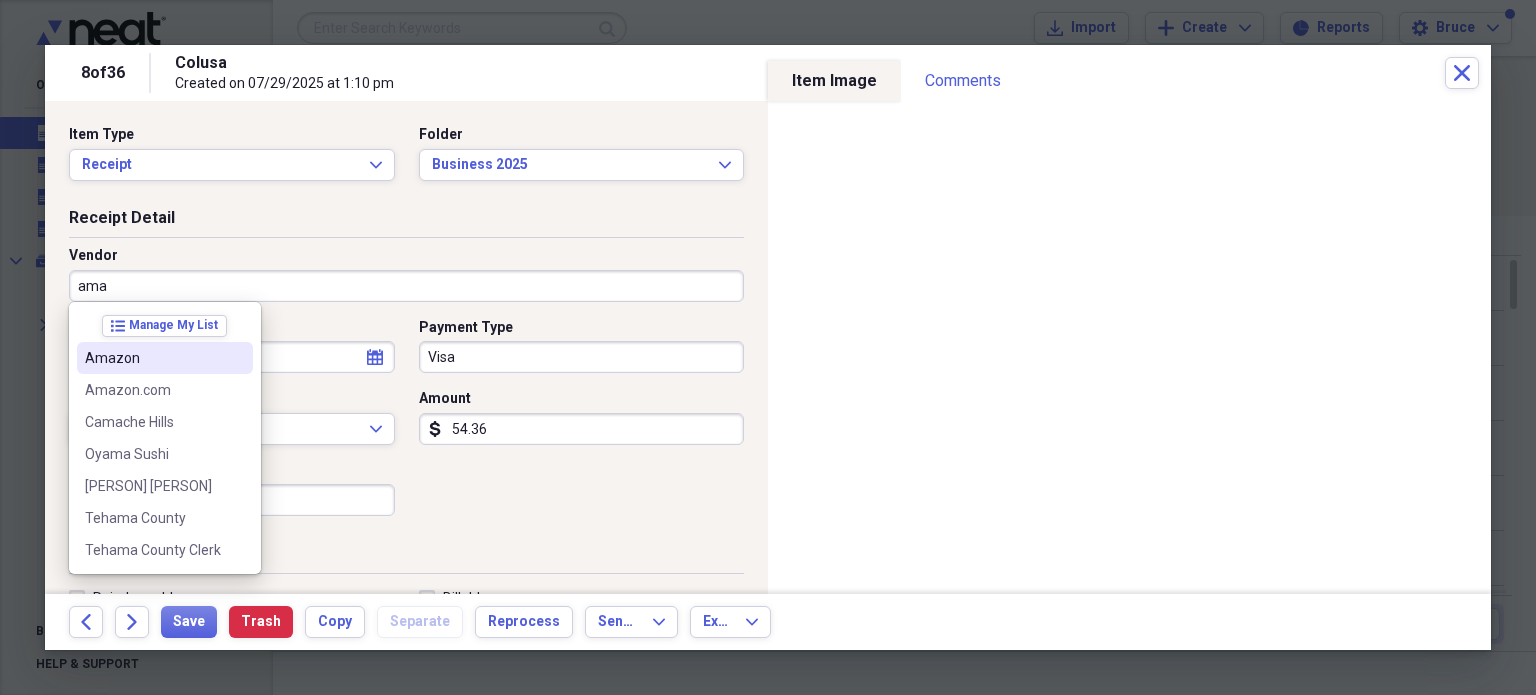 click on "Amazon" at bounding box center [153, 358] 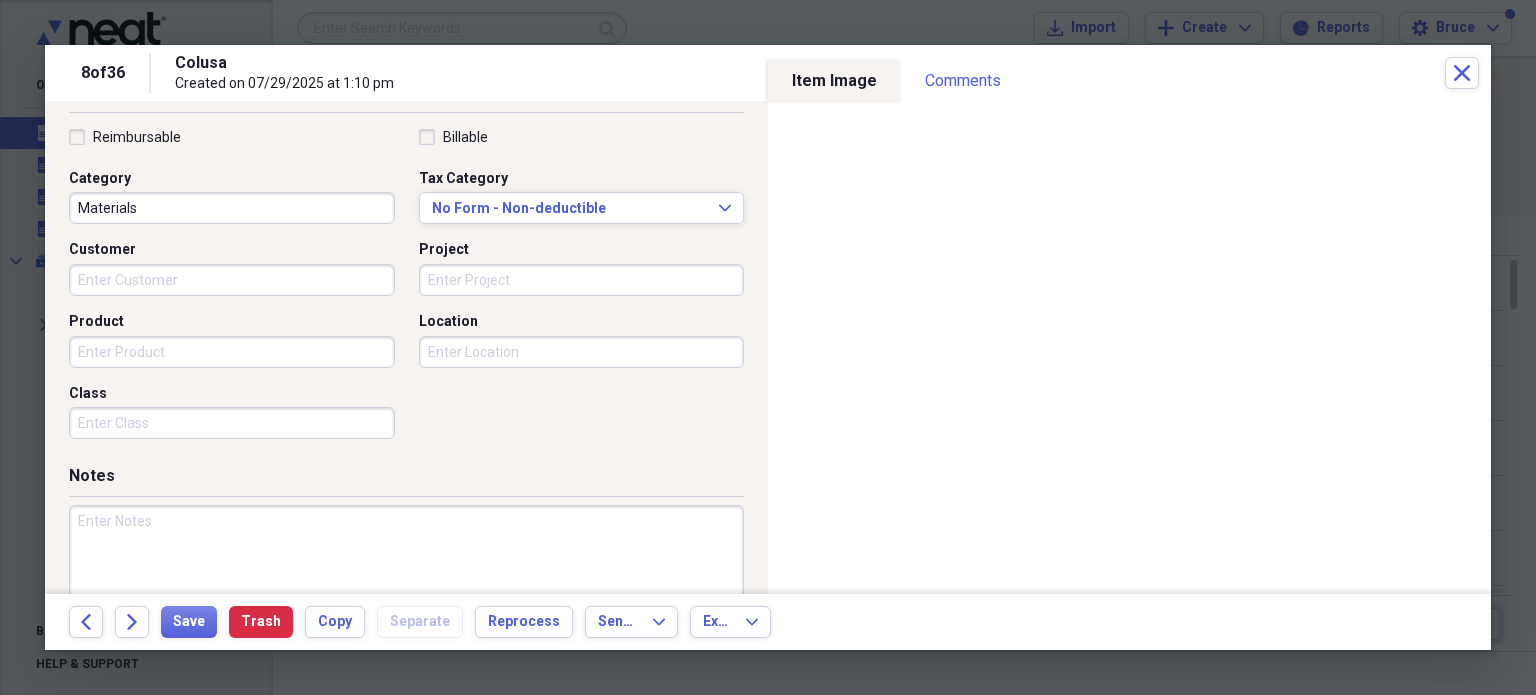 scroll, scrollTop: 526, scrollLeft: 0, axis: vertical 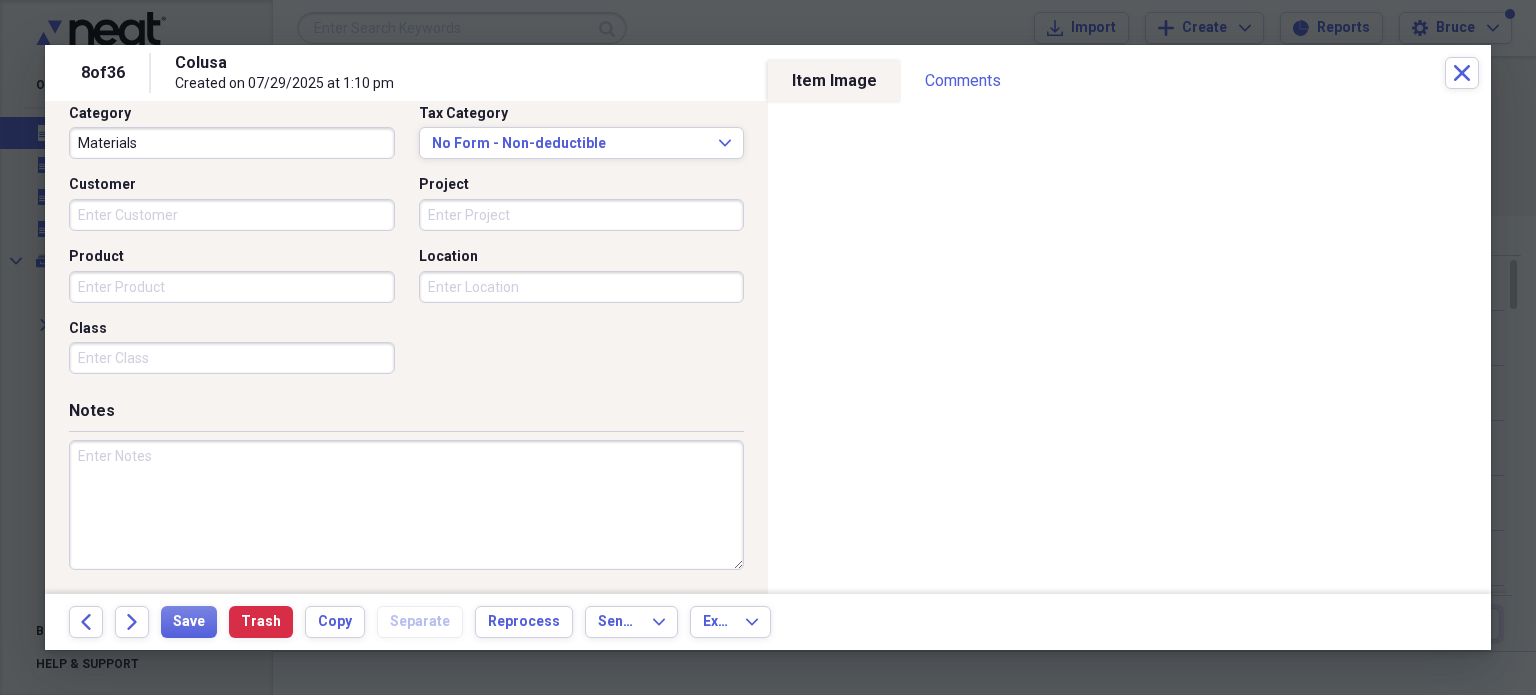 click at bounding box center [406, 505] 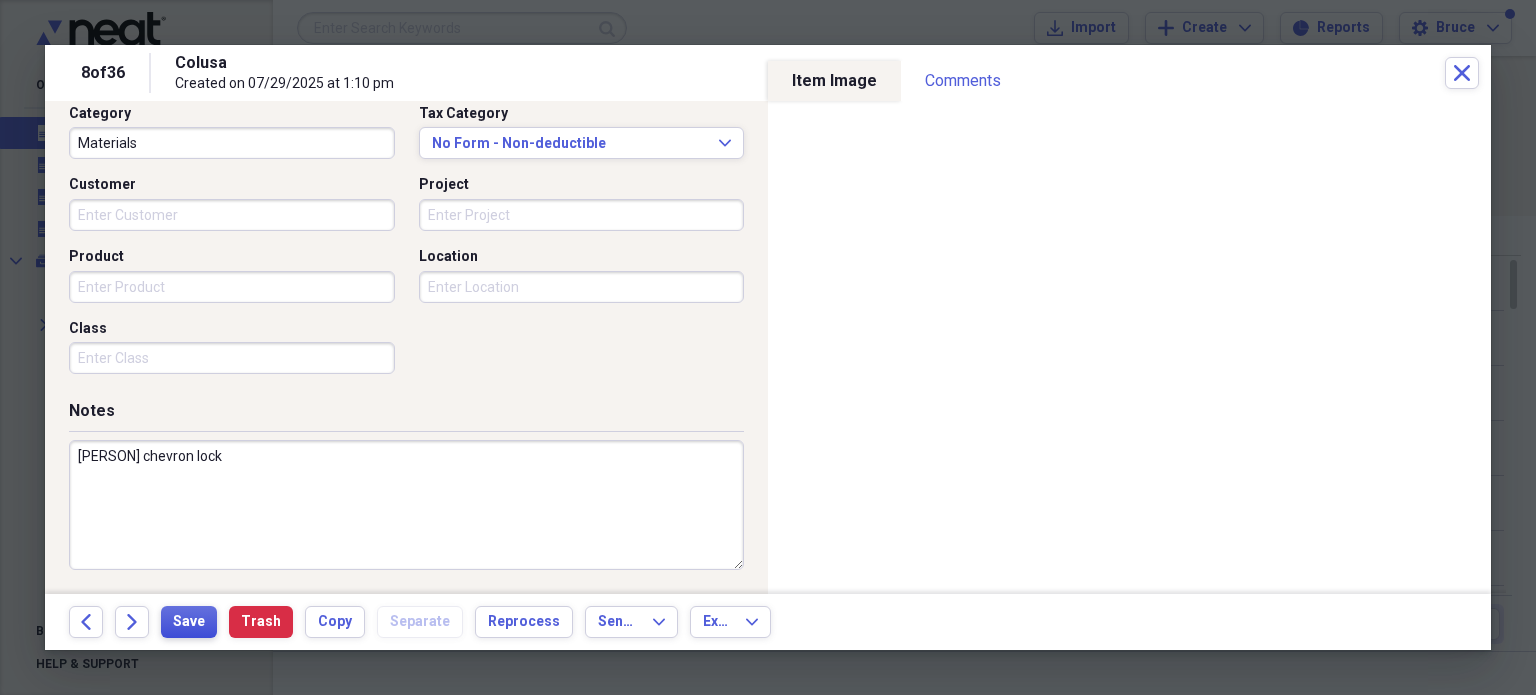 type on "[PERSON] chevron lock" 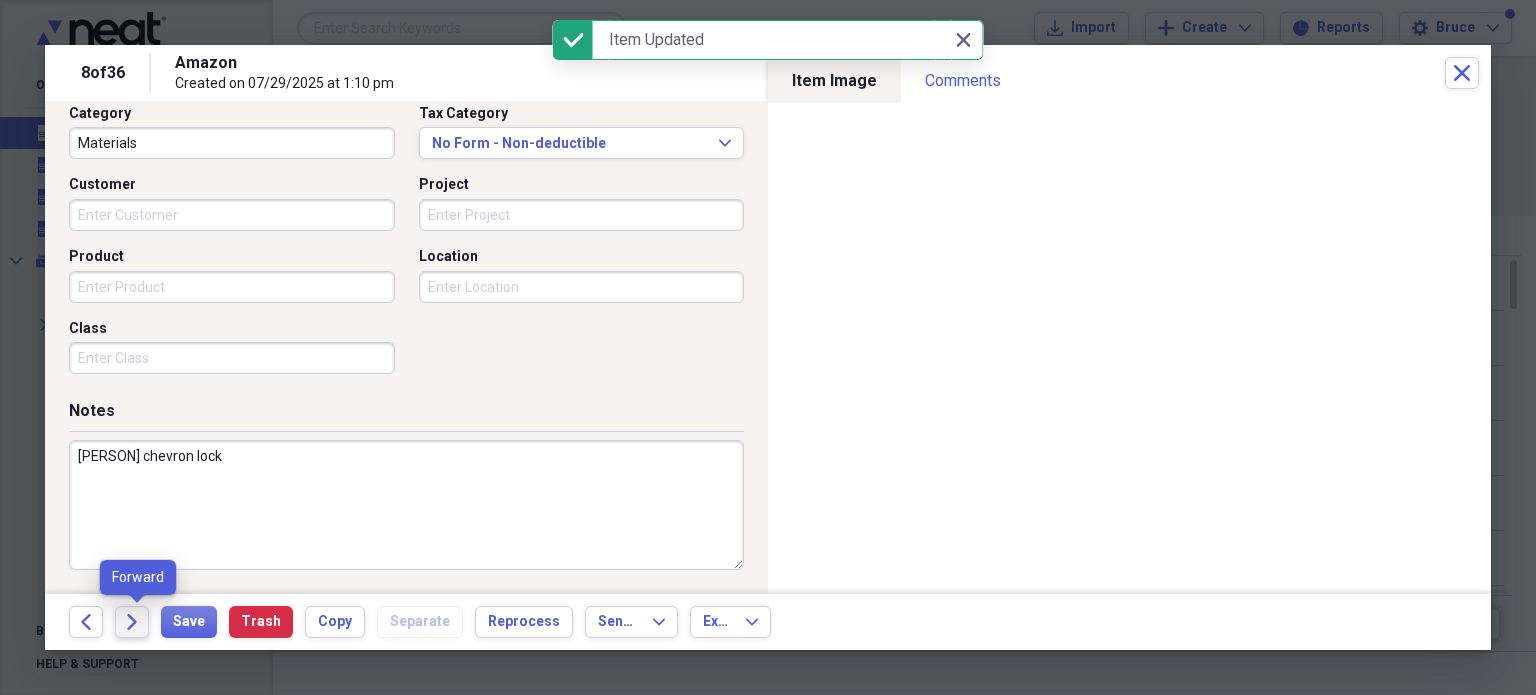 click on "Forward" 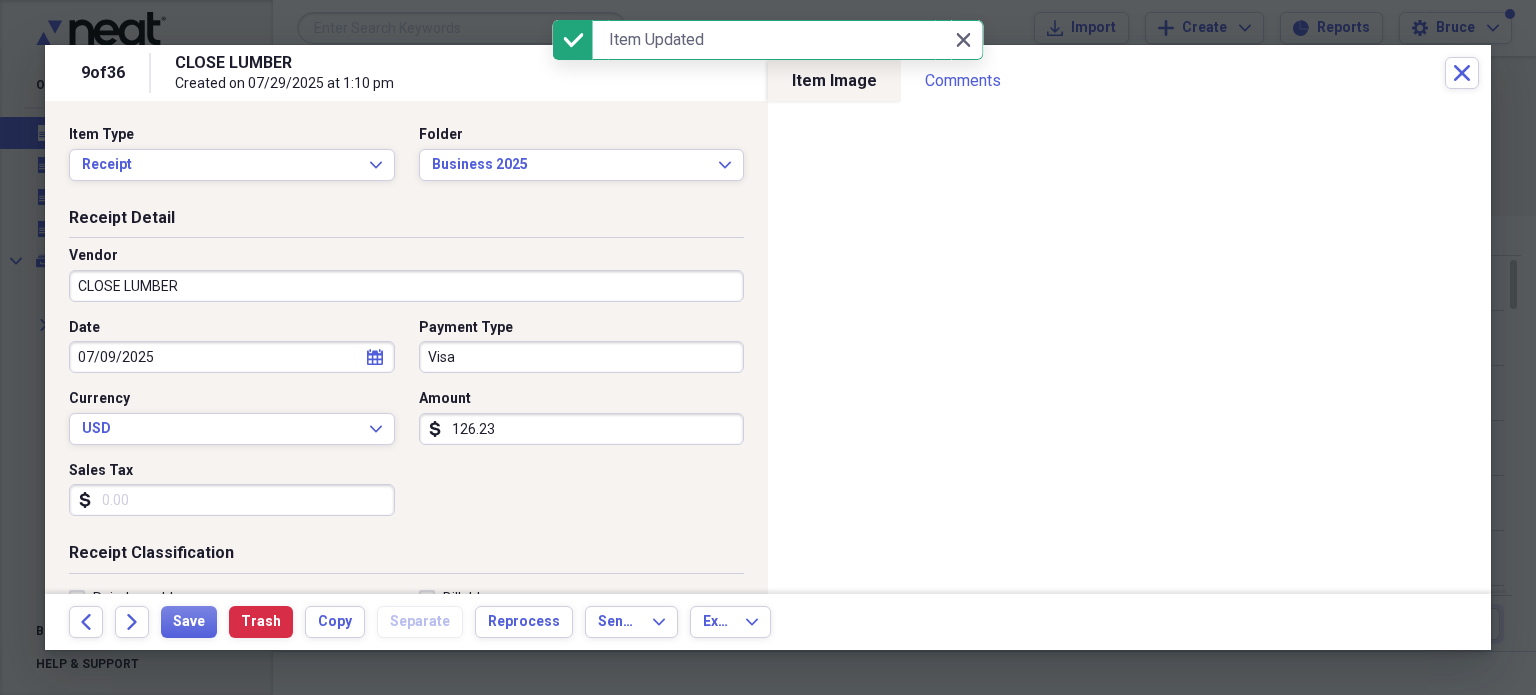 click on "CLOSE LUMBER" at bounding box center [406, 286] 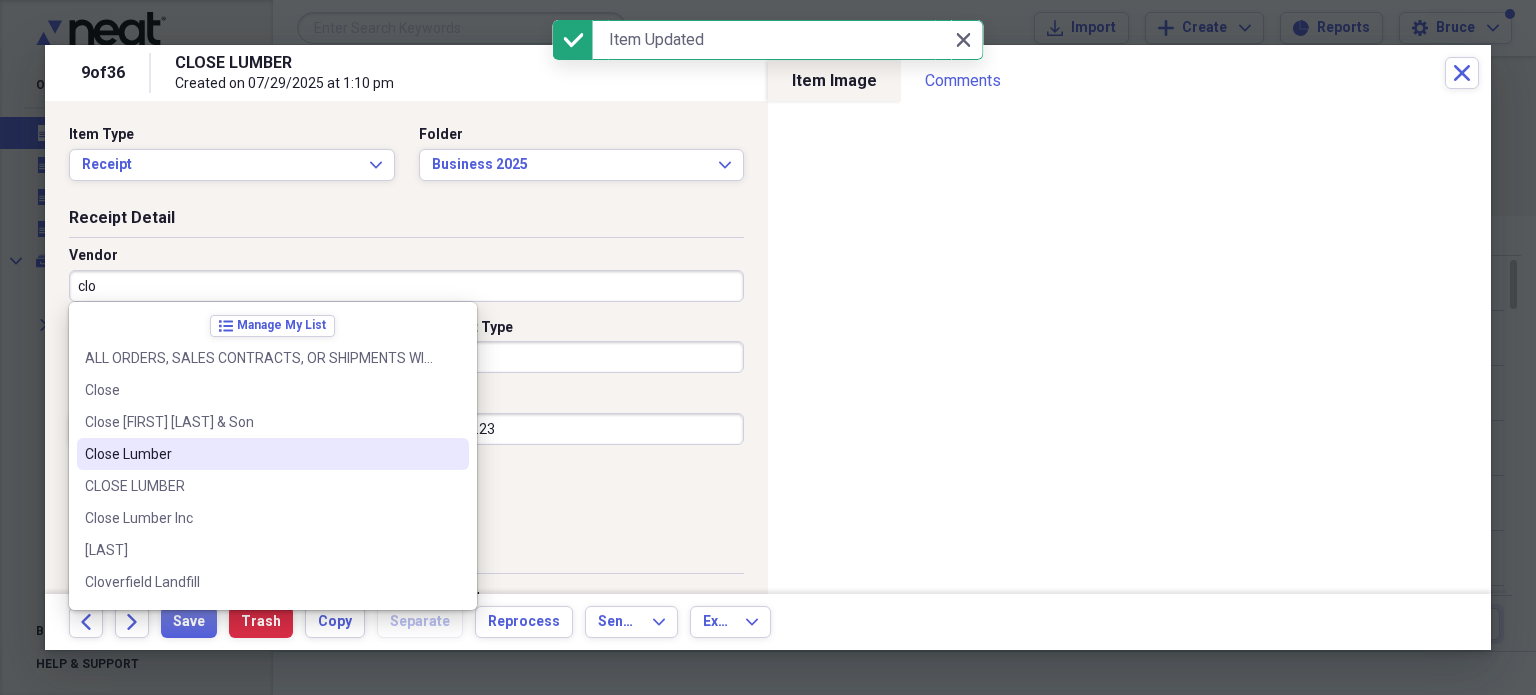 click on "Close Lumber" at bounding box center (261, 454) 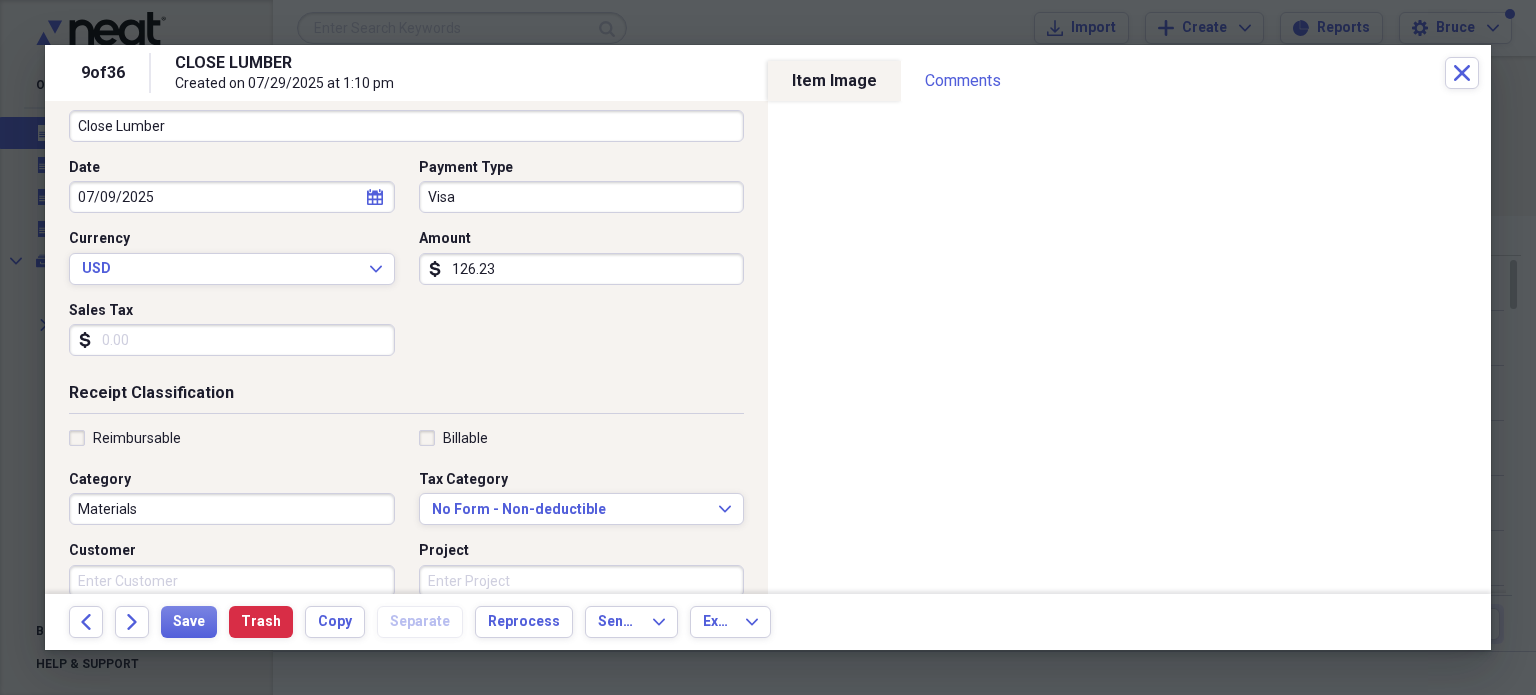 scroll, scrollTop: 400, scrollLeft: 0, axis: vertical 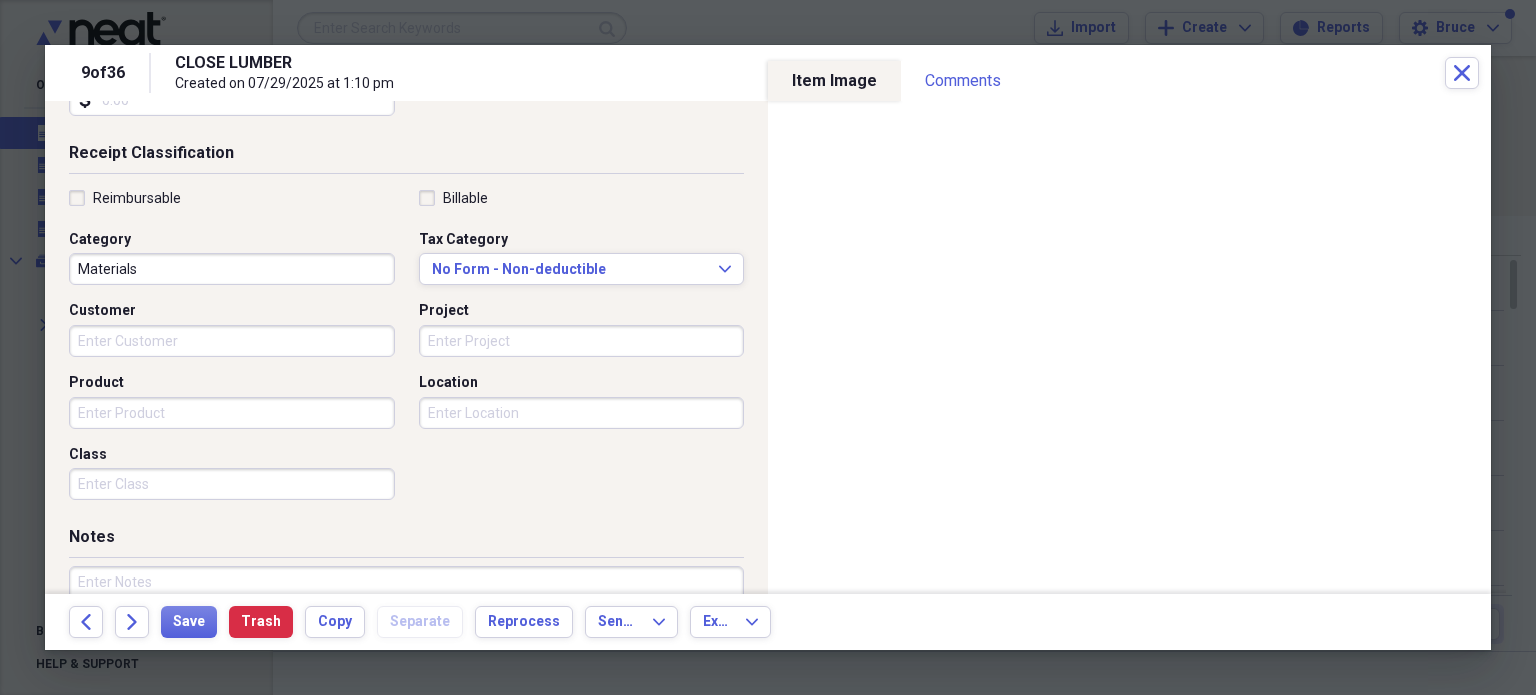 click on "Customer" at bounding box center [232, 341] 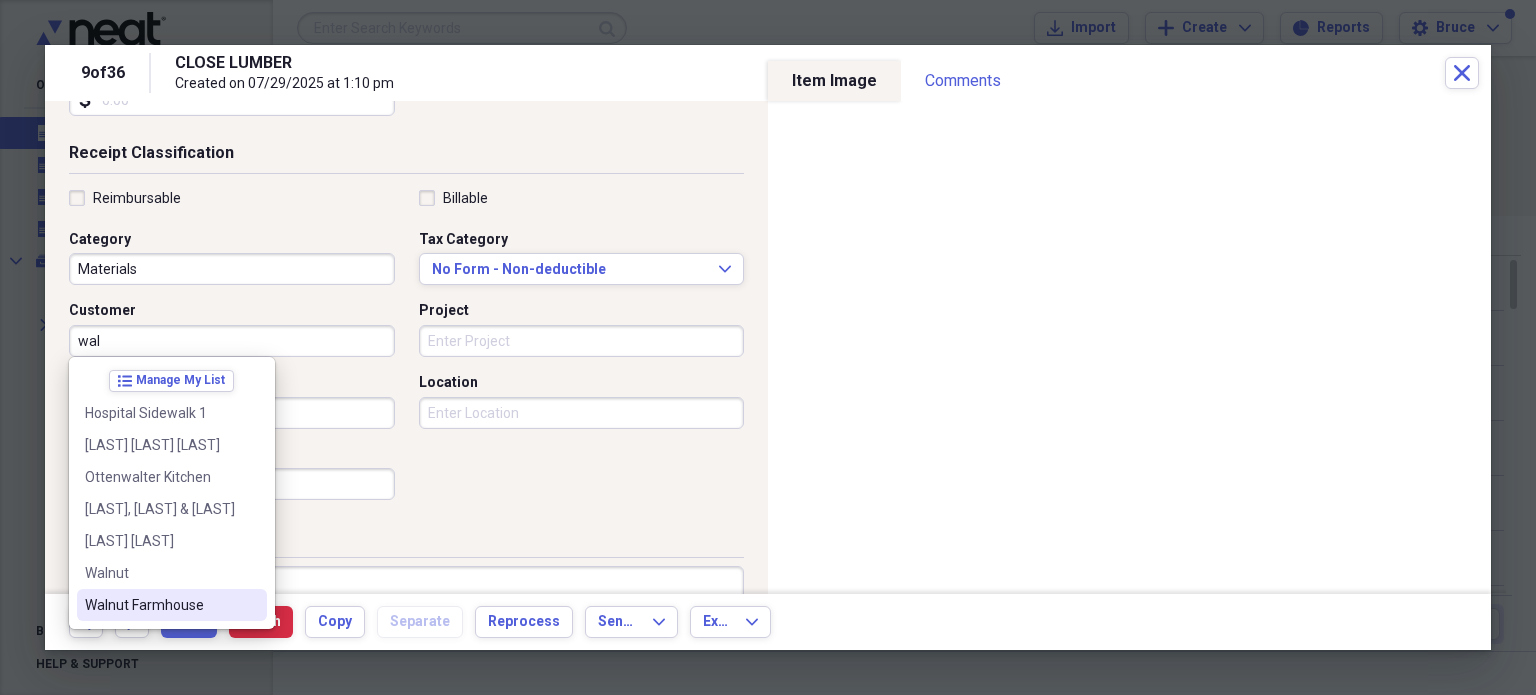 click on "Walnut Farmhouse" at bounding box center [160, 605] 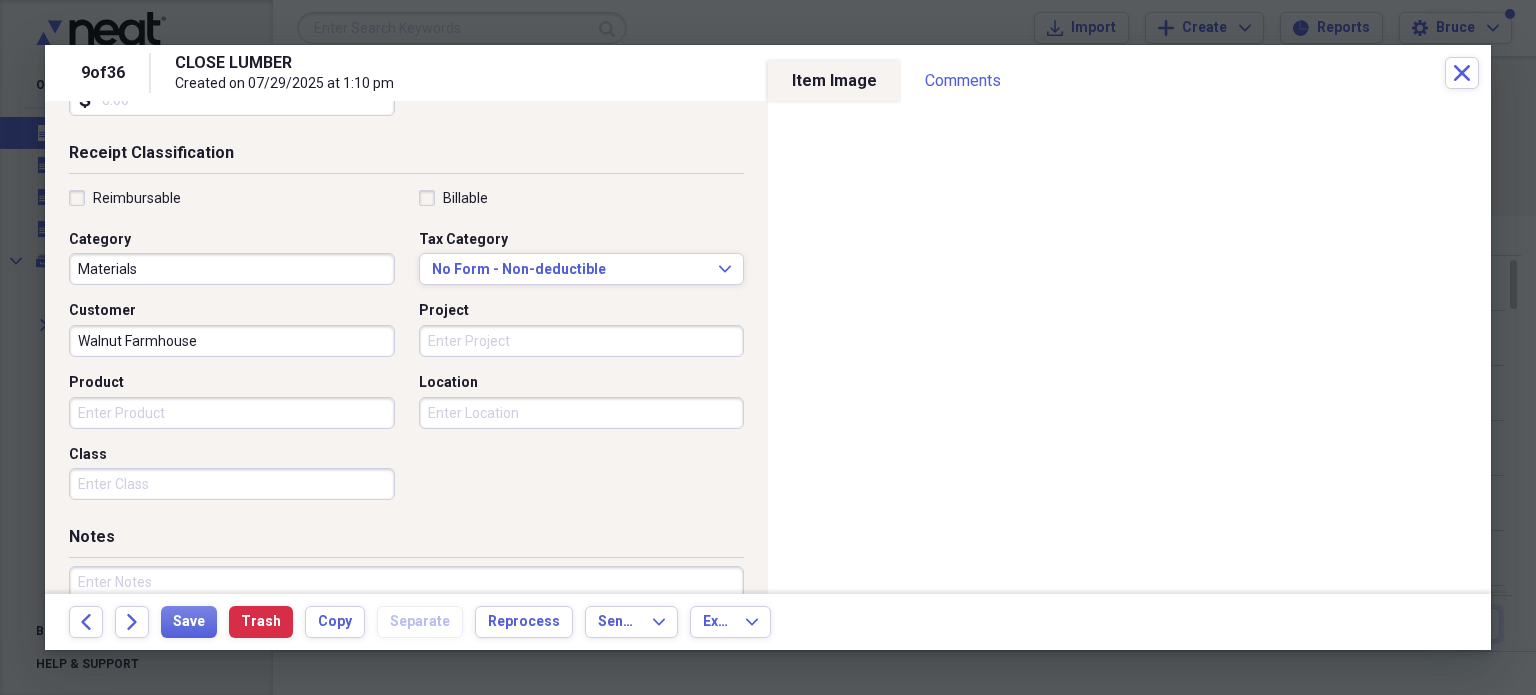 scroll, scrollTop: 526, scrollLeft: 0, axis: vertical 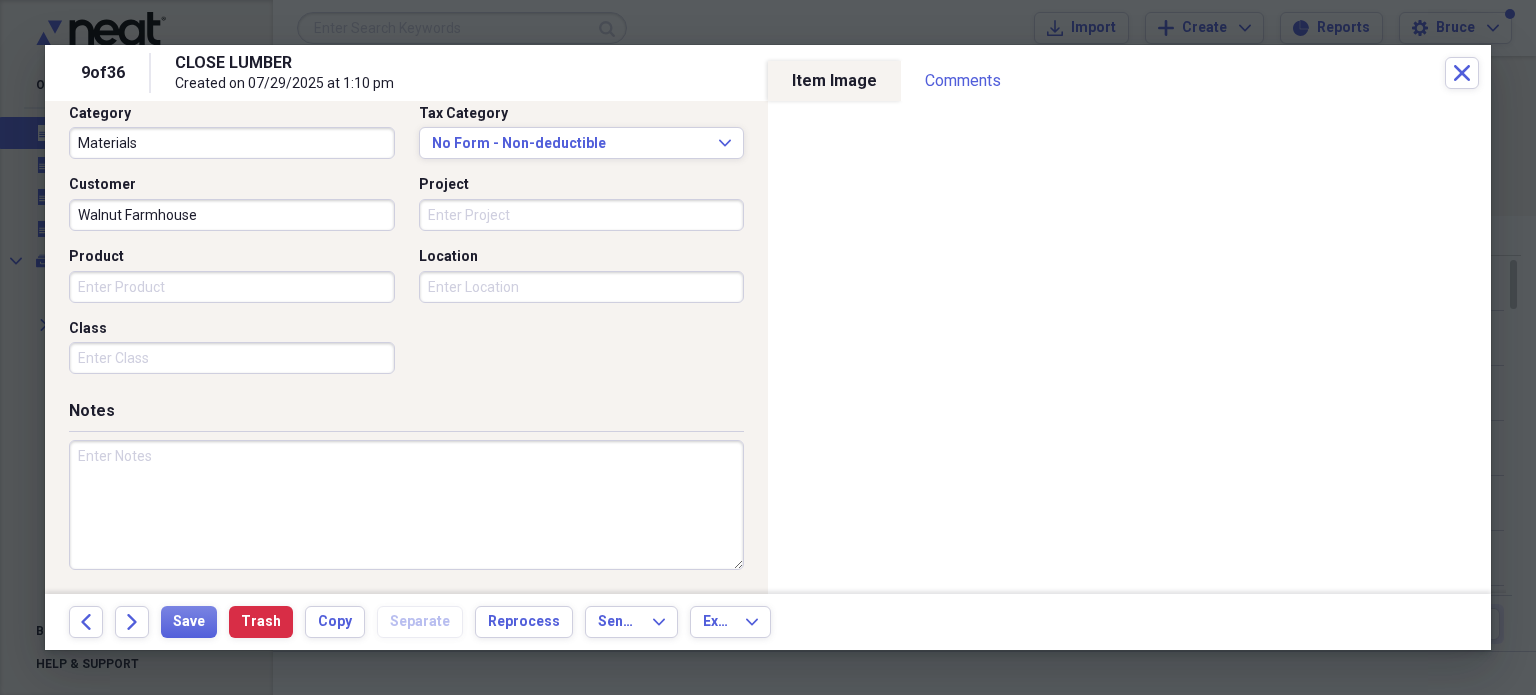 click at bounding box center (406, 505) 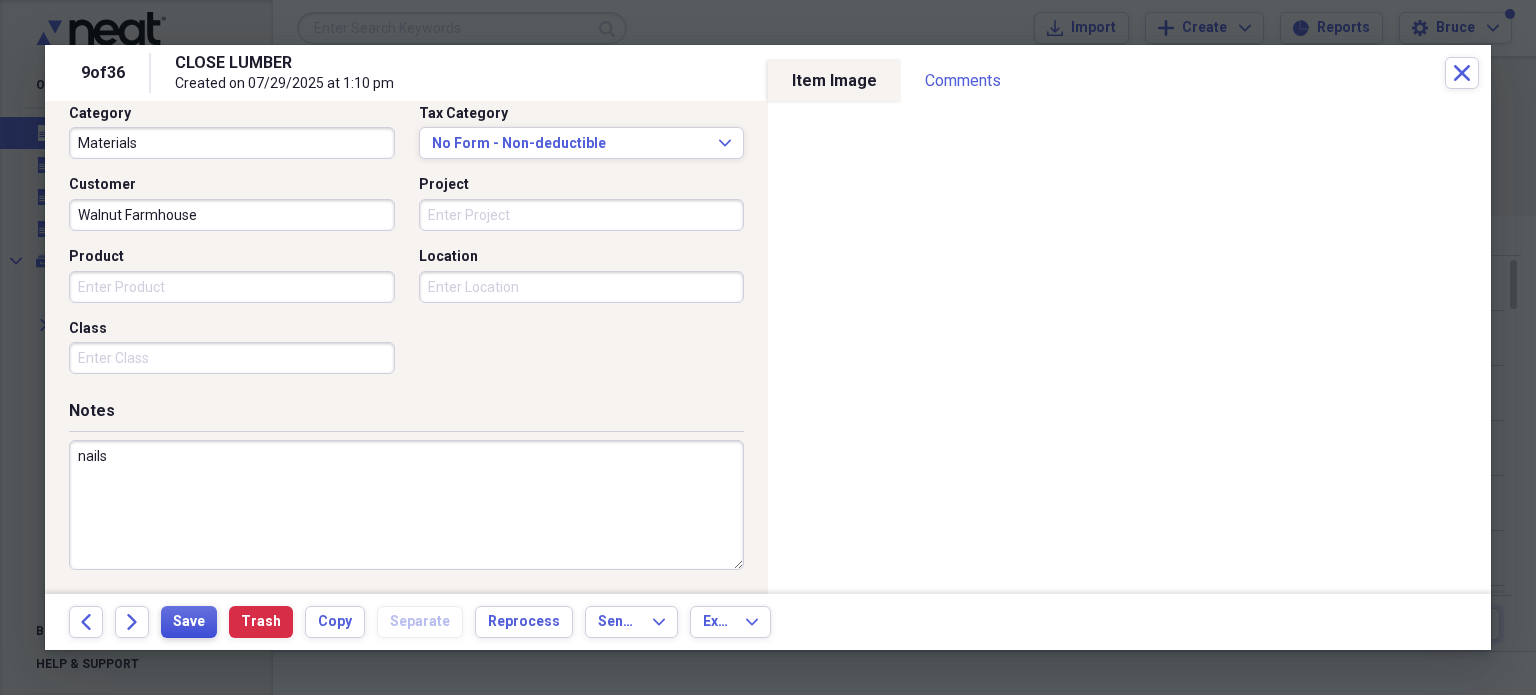 type on "nails" 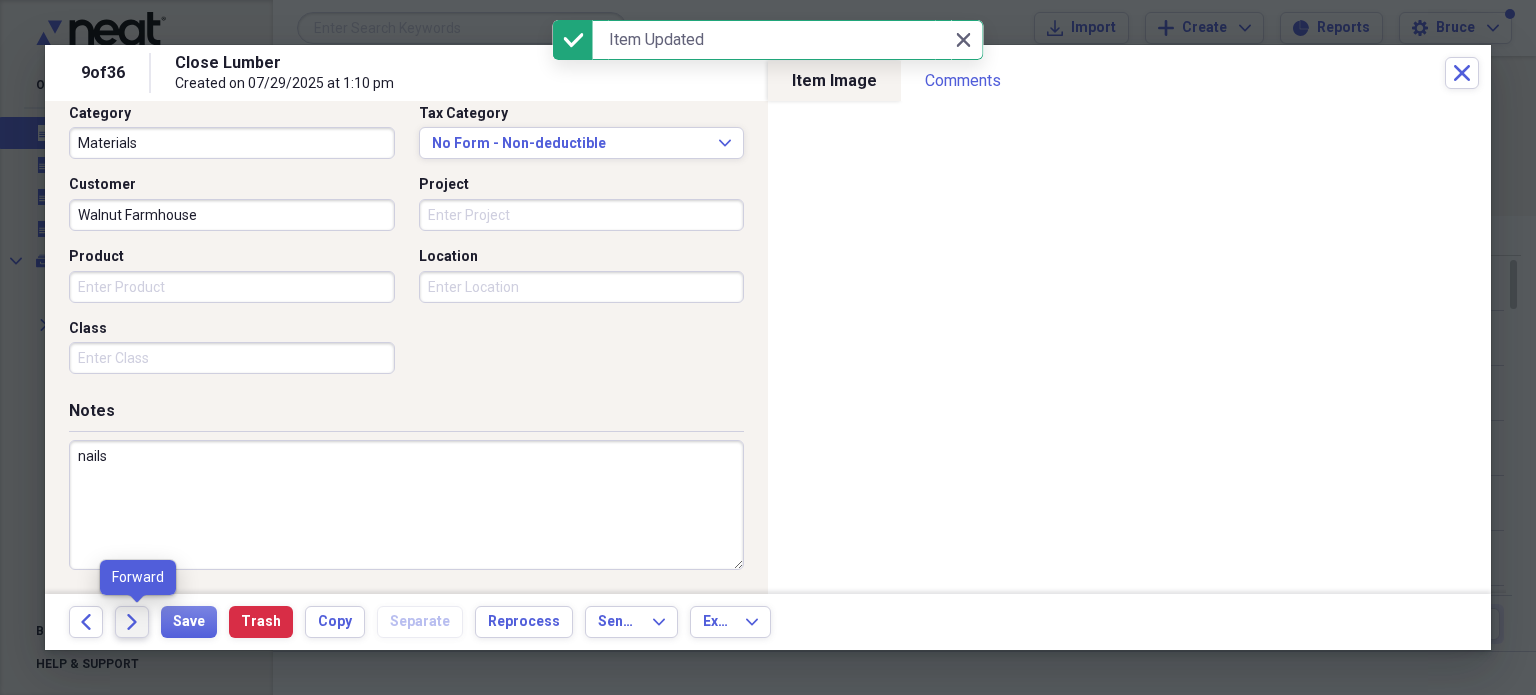 click on "Forward" 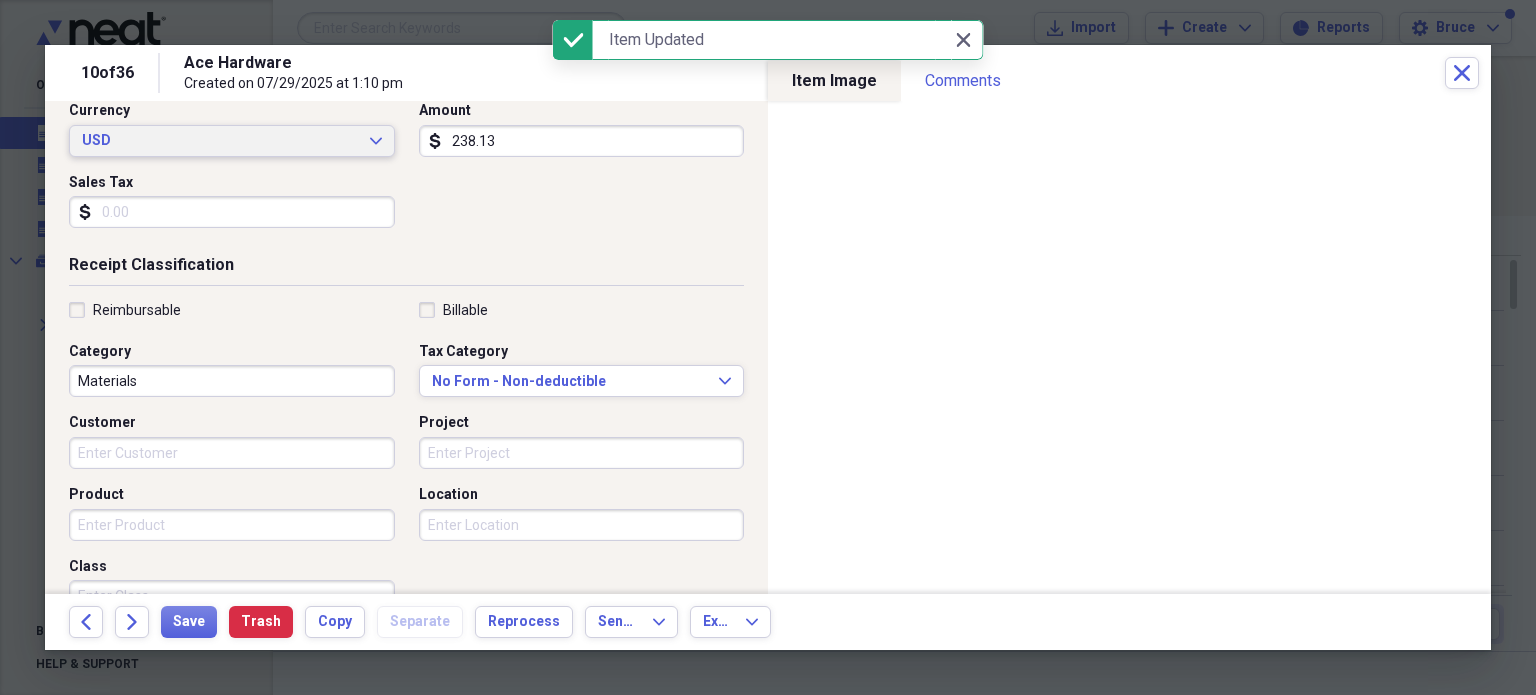 scroll, scrollTop: 300, scrollLeft: 0, axis: vertical 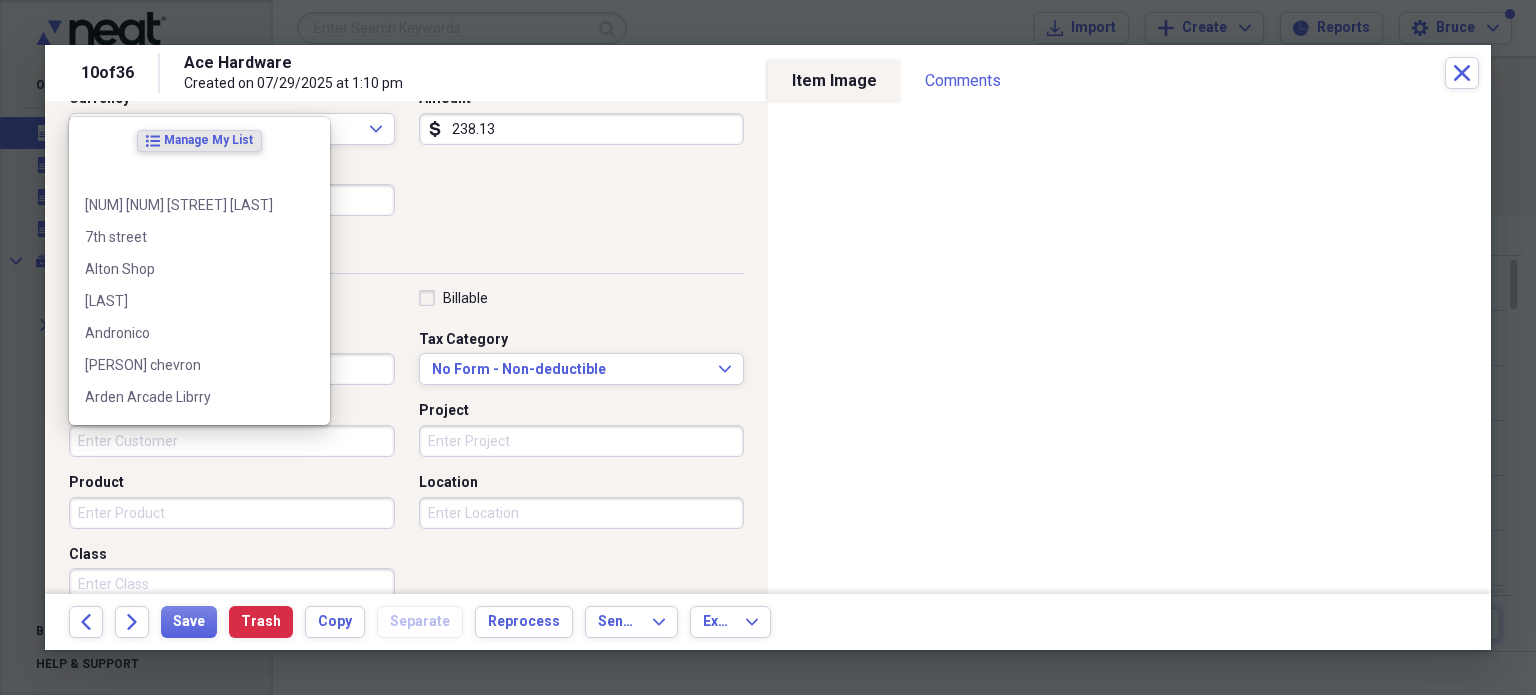 click on "Customer" at bounding box center [232, 441] 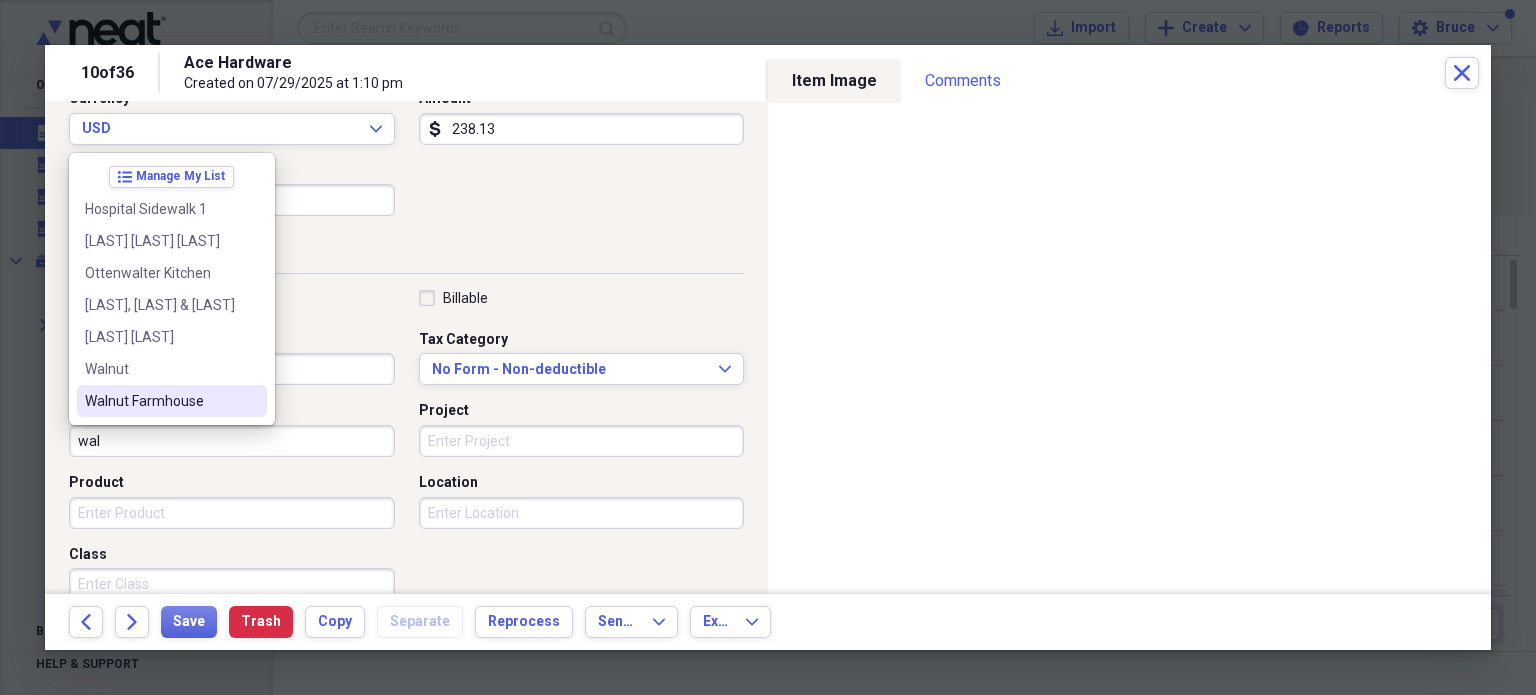 click on "Walnut Farmhouse" at bounding box center (160, 401) 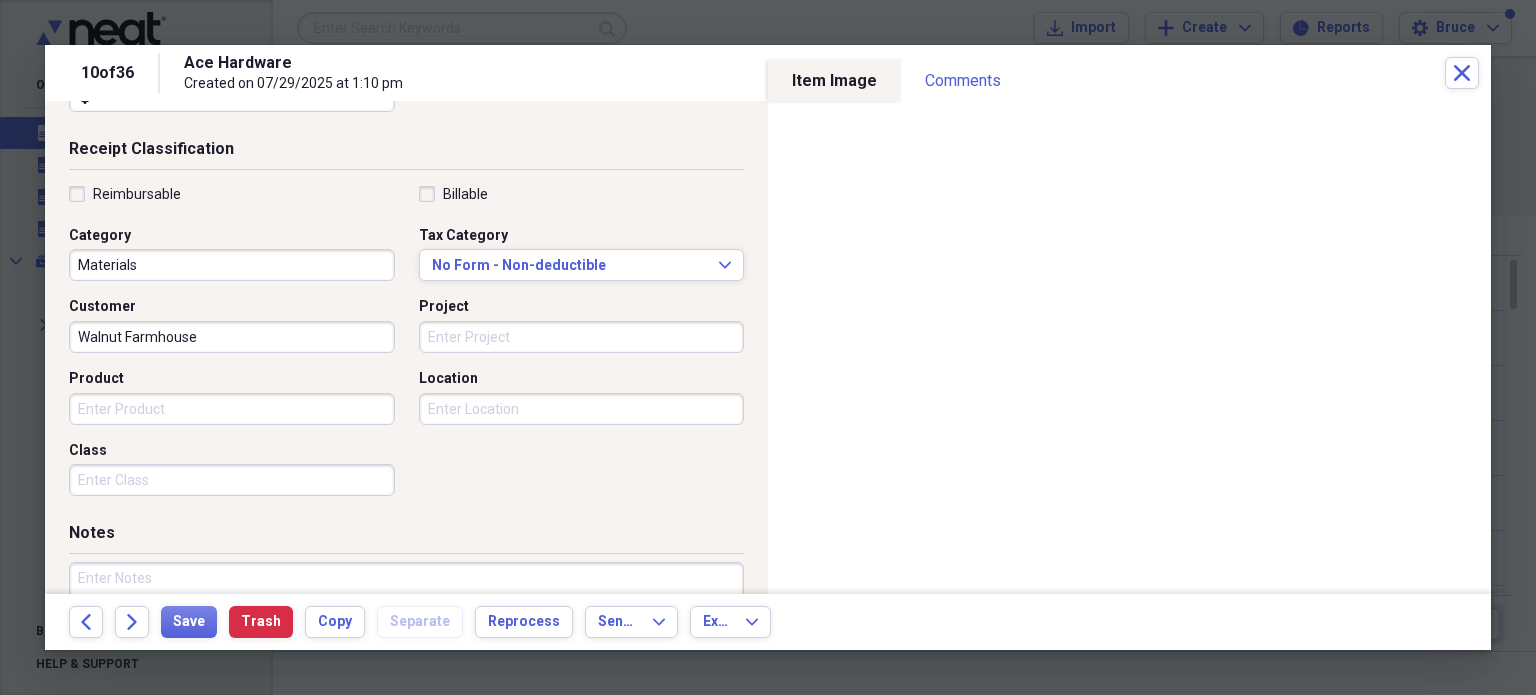scroll, scrollTop: 526, scrollLeft: 0, axis: vertical 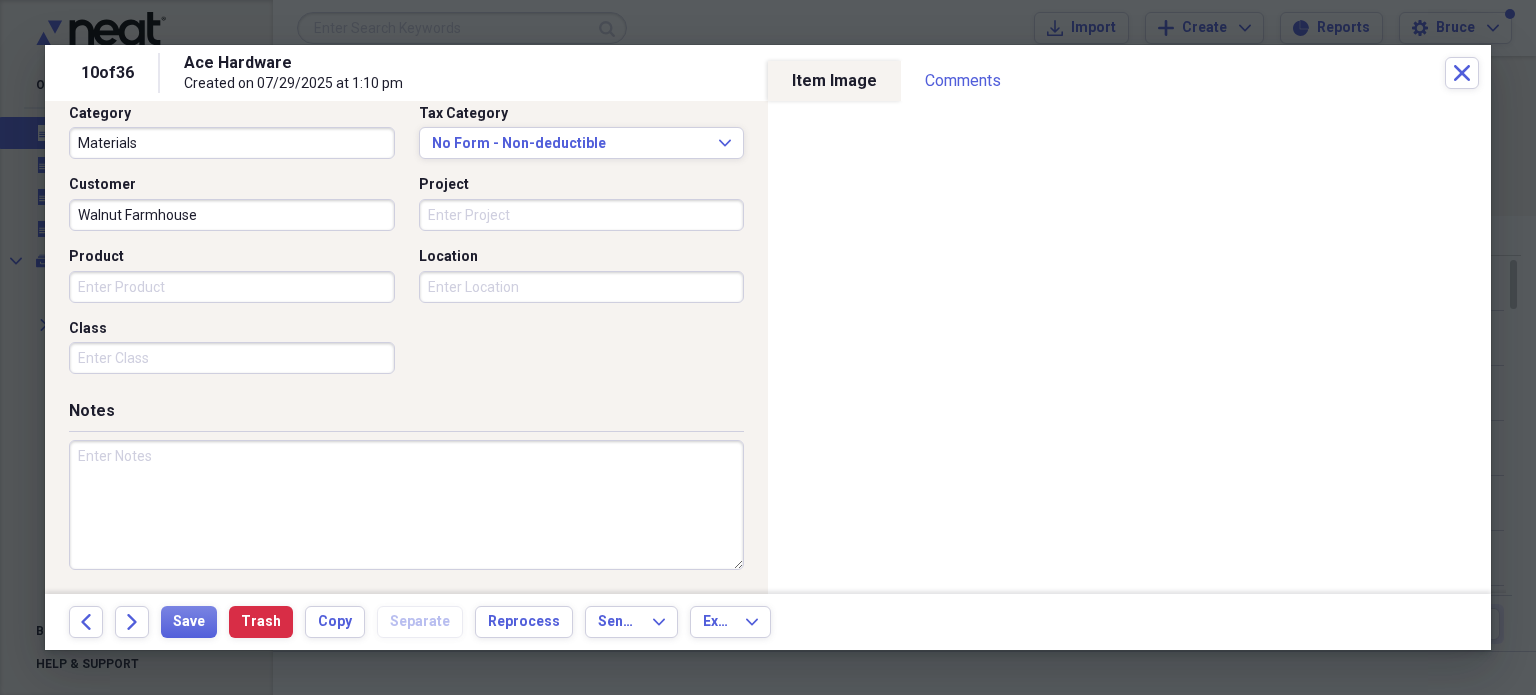 click at bounding box center [406, 505] 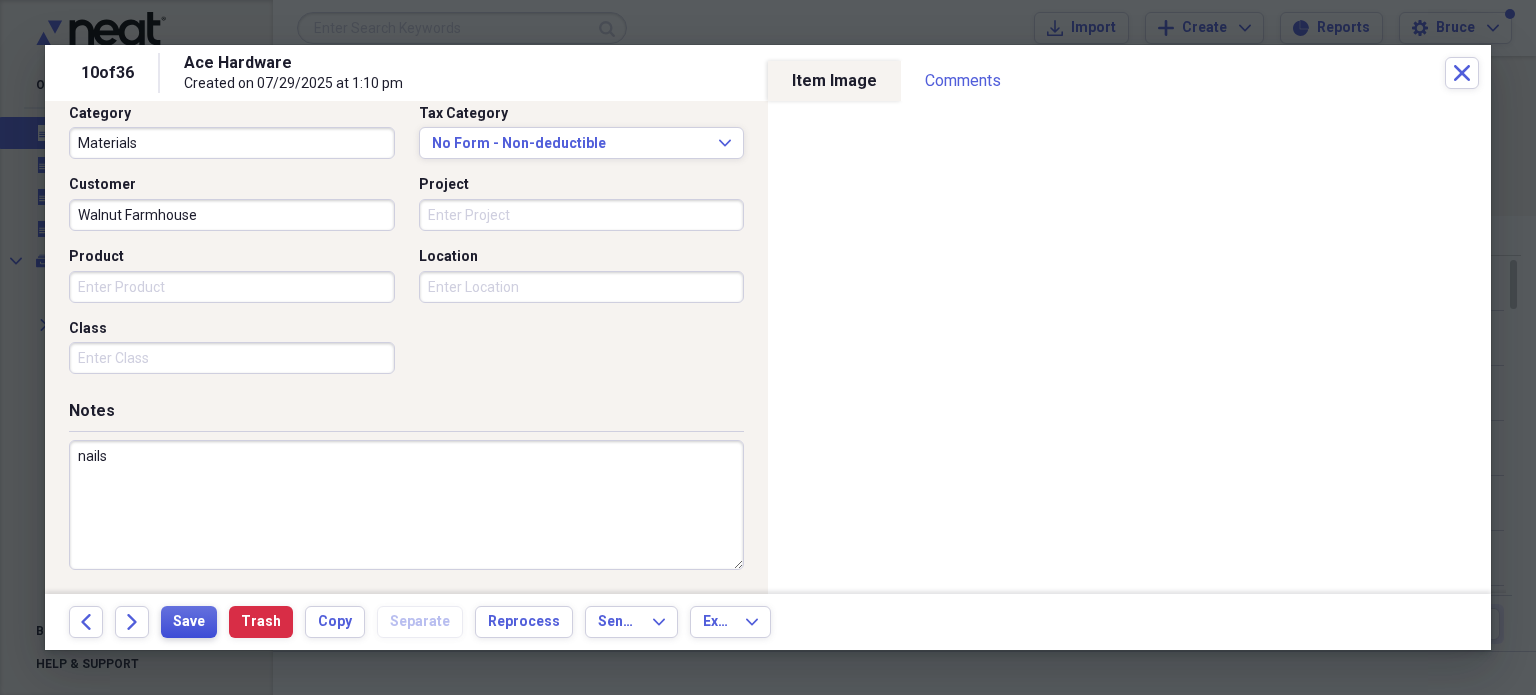 type on "nails" 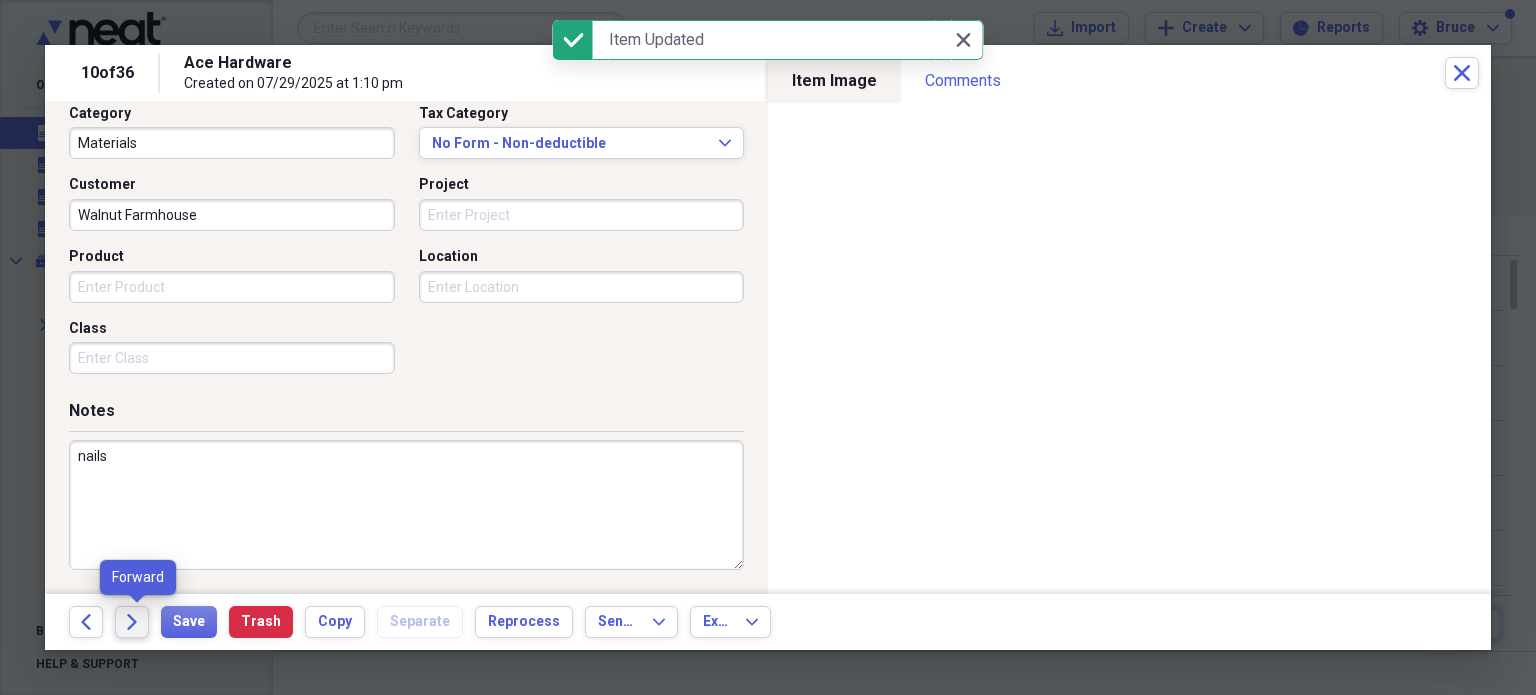 click on "Forward" at bounding box center [132, 622] 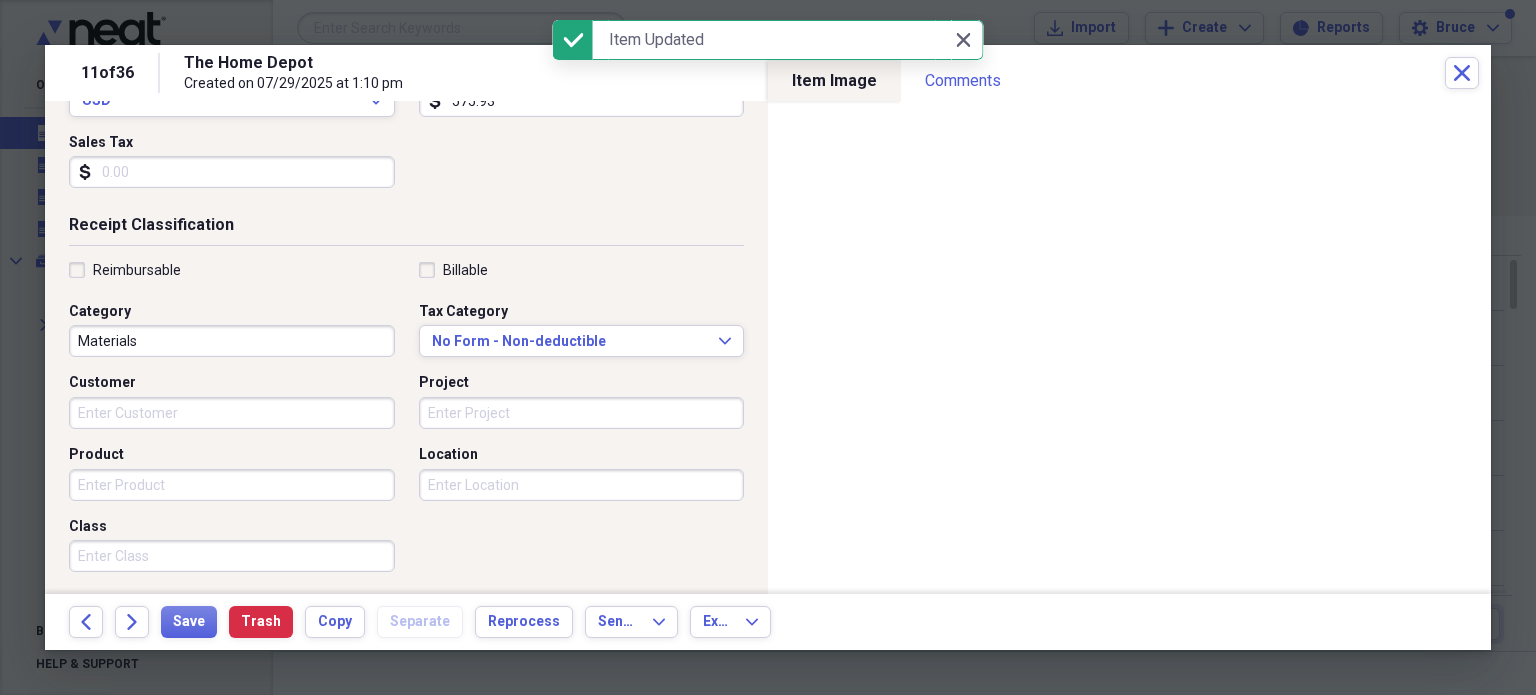 scroll, scrollTop: 400, scrollLeft: 0, axis: vertical 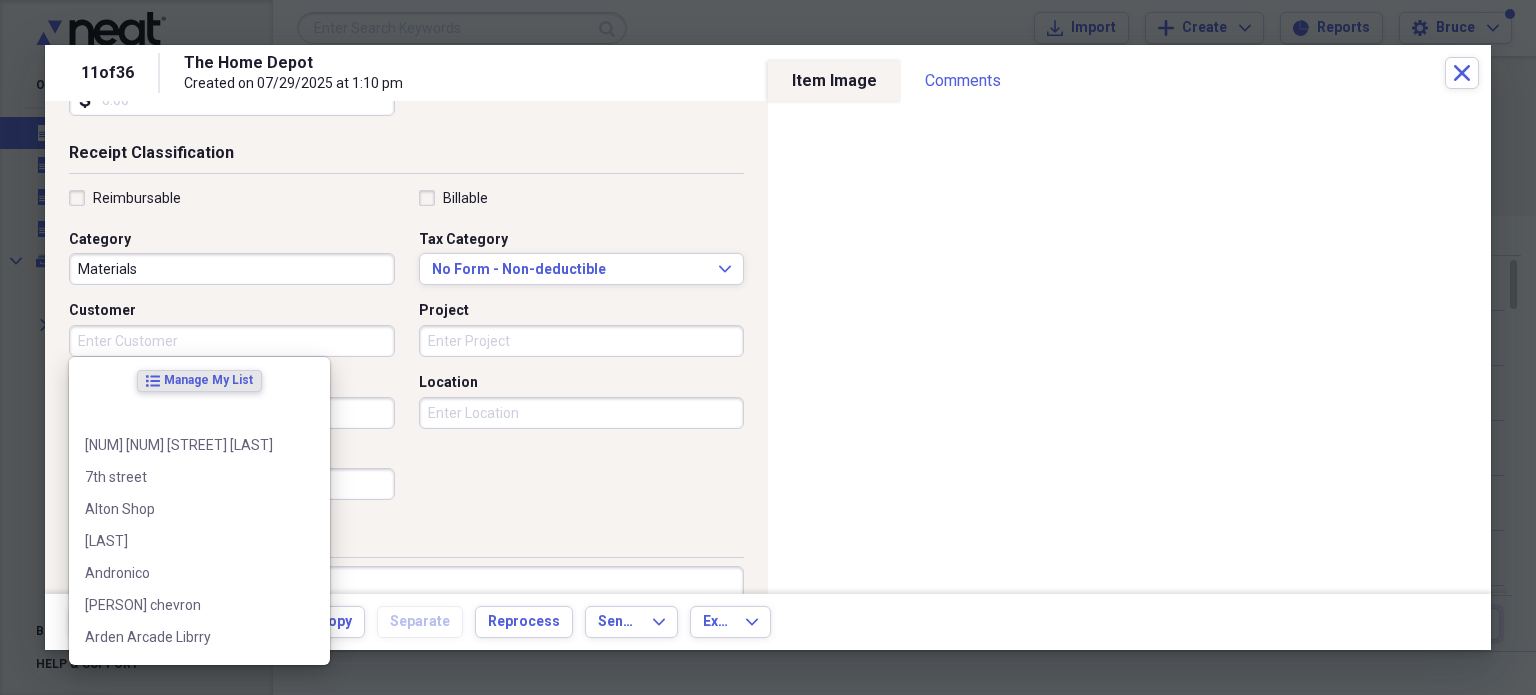 click on "Customer" at bounding box center (232, 341) 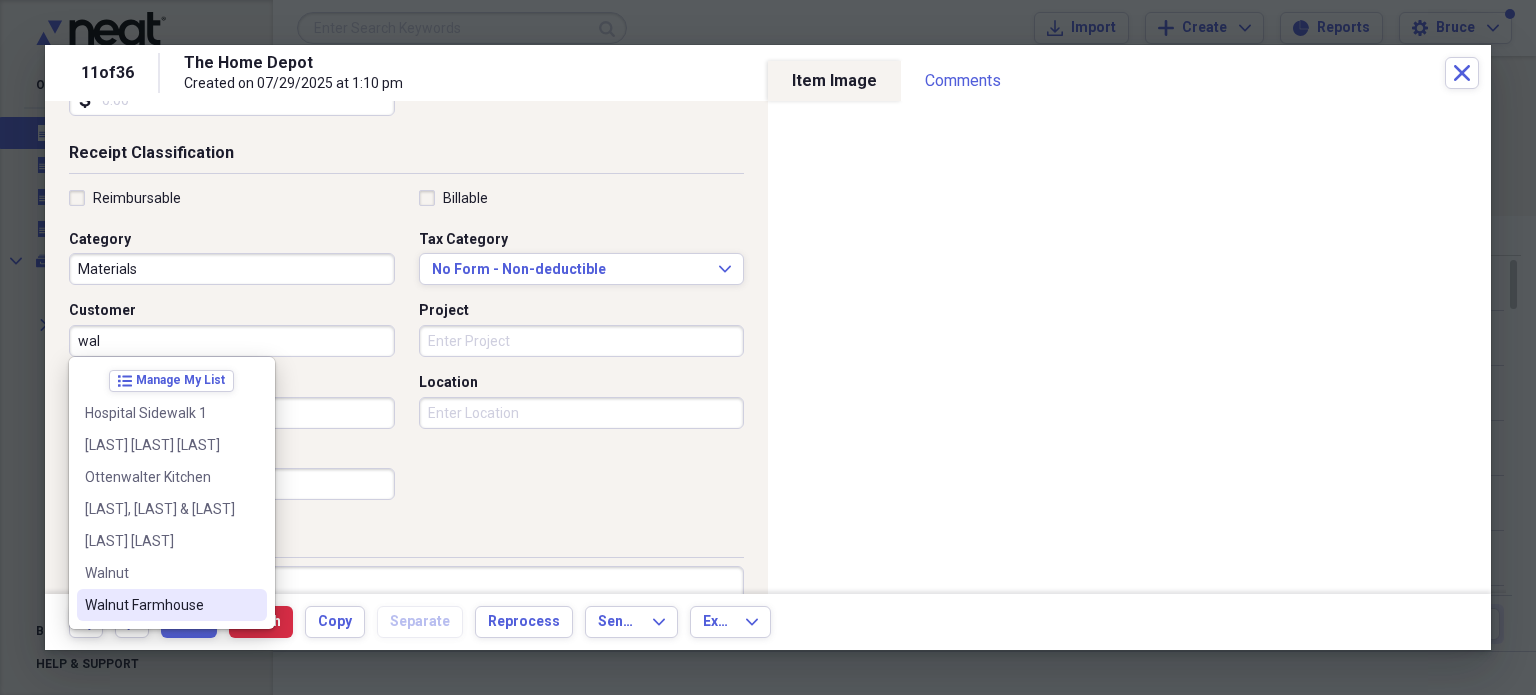 click on "Walnut Farmhouse" at bounding box center [160, 605] 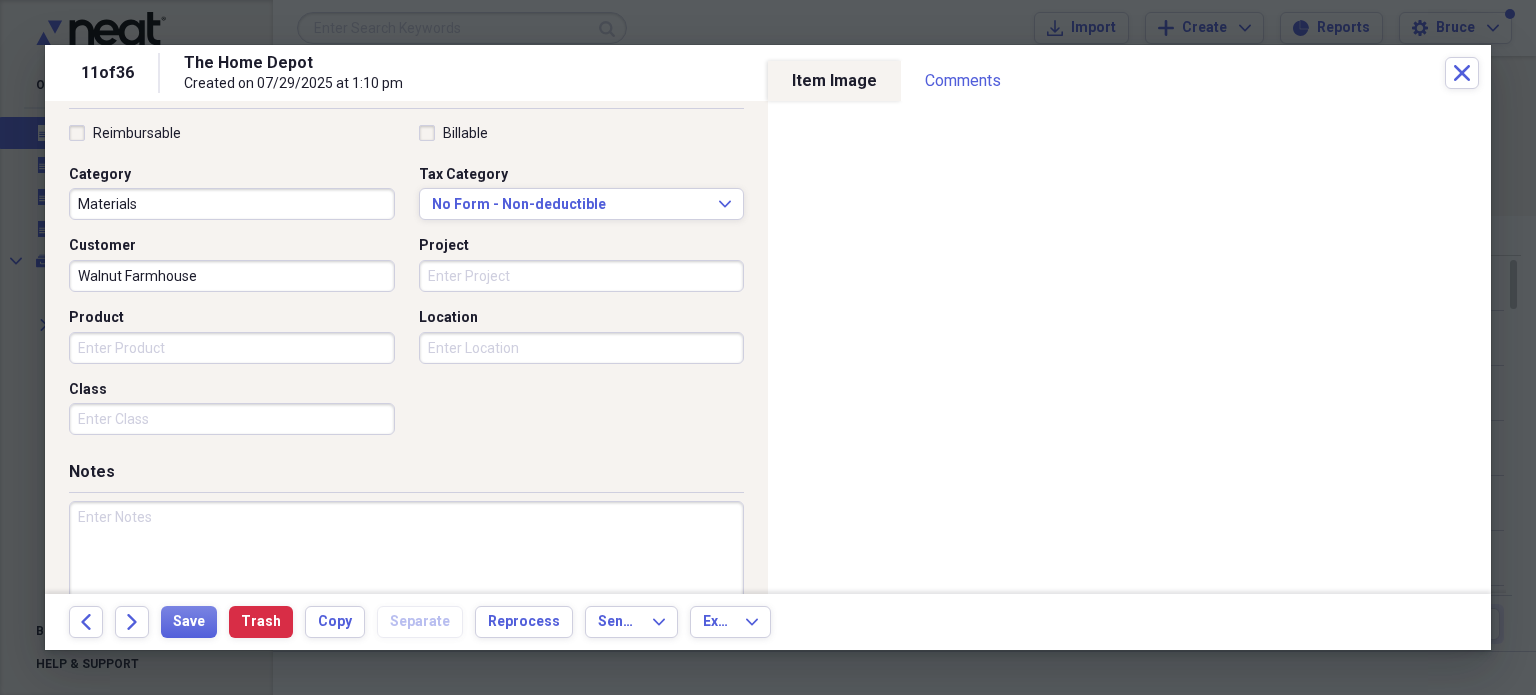 scroll, scrollTop: 526, scrollLeft: 0, axis: vertical 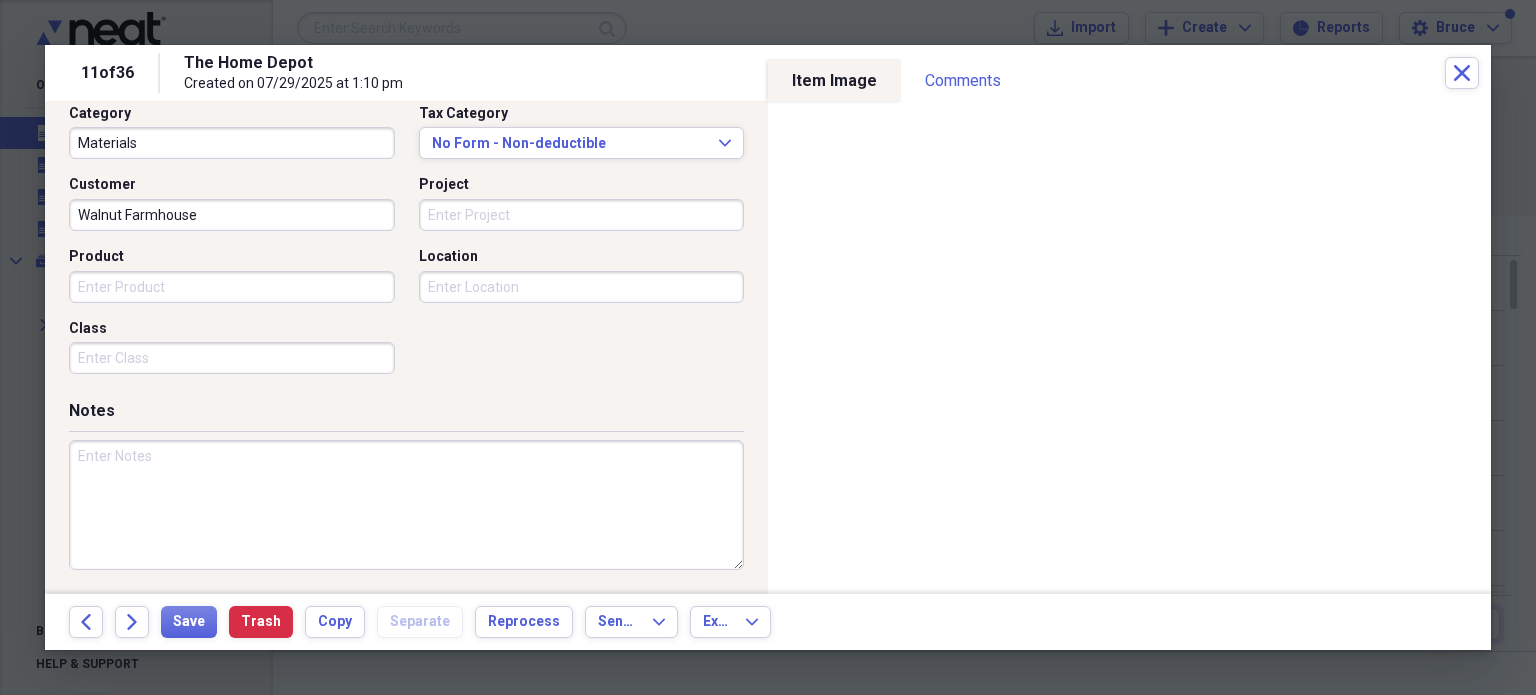 click at bounding box center [406, 505] 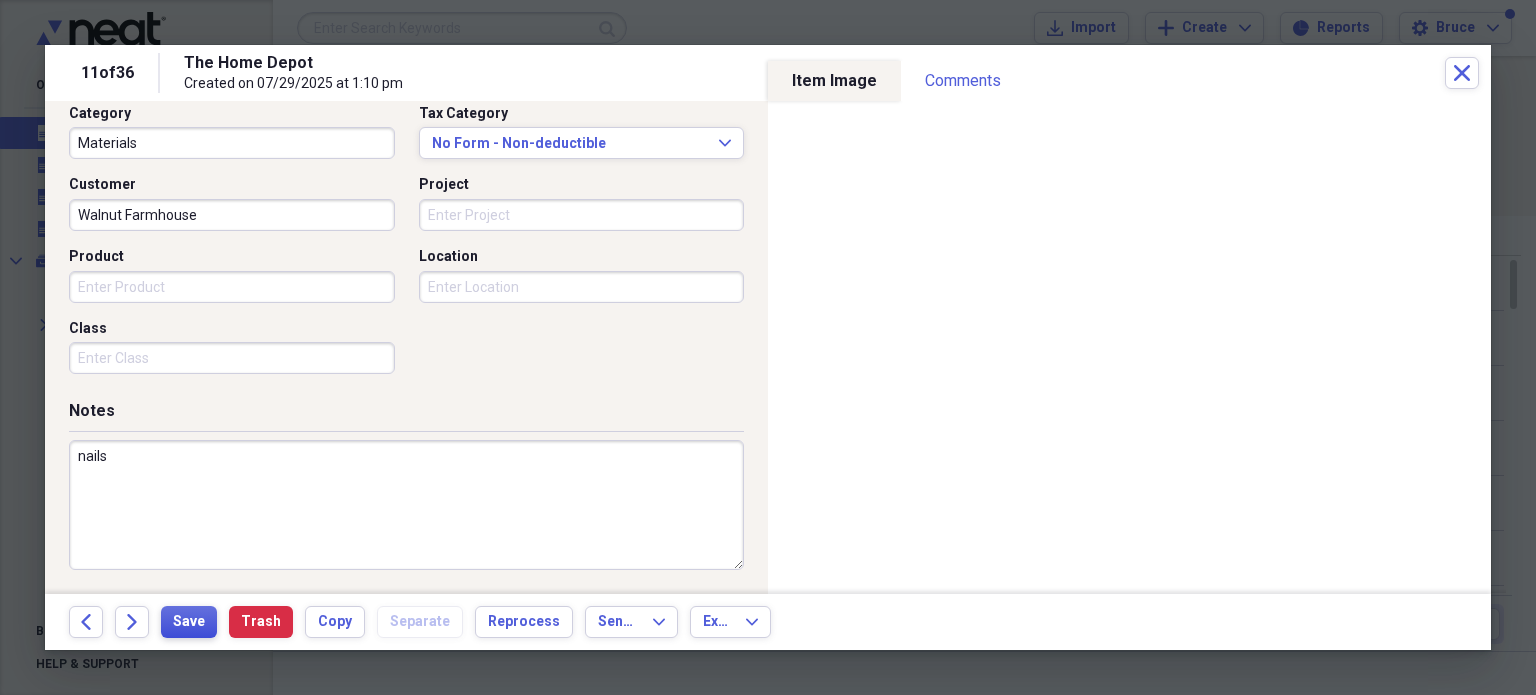 type on "nails" 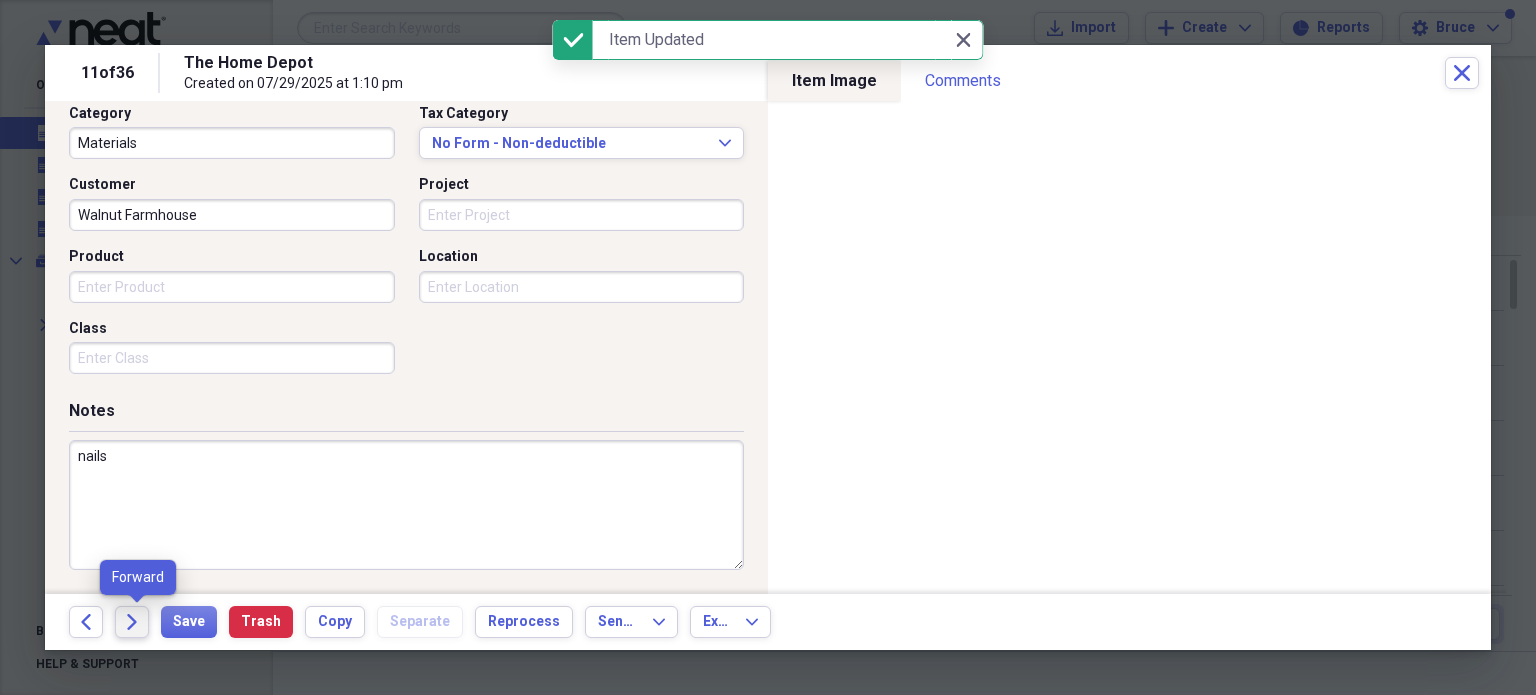 click on "Forward" 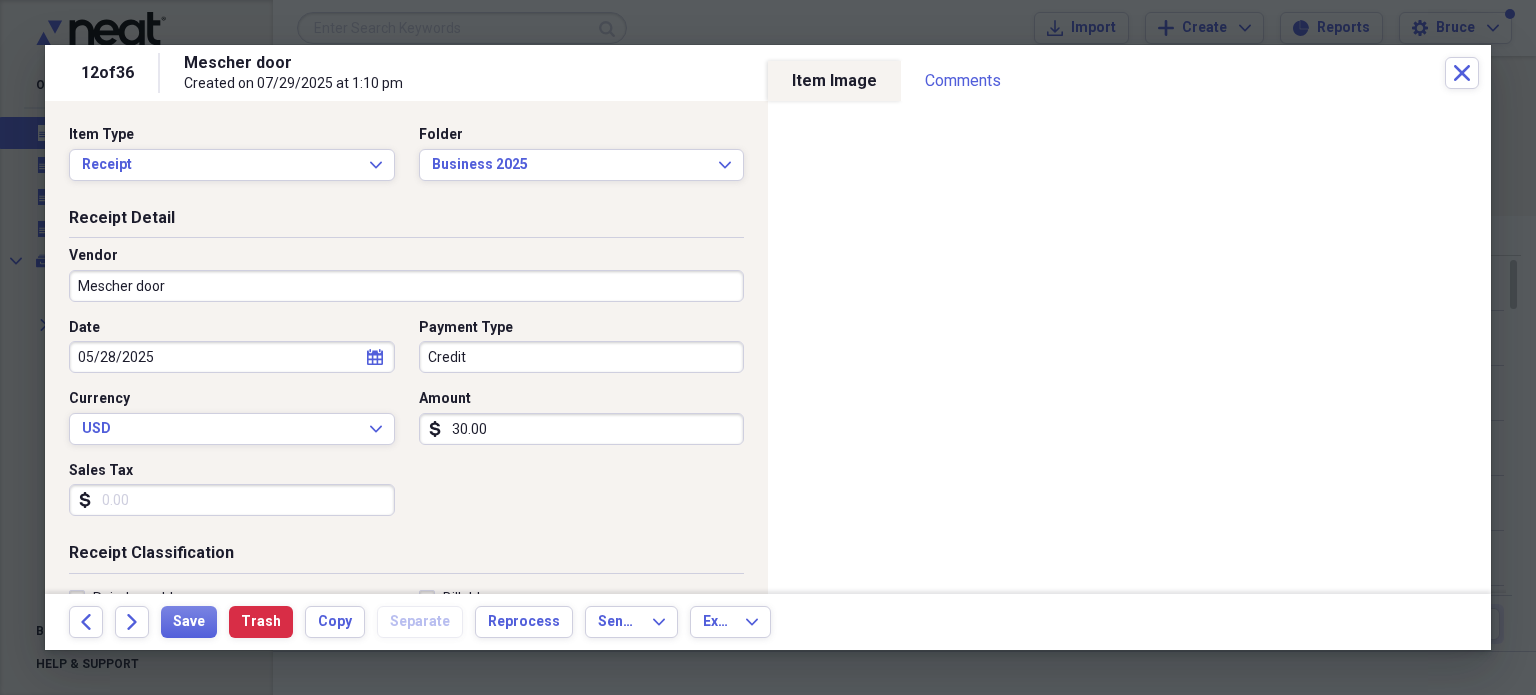 click on "30.00" at bounding box center [582, 429] 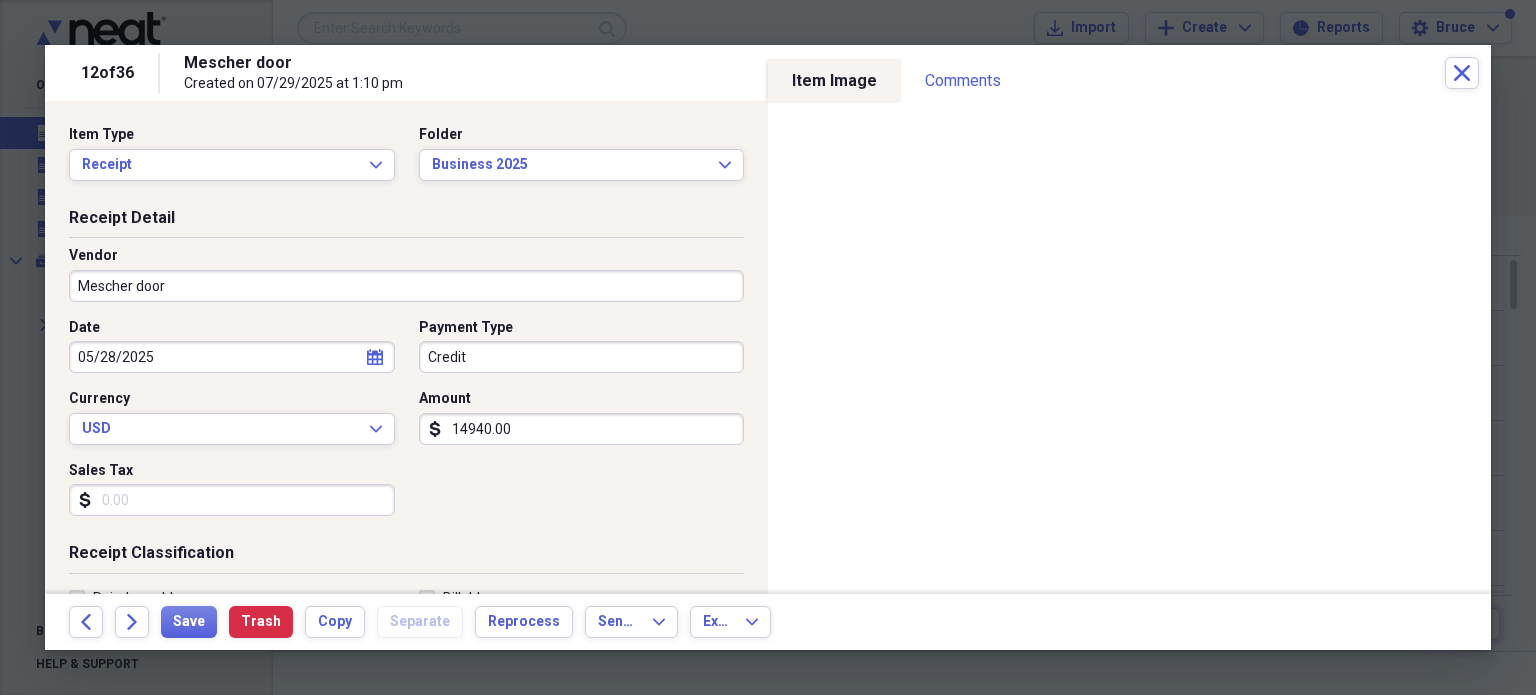 scroll, scrollTop: 300, scrollLeft: 0, axis: vertical 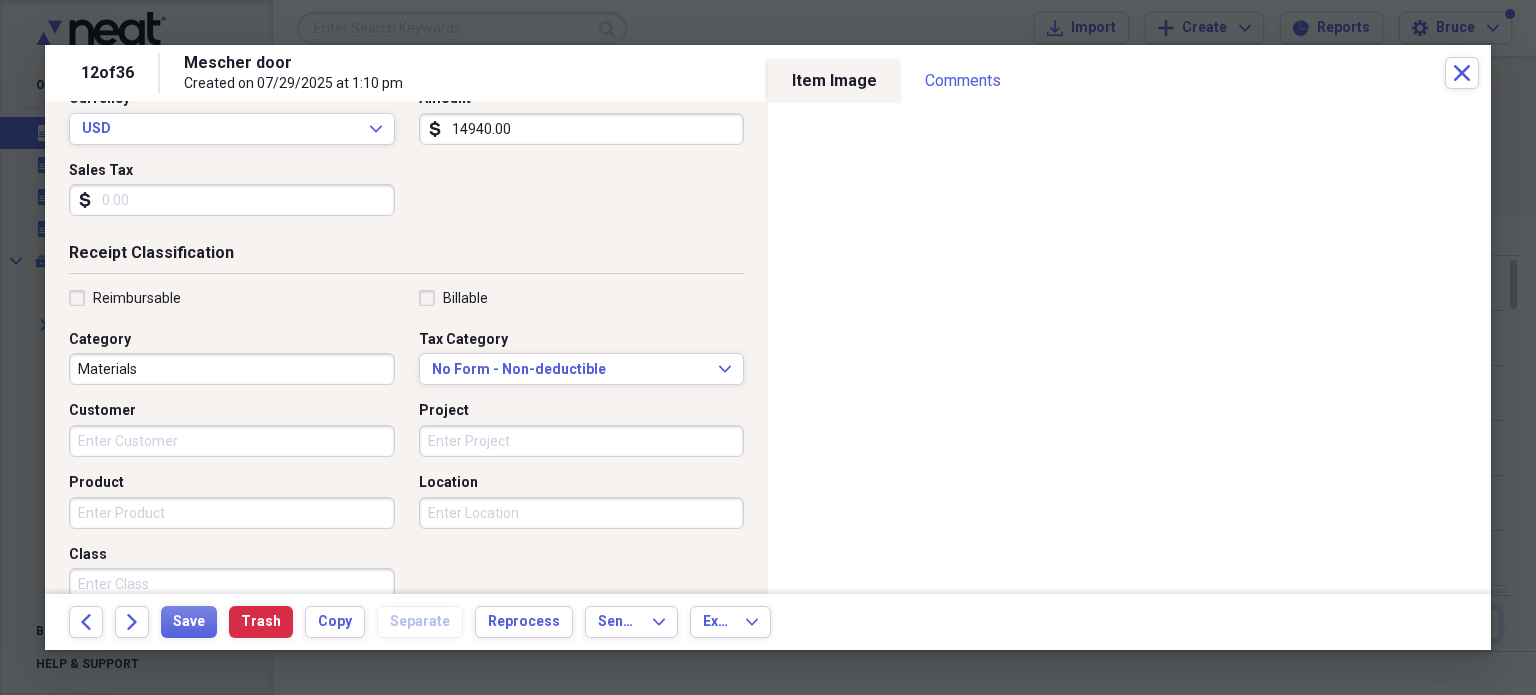 type on "14940.00" 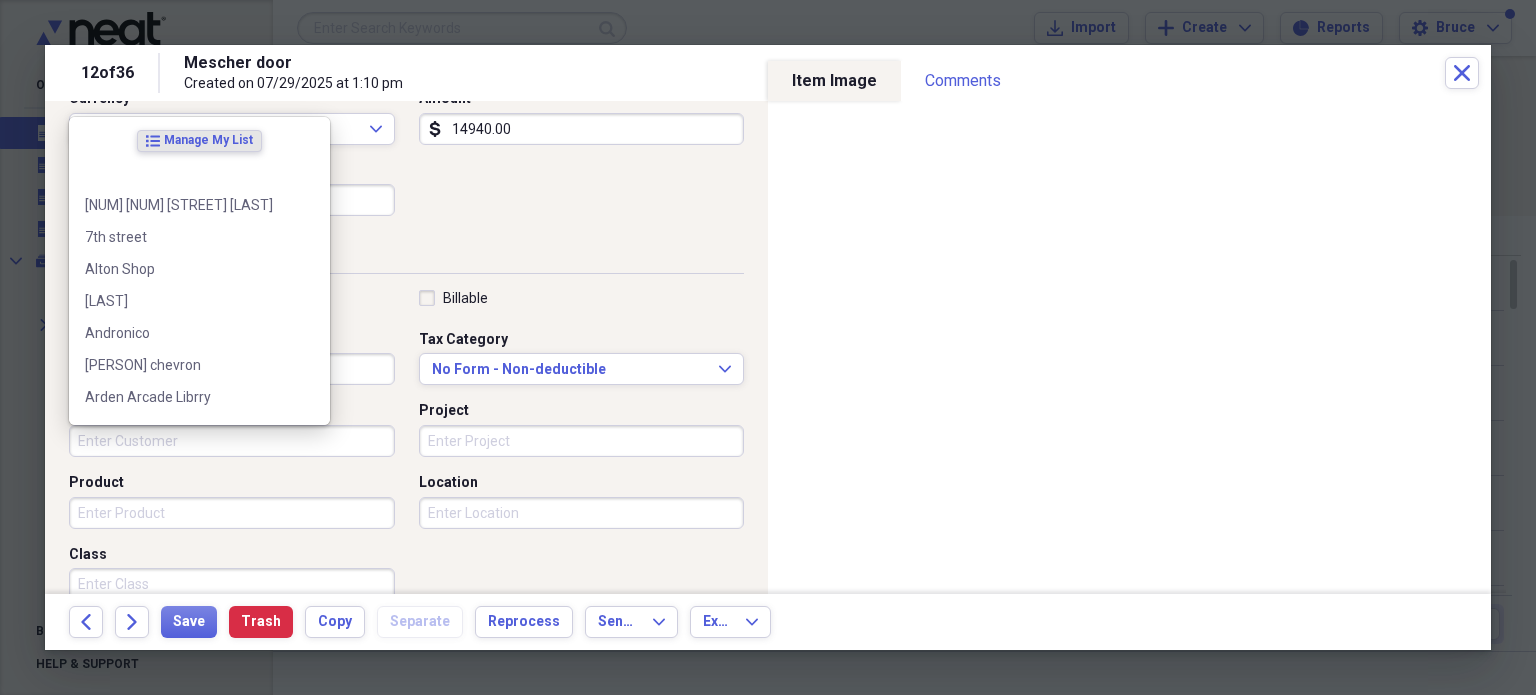 click on "Customer" at bounding box center [232, 441] 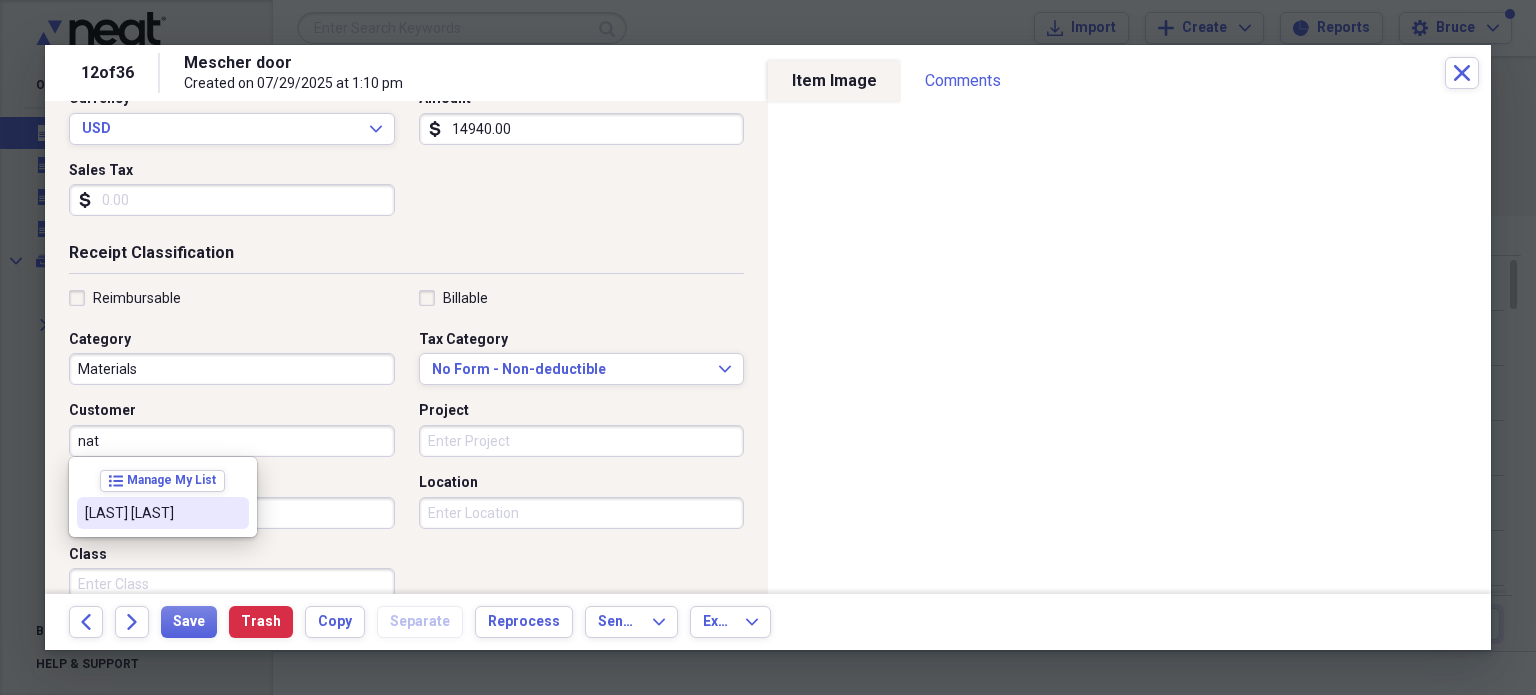 click on "[LAST] [LAST]" at bounding box center [151, 513] 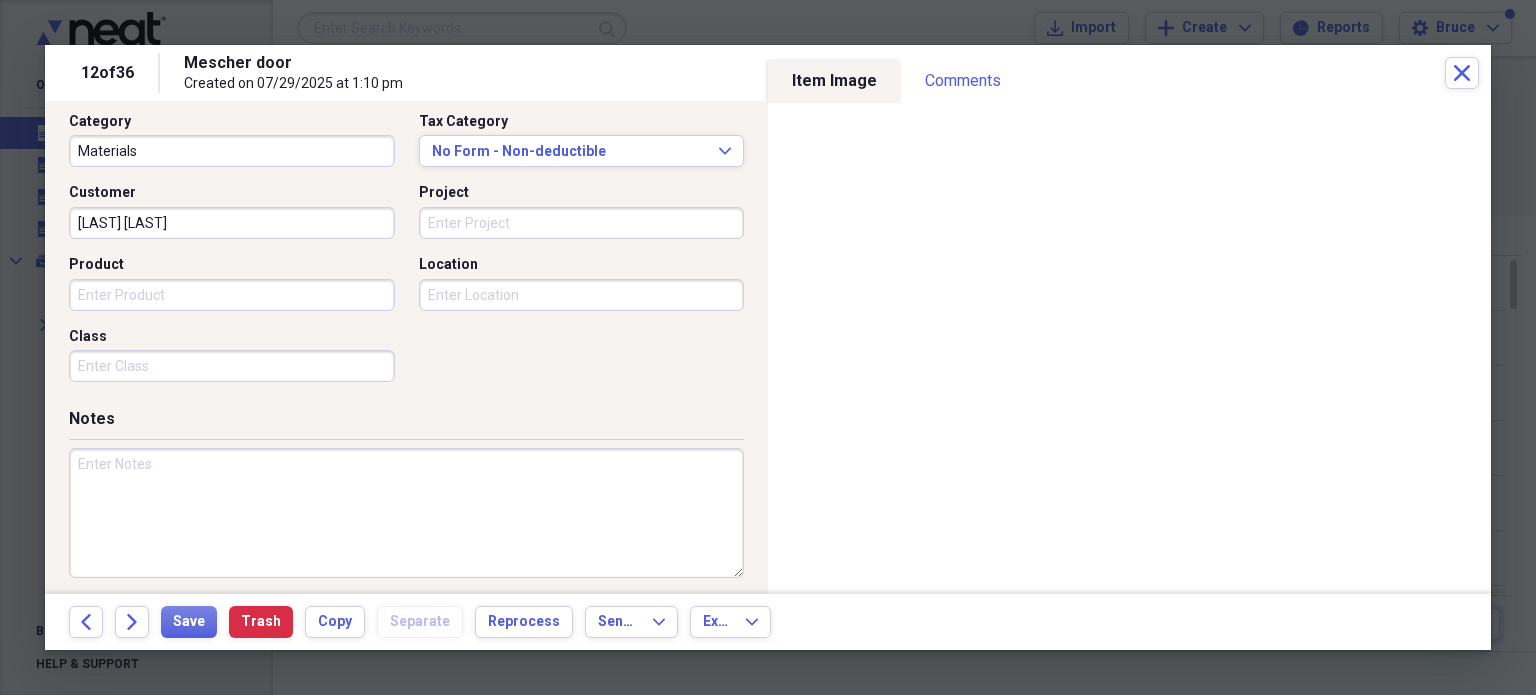 scroll, scrollTop: 526, scrollLeft: 0, axis: vertical 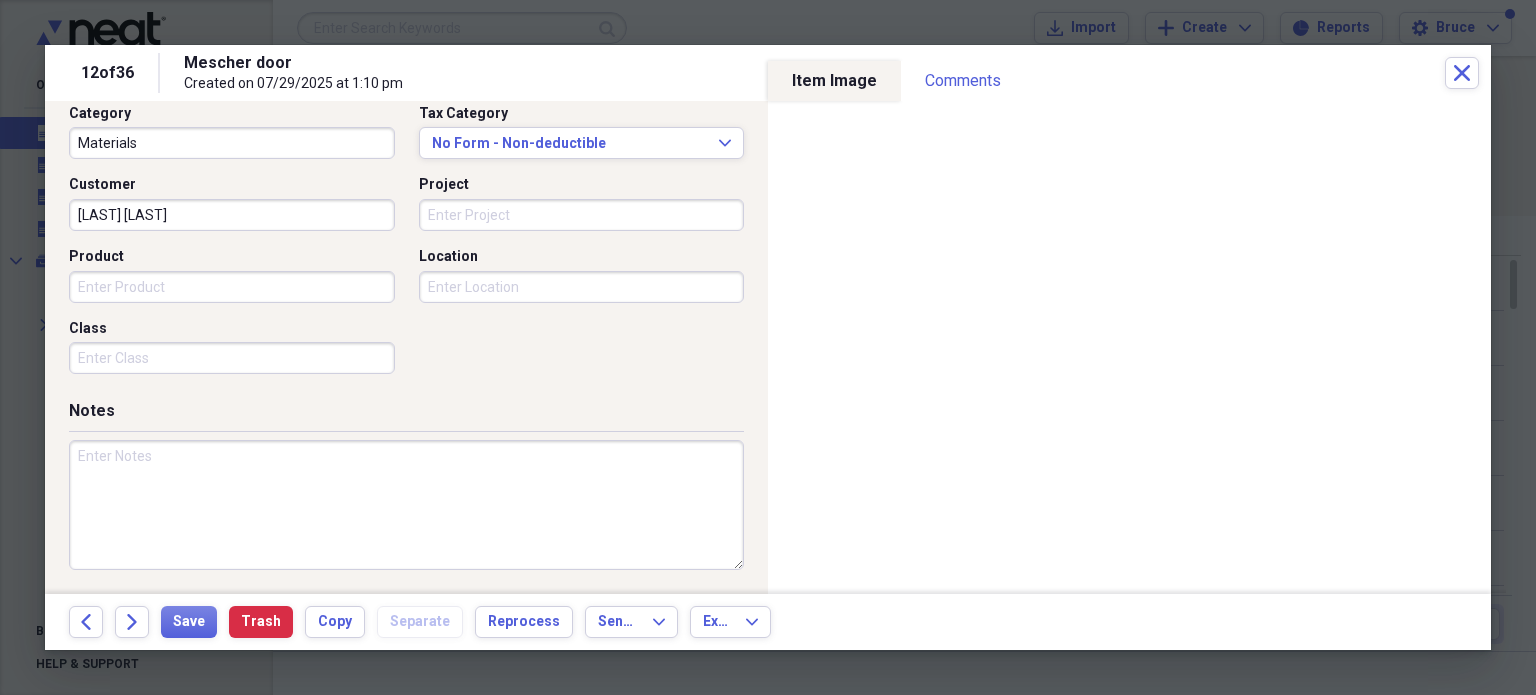click at bounding box center [406, 505] 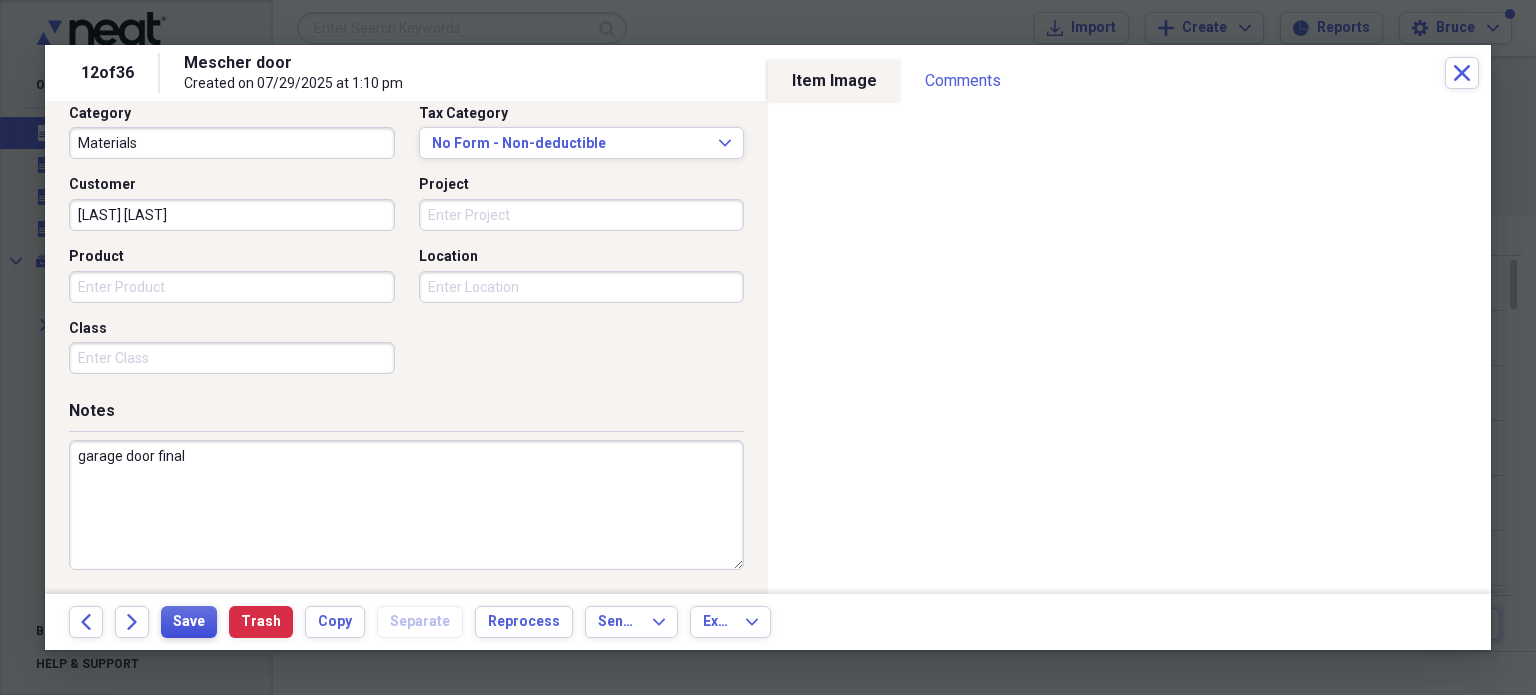 type on "garage door final" 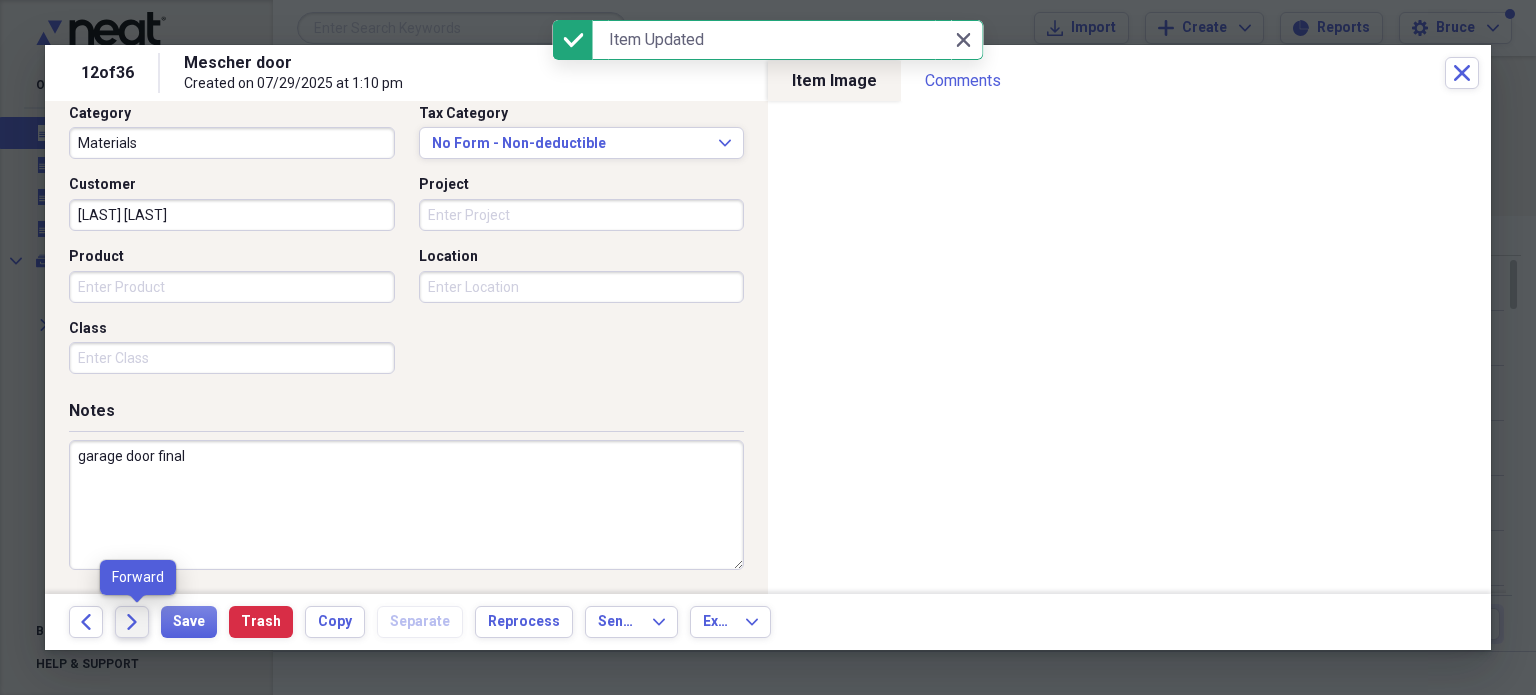click on "Forward" at bounding box center (132, 622) 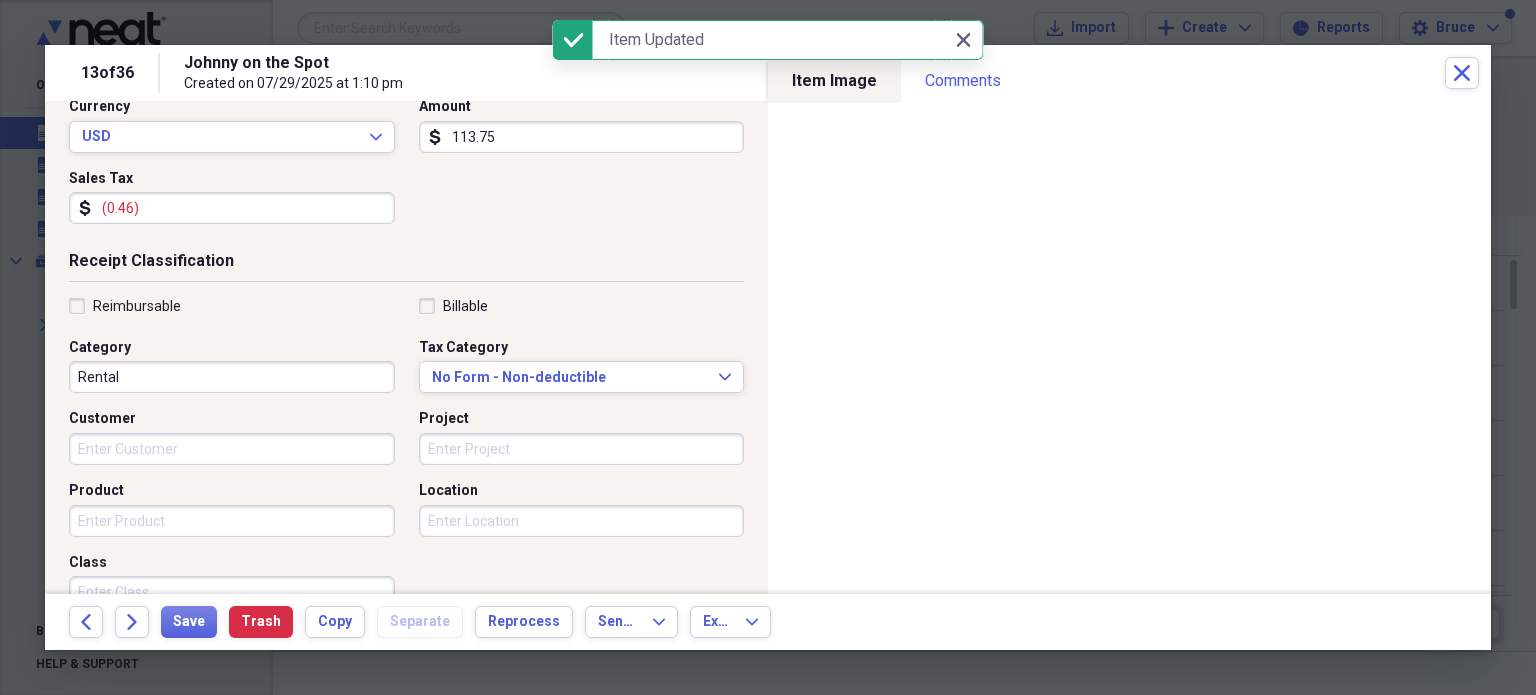 scroll, scrollTop: 300, scrollLeft: 0, axis: vertical 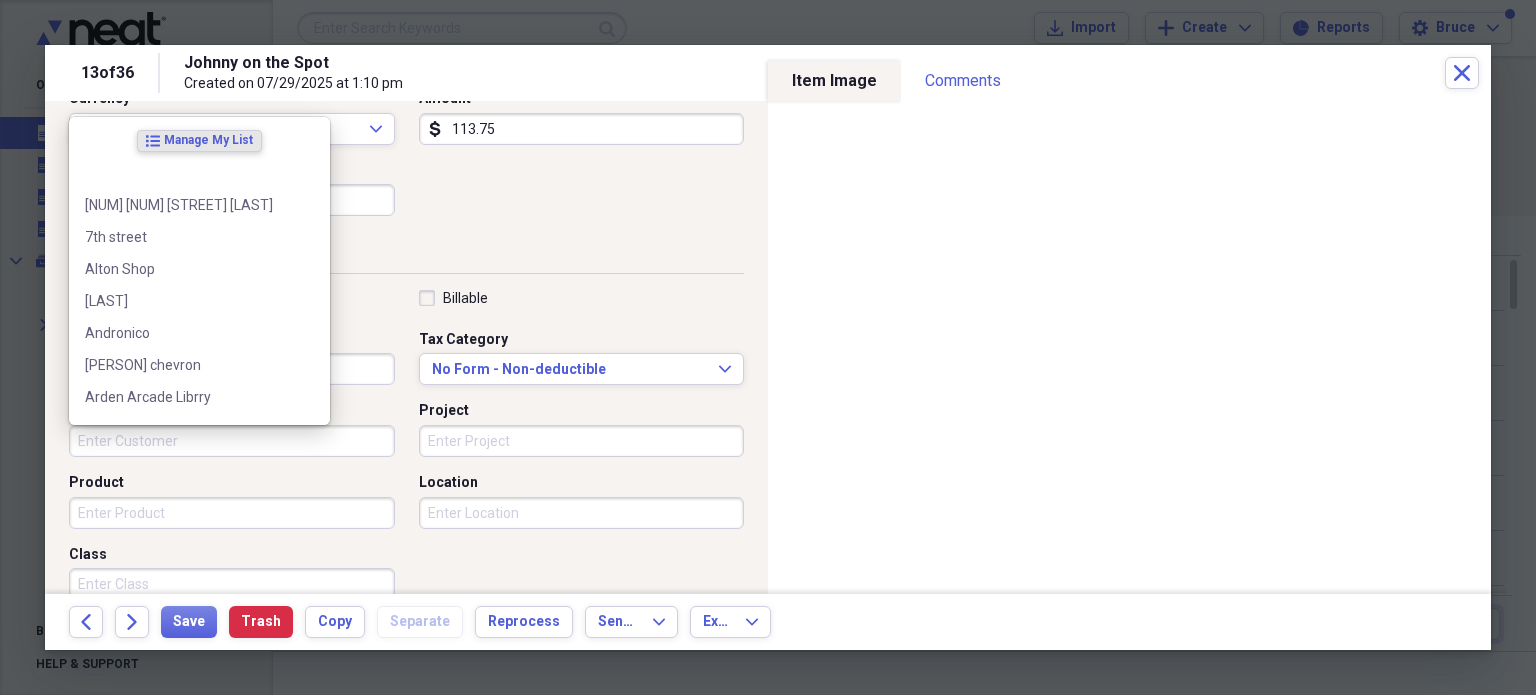 click on "Customer" at bounding box center [232, 441] 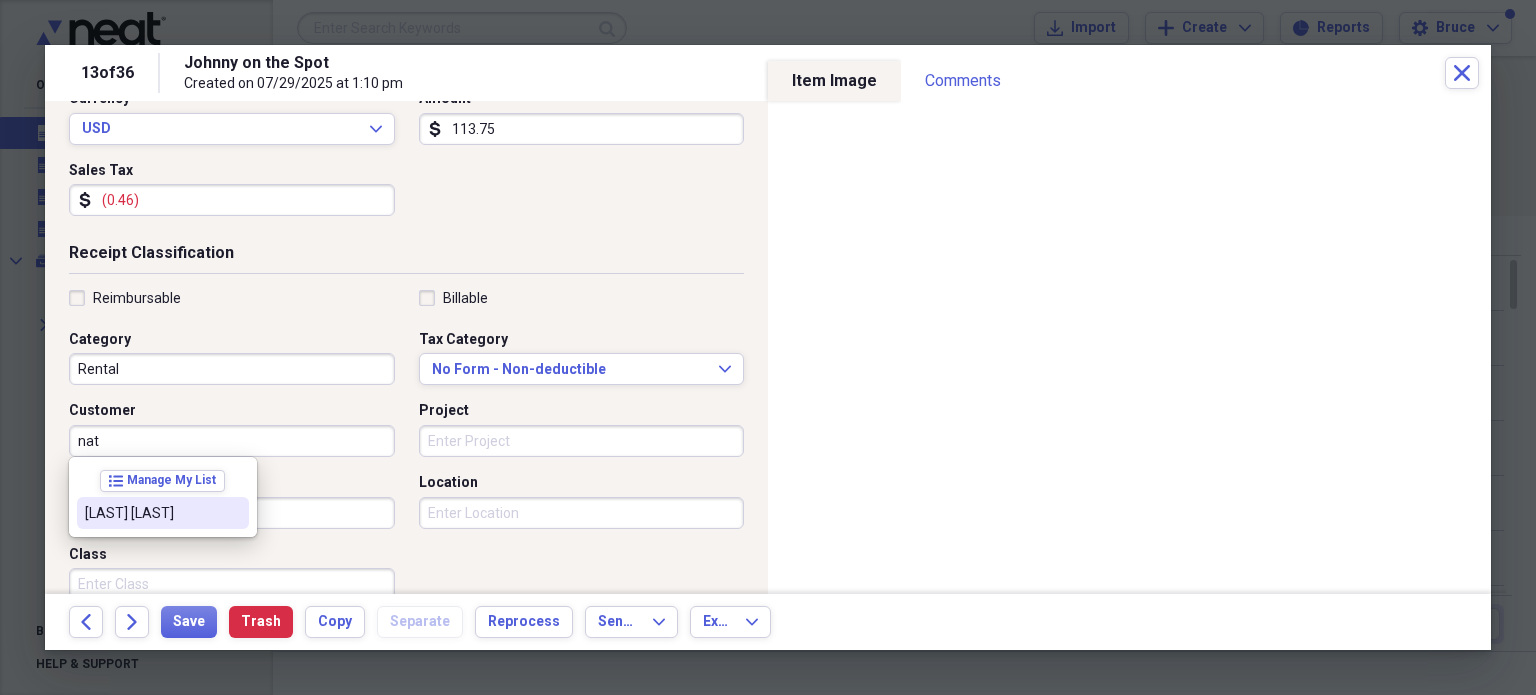 click on "[LAST] [LAST]" at bounding box center [151, 513] 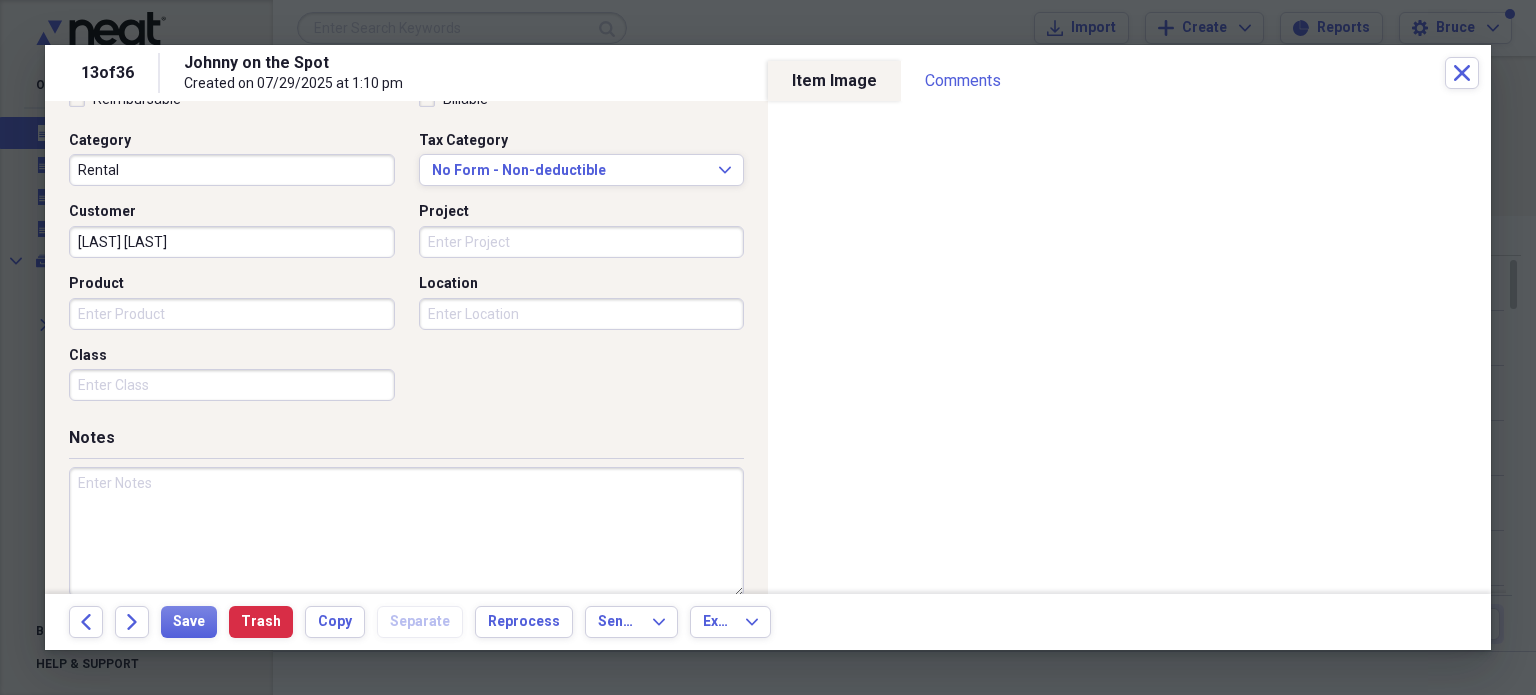 scroll, scrollTop: 500, scrollLeft: 0, axis: vertical 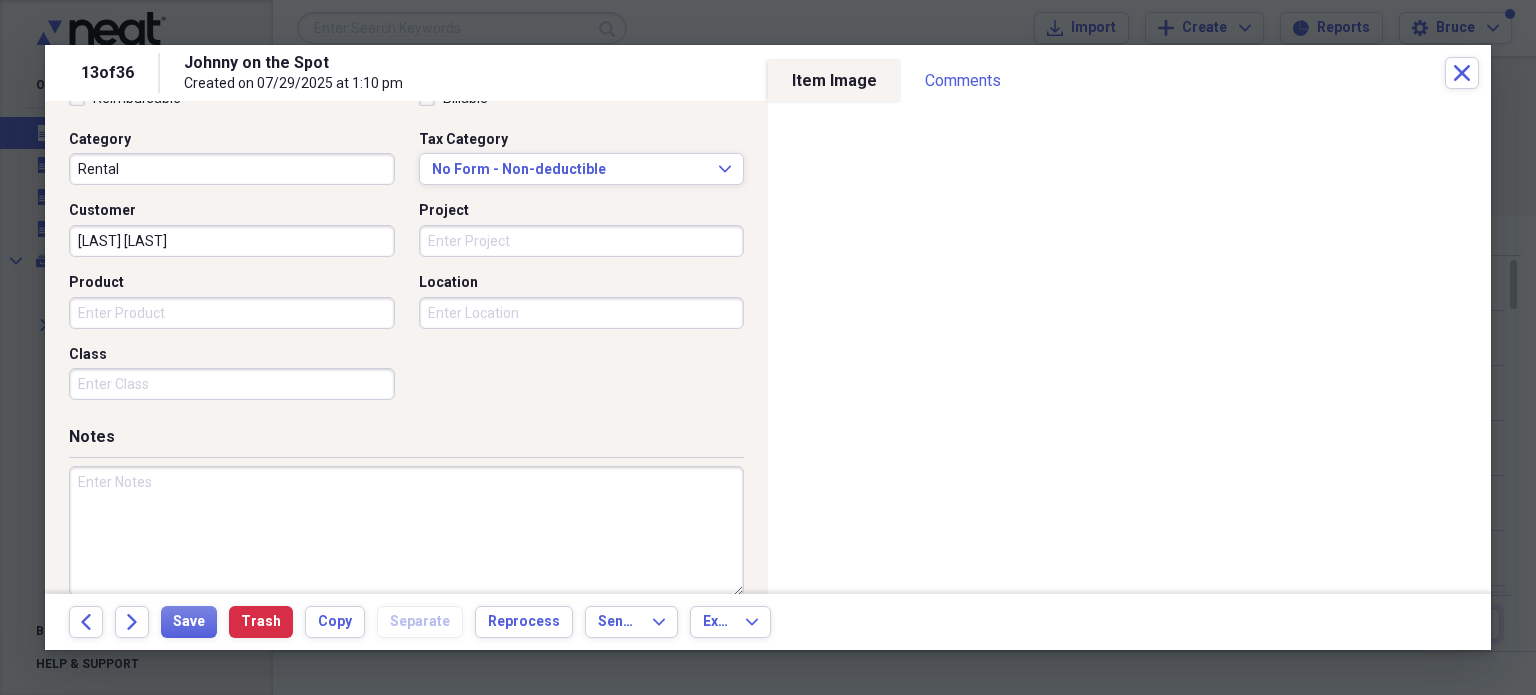 click at bounding box center (406, 531) 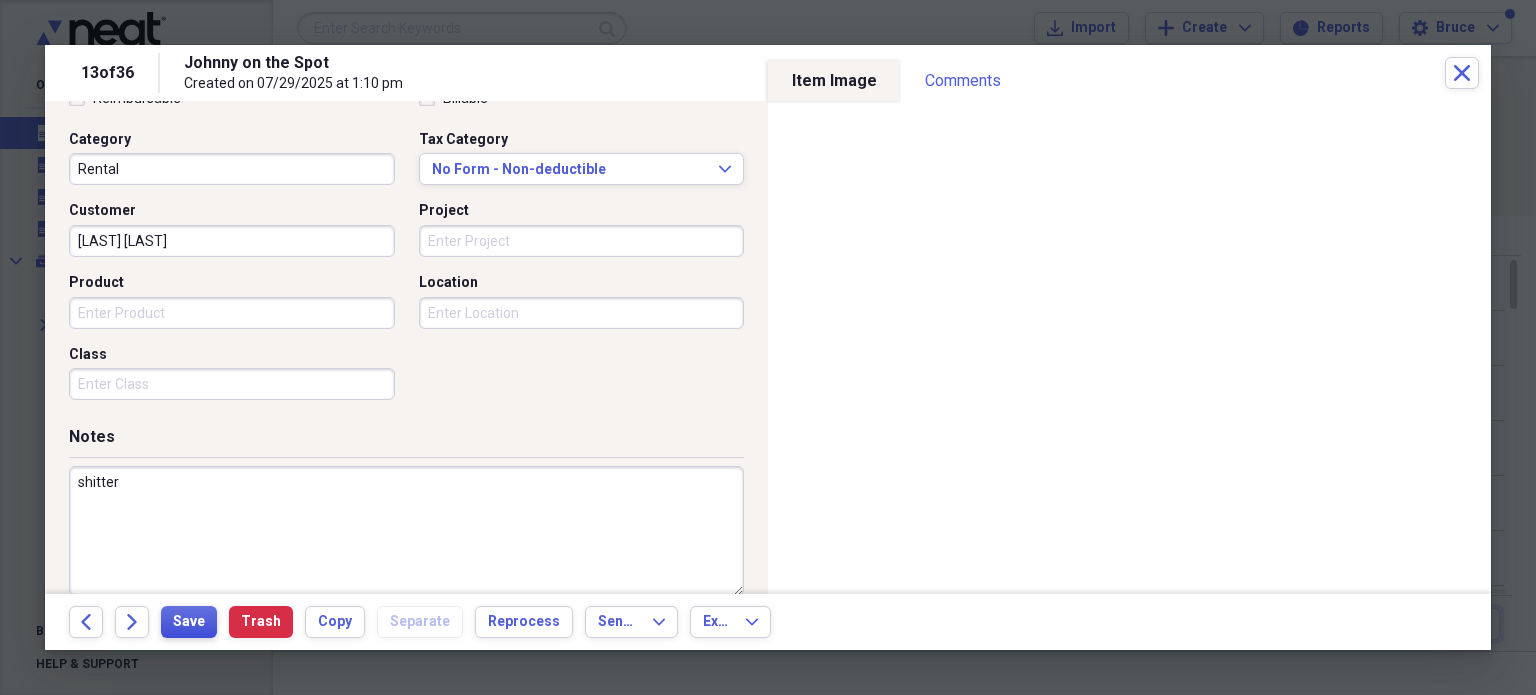 type on "shitter" 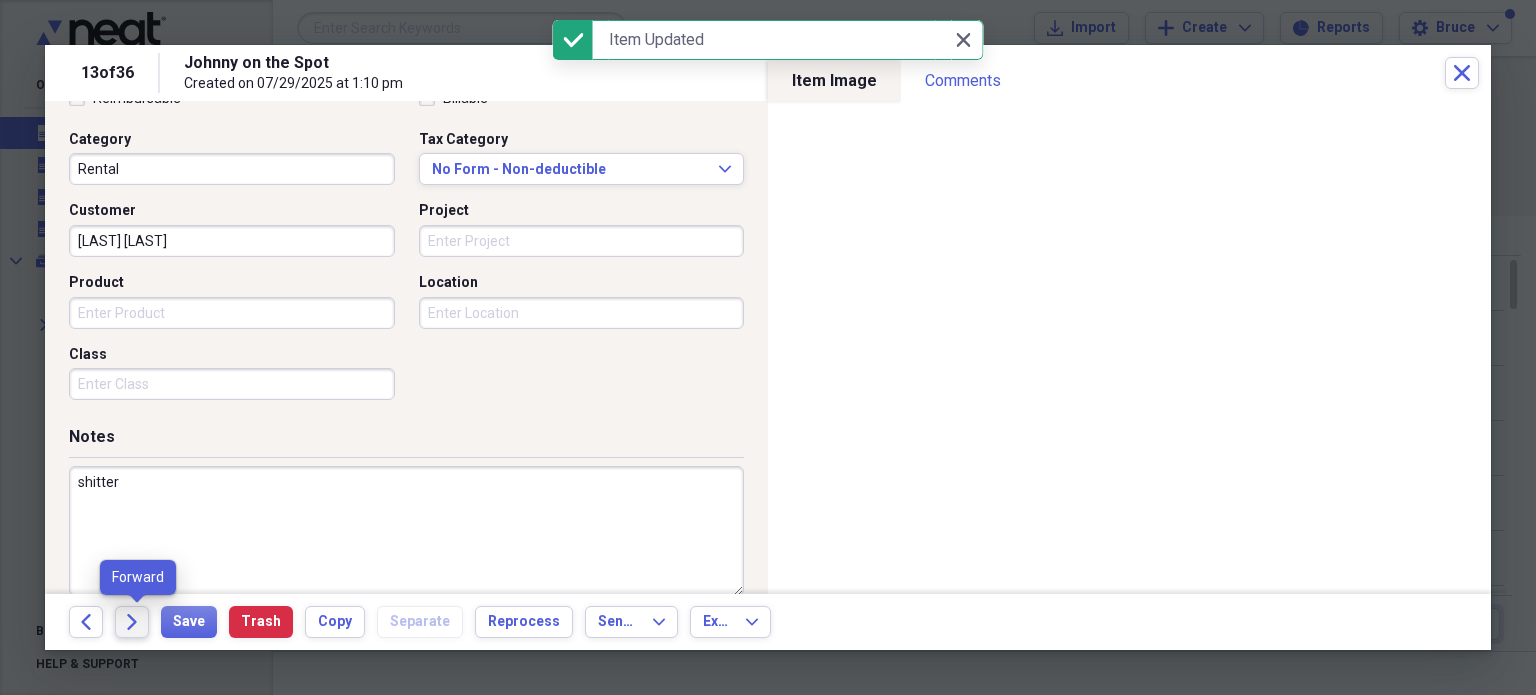 click on "Forward" 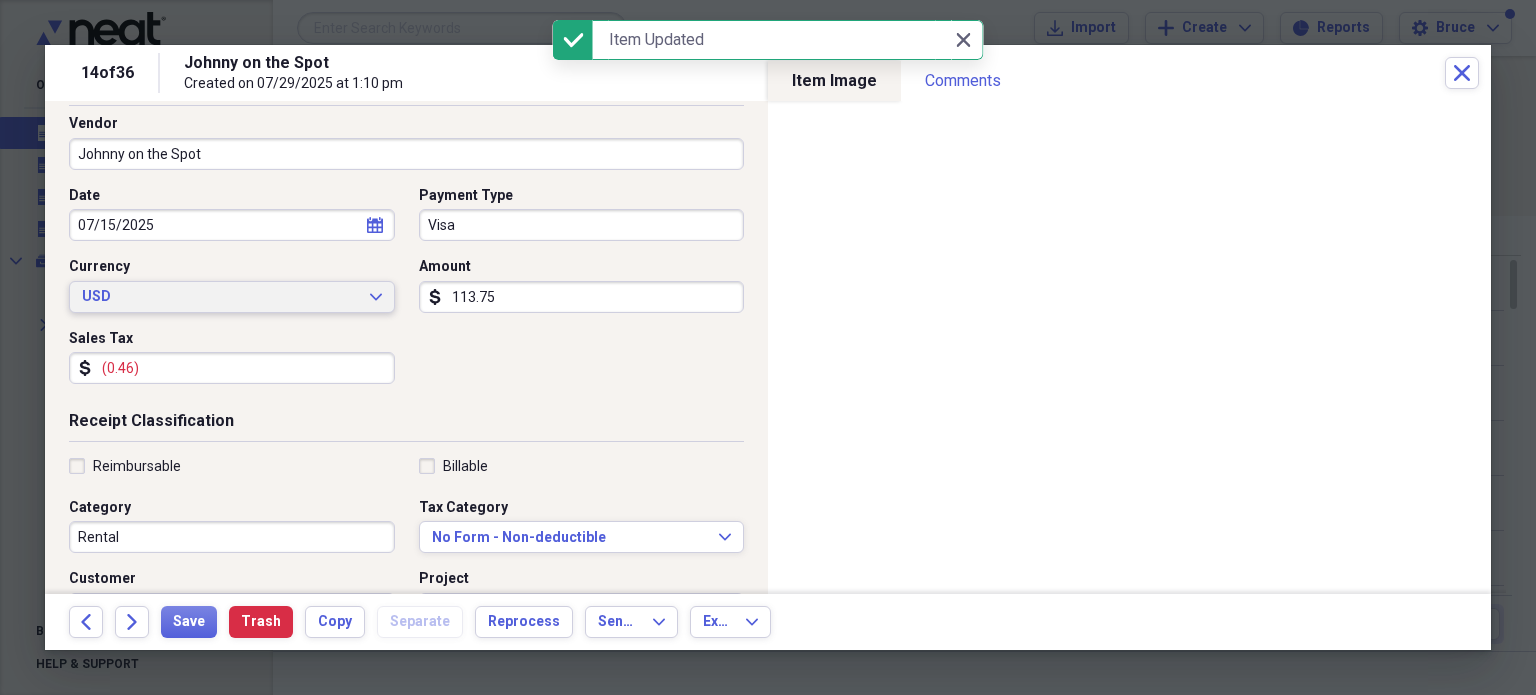 scroll, scrollTop: 300, scrollLeft: 0, axis: vertical 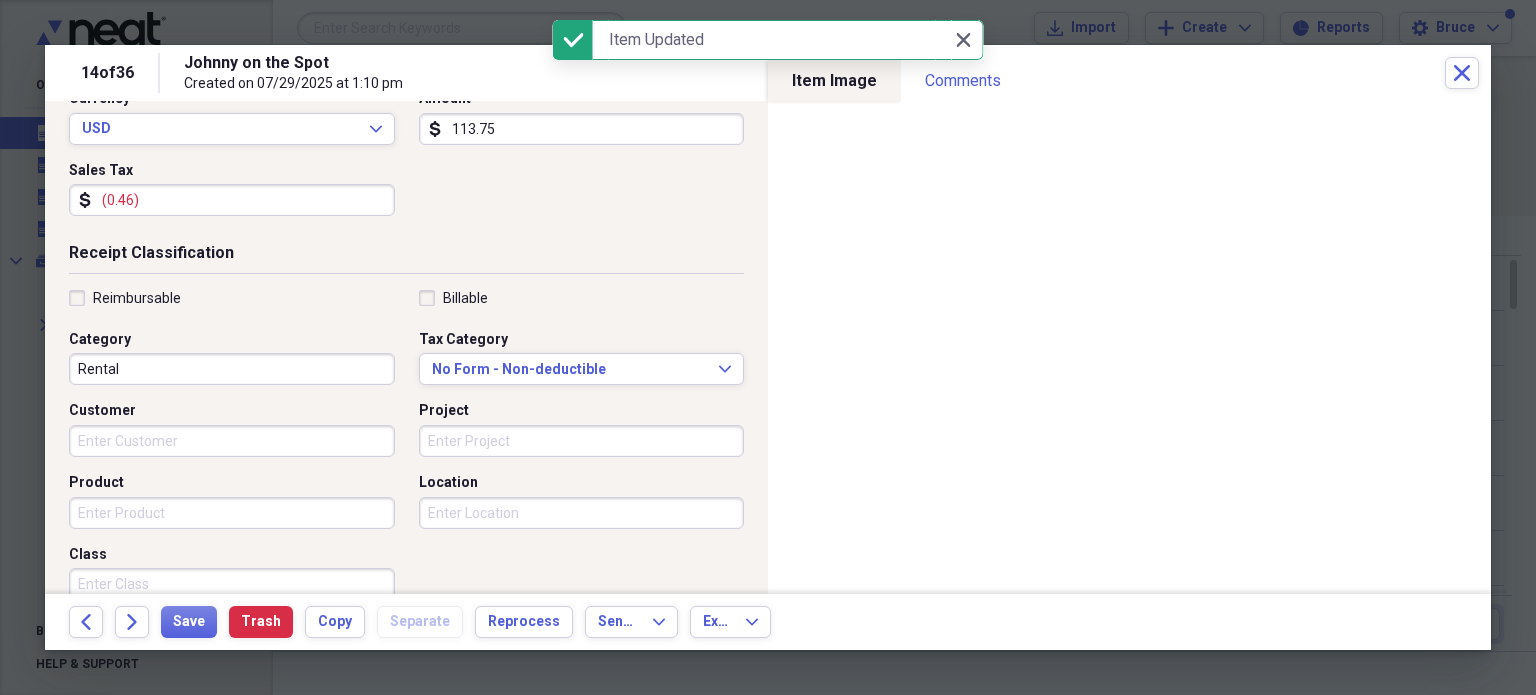 click on "Customer" at bounding box center [232, 441] 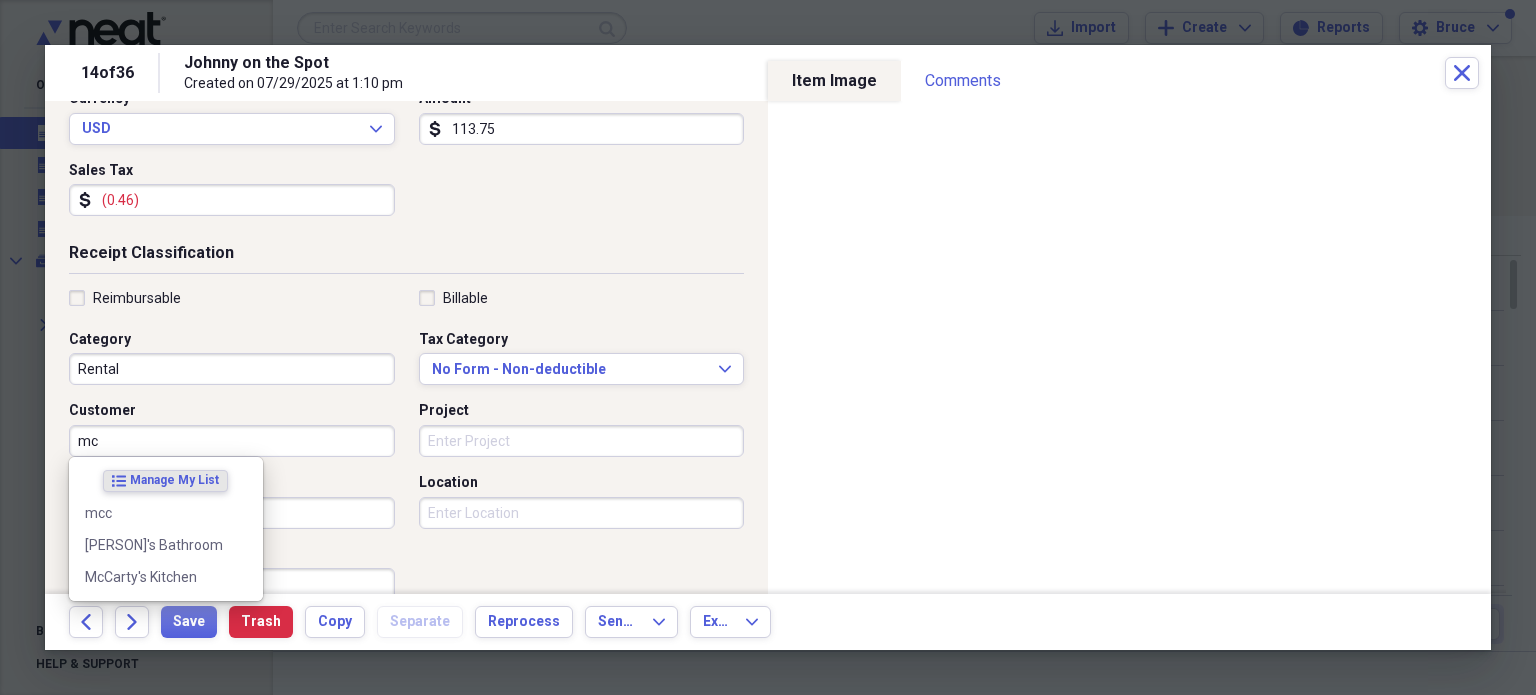 type on "m" 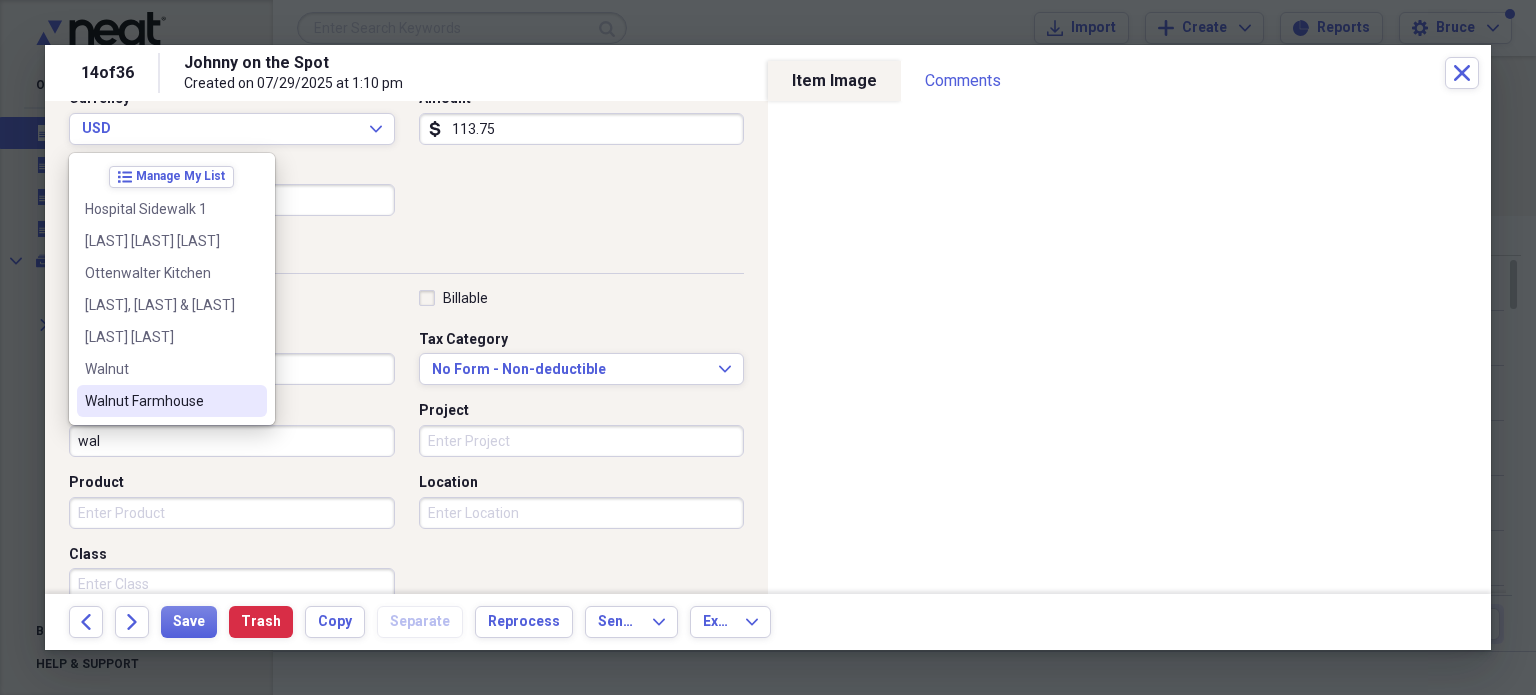 click on "Walnut Farmhouse" at bounding box center (160, 401) 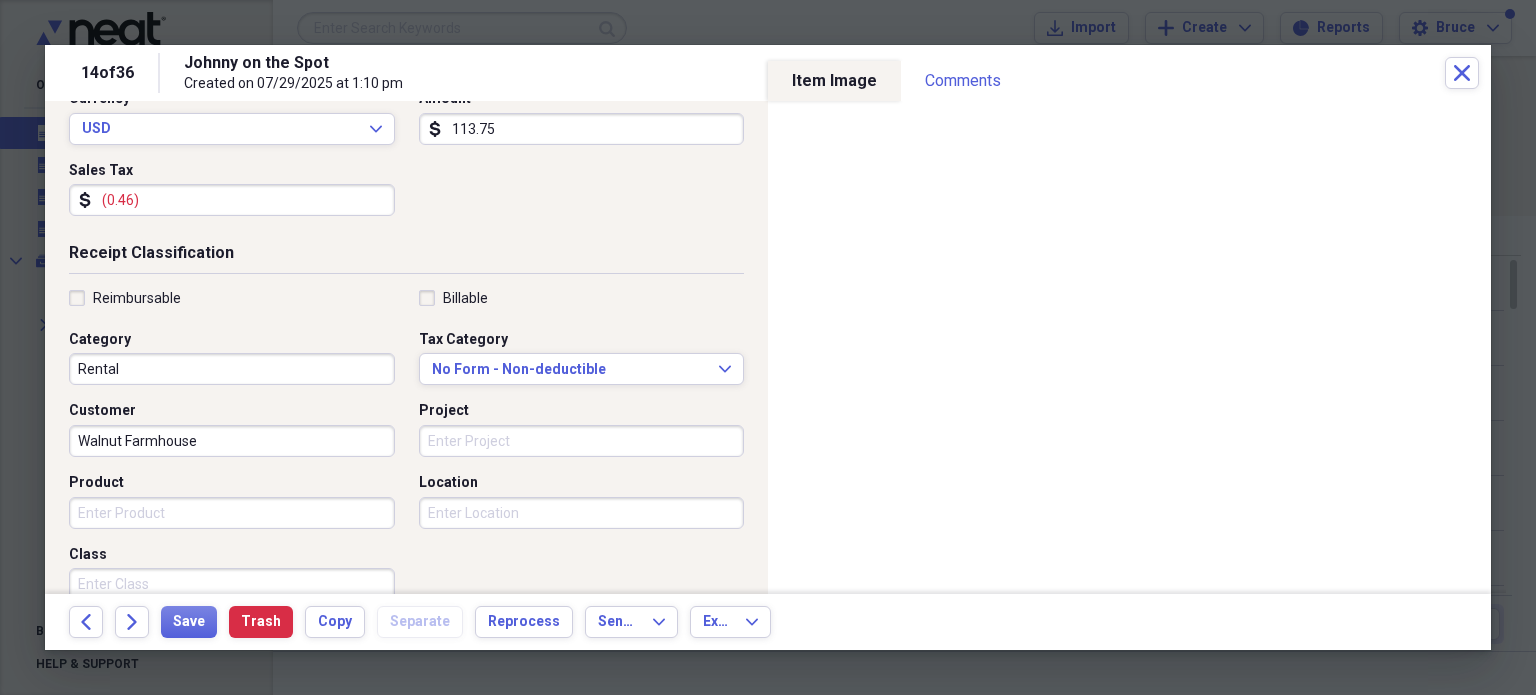 scroll, scrollTop: 526, scrollLeft: 0, axis: vertical 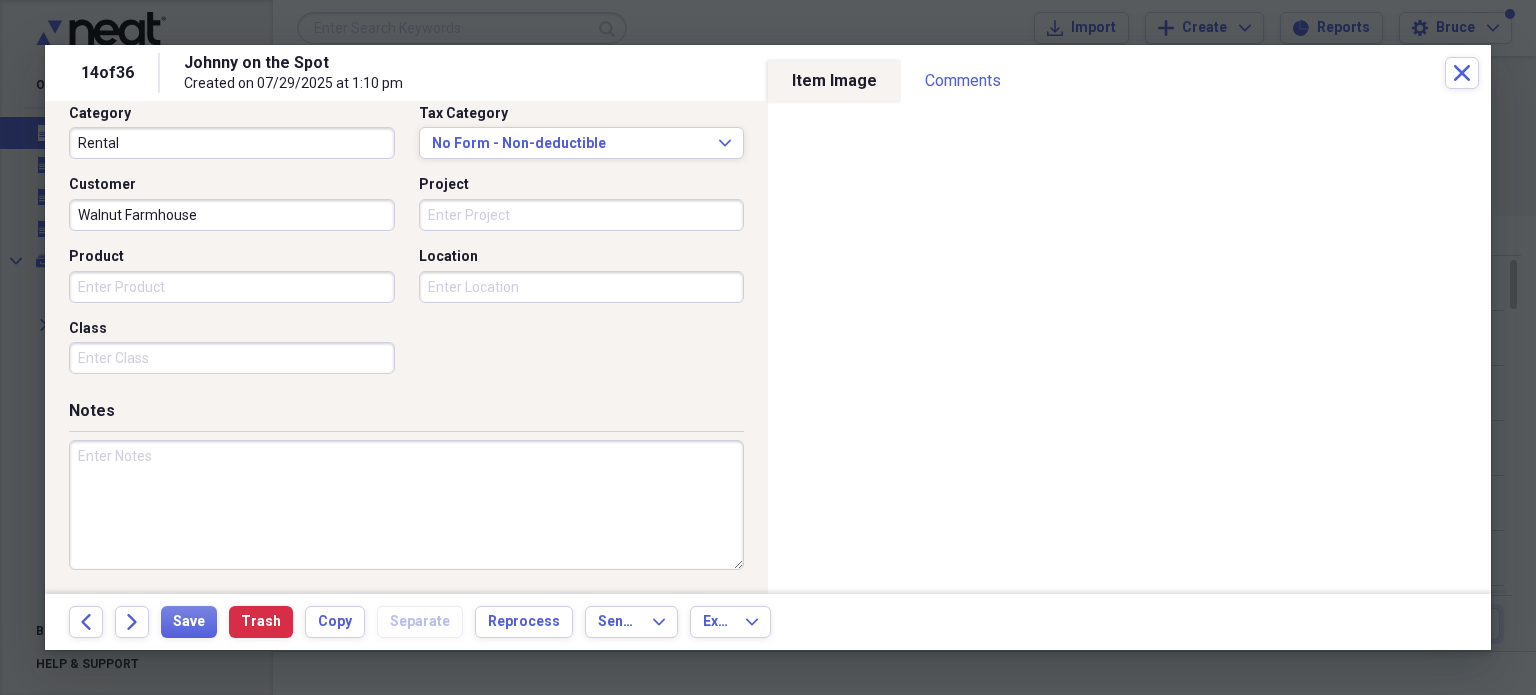 click at bounding box center [406, 505] 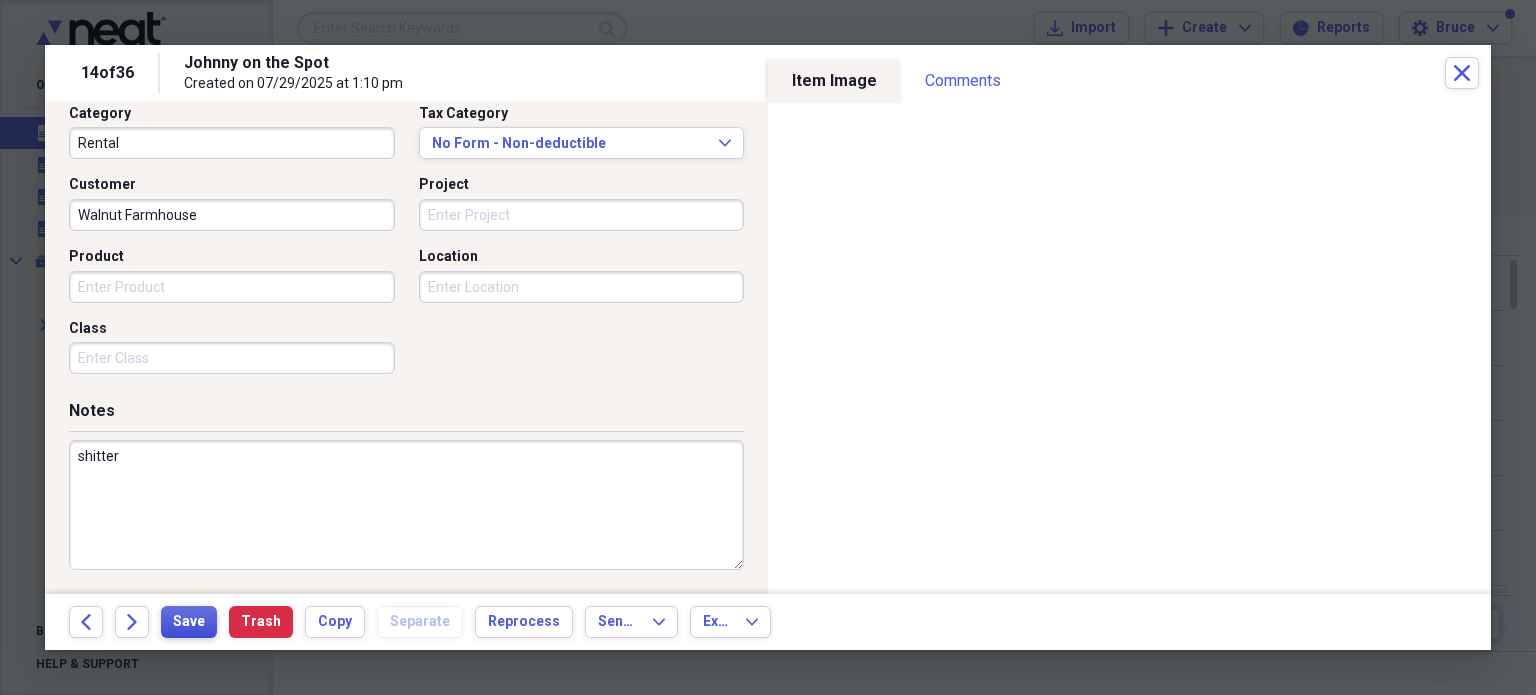 type on "shitter" 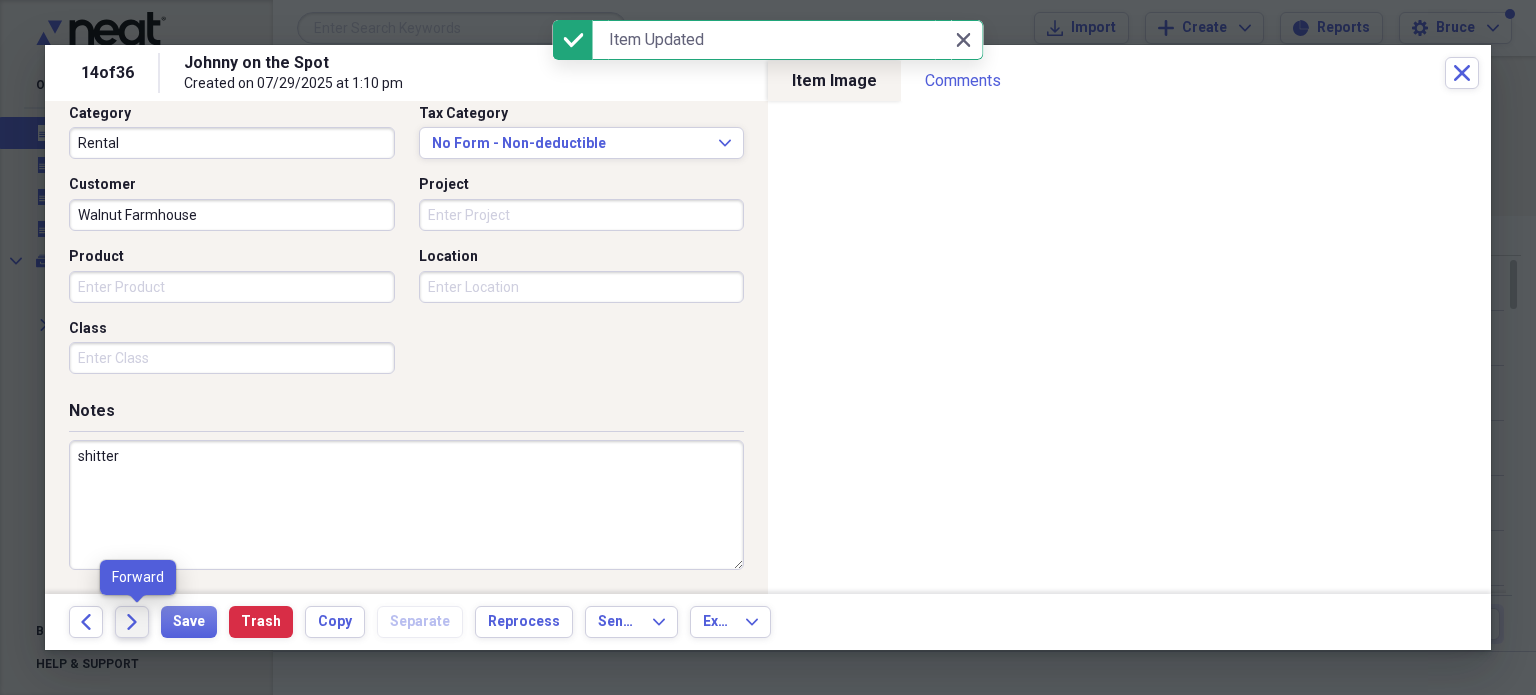 click on "Forward" at bounding box center (132, 622) 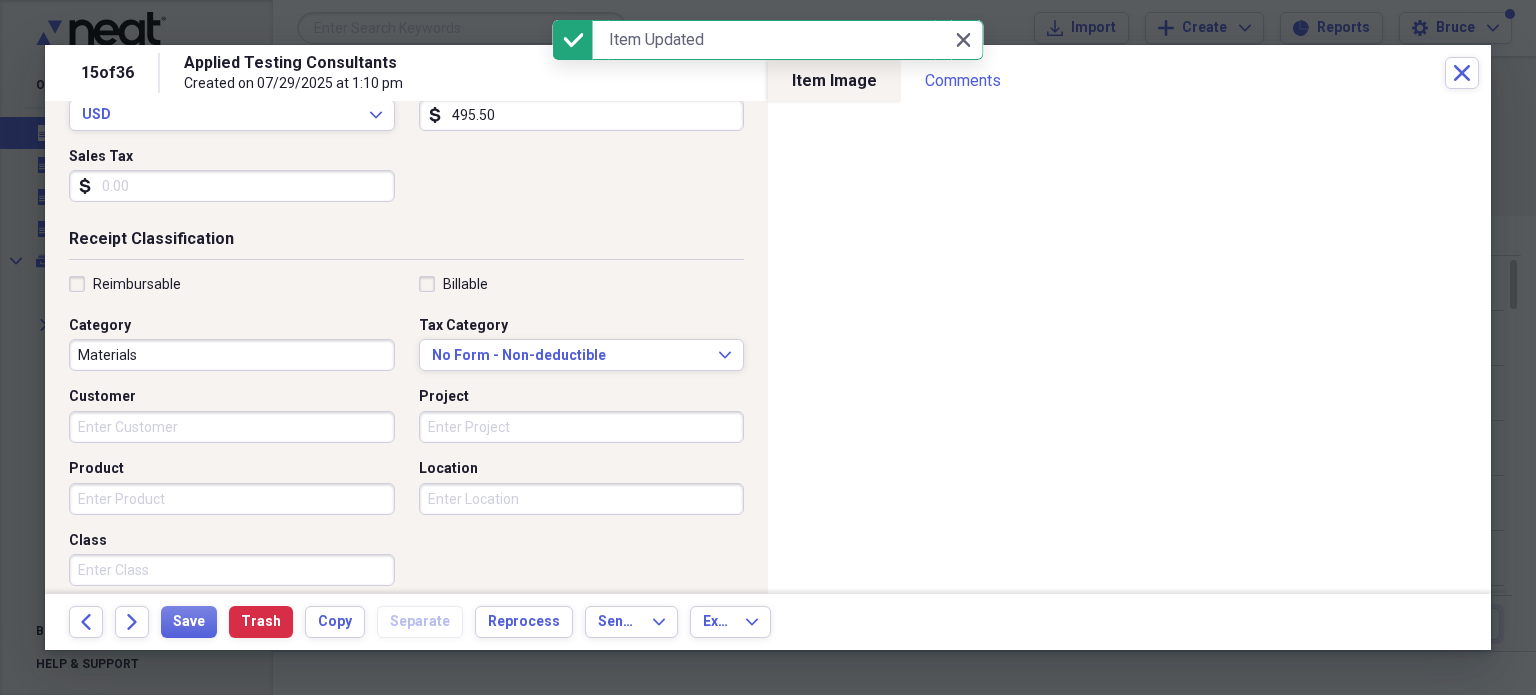 scroll, scrollTop: 400, scrollLeft: 0, axis: vertical 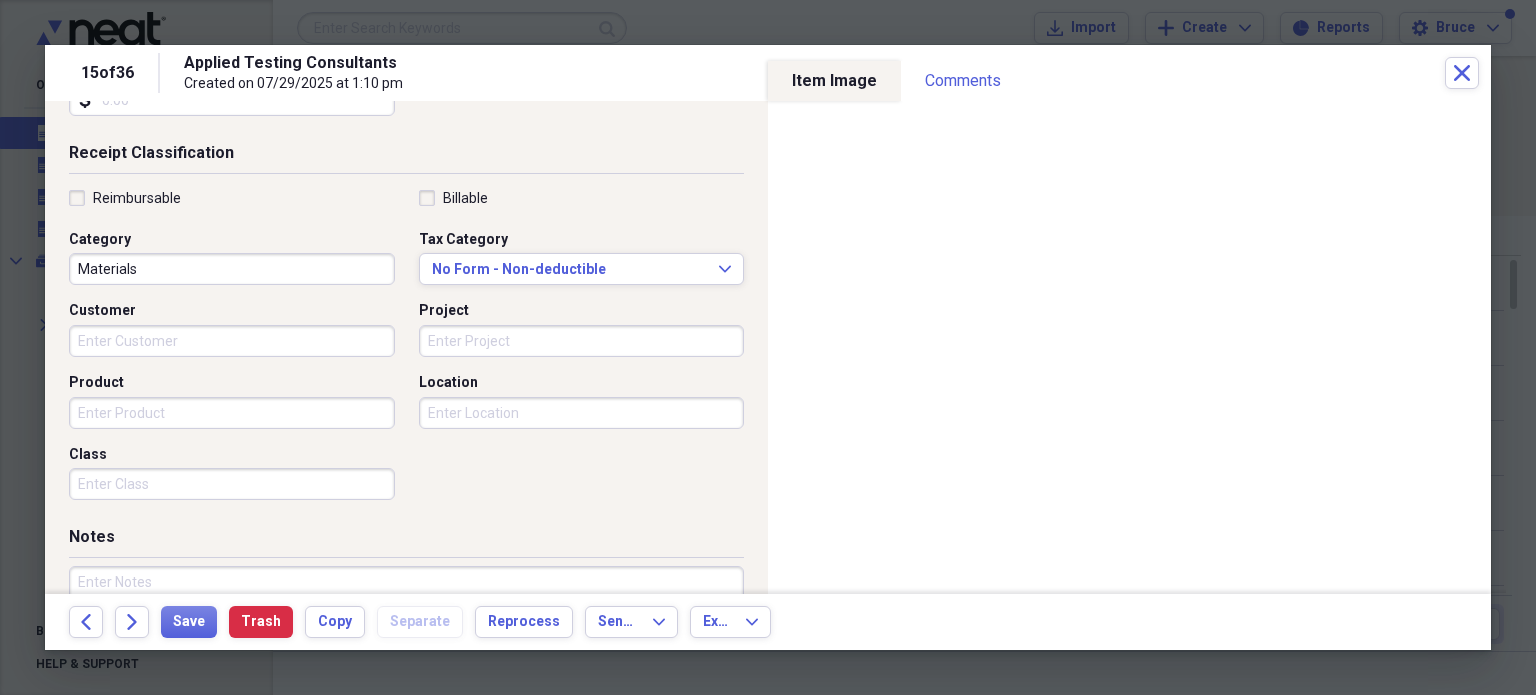 click on "Customer" at bounding box center [232, 341] 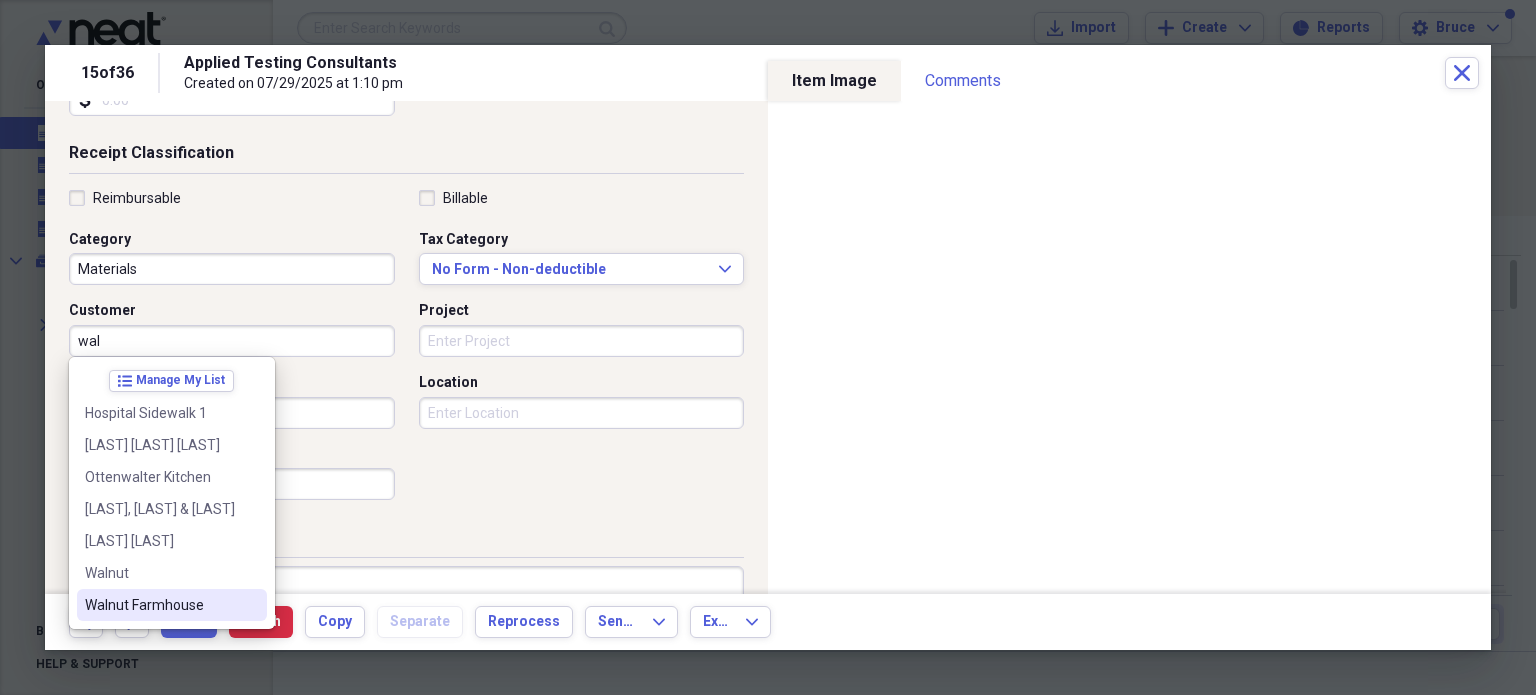 click on "Walnut Farmhouse" at bounding box center (160, 605) 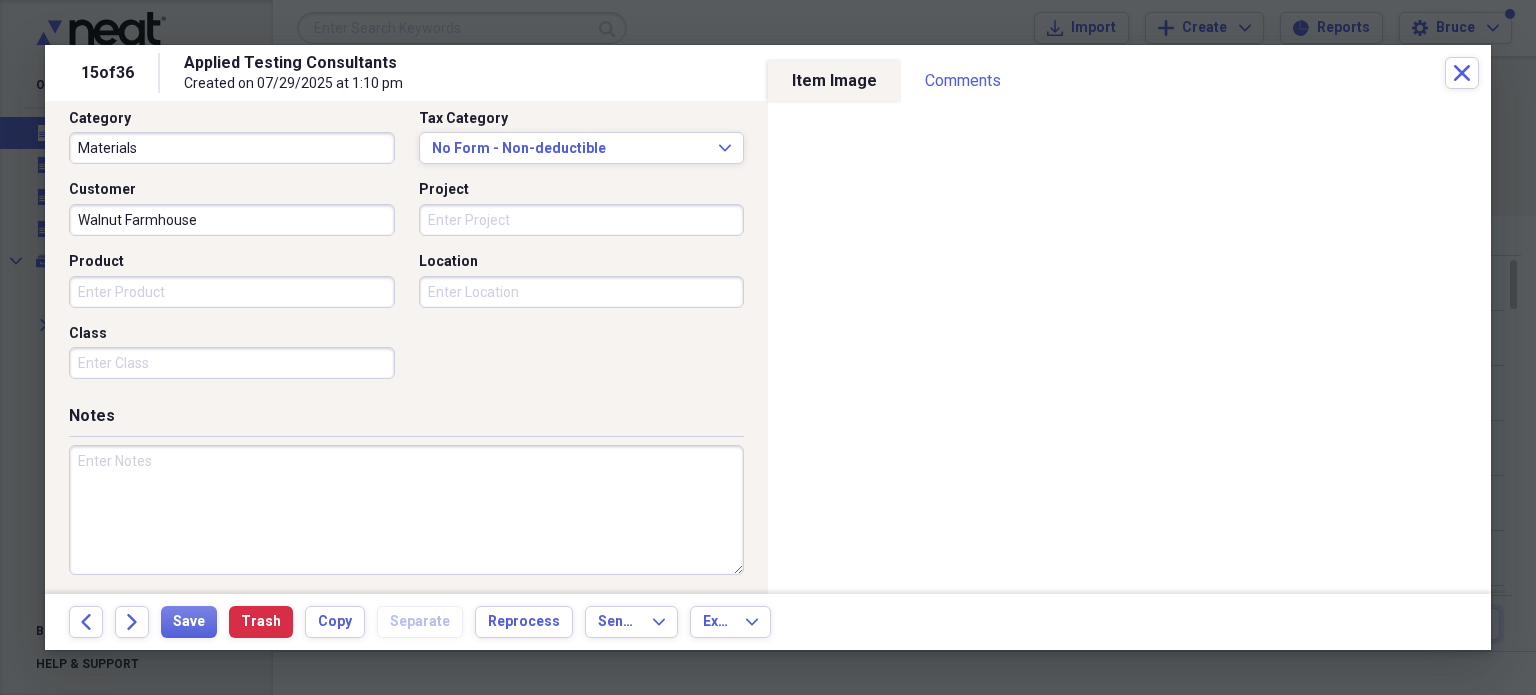 scroll, scrollTop: 526, scrollLeft: 0, axis: vertical 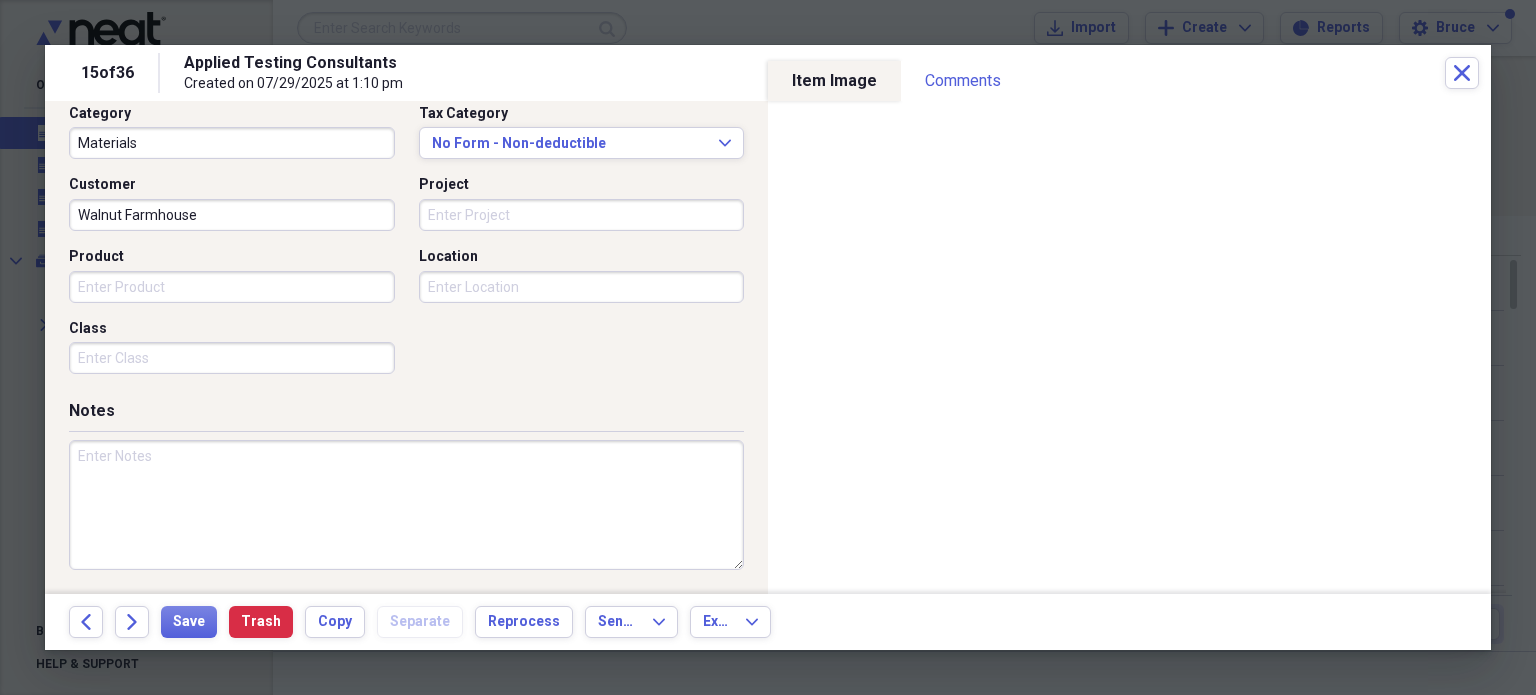 click at bounding box center (406, 505) 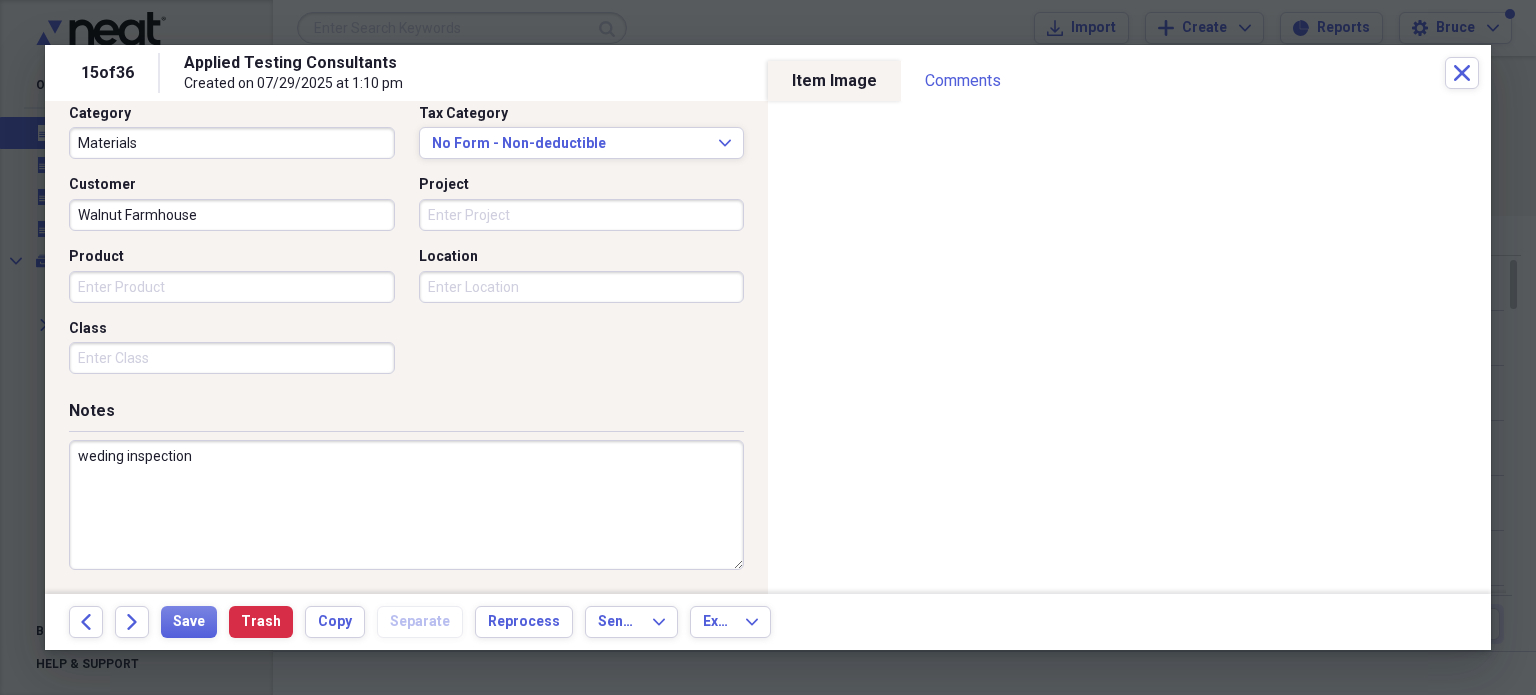 click on "weding inspection" at bounding box center [406, 505] 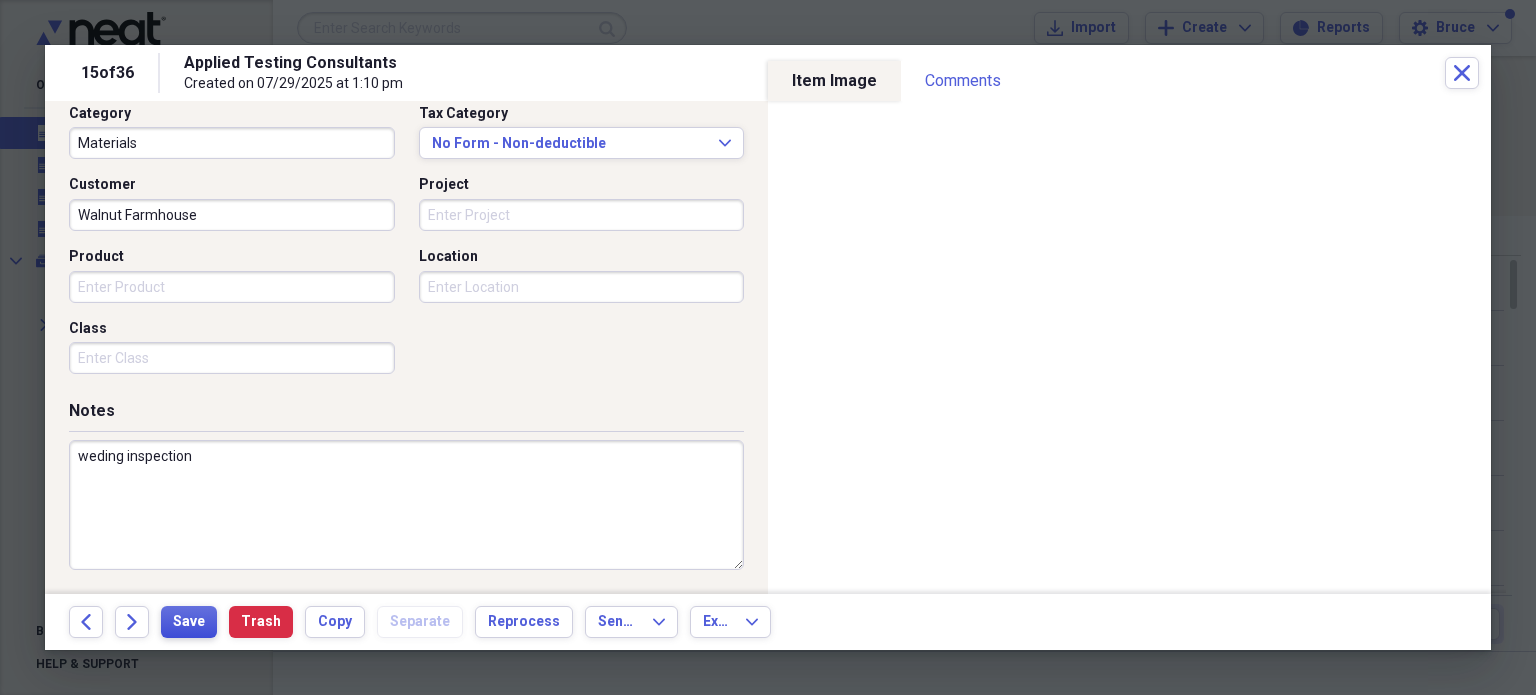 click on "Save" at bounding box center (189, 622) 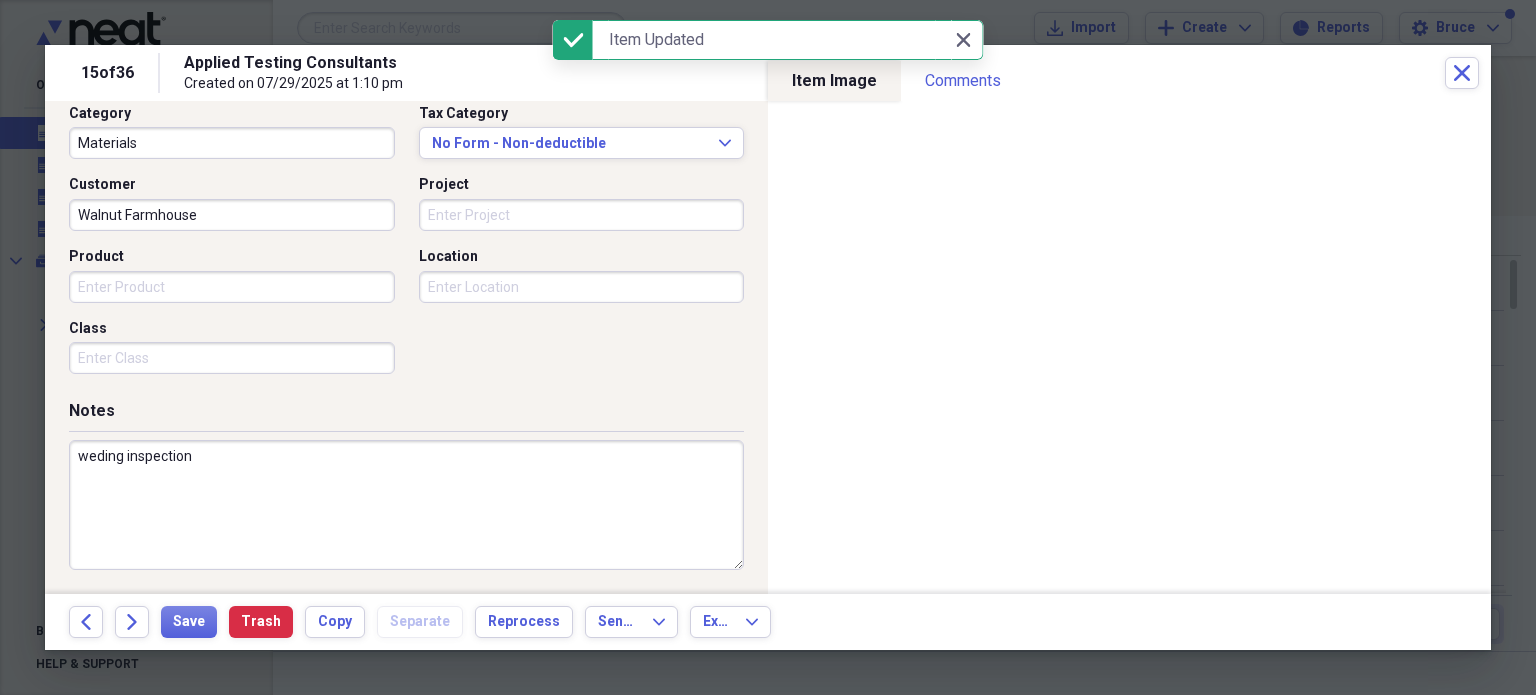 click on "weding inspection" at bounding box center [406, 505] 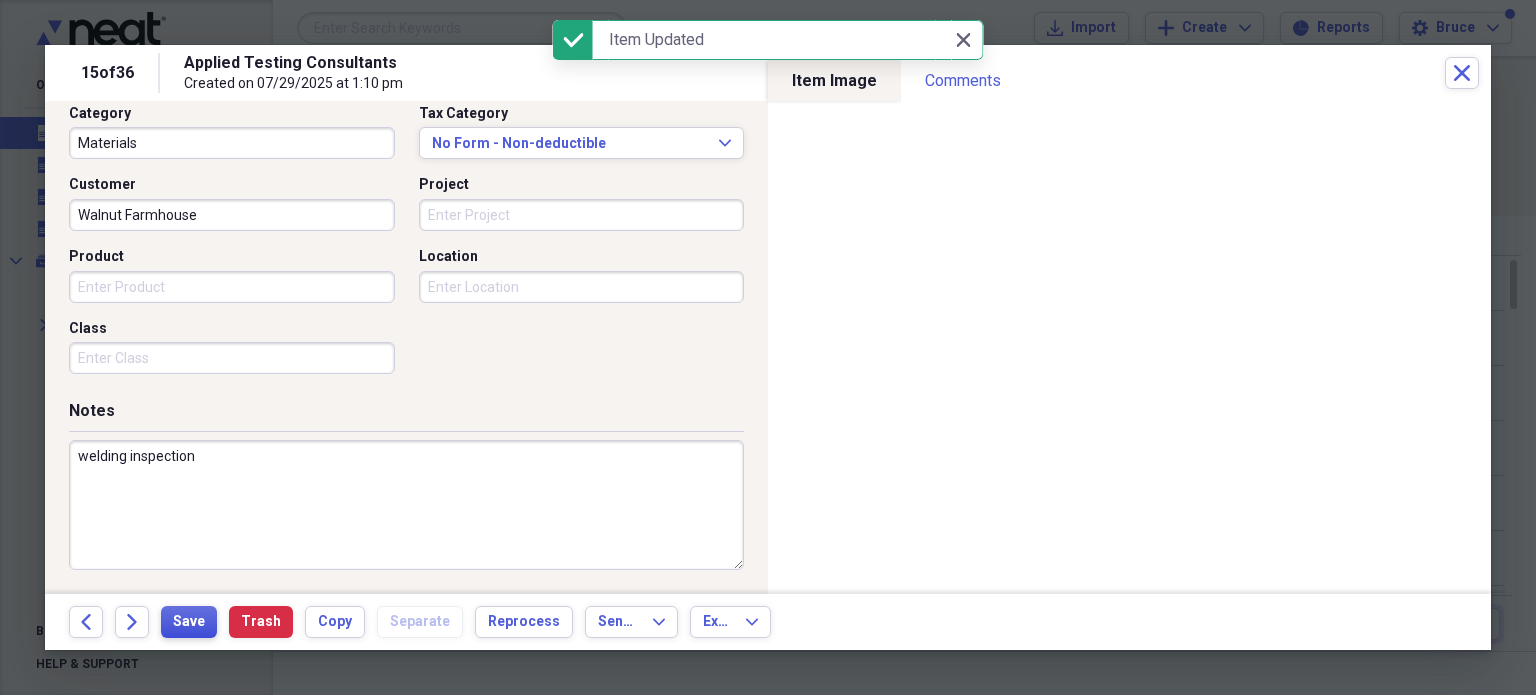 type on "welding inspection" 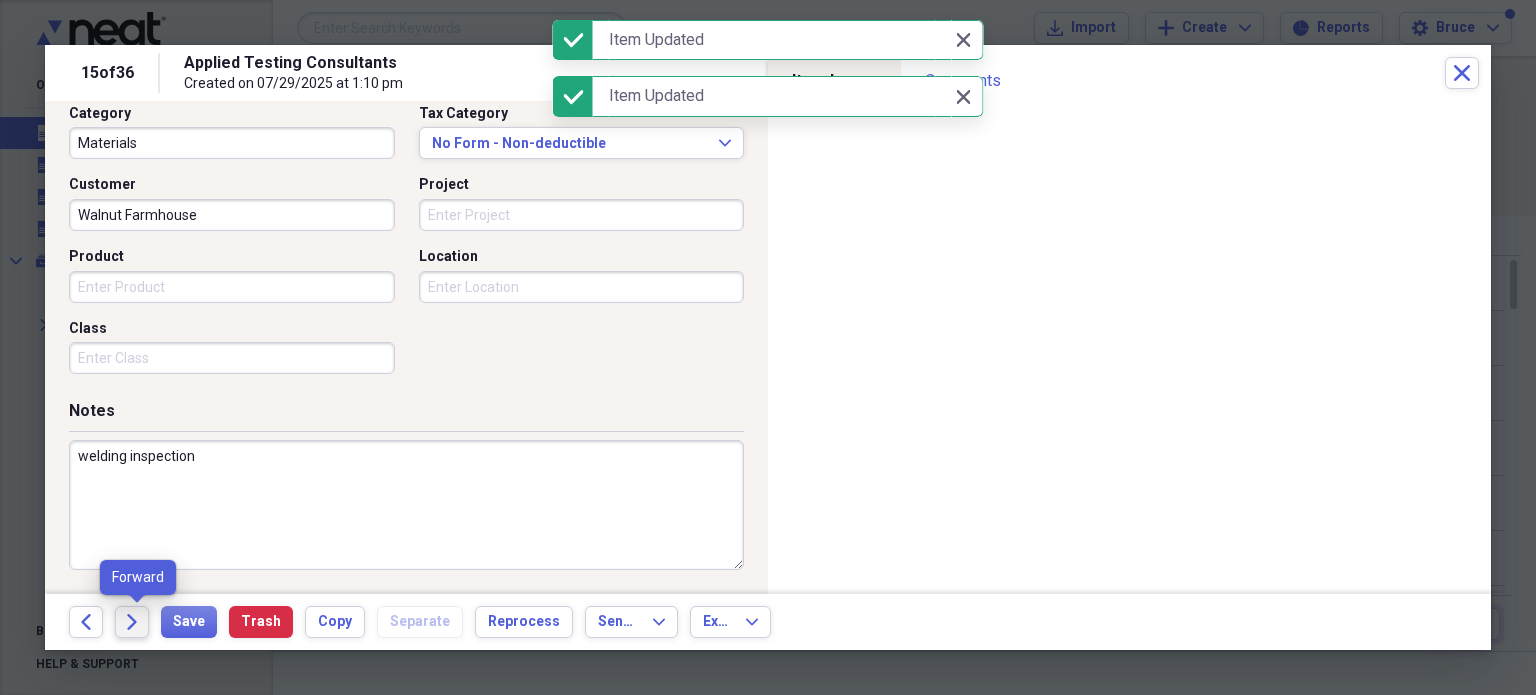 click on "Forward" 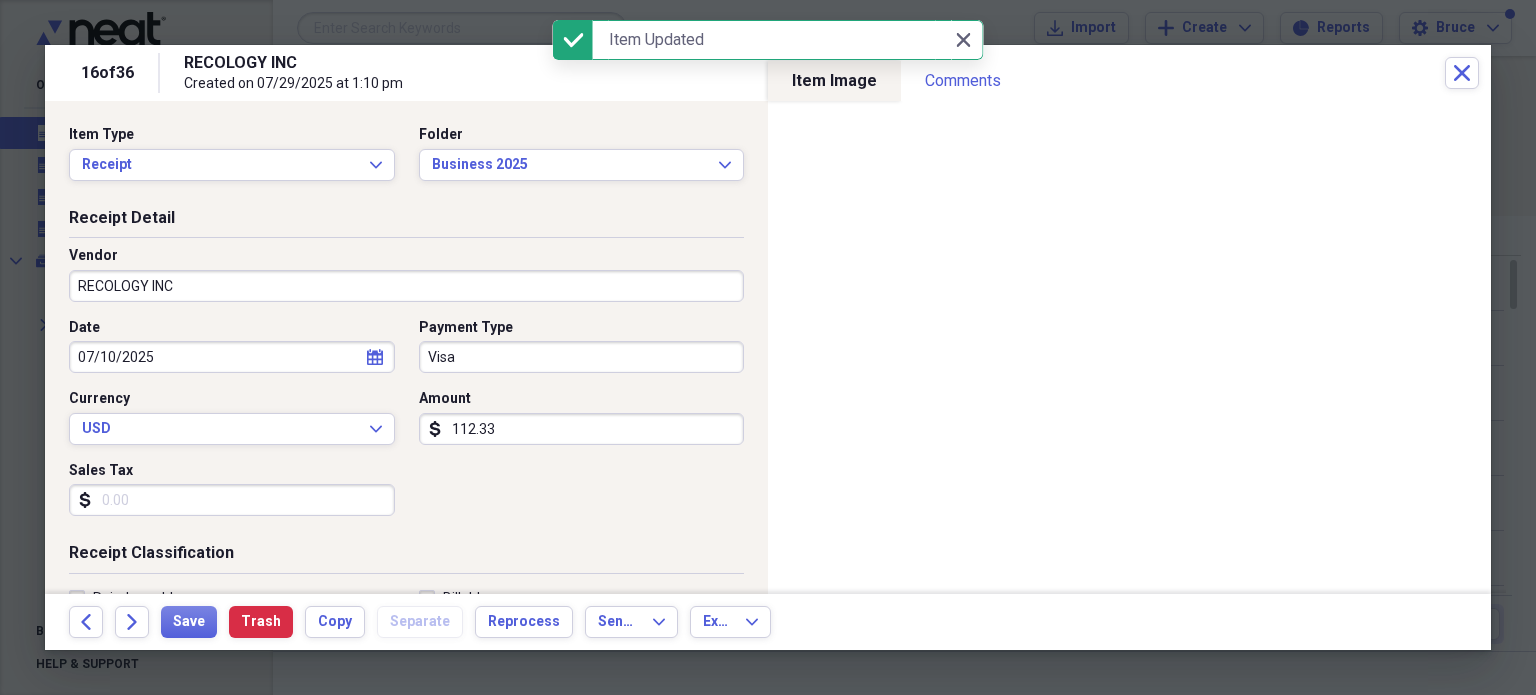 click on "RECOLOGY INC" at bounding box center (406, 286) 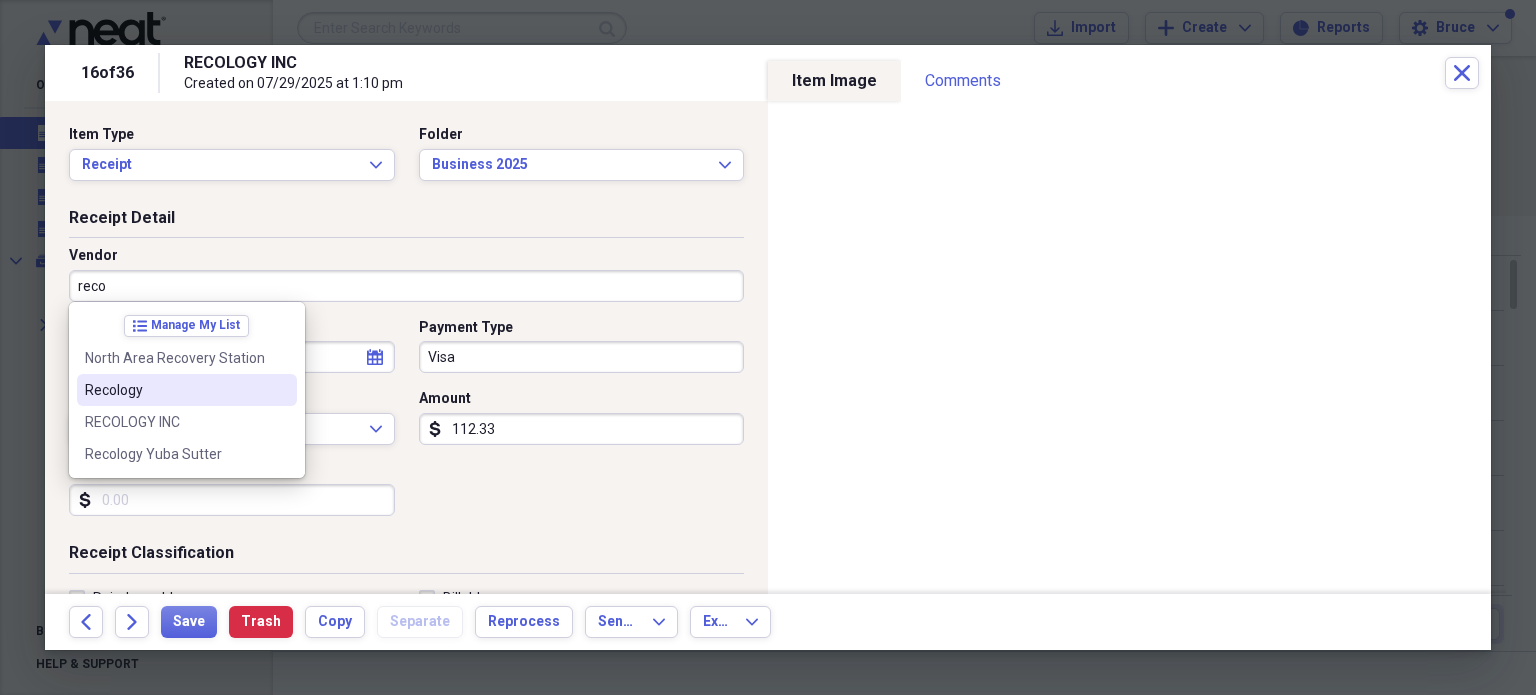 click on "Recology" at bounding box center (175, 390) 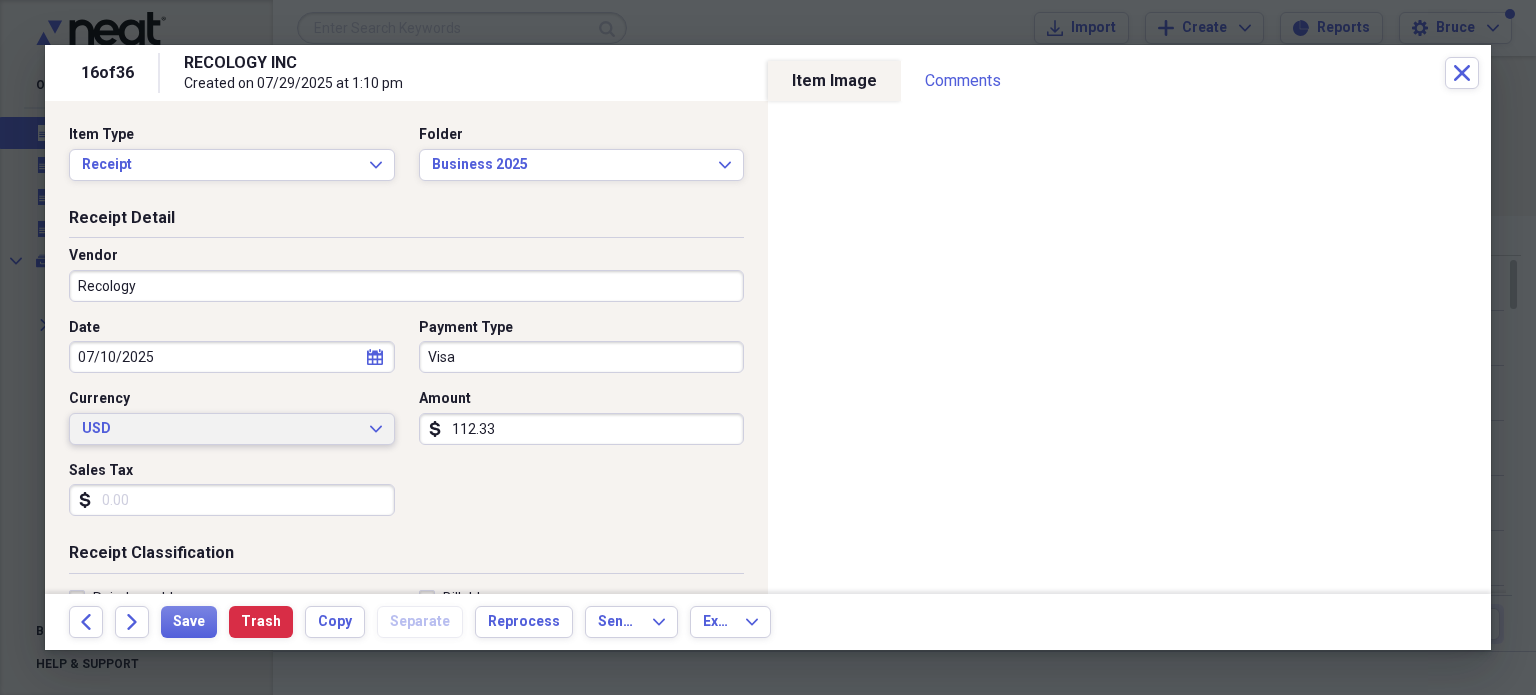 scroll, scrollTop: 400, scrollLeft: 0, axis: vertical 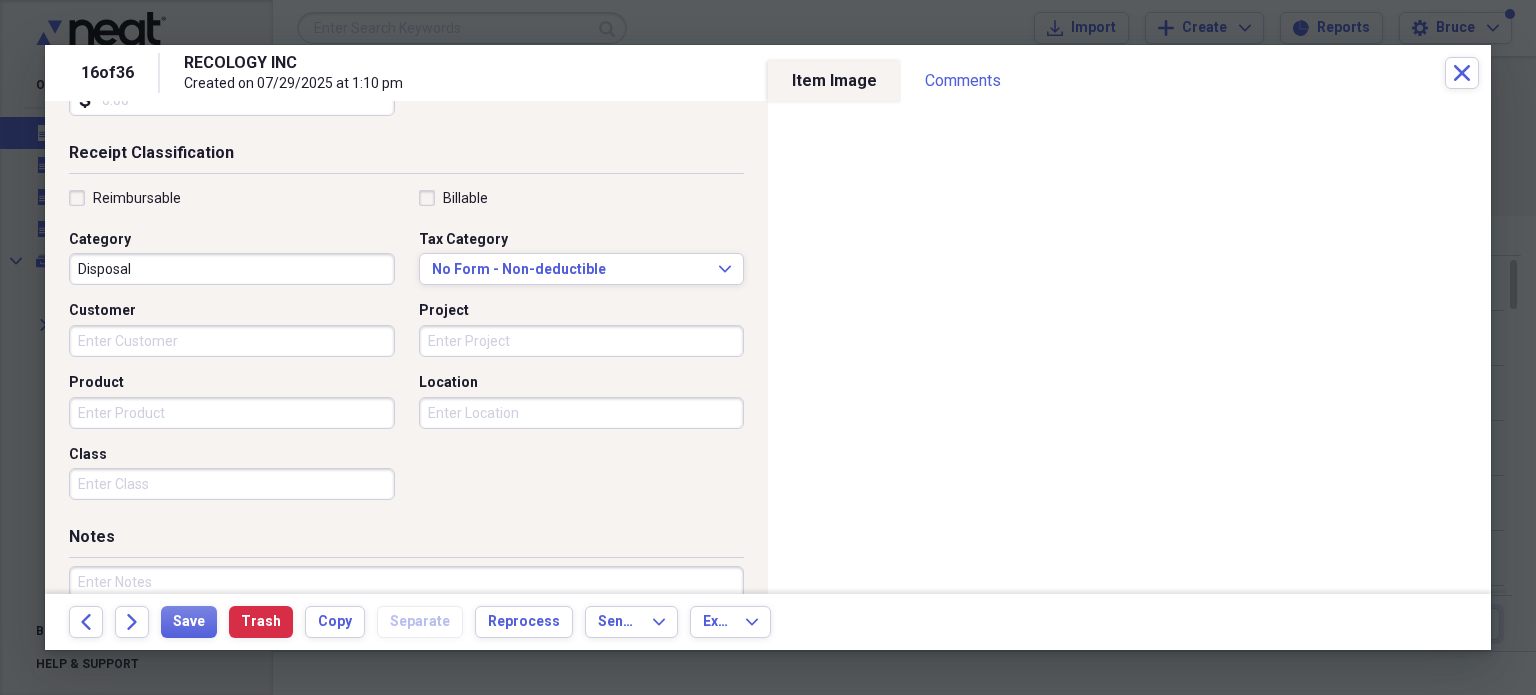 click on "Customer" at bounding box center [232, 341] 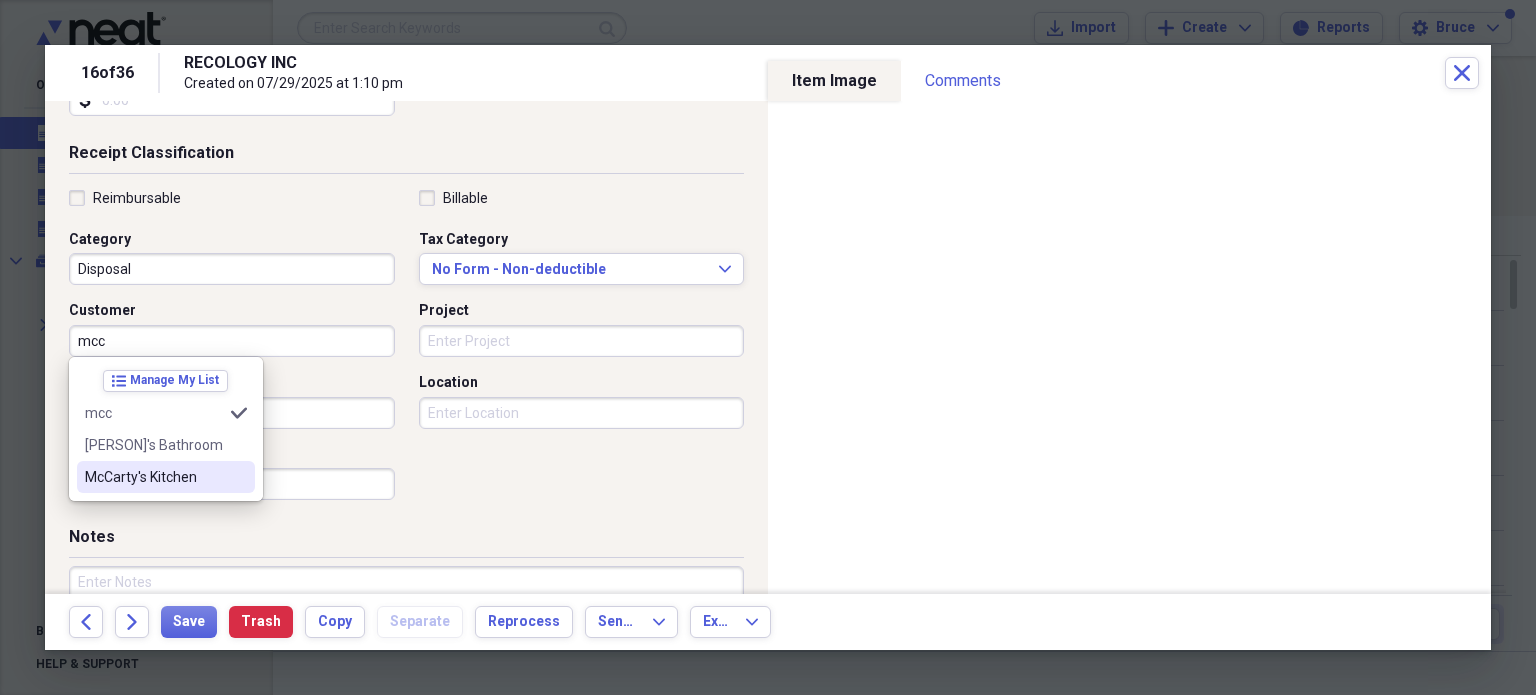 click on "McCarty's Kitchen" at bounding box center (166, 477) 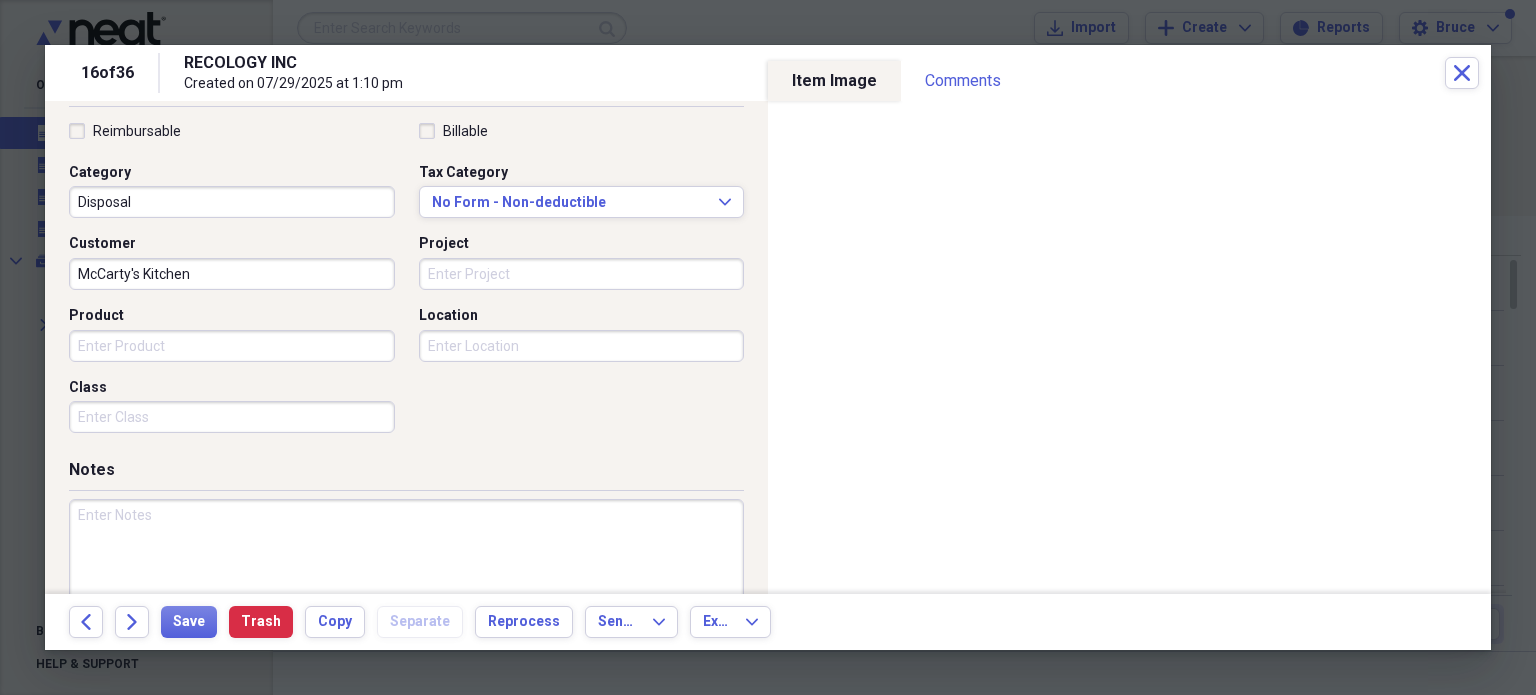 scroll, scrollTop: 526, scrollLeft: 0, axis: vertical 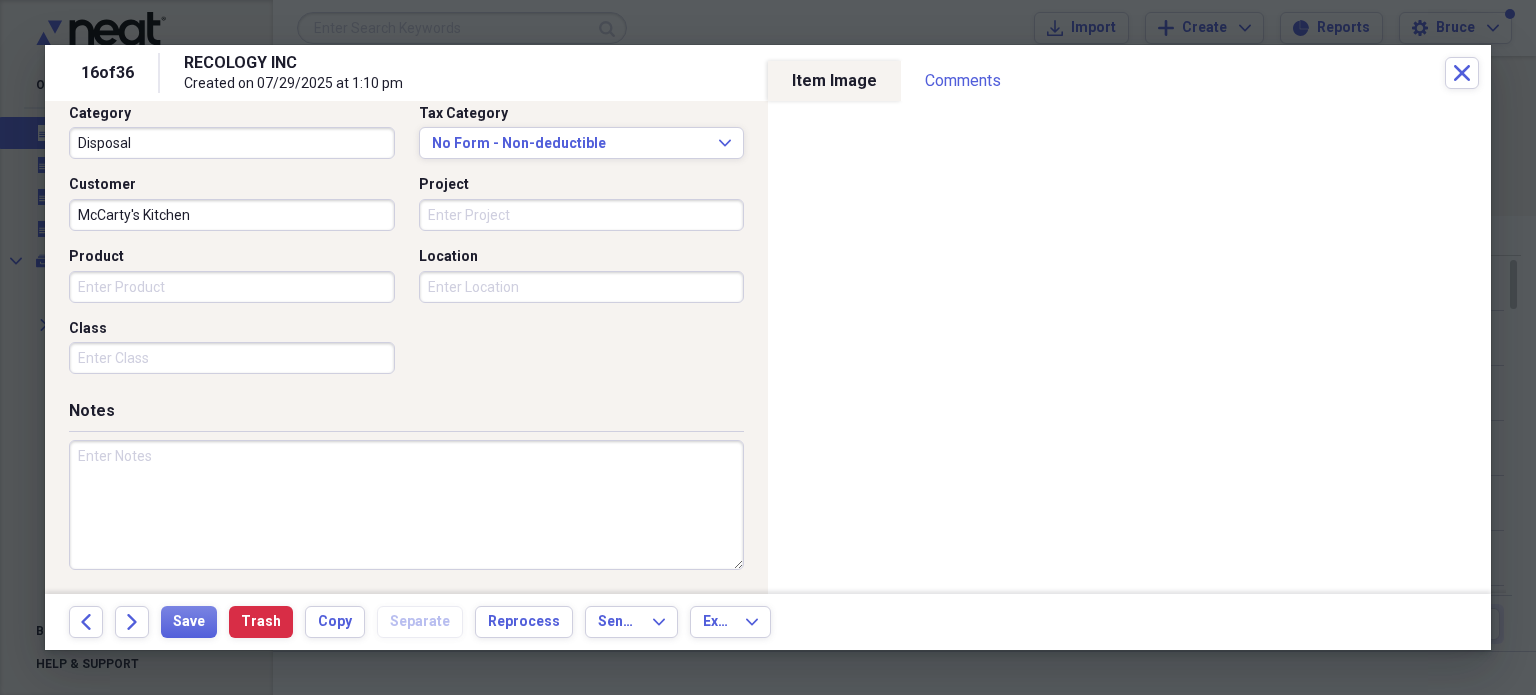click at bounding box center (406, 505) 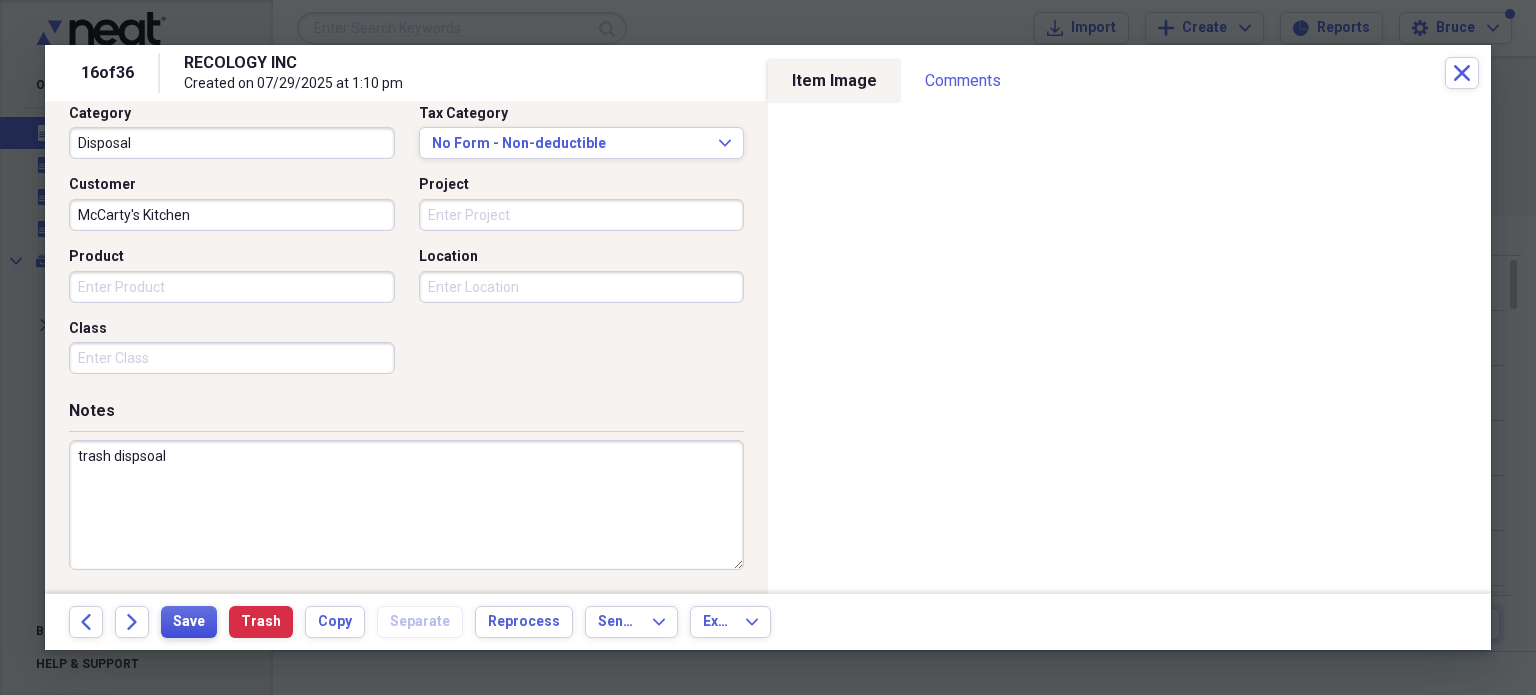 type on "trash dispsoal" 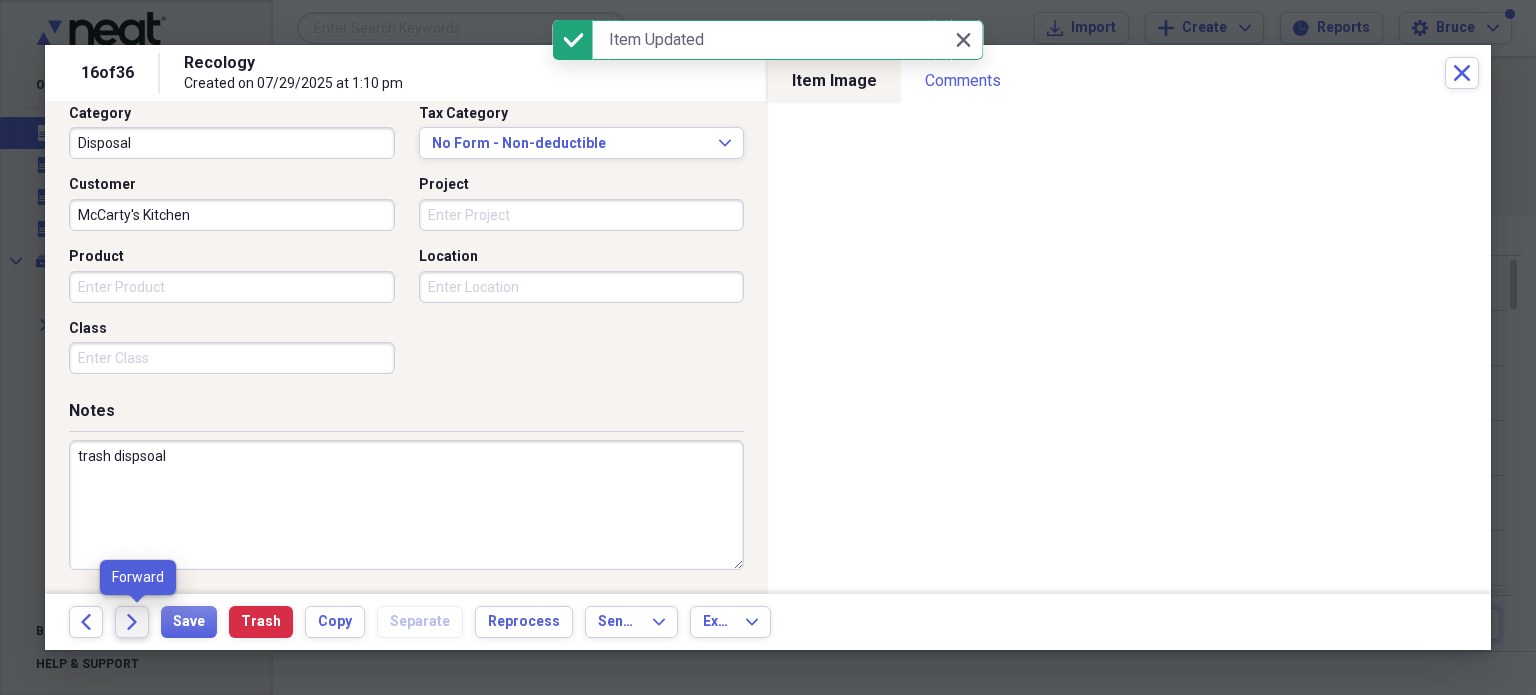 click on "Forward" 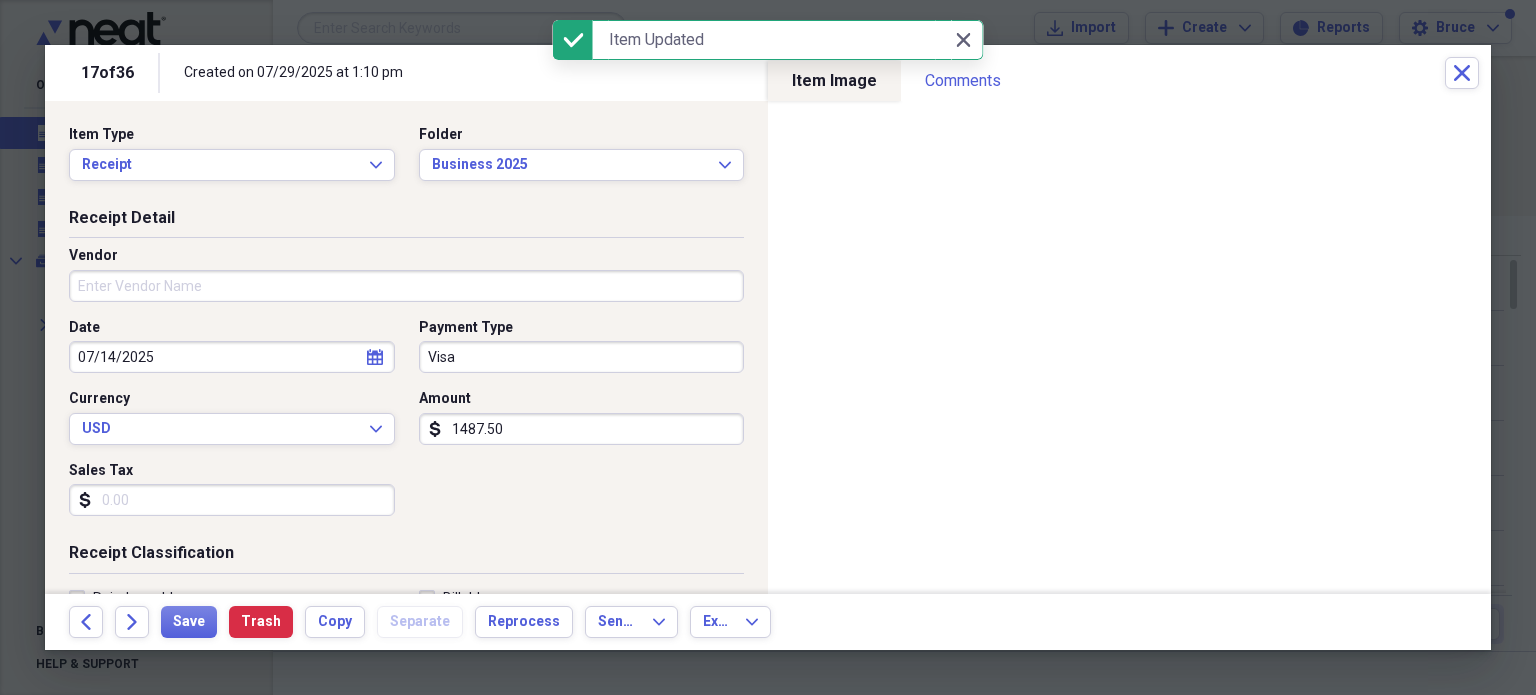 click on "Vendor" at bounding box center (406, 286) 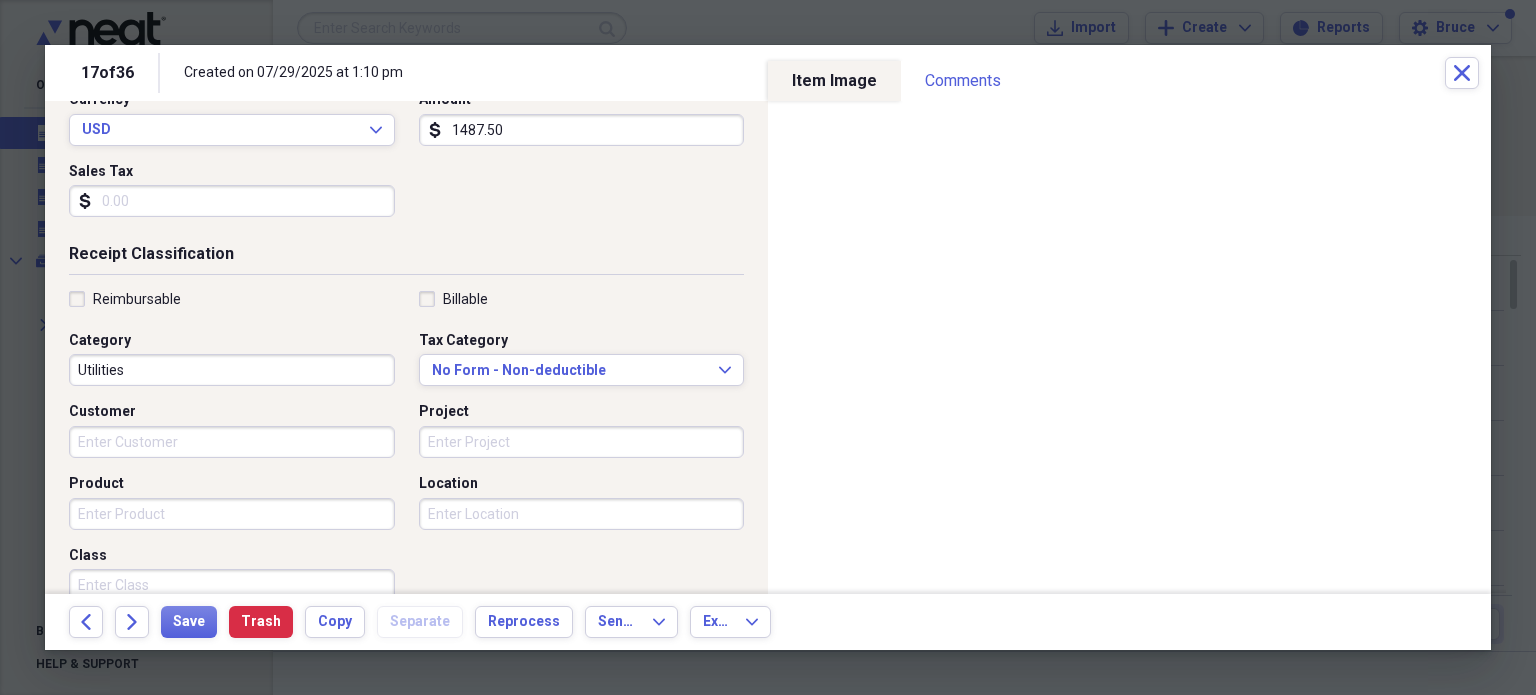 scroll, scrollTop: 300, scrollLeft: 0, axis: vertical 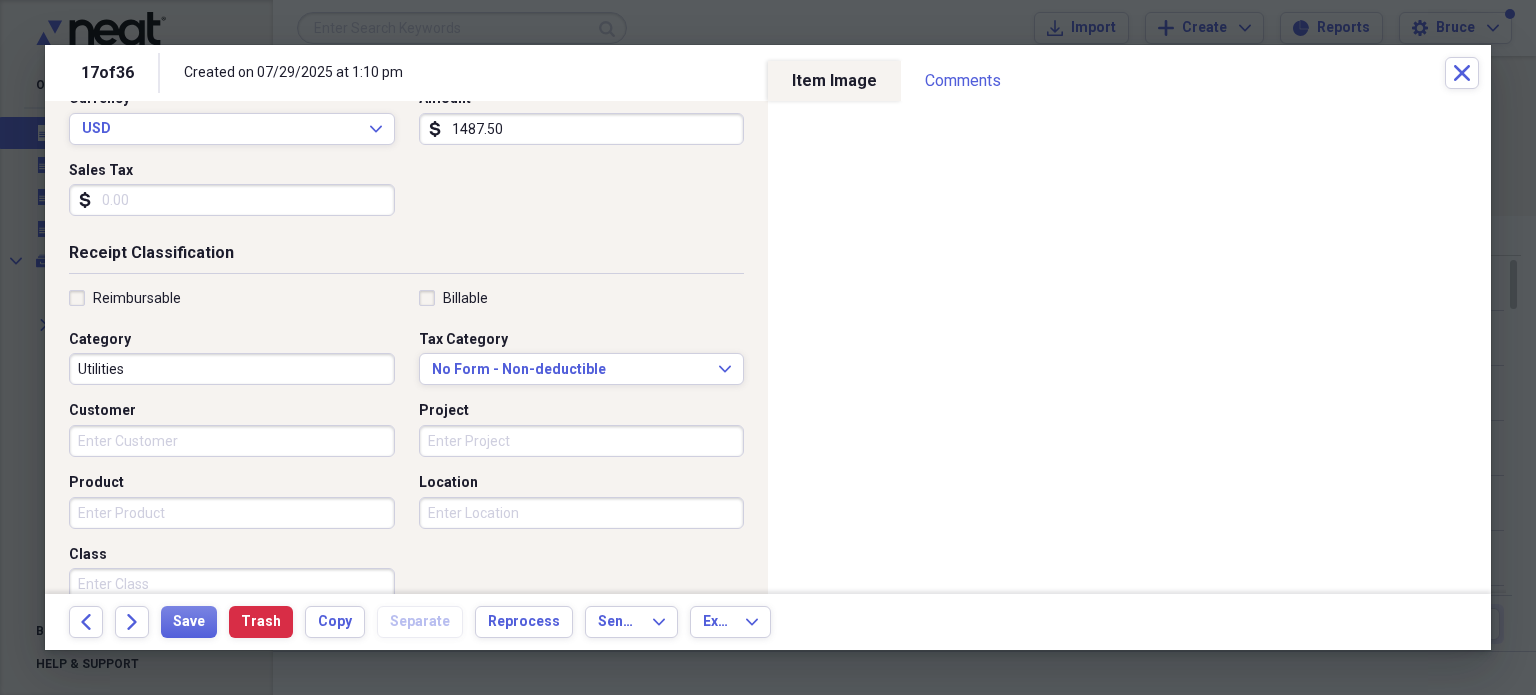 type on "Oregel Welding" 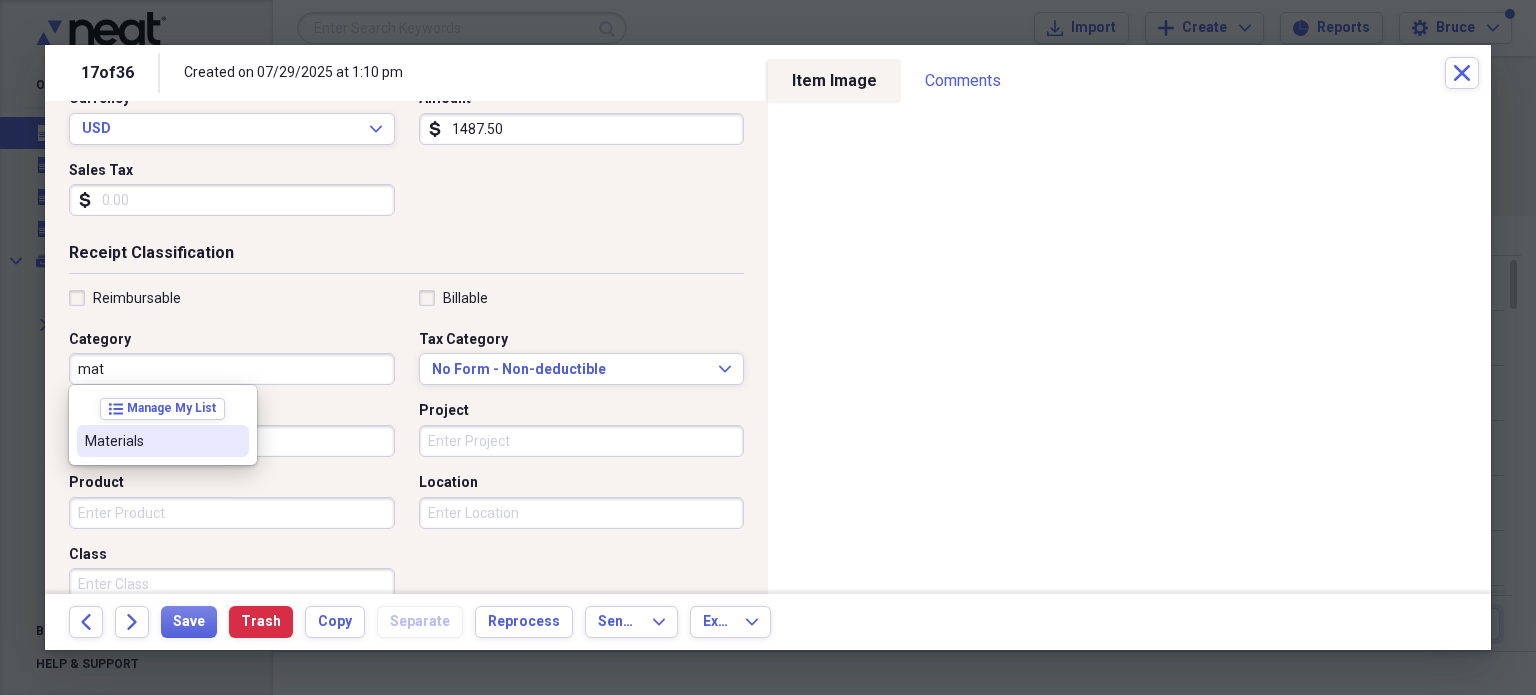 click on "Materials" at bounding box center (151, 441) 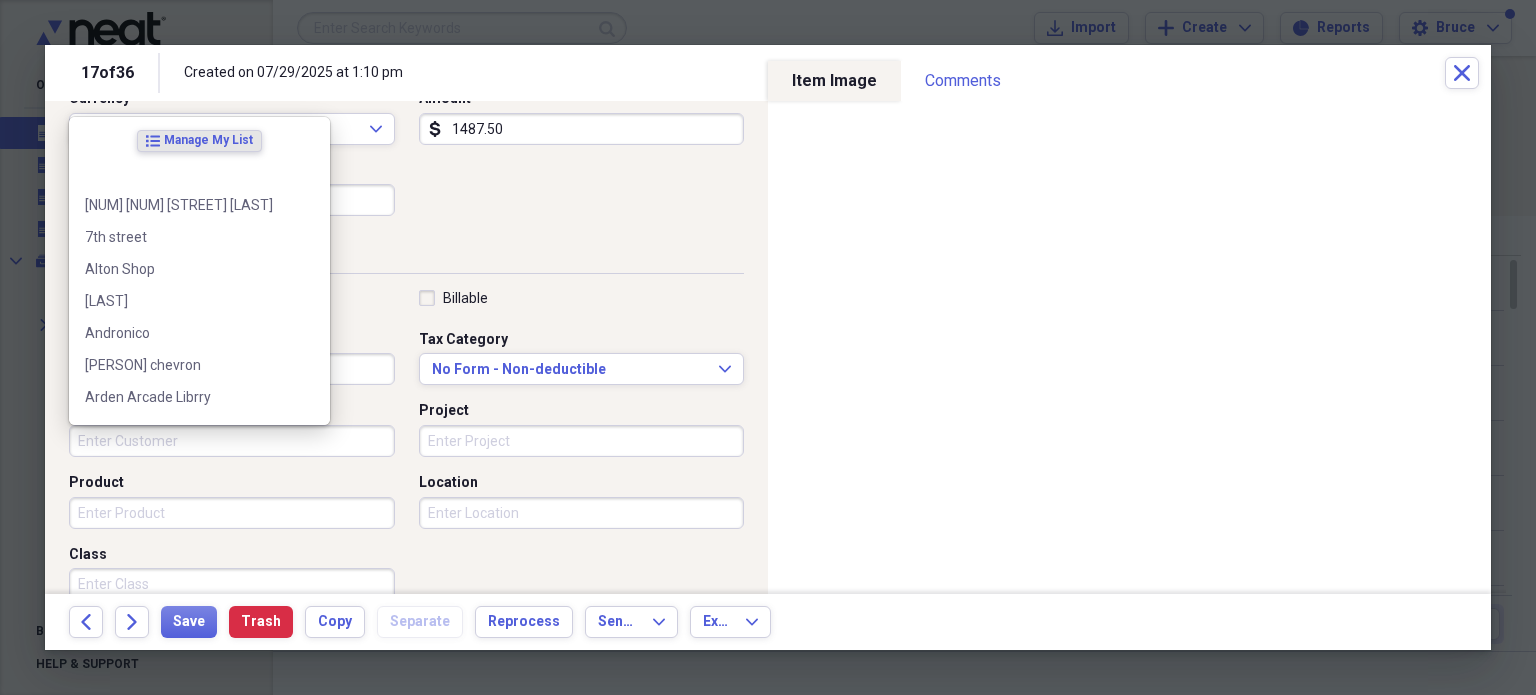 click on "Customer" at bounding box center [232, 441] 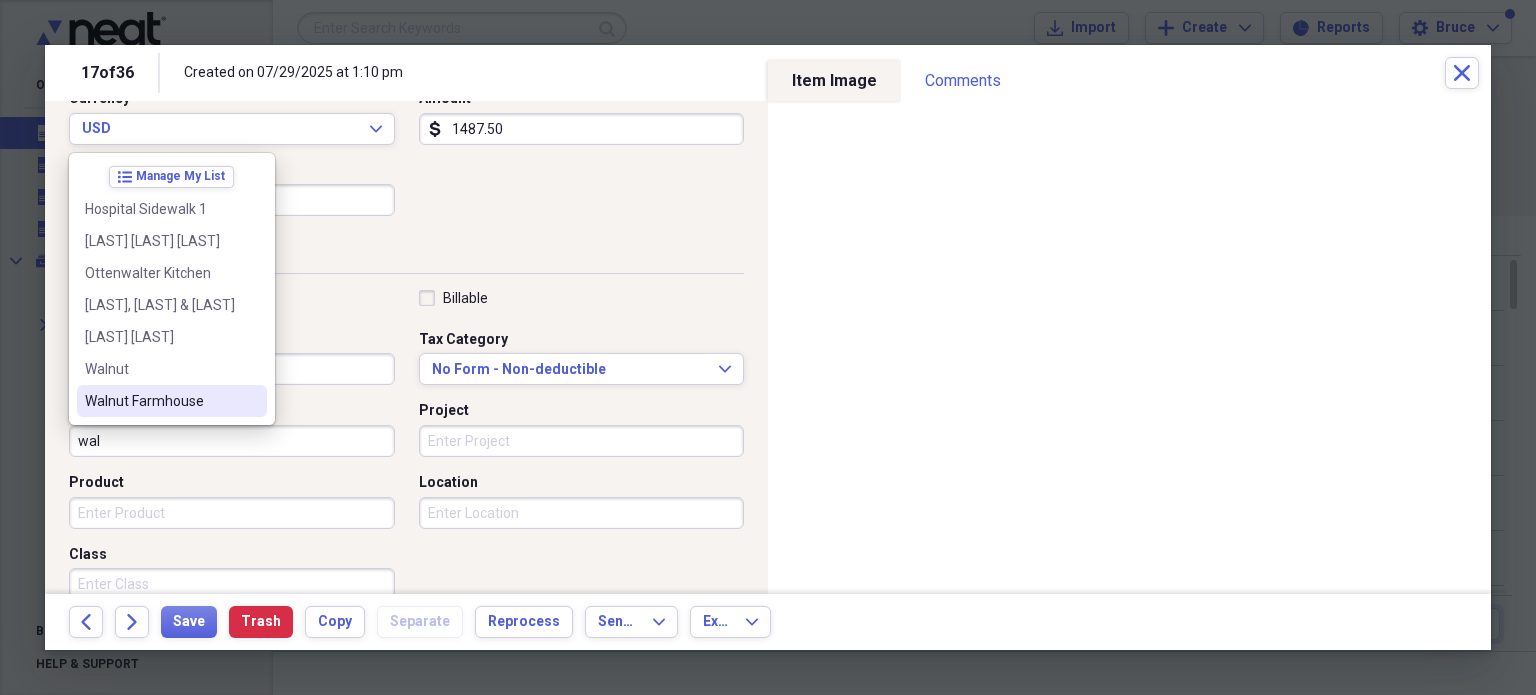 click on "Walnut Farmhouse" at bounding box center (160, 401) 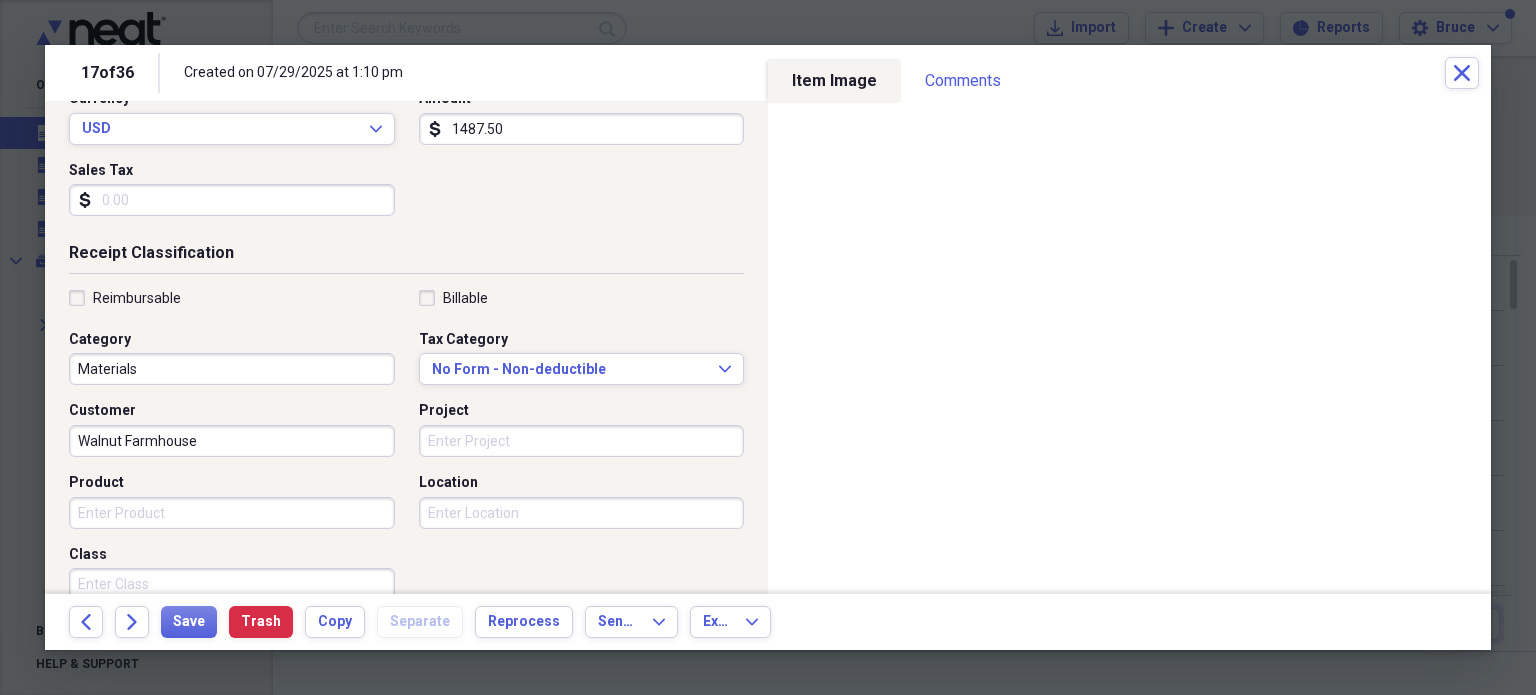 scroll, scrollTop: 526, scrollLeft: 0, axis: vertical 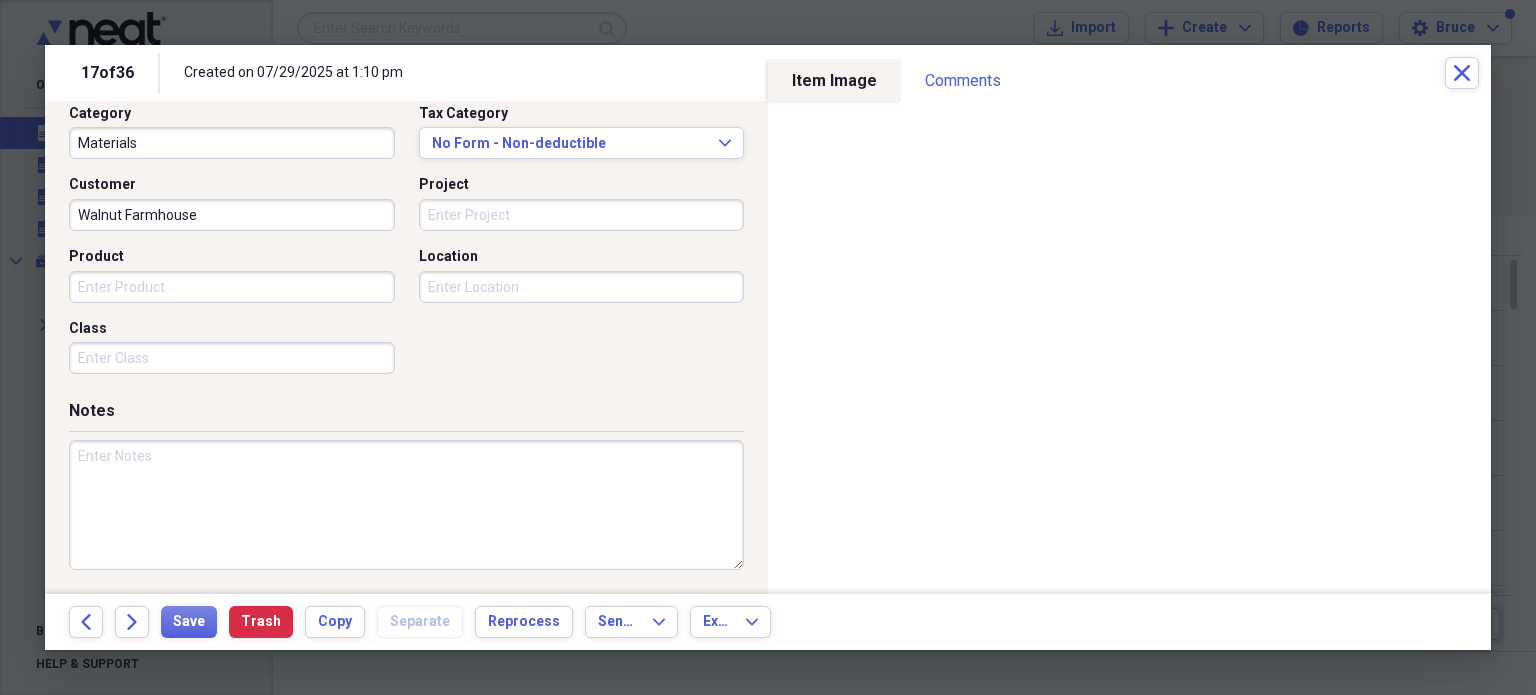 click at bounding box center (406, 505) 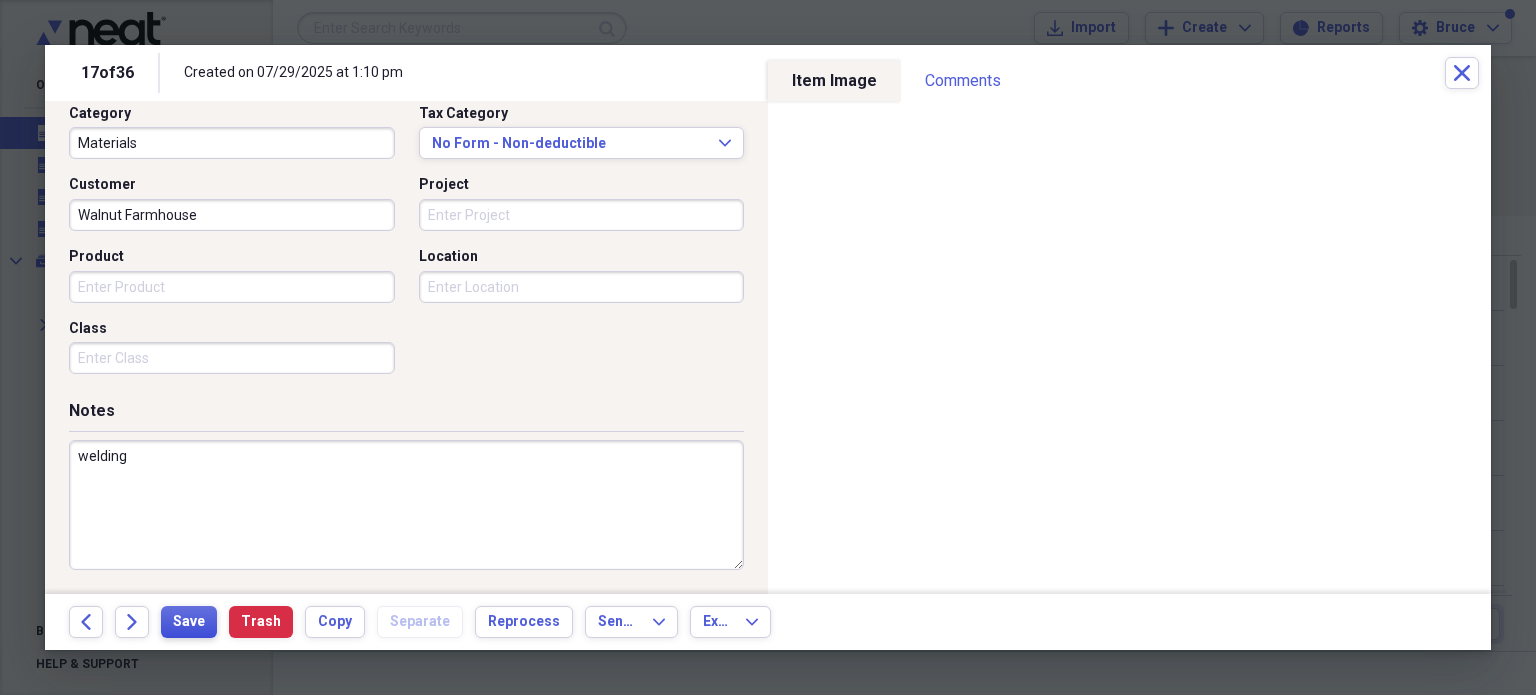 type on "welding" 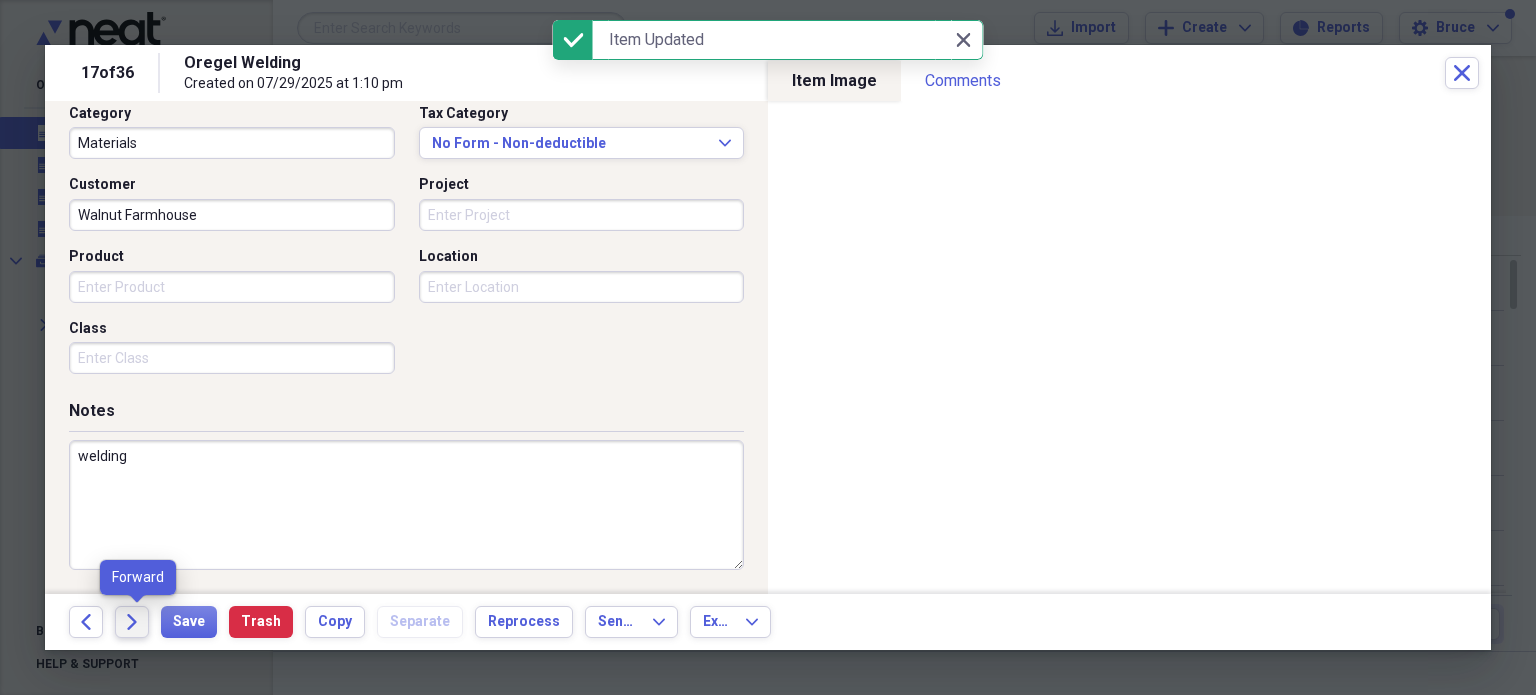 click on "Forward" 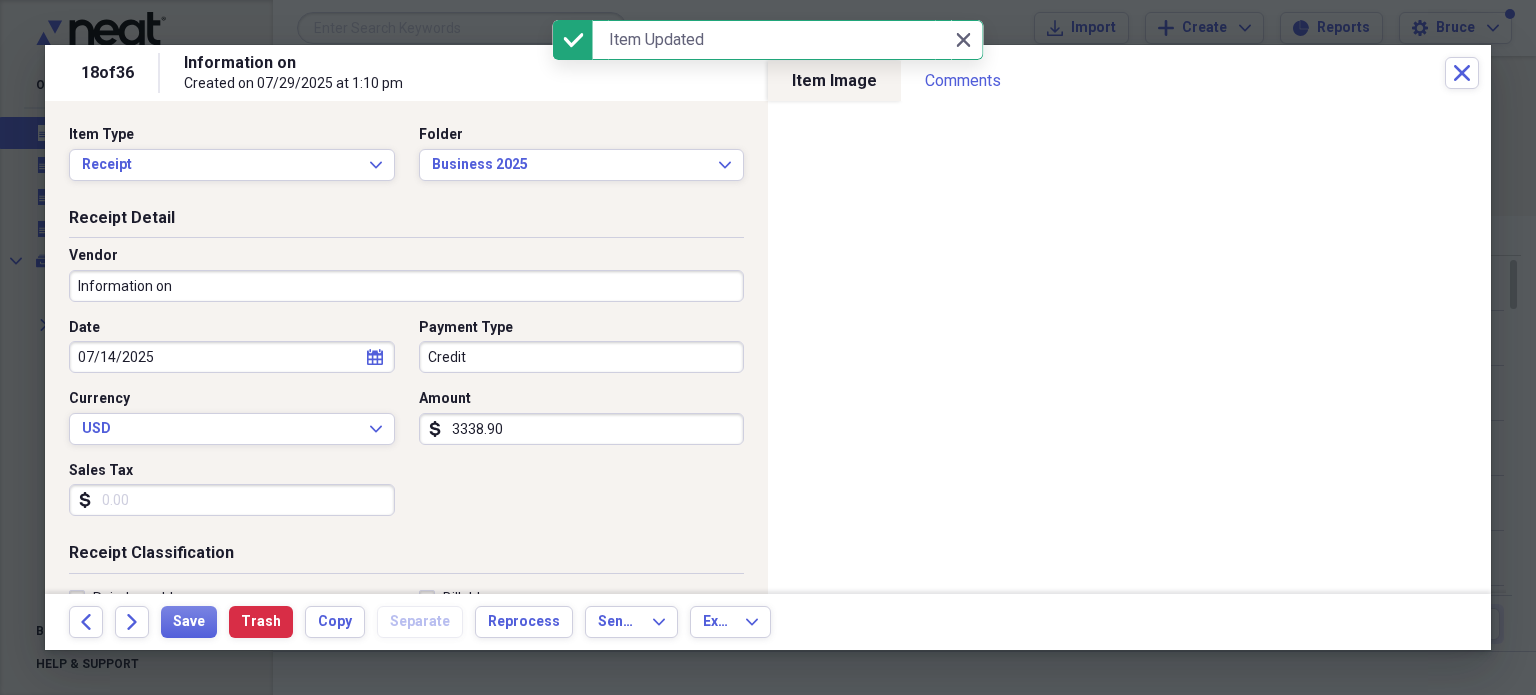 click on "Information on" at bounding box center (406, 286) 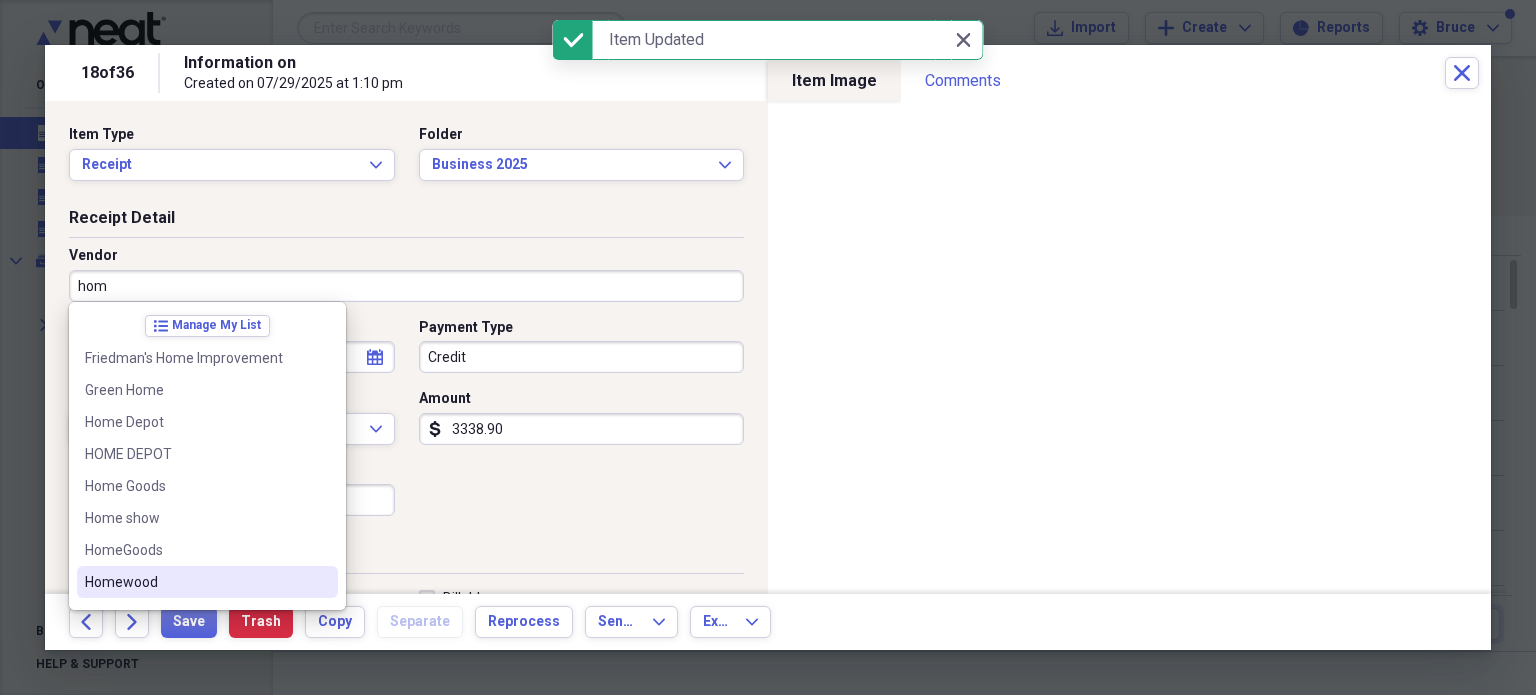 click on "Homewood" at bounding box center (207, 582) 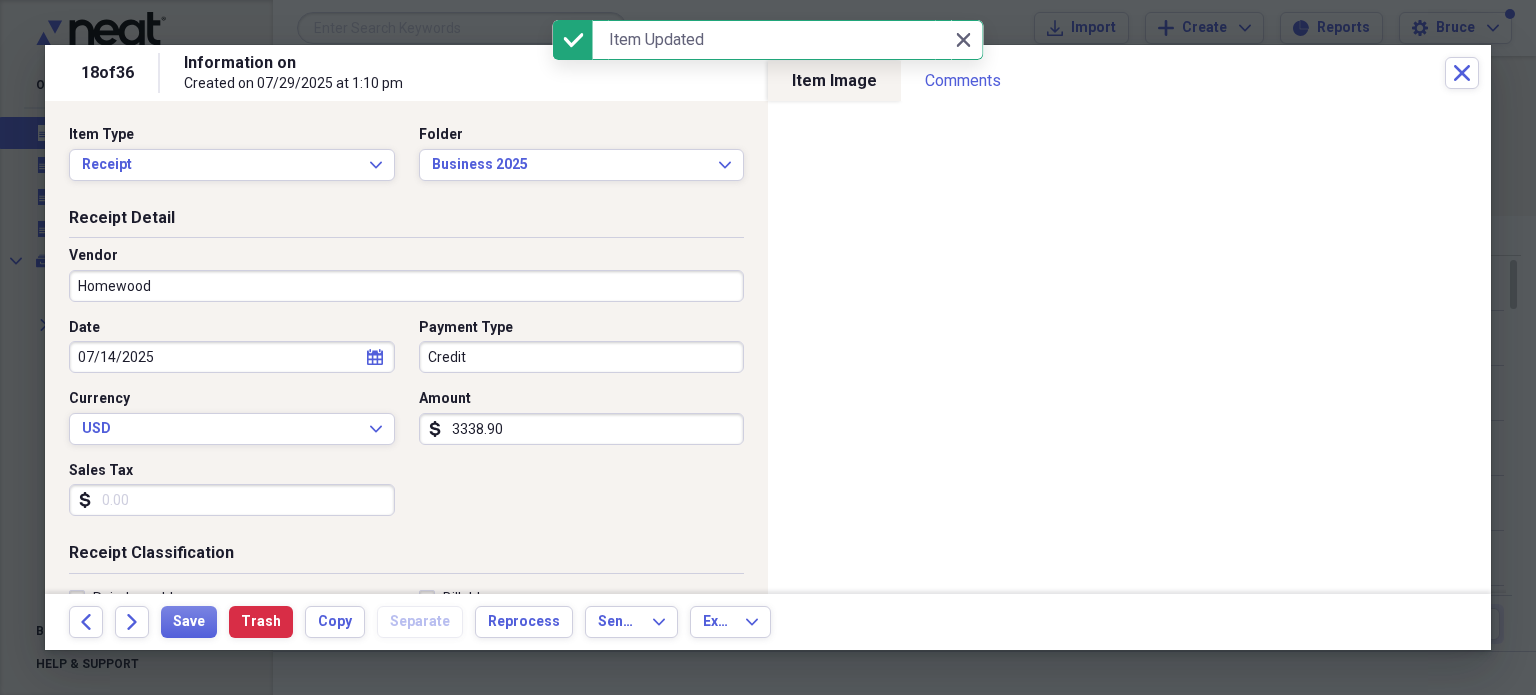 type on "Materials" 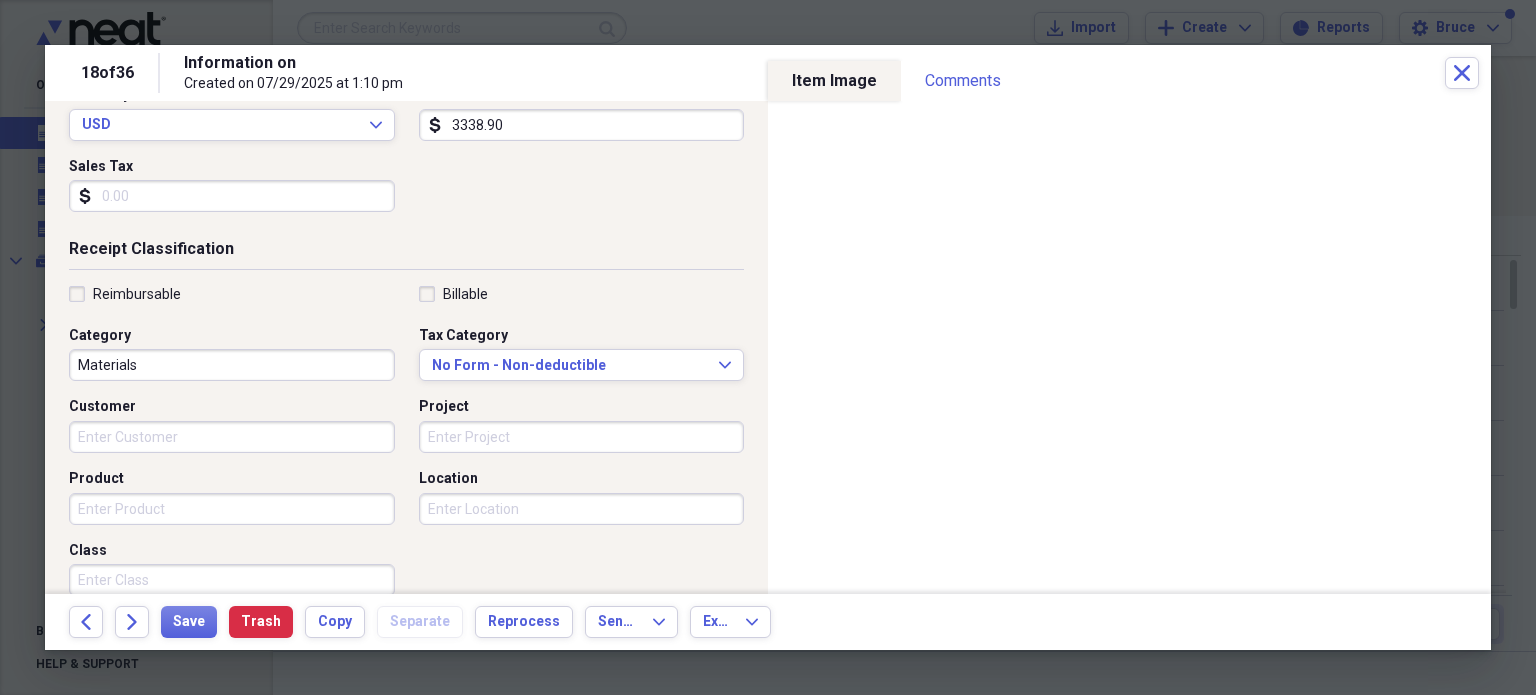scroll, scrollTop: 500, scrollLeft: 0, axis: vertical 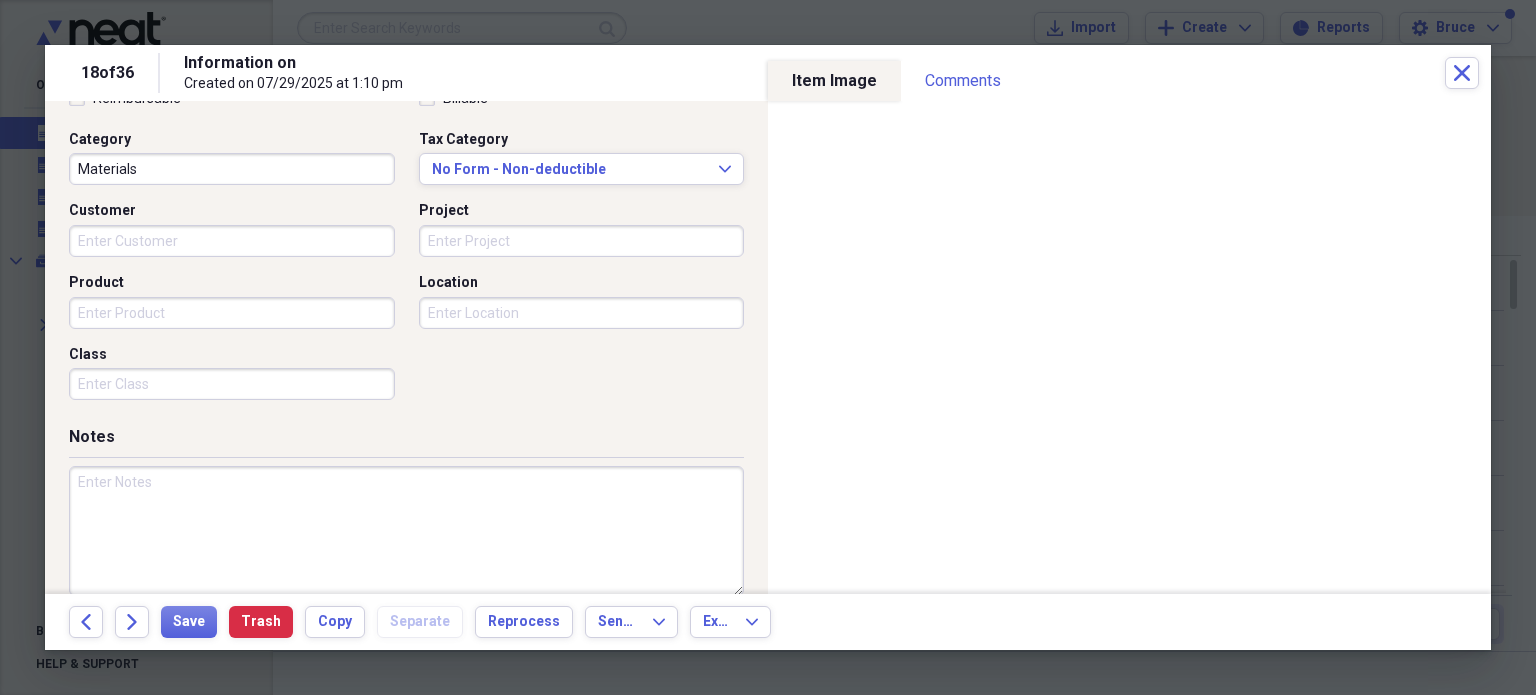 click on "Customer" at bounding box center [232, 241] 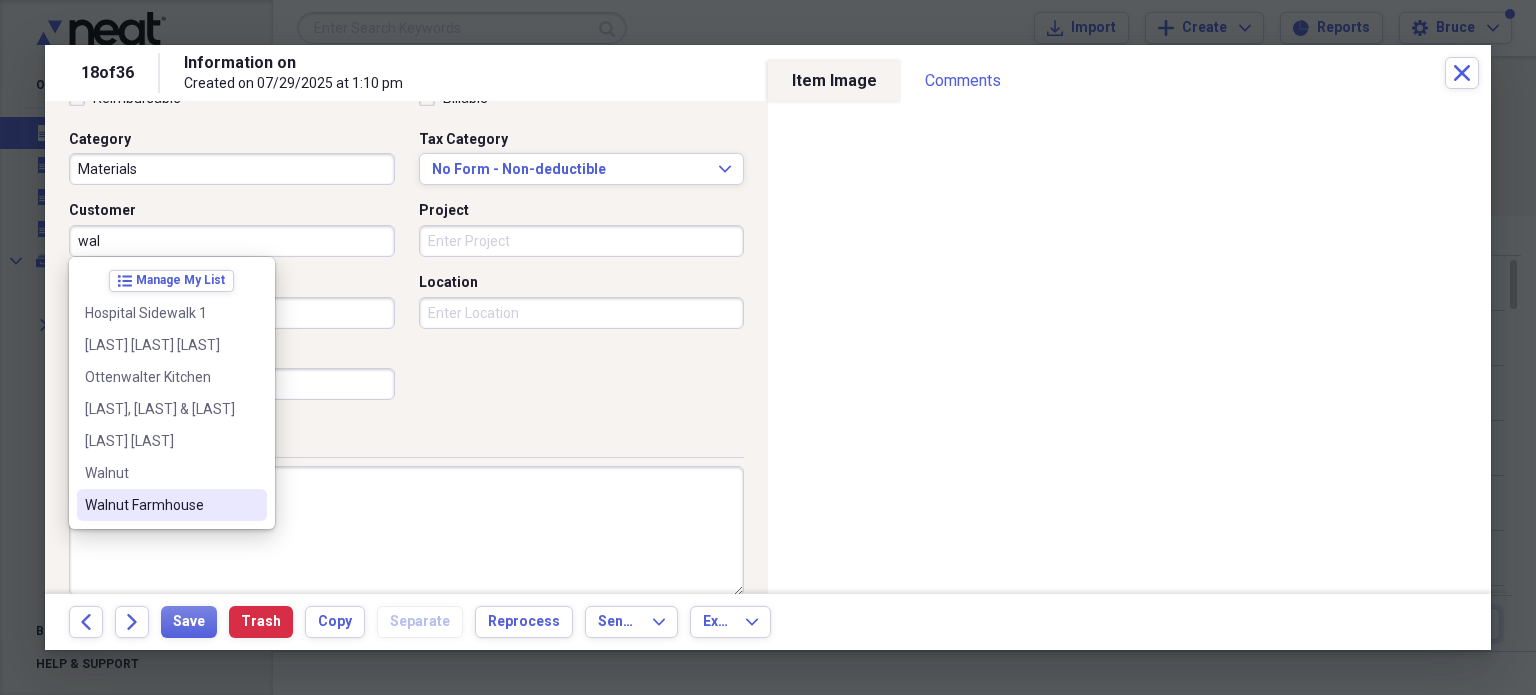 click on "Walnut Farmhouse" at bounding box center (172, 505) 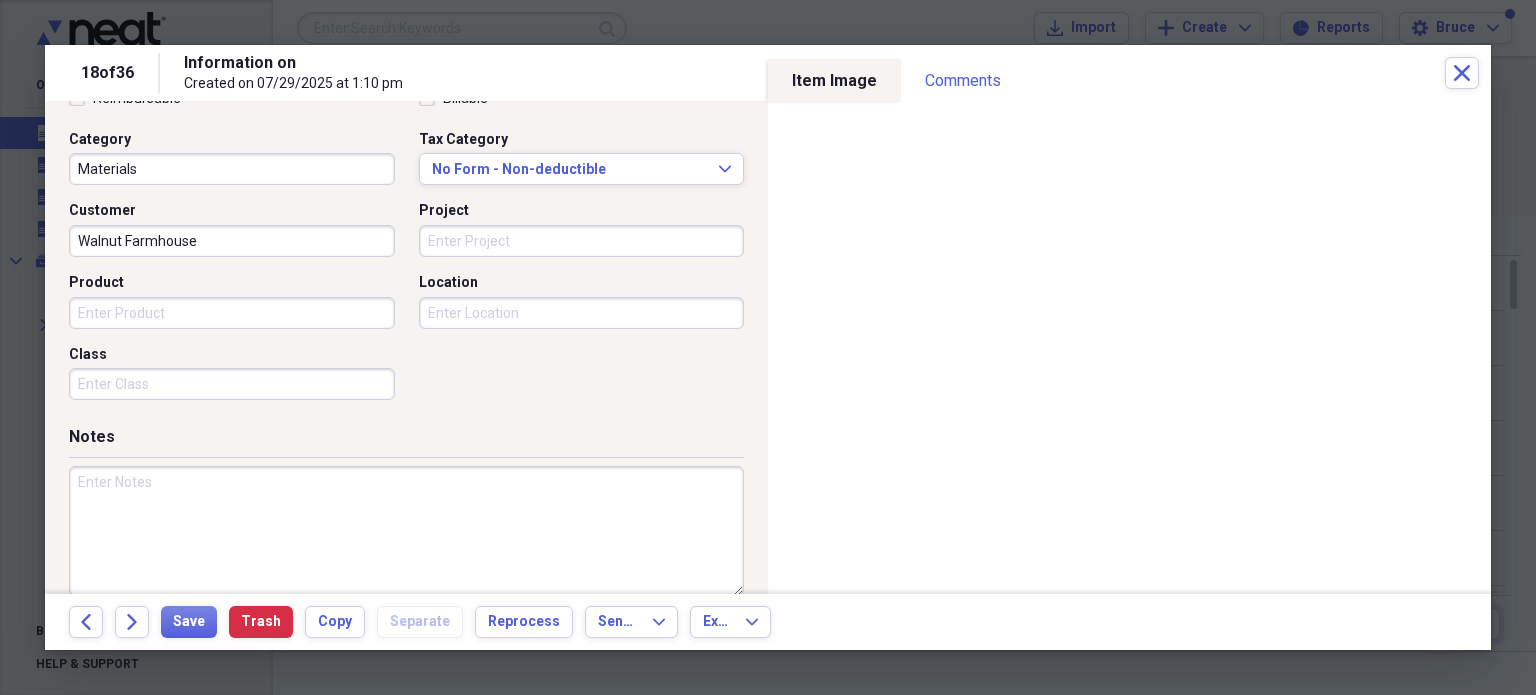click at bounding box center [406, 531] 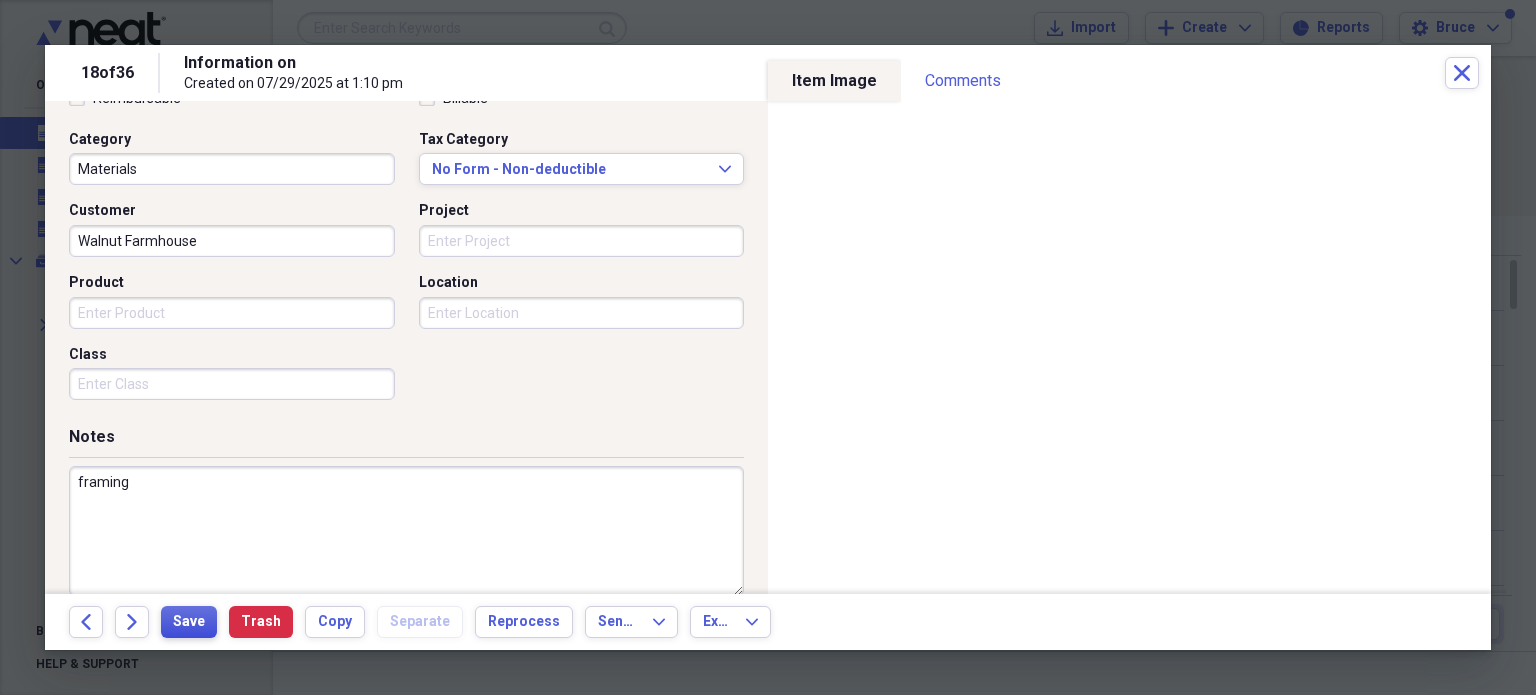 type on "framing" 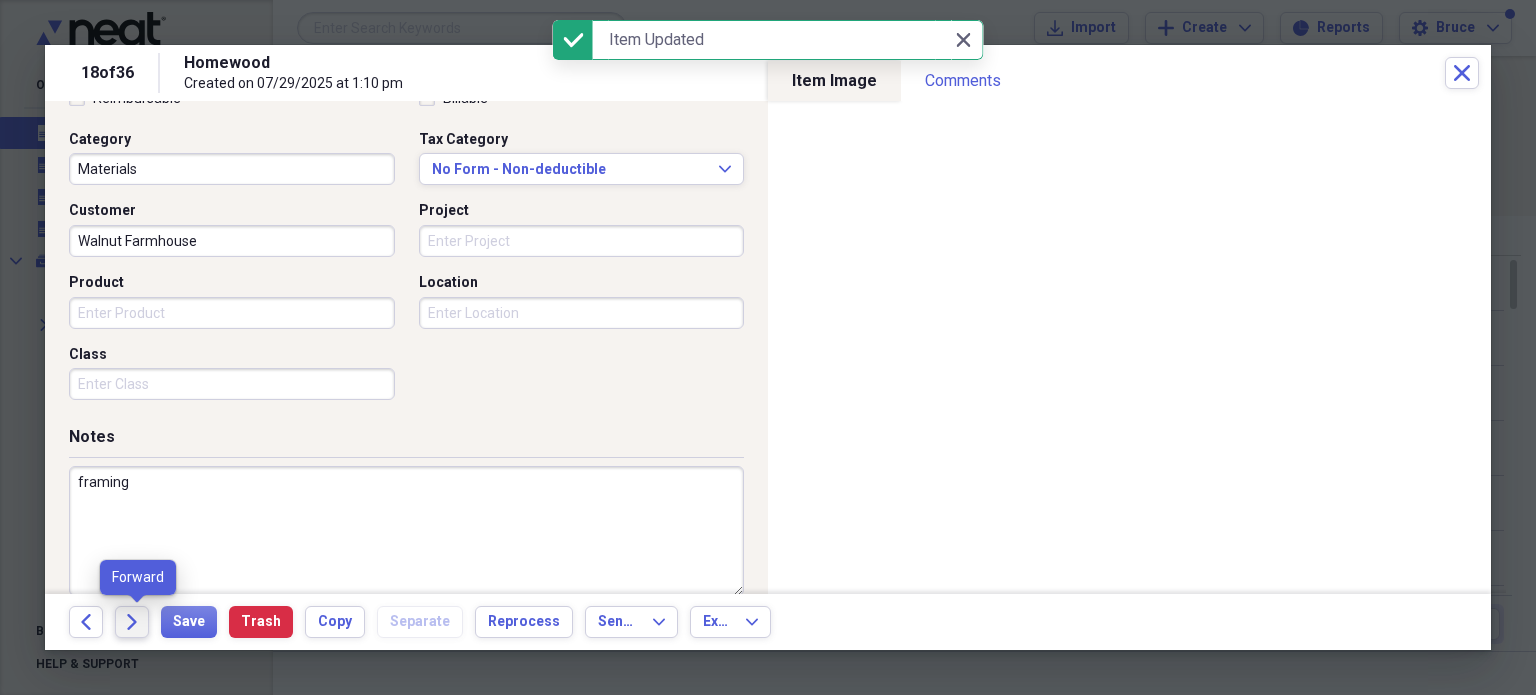 click on "Forward" at bounding box center (132, 622) 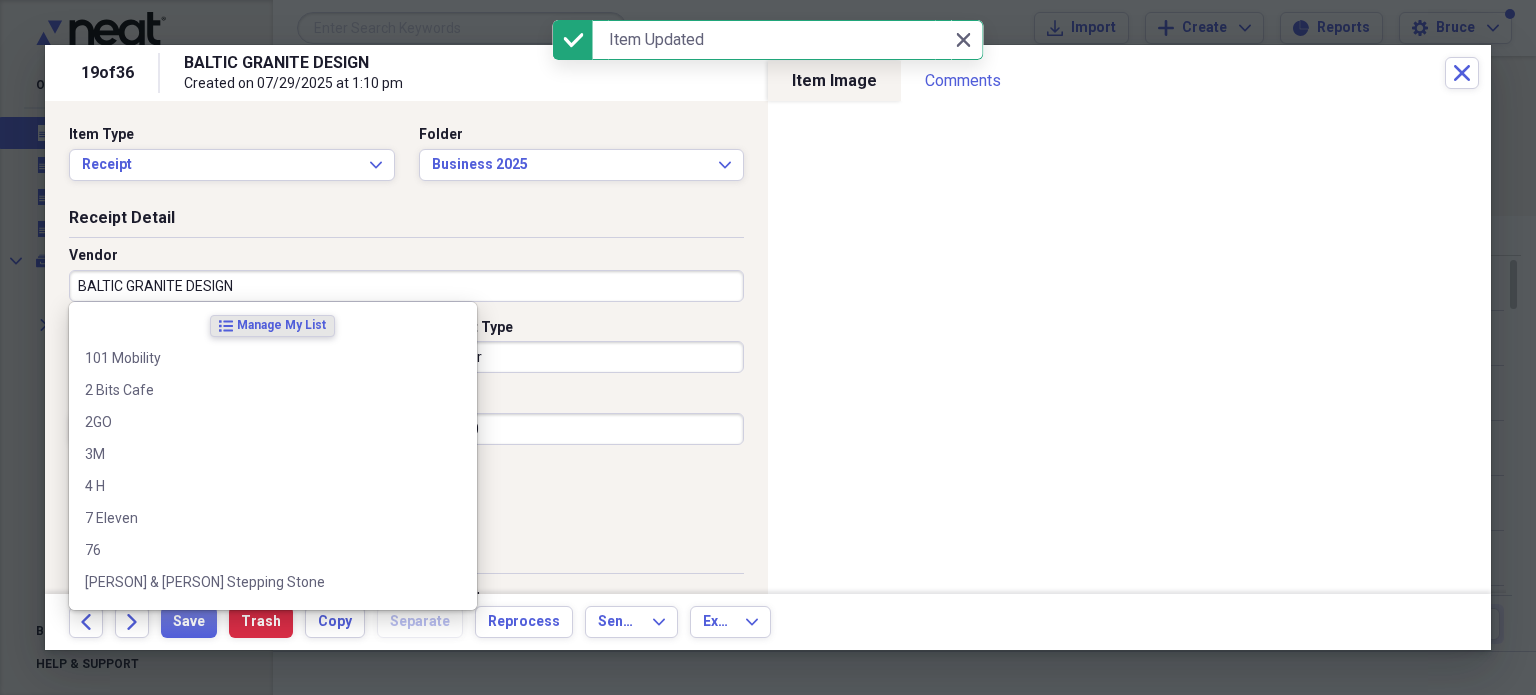 click on "BALTIC GRANITE DESIGN" at bounding box center [406, 286] 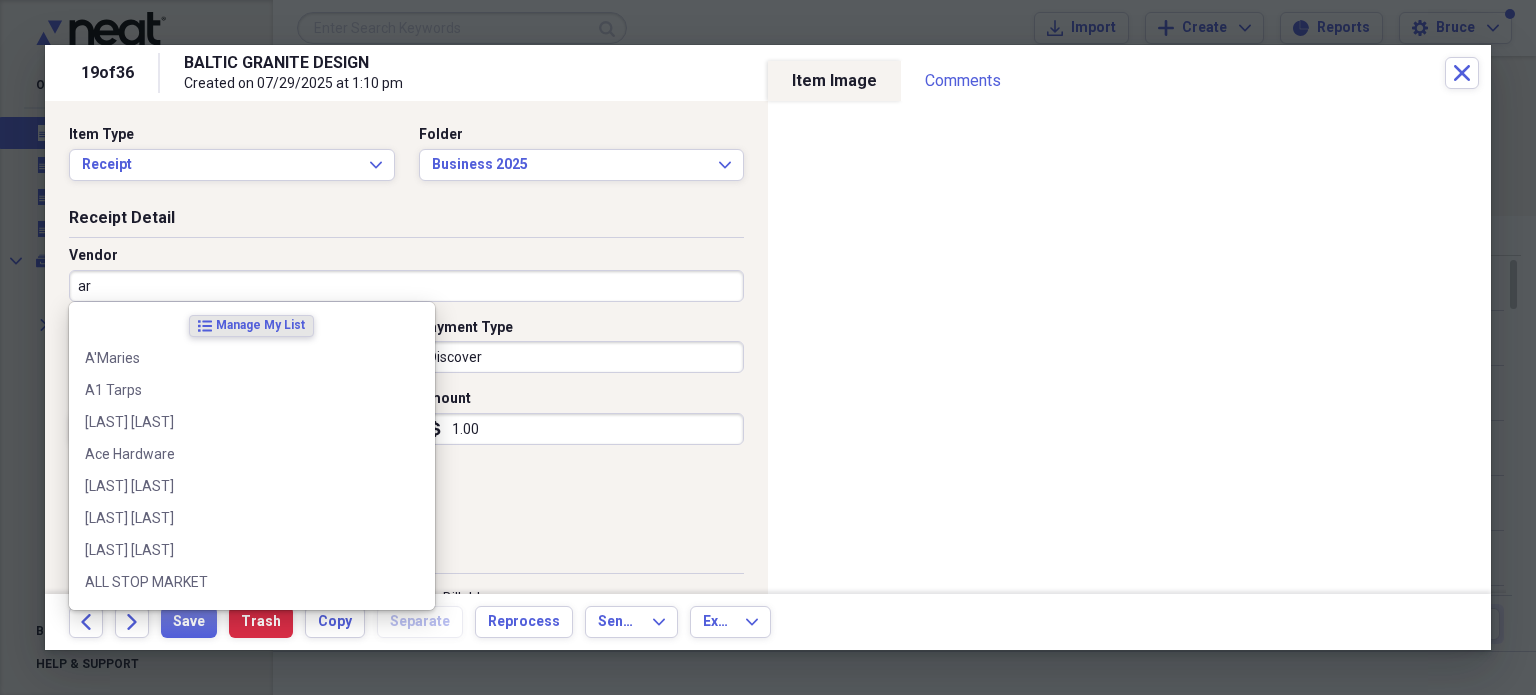 type on "a" 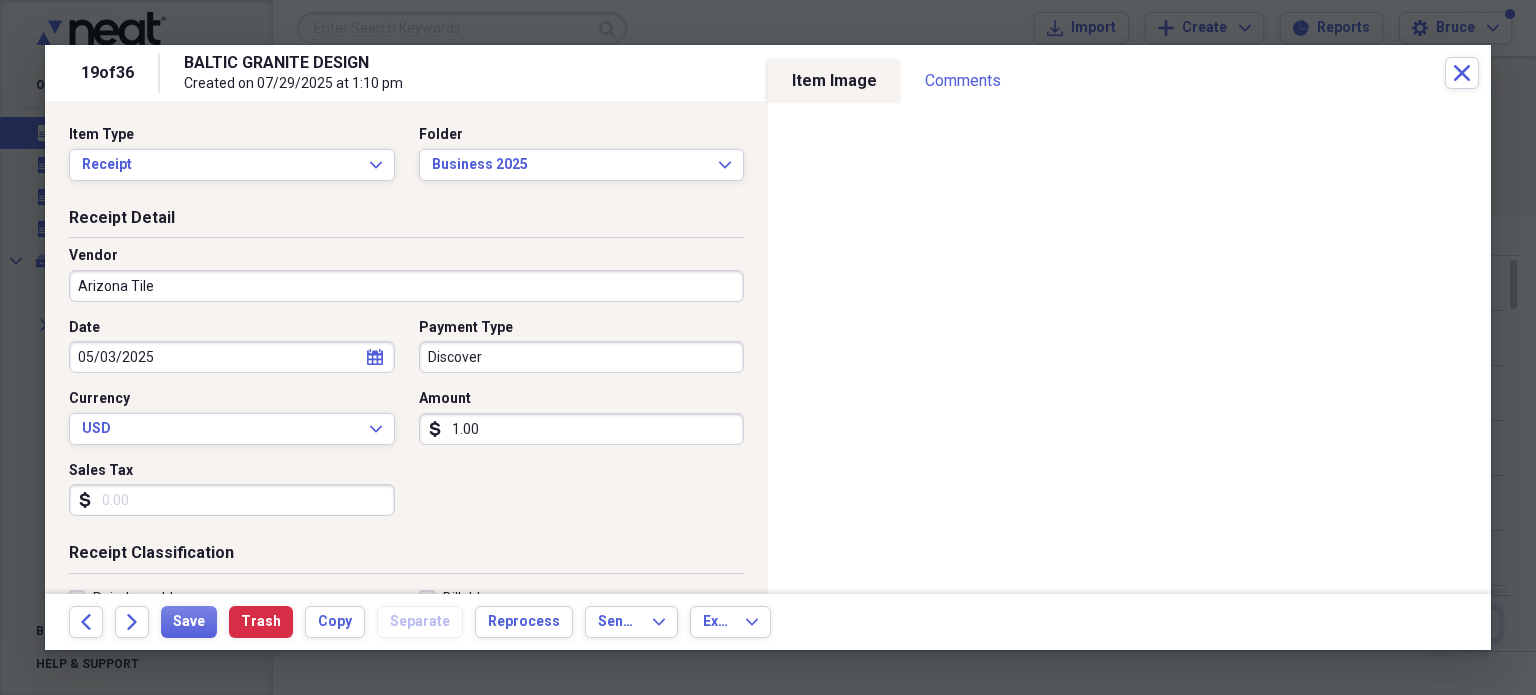 type on "Arizona Tile" 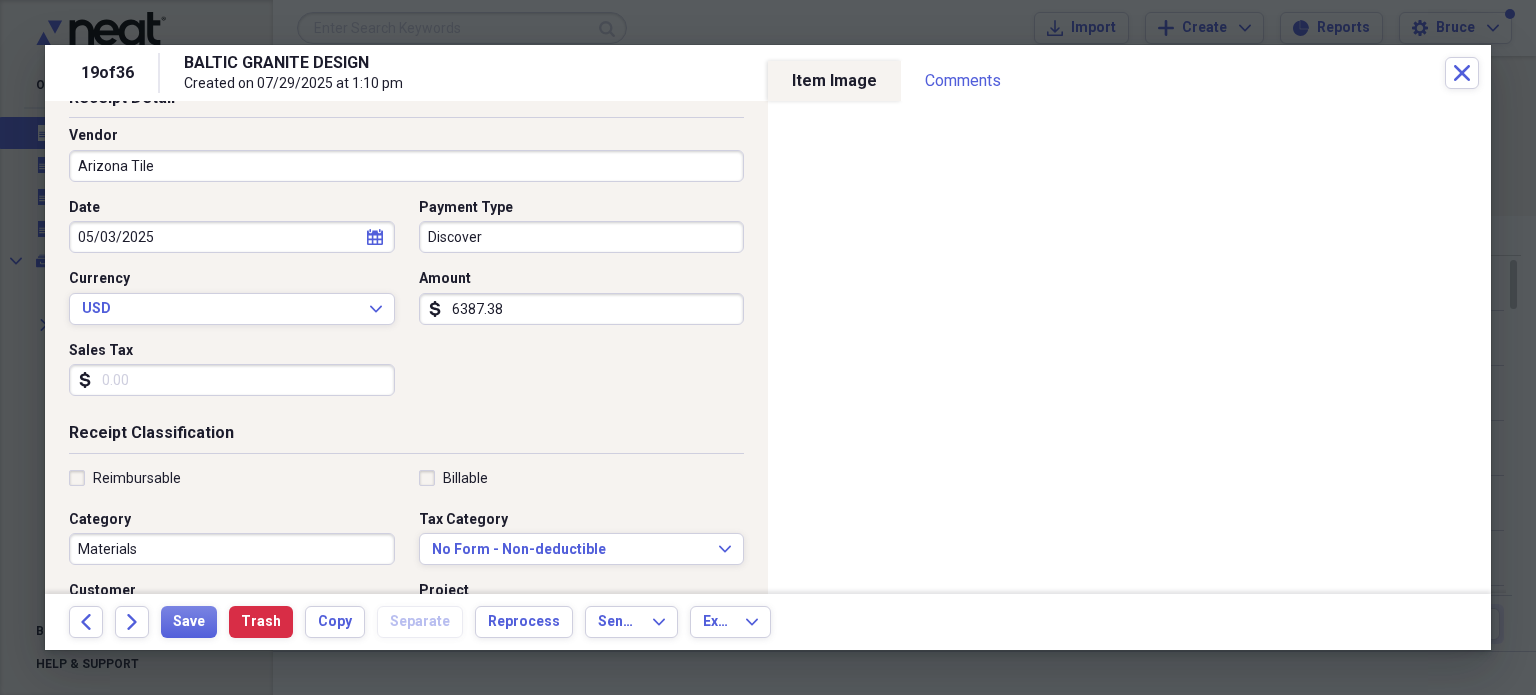 scroll, scrollTop: 300, scrollLeft: 0, axis: vertical 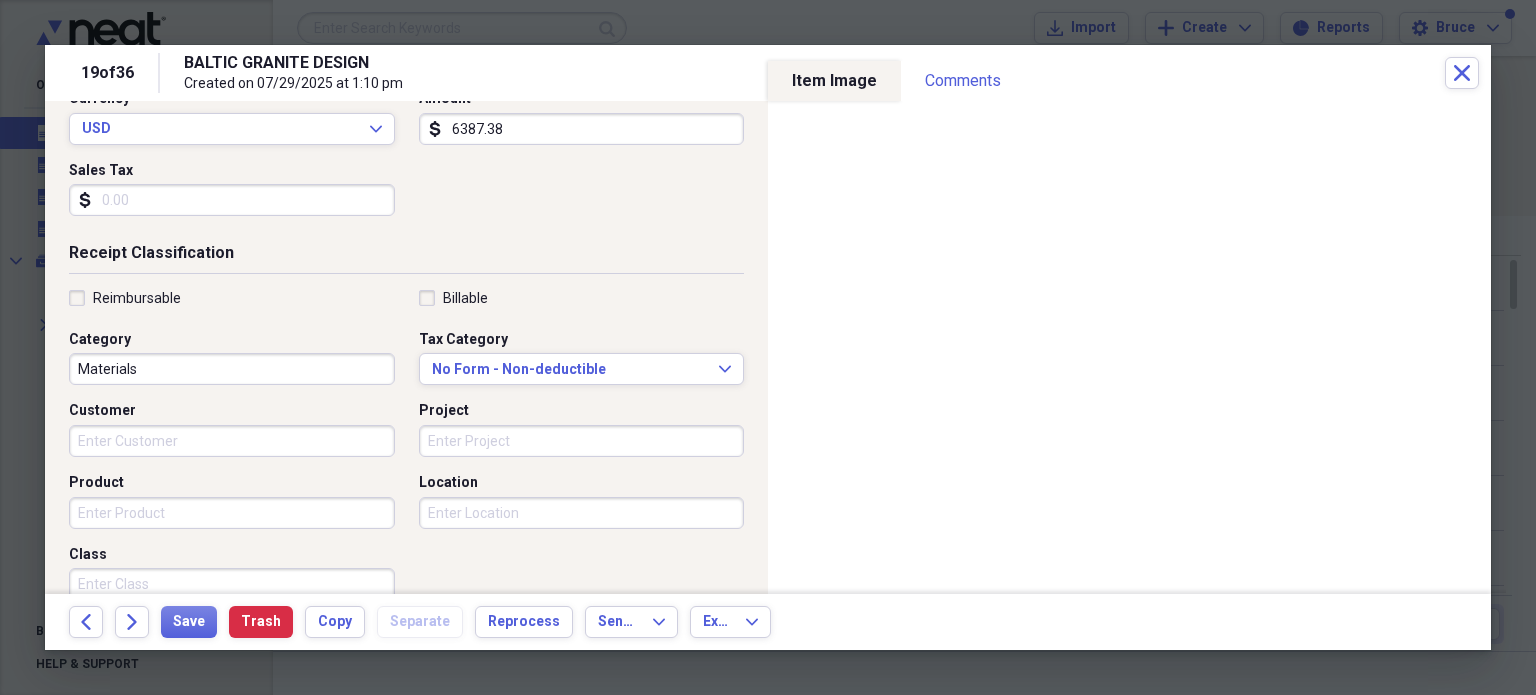 type on "6387.38" 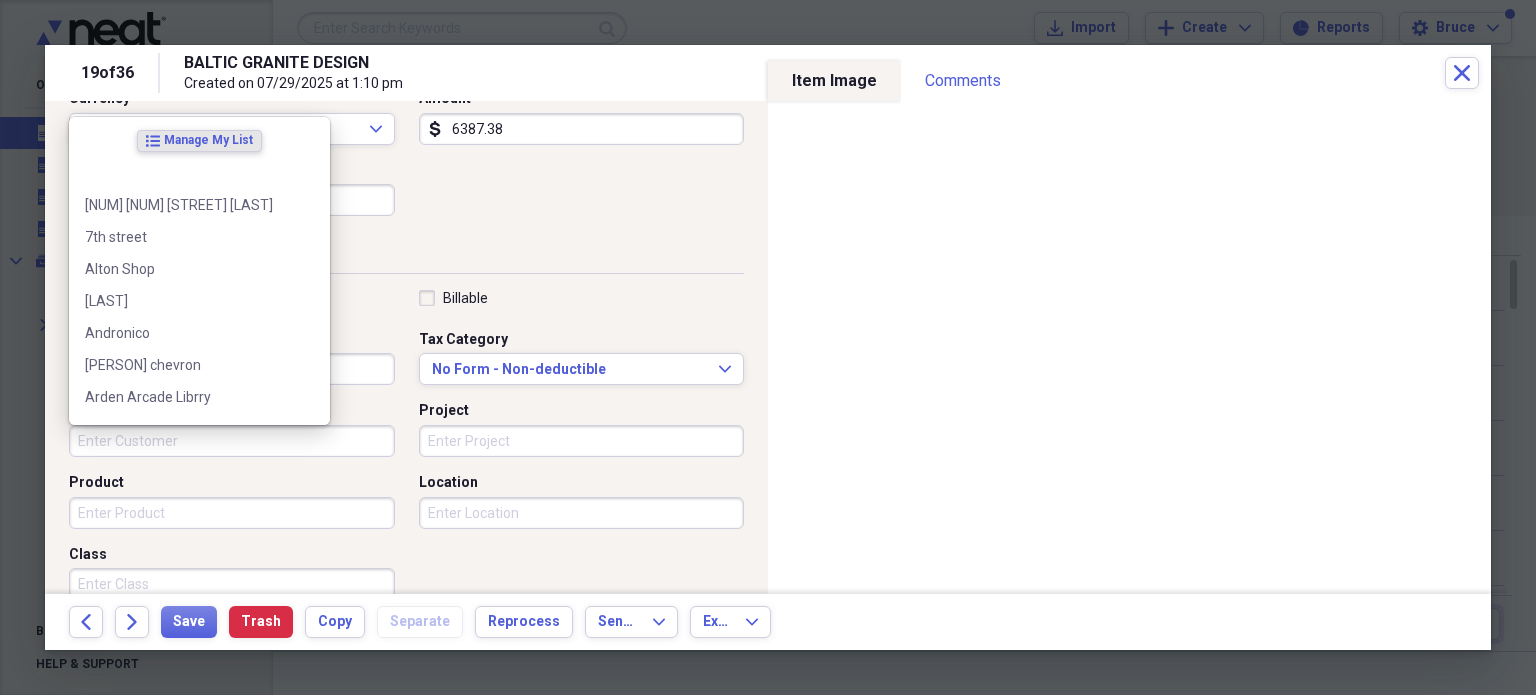 click on "Customer" at bounding box center [232, 441] 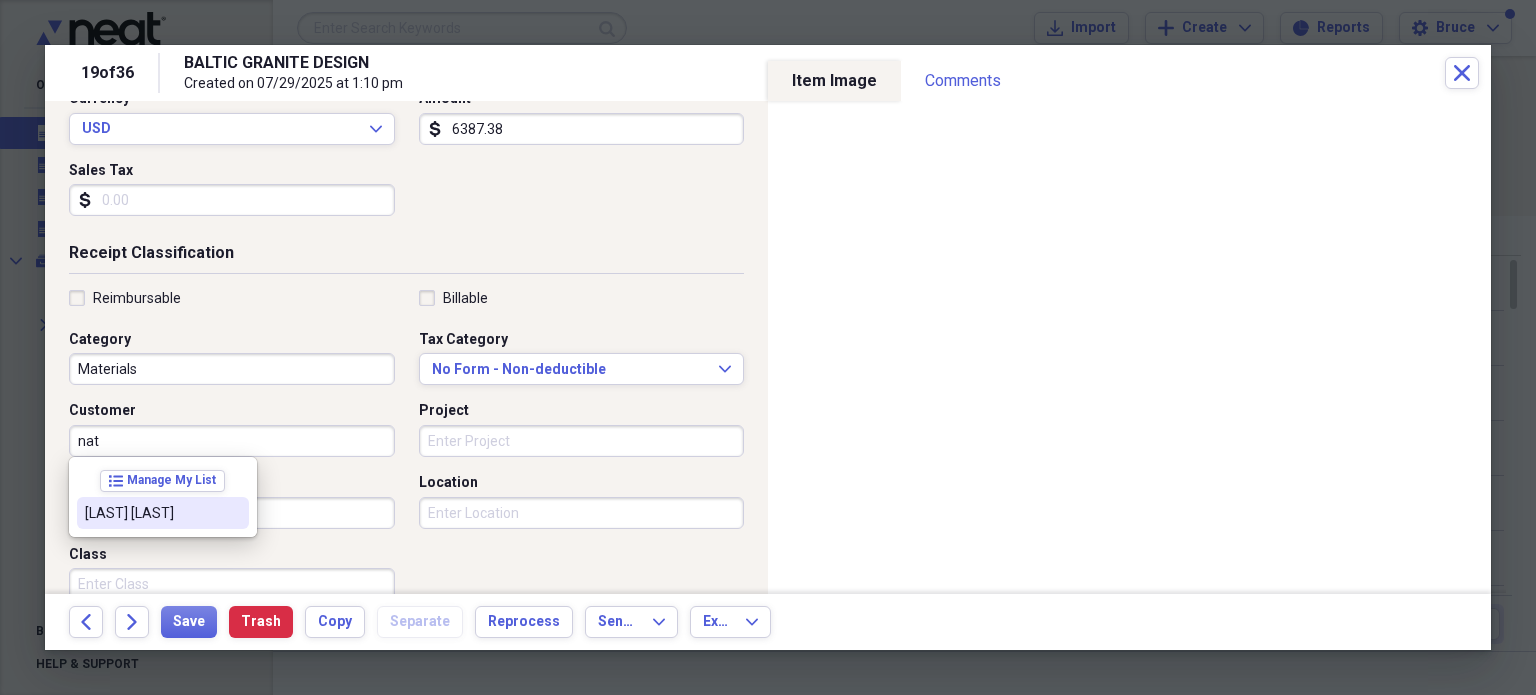 click on "[LAST] [LAST]" at bounding box center (151, 513) 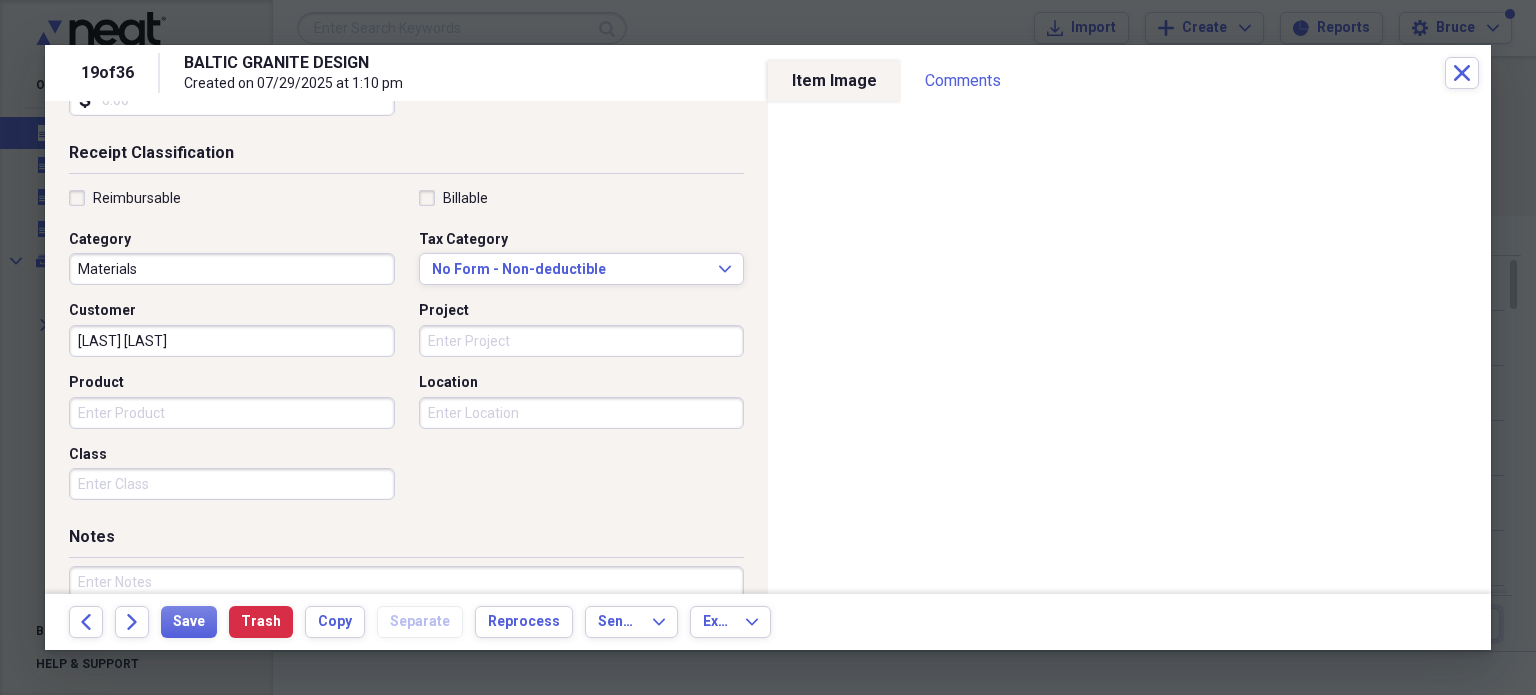 scroll, scrollTop: 526, scrollLeft: 0, axis: vertical 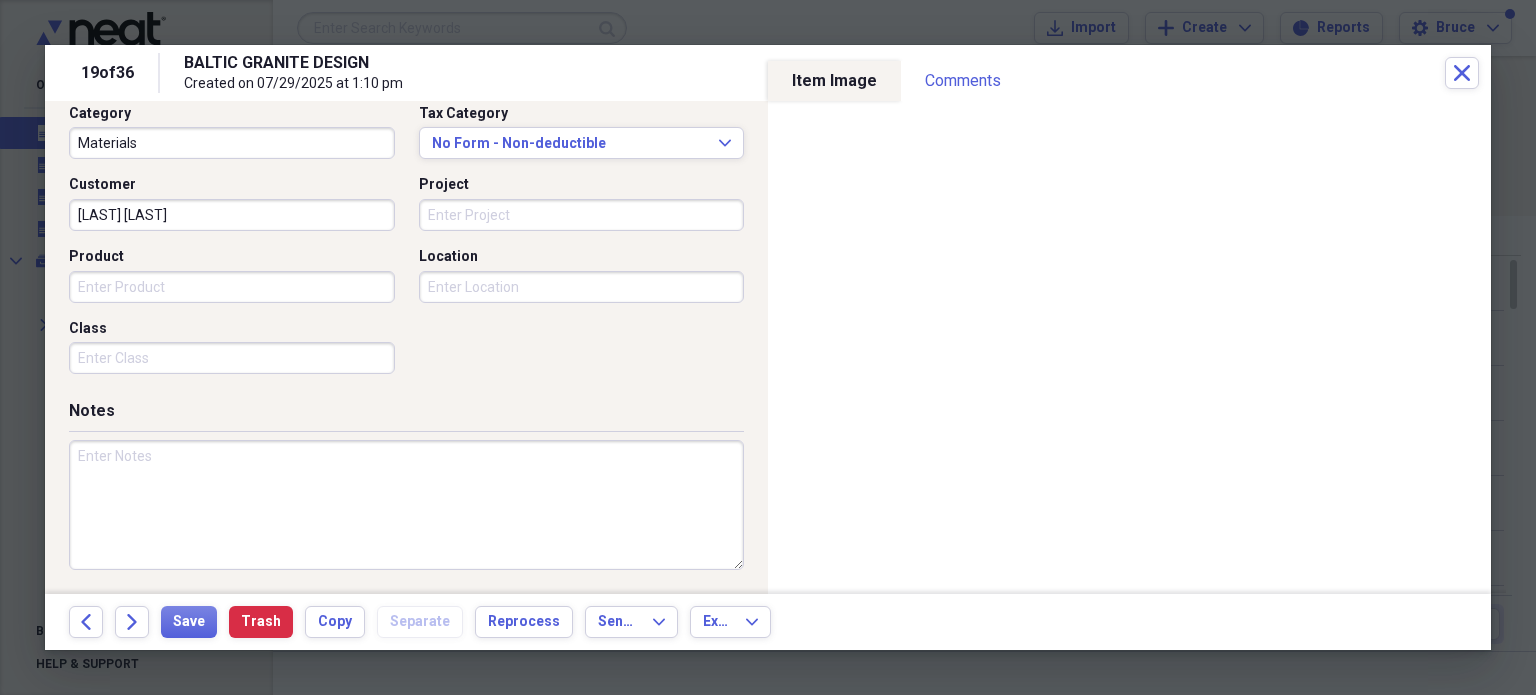 click at bounding box center (406, 505) 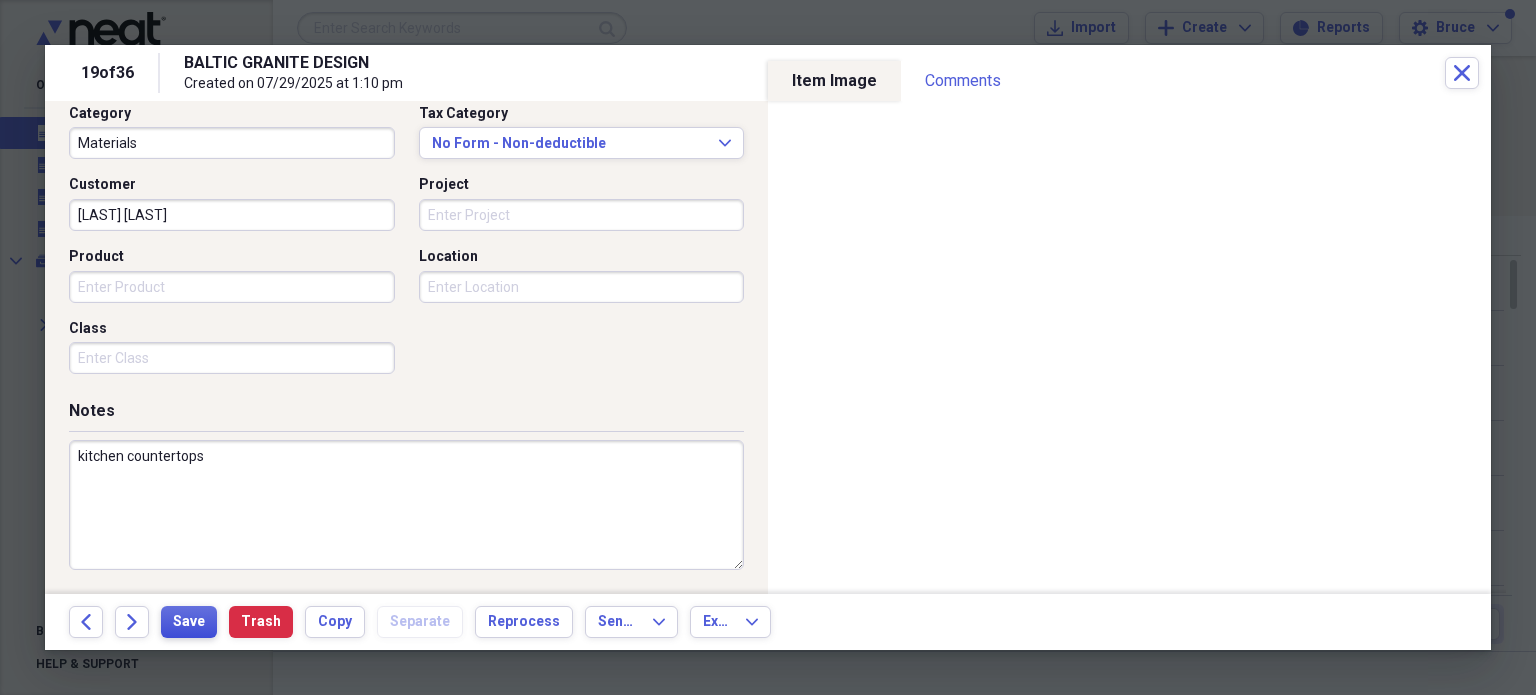 type on "kitchen countertops" 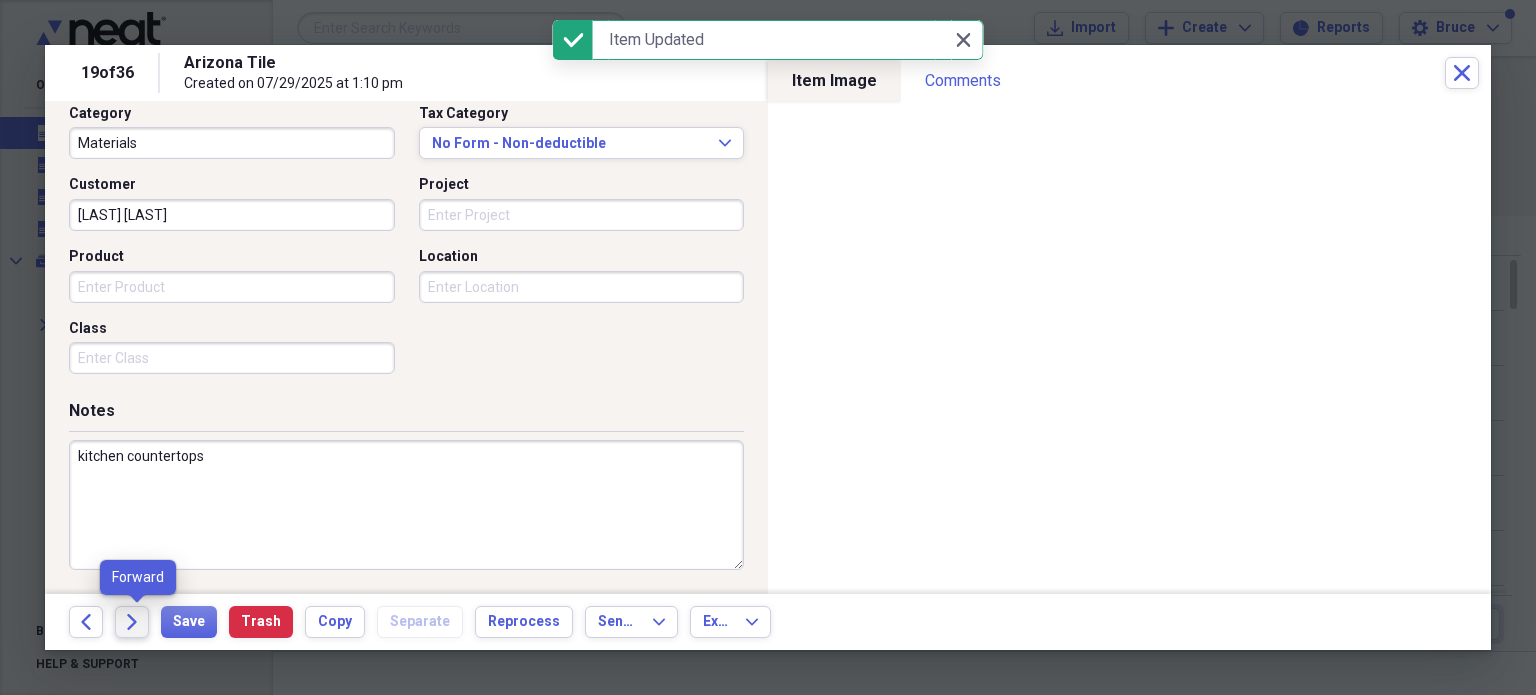 click on "Forward" 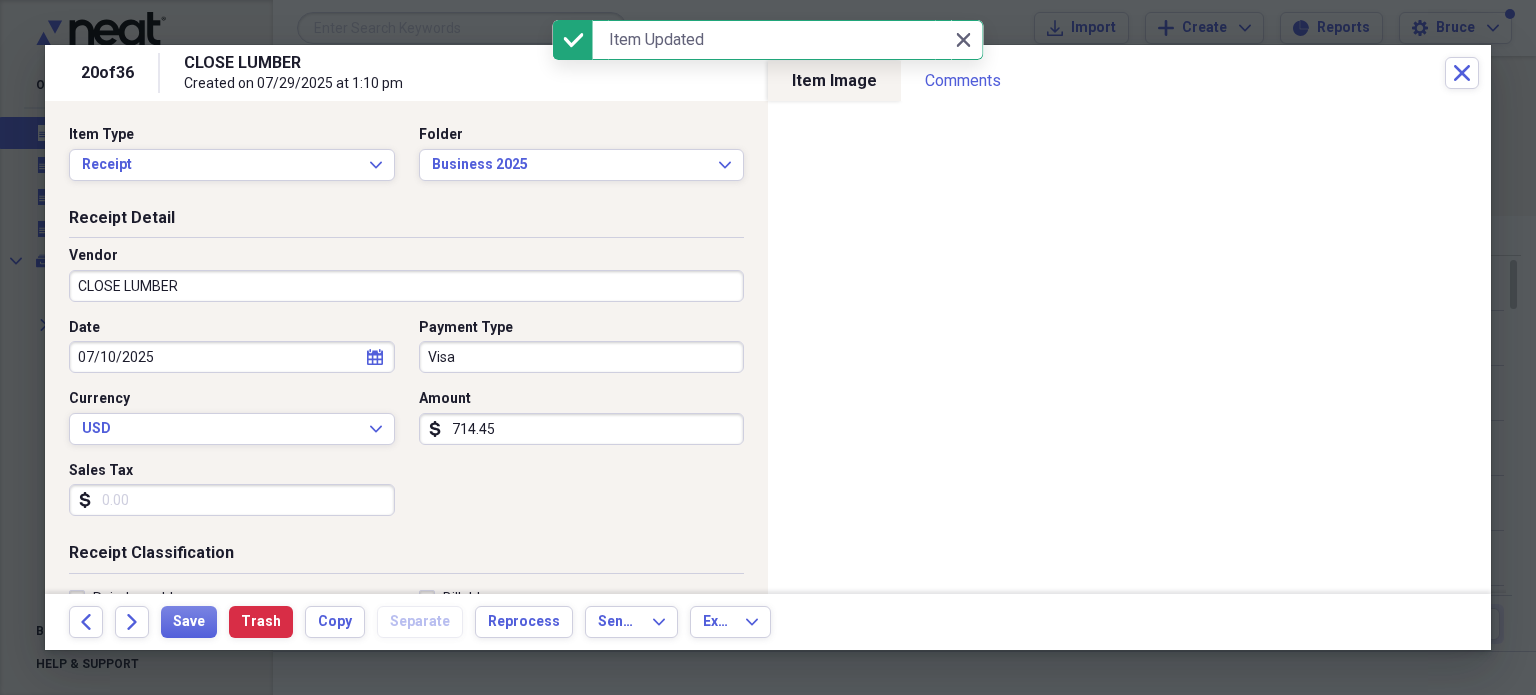 click on "CLOSE LUMBER" at bounding box center [406, 286] 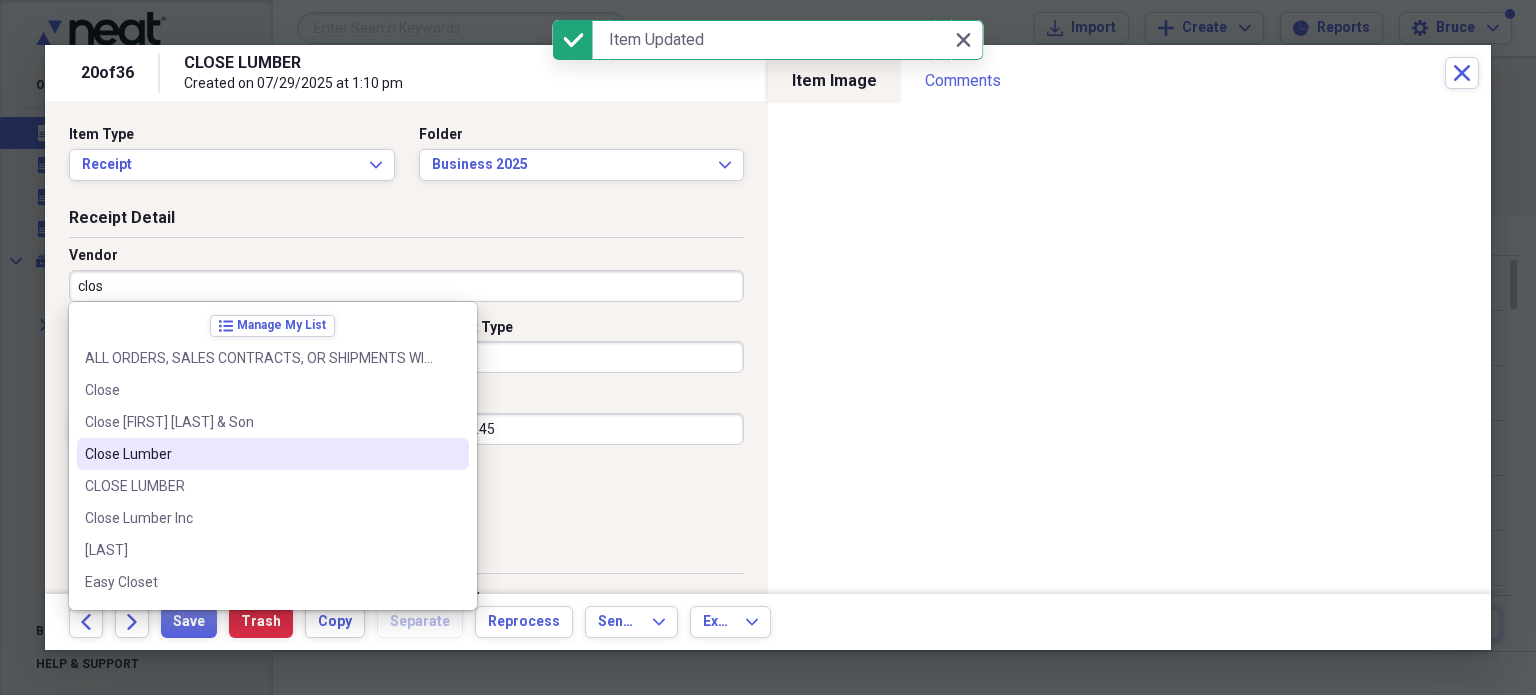 click on "Close Lumber" at bounding box center [261, 454] 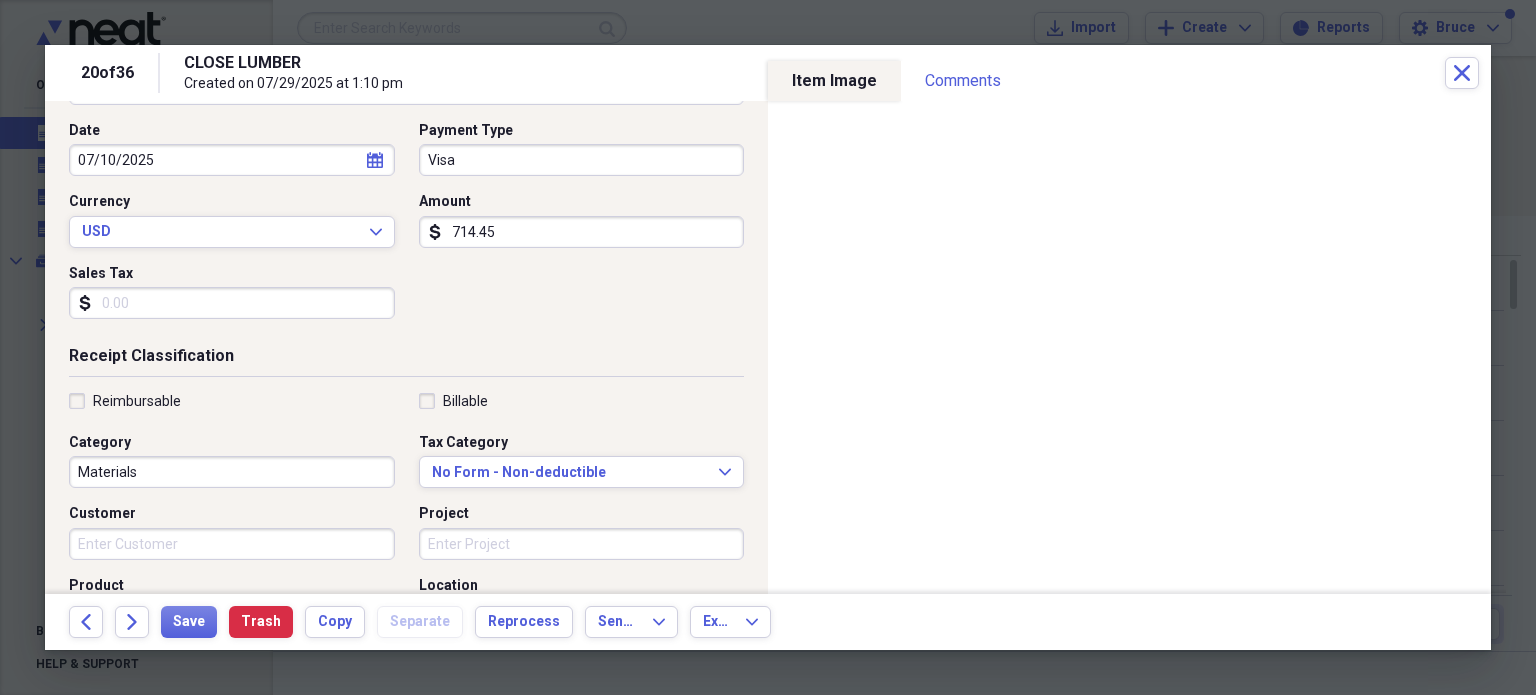 scroll, scrollTop: 400, scrollLeft: 0, axis: vertical 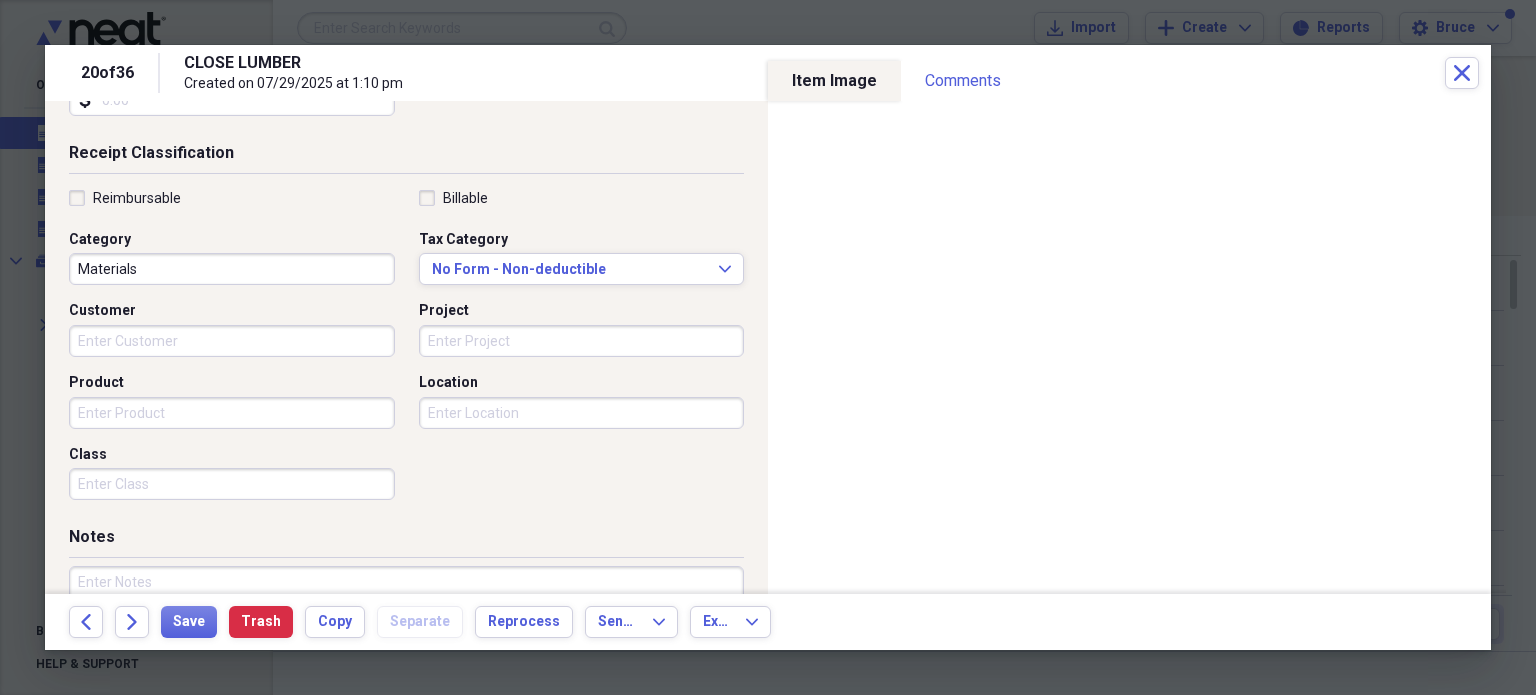 click on "Customer" at bounding box center (232, 341) 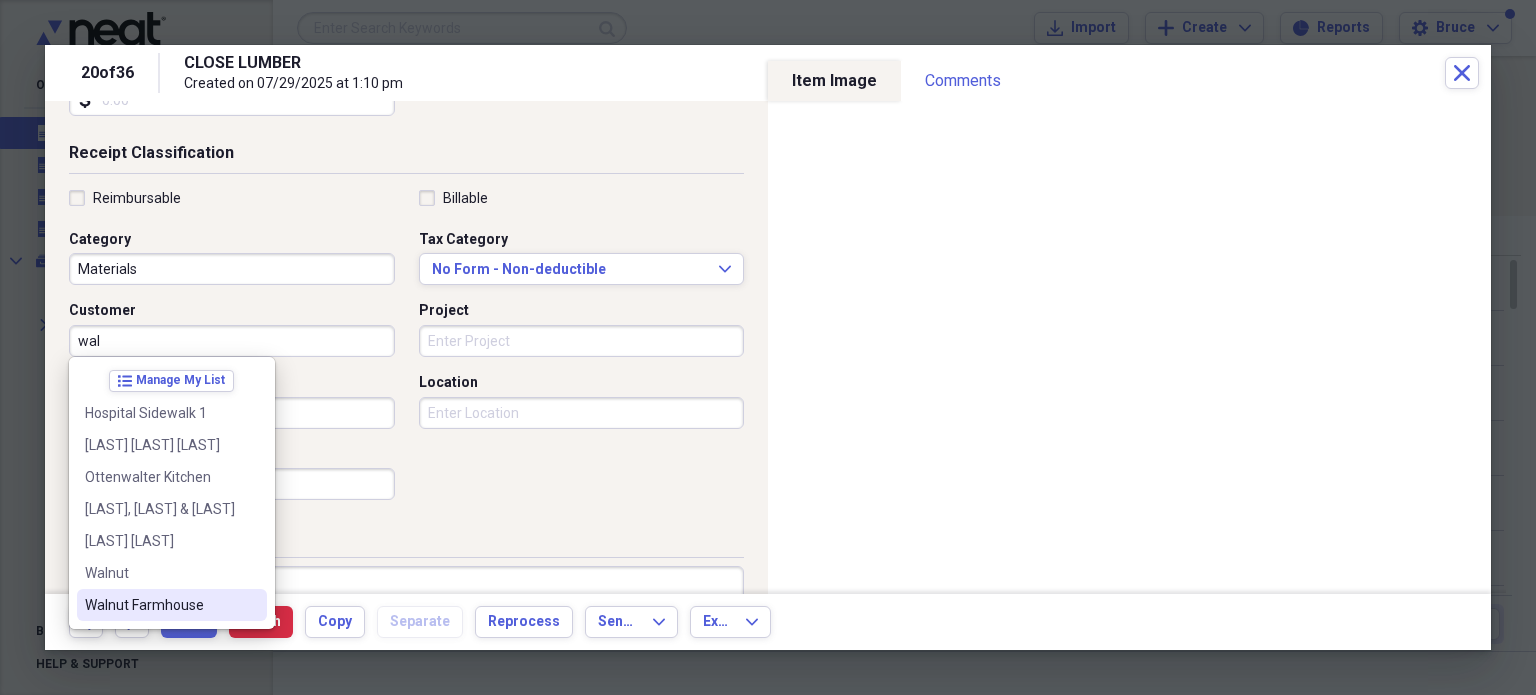 click on "Walnut Farmhouse" at bounding box center (160, 605) 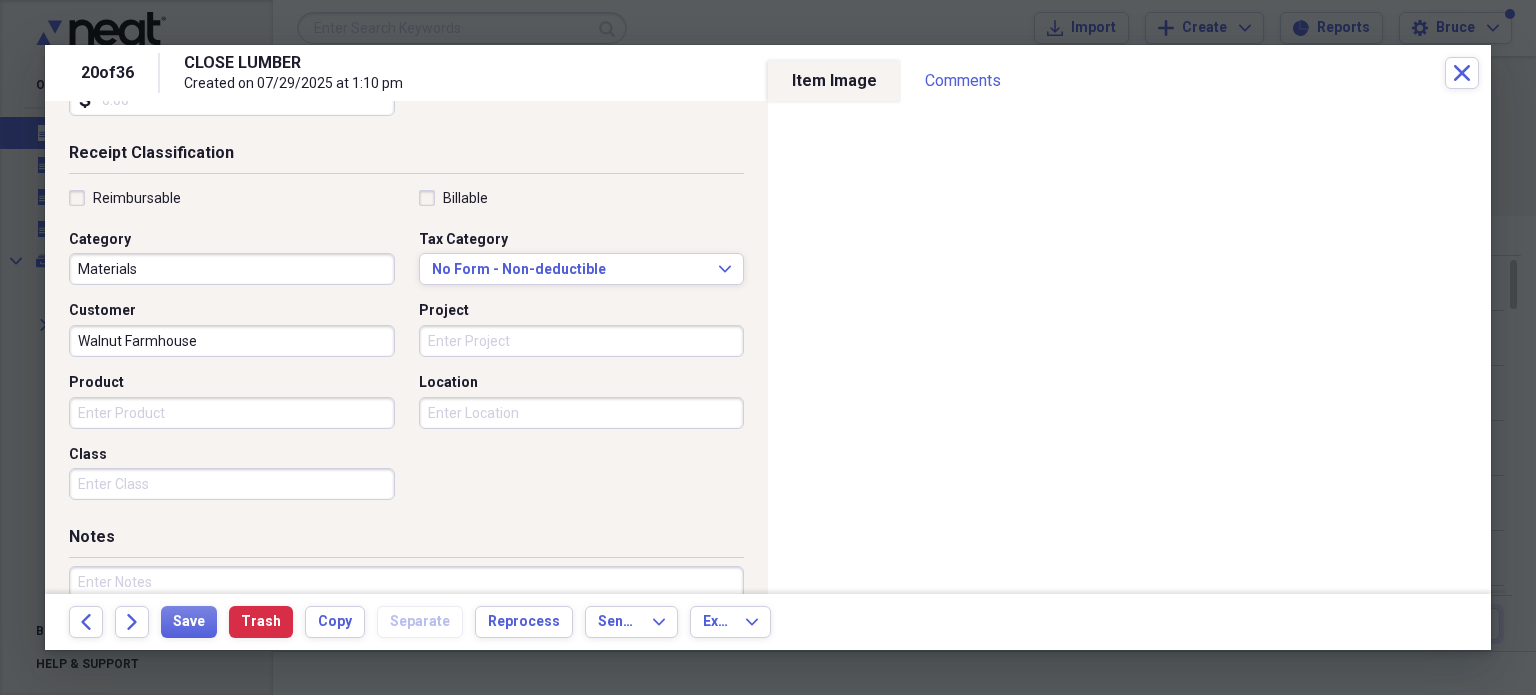 scroll, scrollTop: 526, scrollLeft: 0, axis: vertical 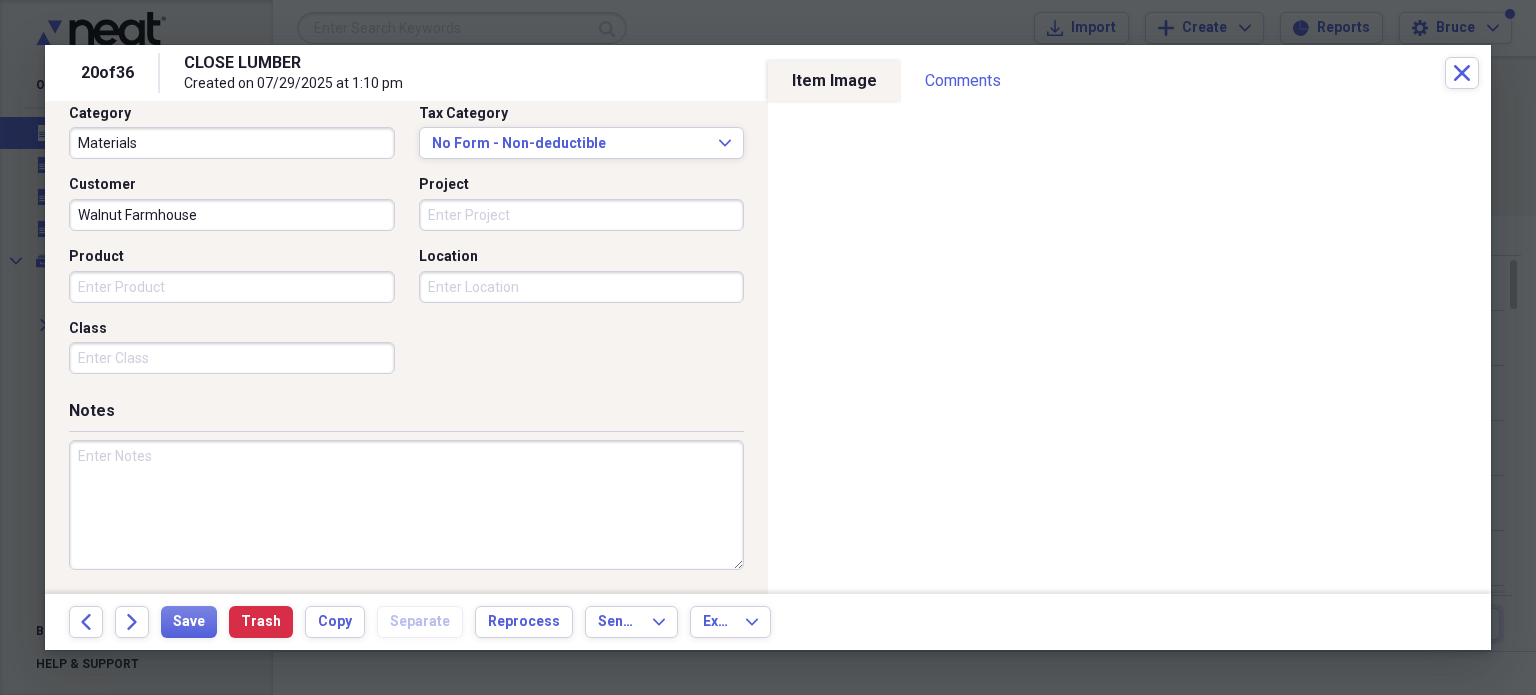 click at bounding box center [406, 505] 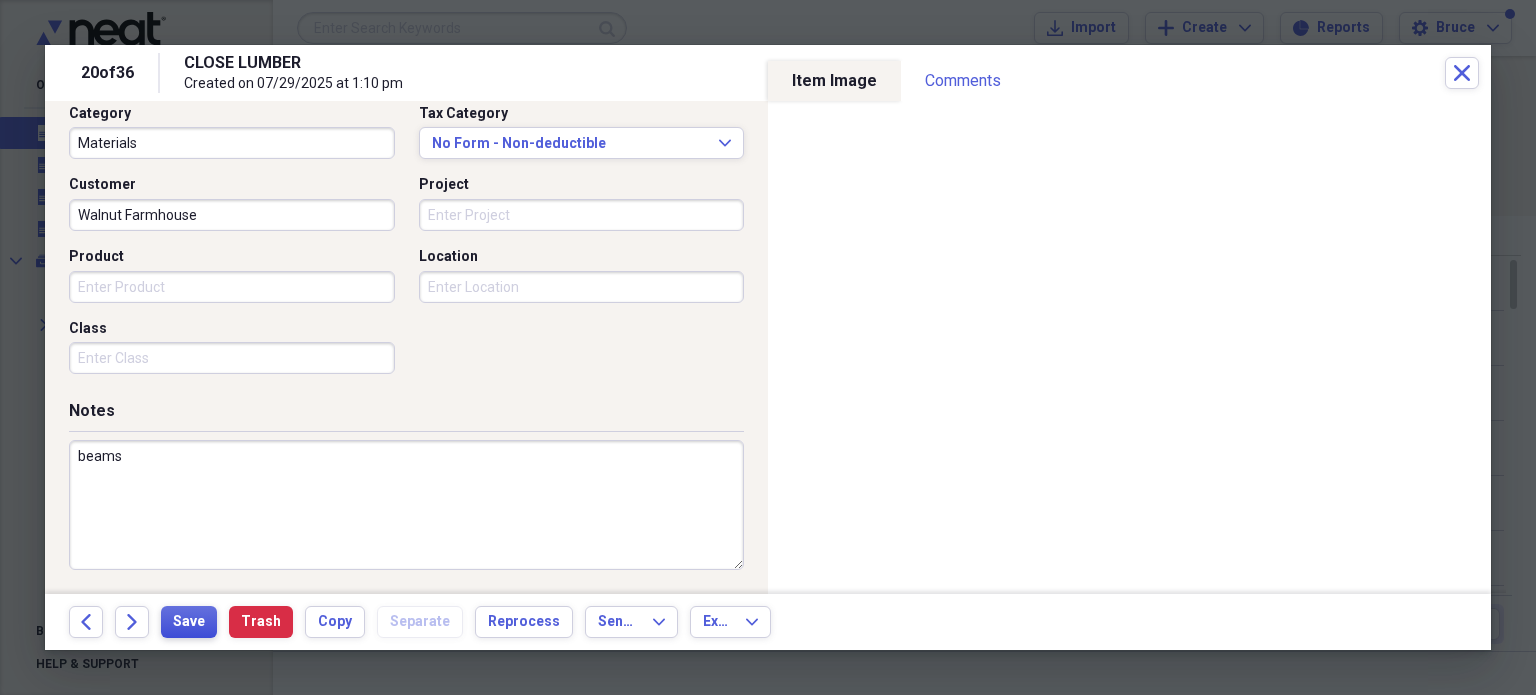 type on "beams" 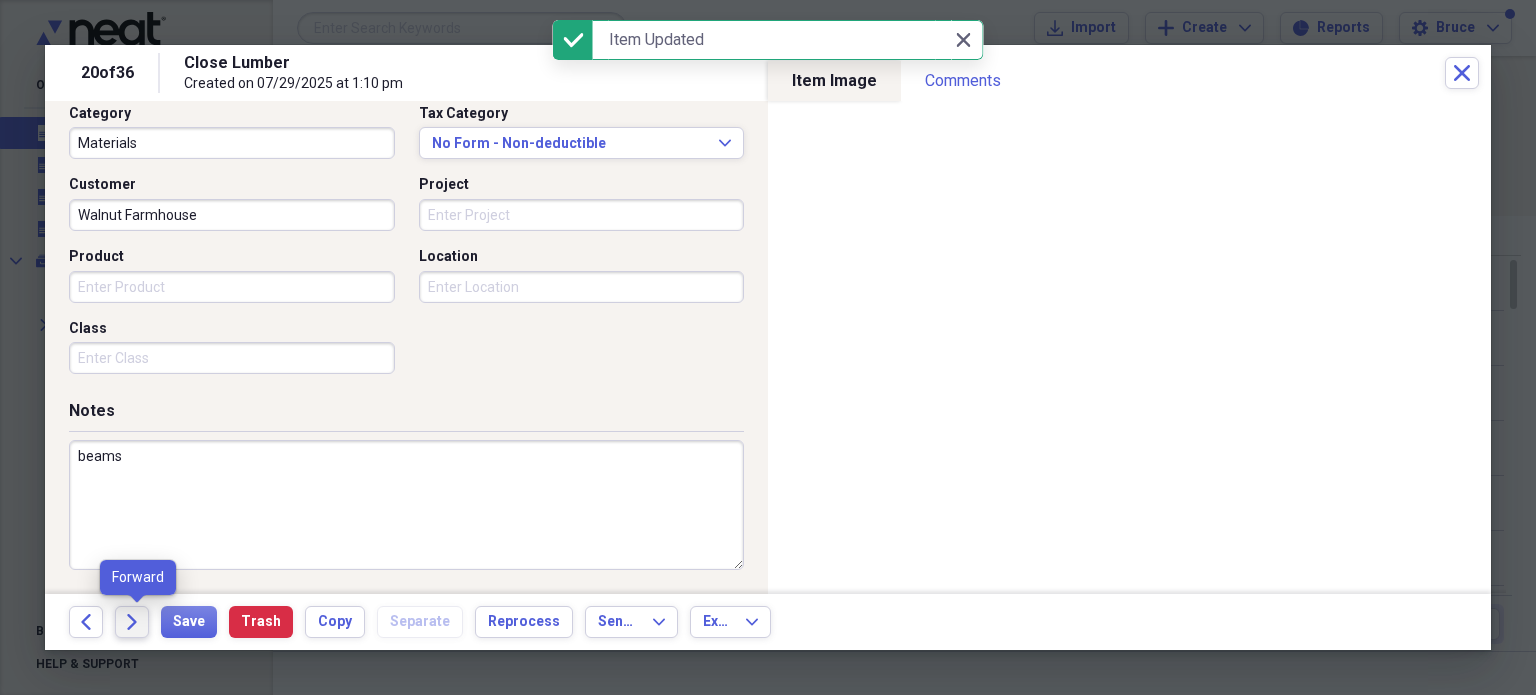 click on "Forward" 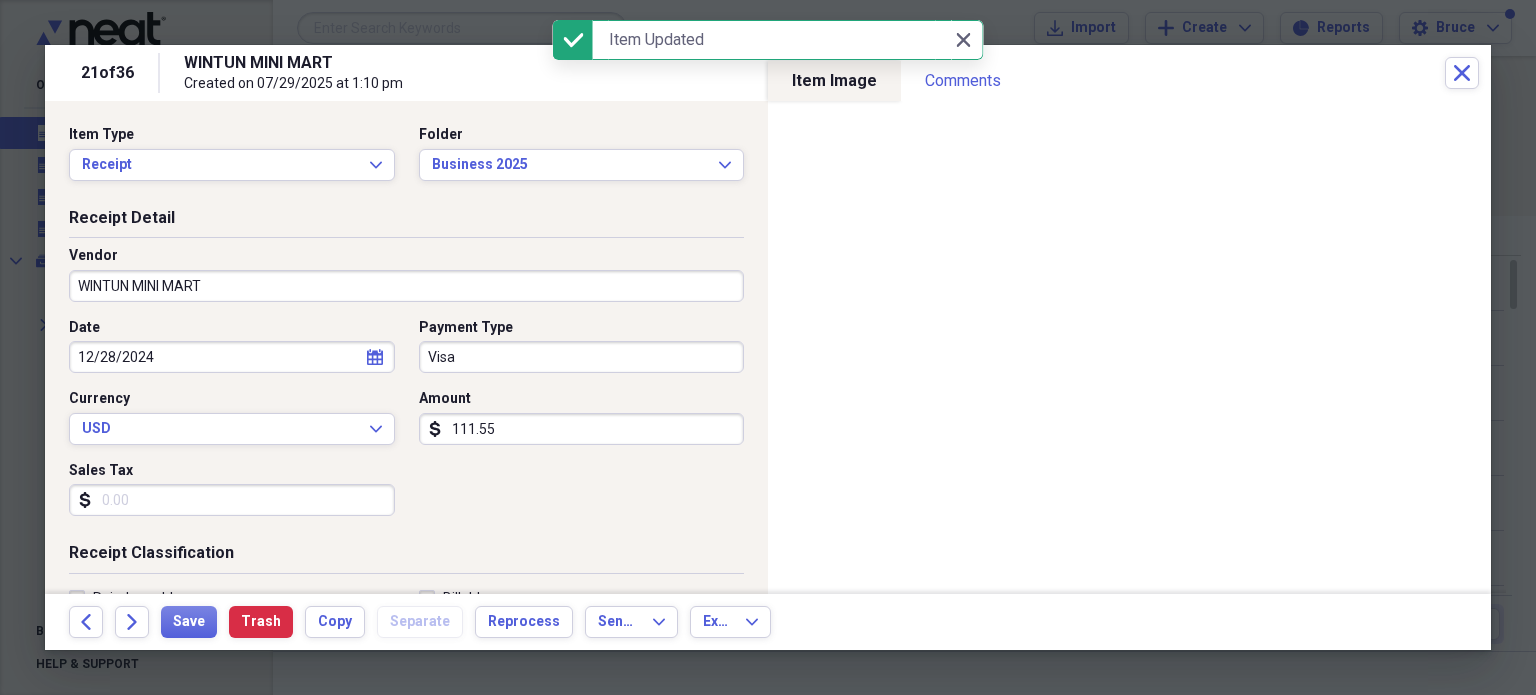 click on "WINTUN MINI MART" at bounding box center (406, 286) 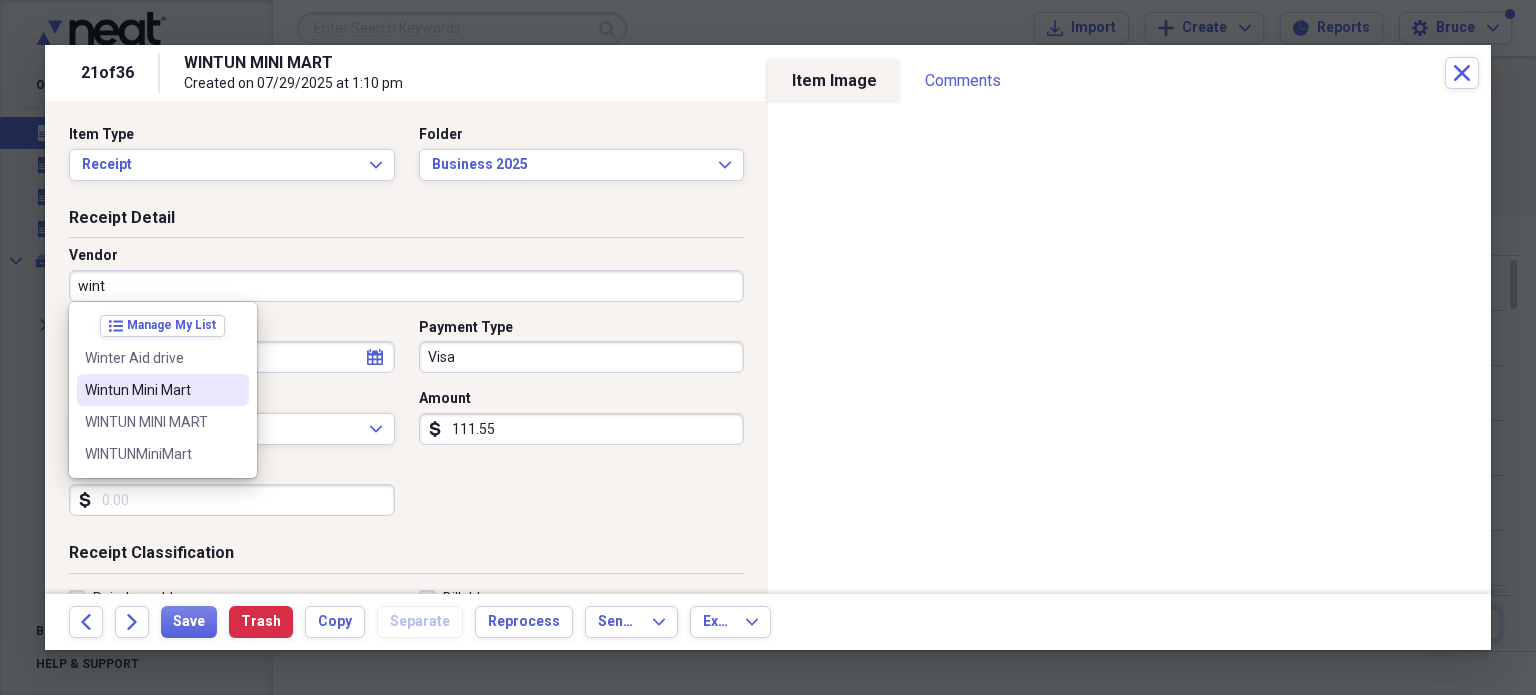 click on "Wintun Mini Mart" at bounding box center (151, 390) 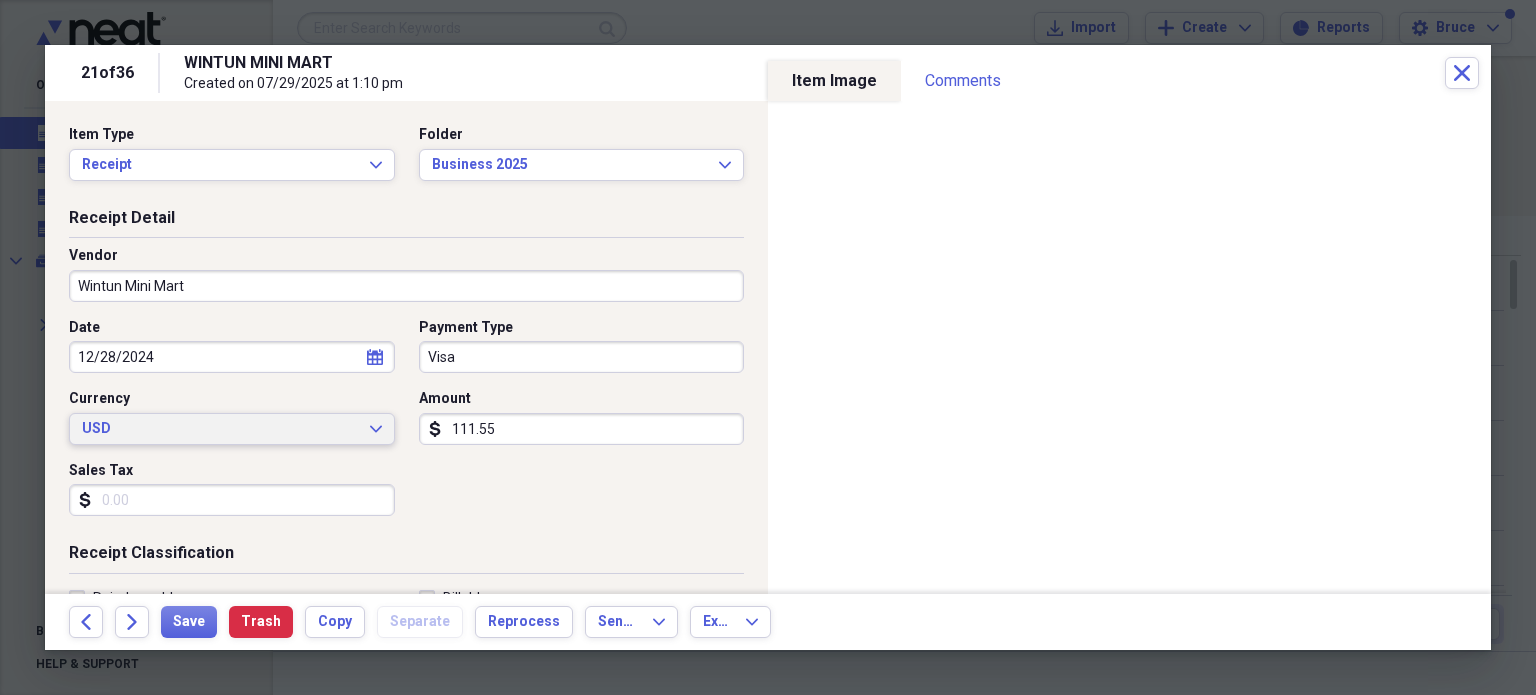 scroll, scrollTop: 400, scrollLeft: 0, axis: vertical 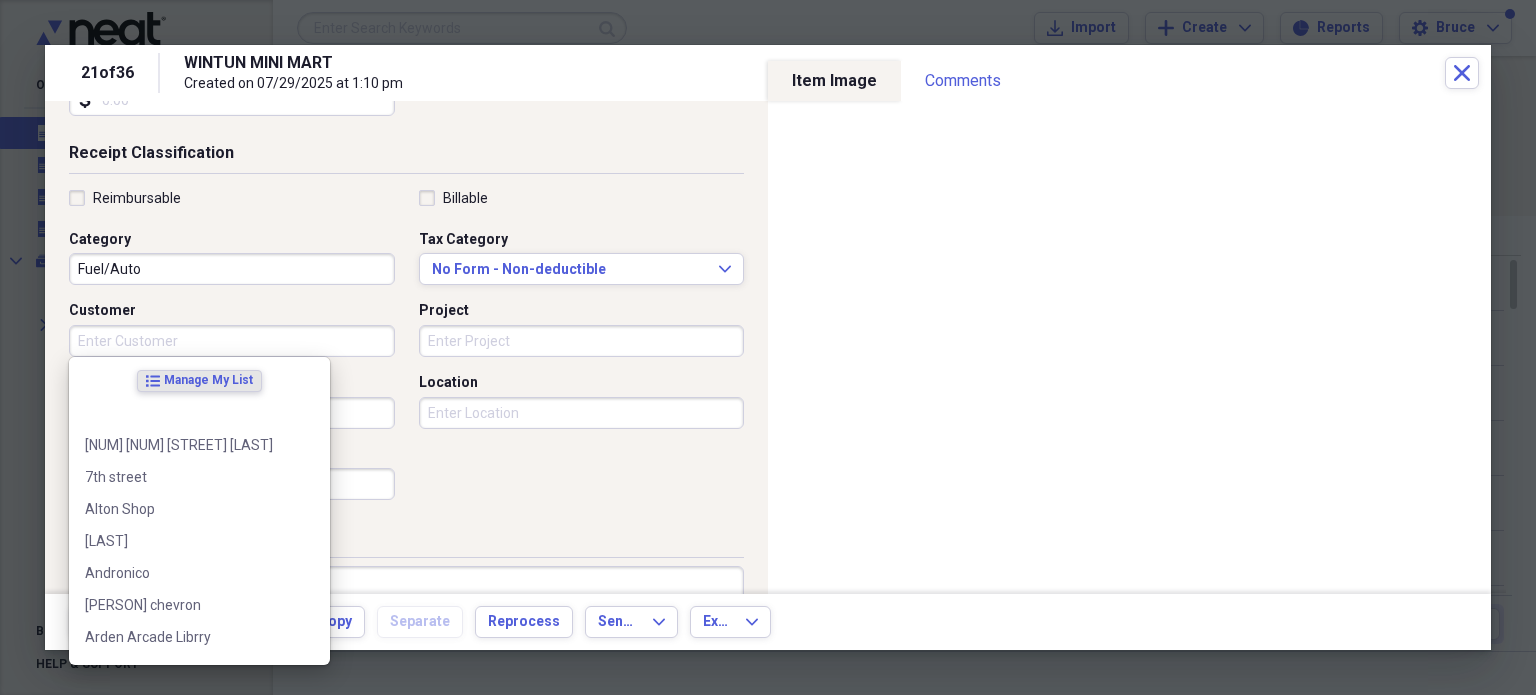click on "Customer" at bounding box center (232, 341) 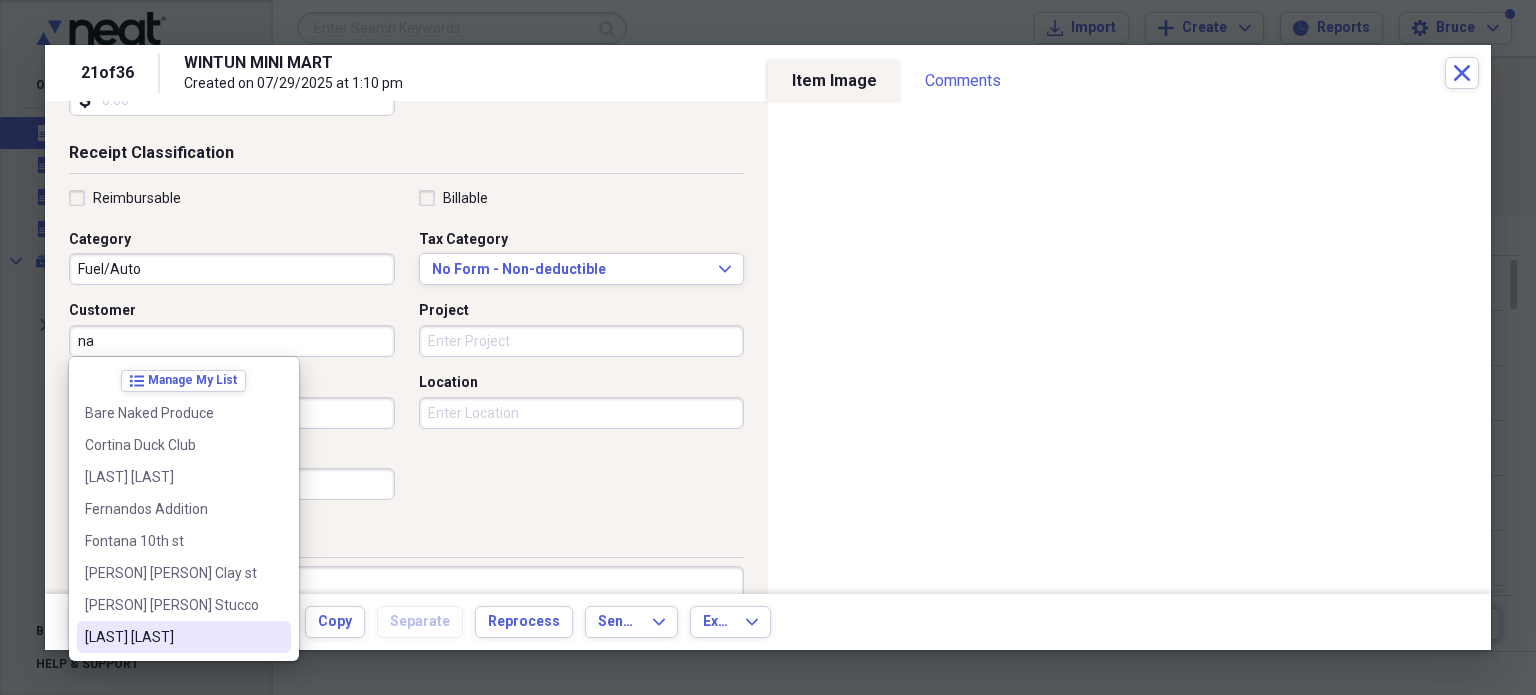 click on "[LAST] [LAST]" at bounding box center (172, 637) 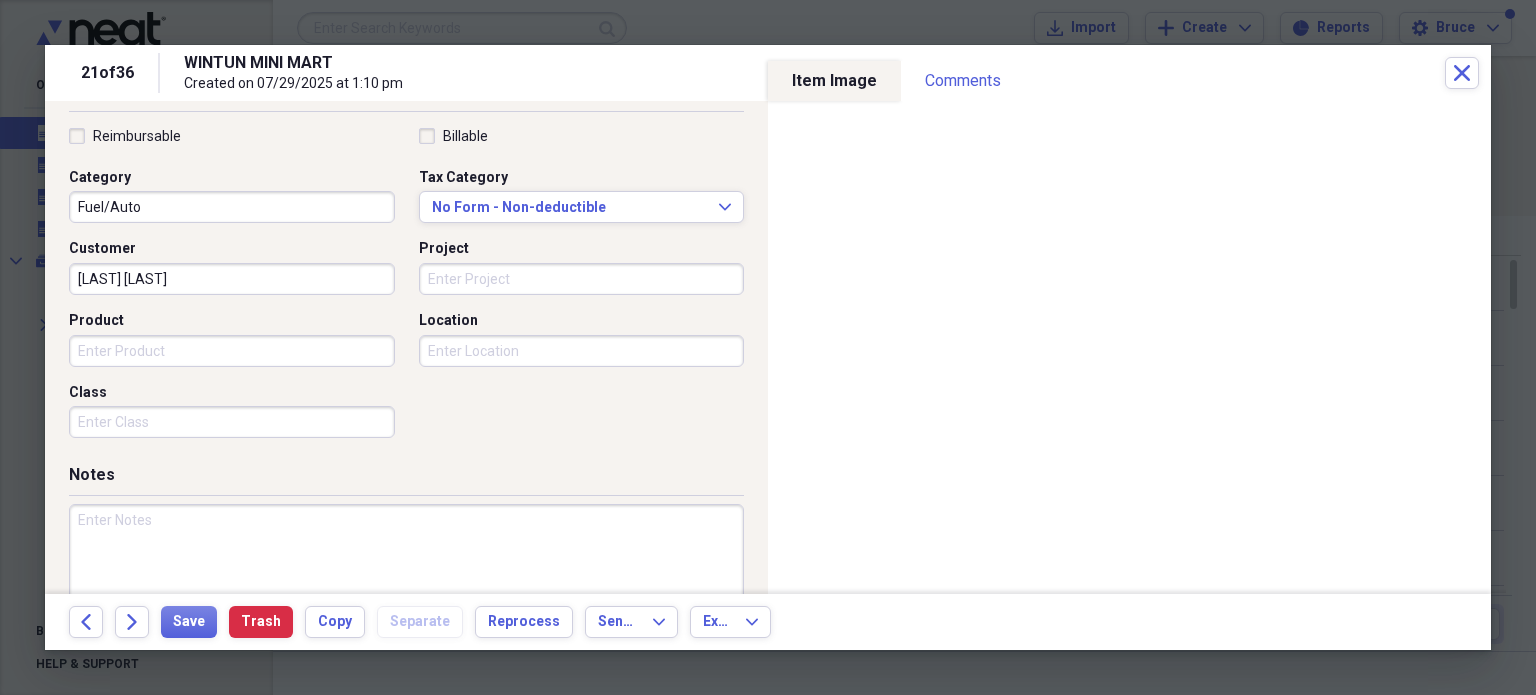 scroll, scrollTop: 526, scrollLeft: 0, axis: vertical 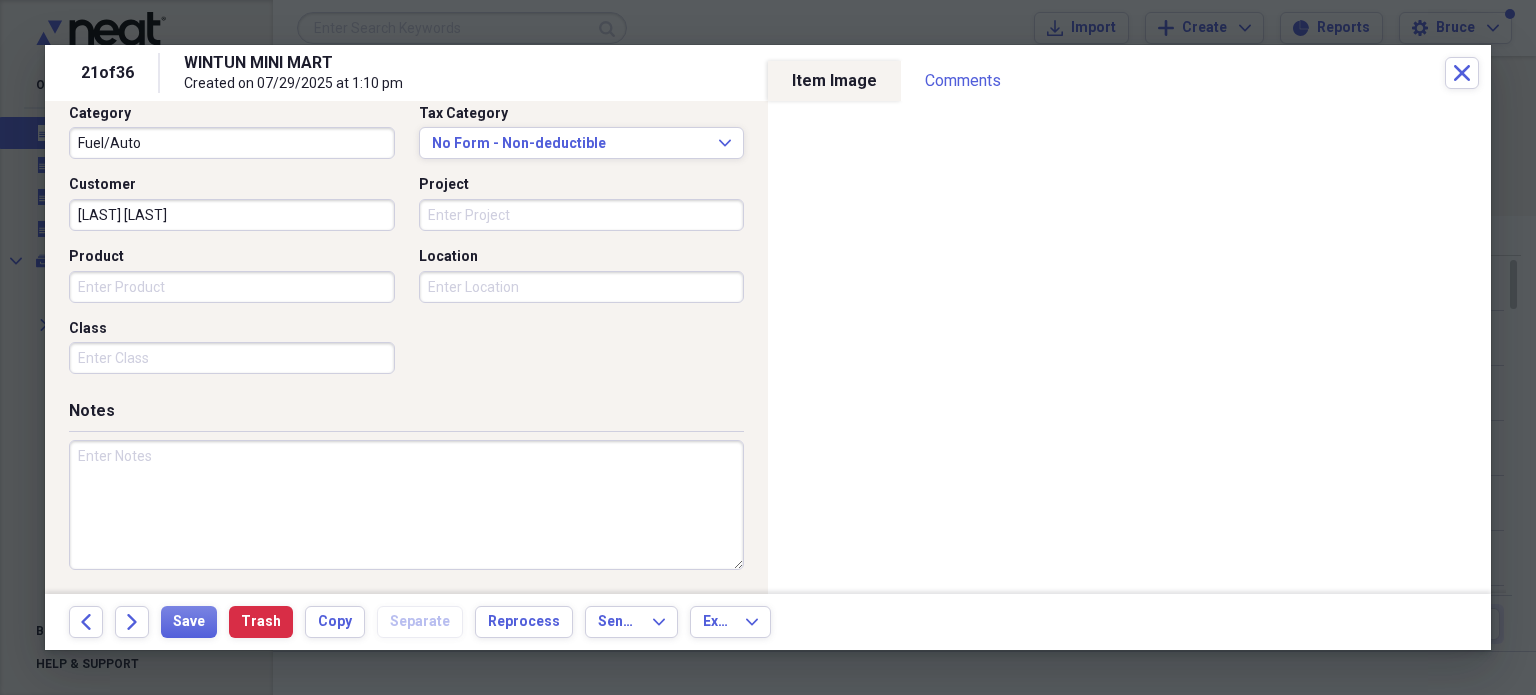 click at bounding box center [406, 505] 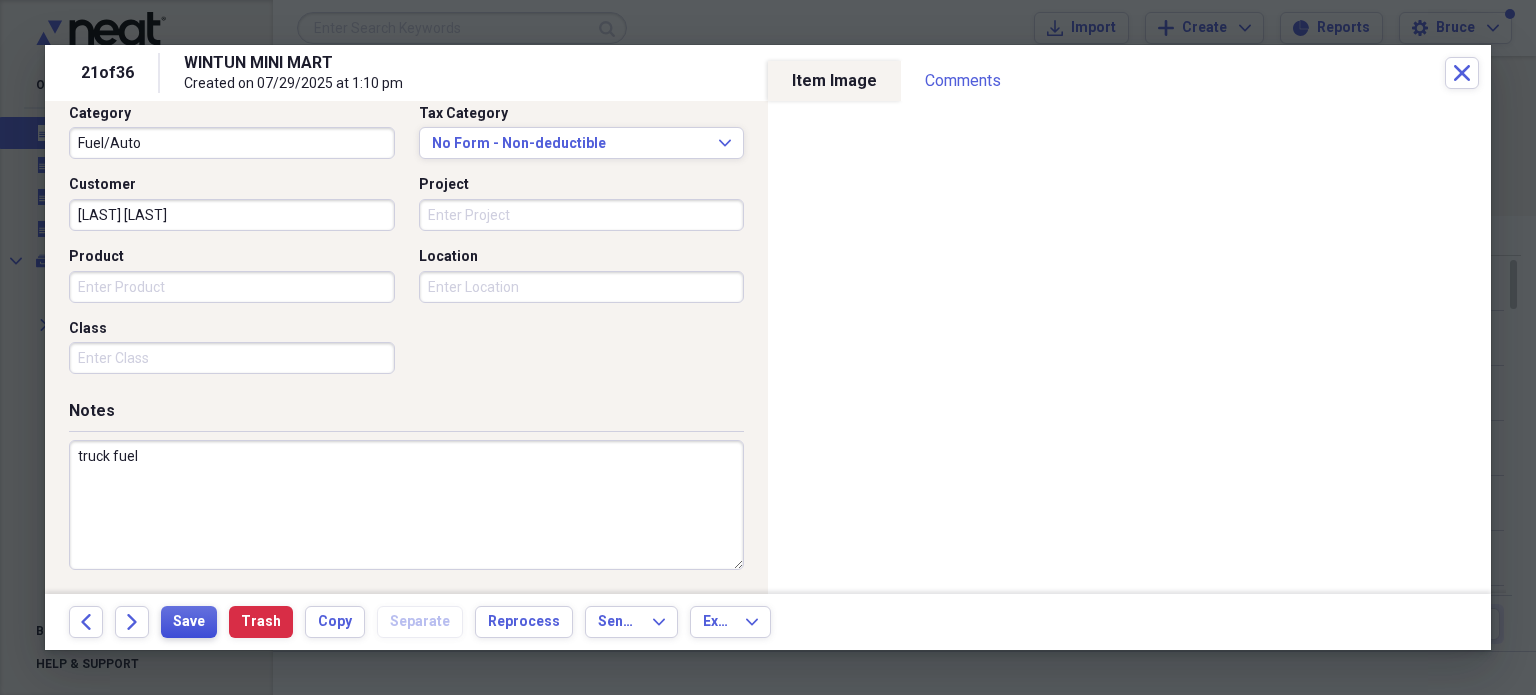 type on "truck fuel" 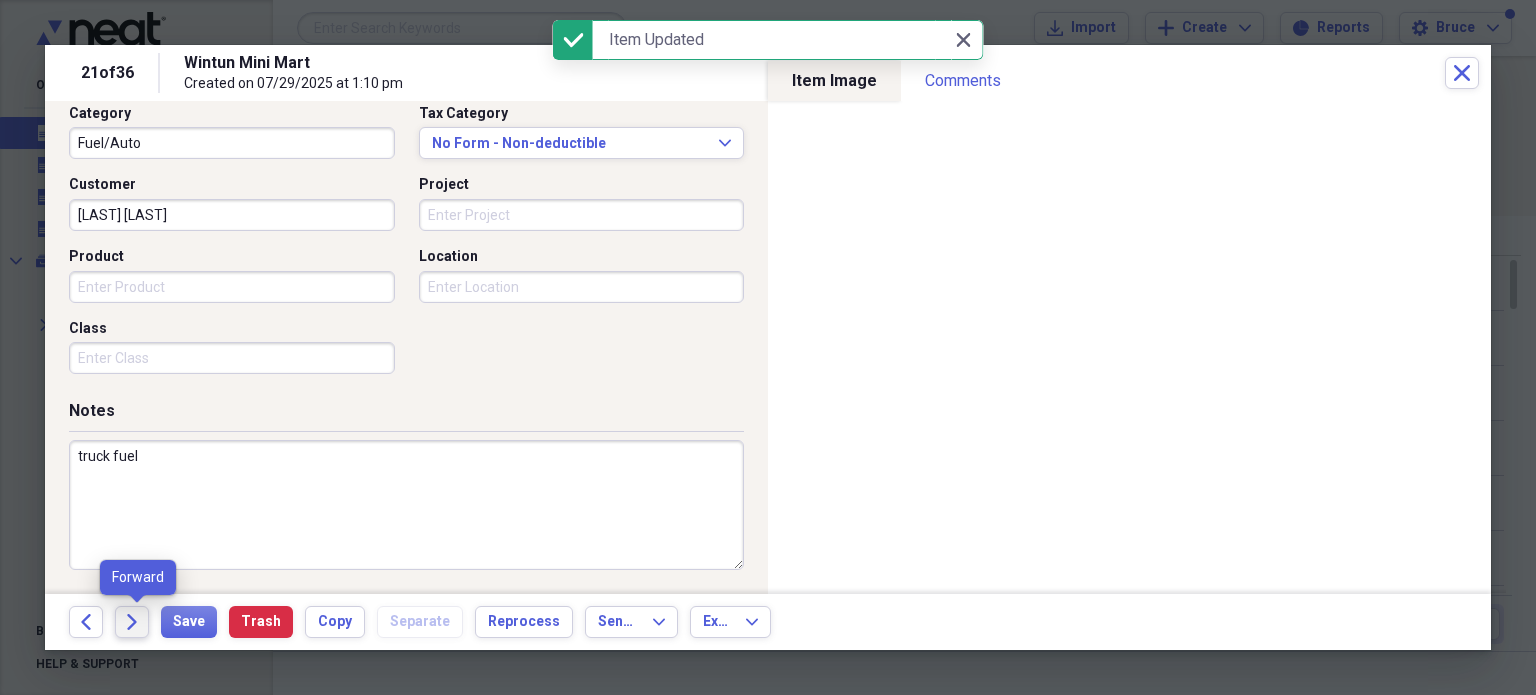 click 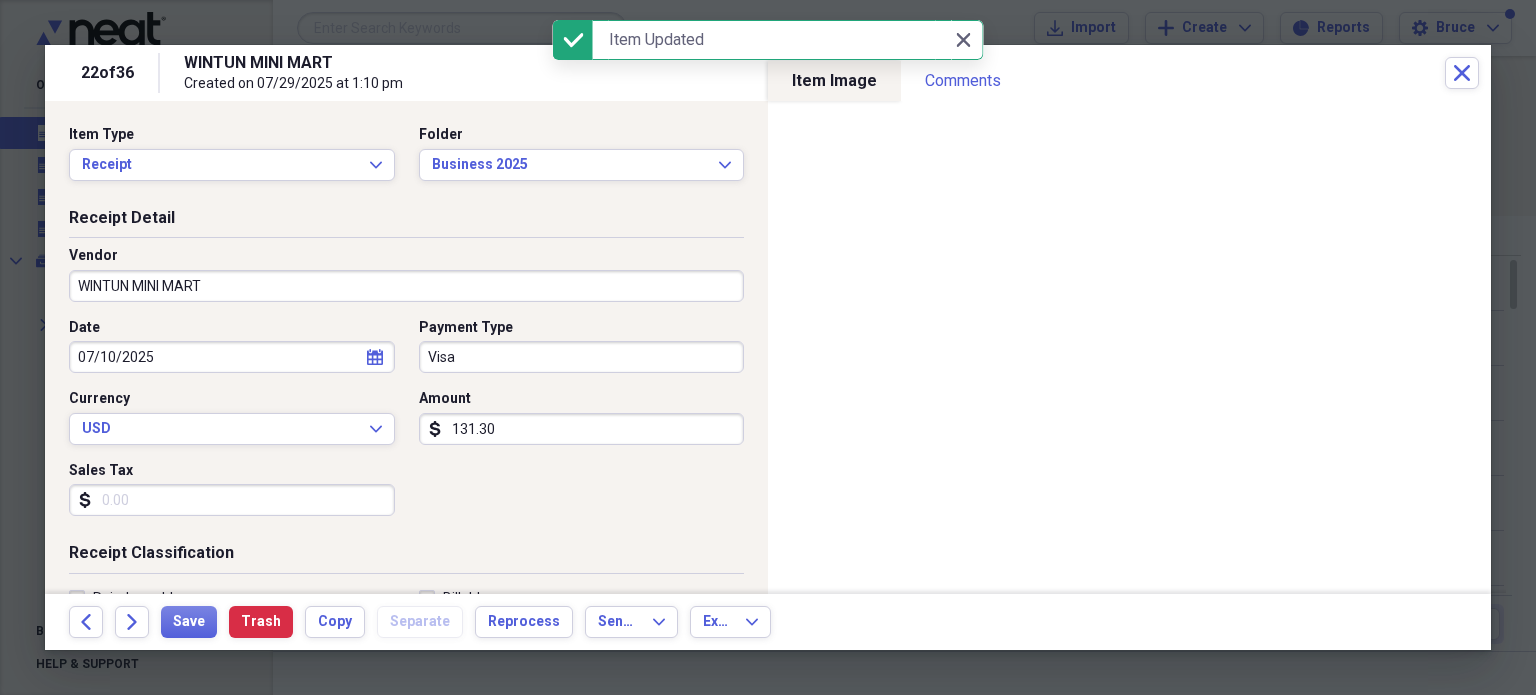 click on "WINTUN MINI MART" at bounding box center [406, 286] 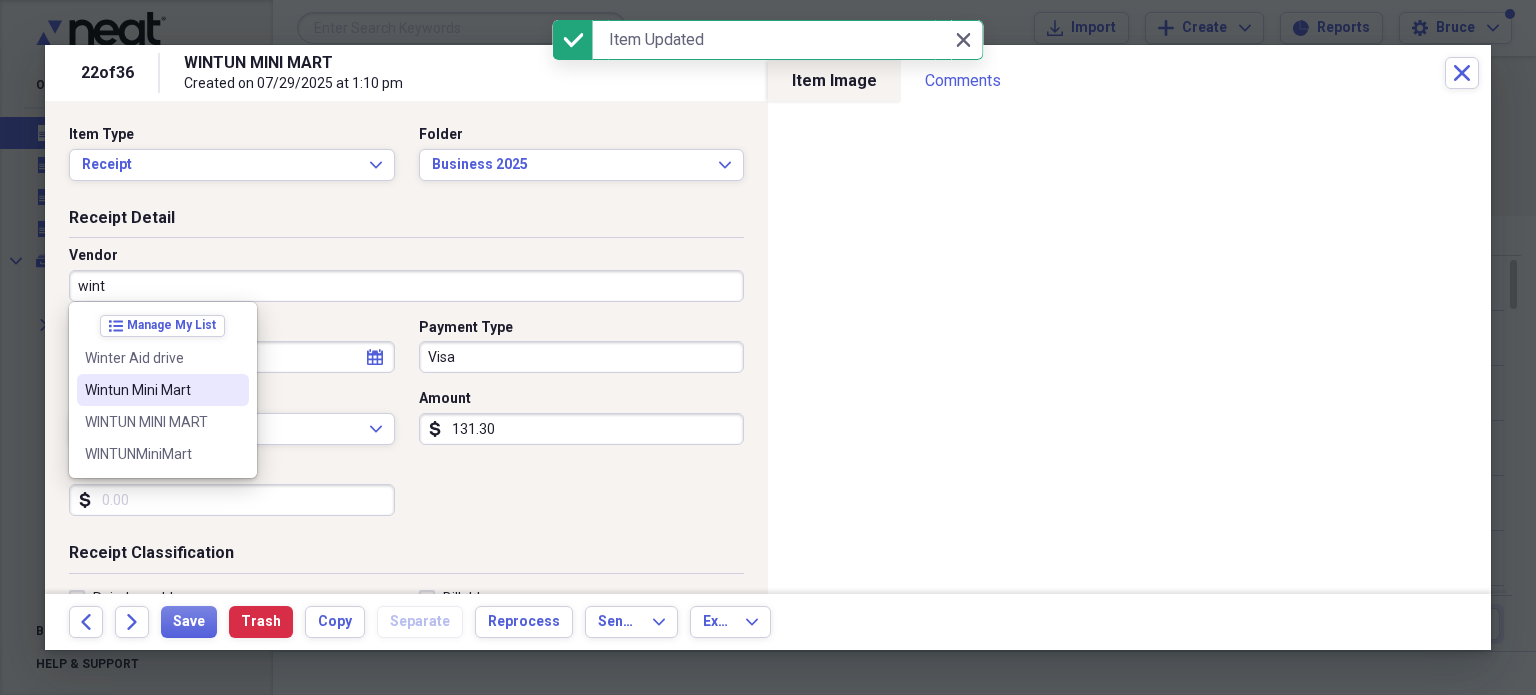 click on "Wintun Mini Mart" at bounding box center [163, 390] 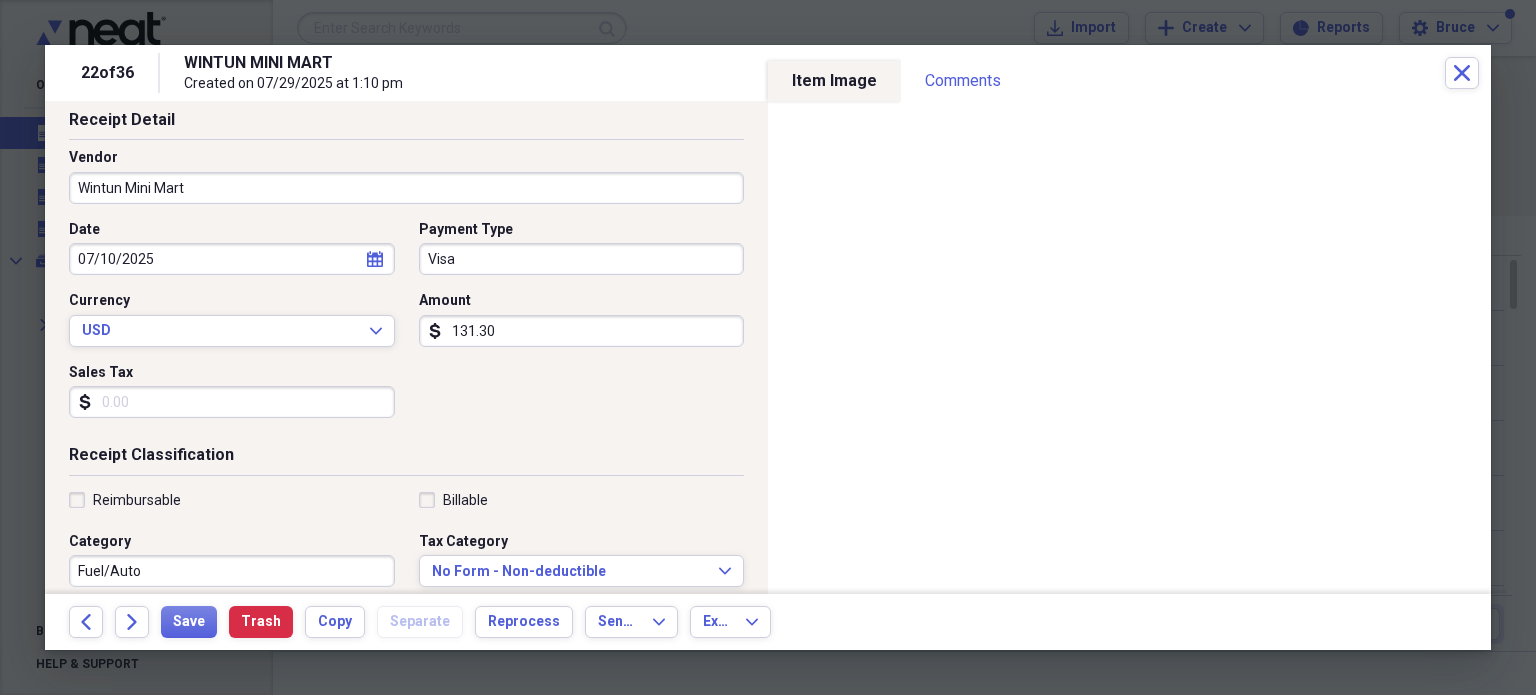 scroll, scrollTop: 300, scrollLeft: 0, axis: vertical 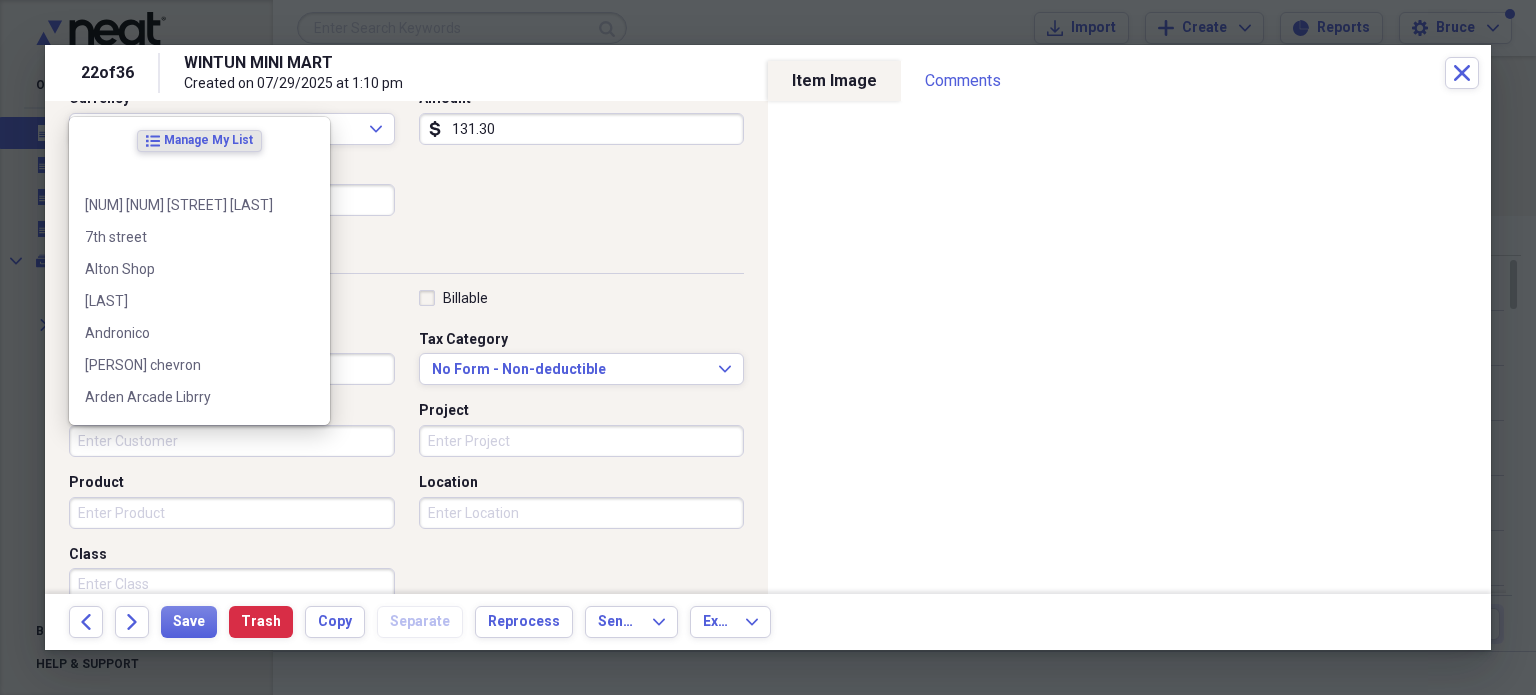 click on "Customer" at bounding box center (232, 441) 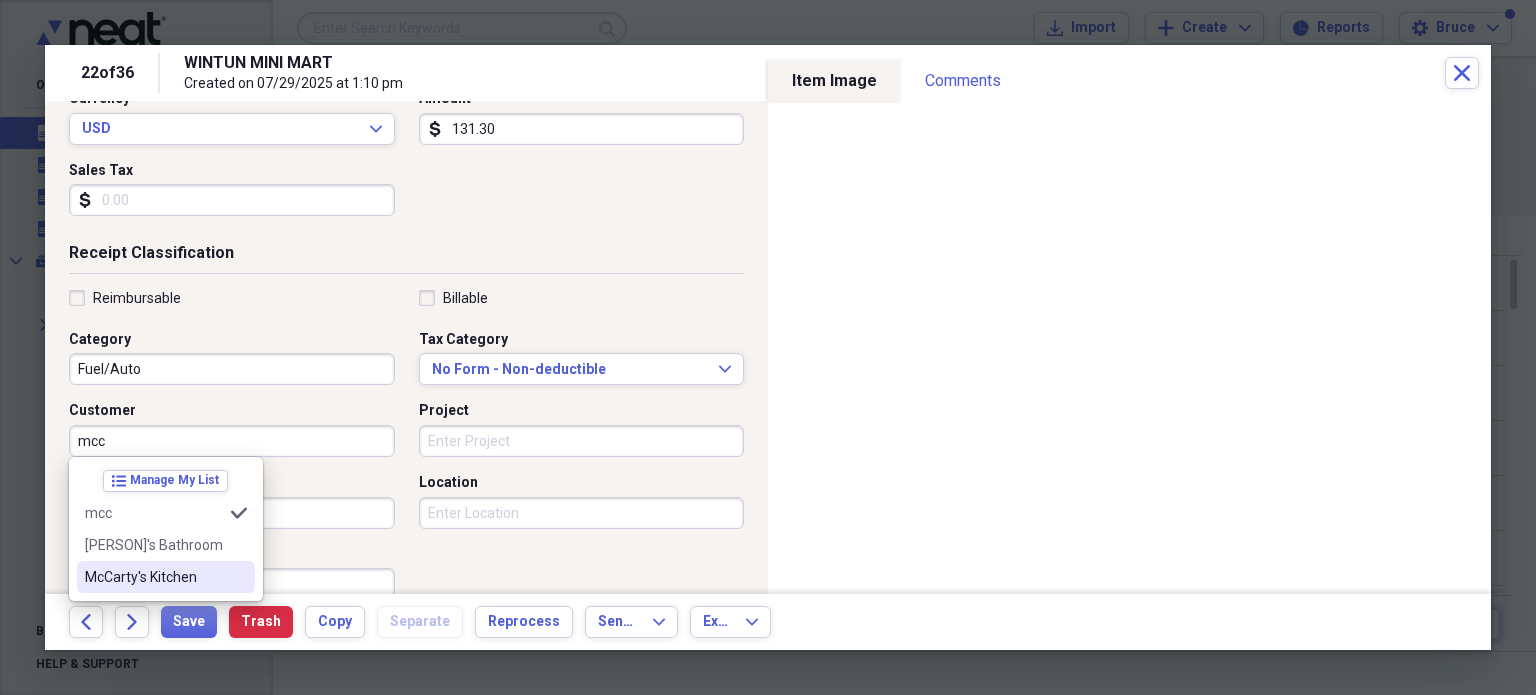click on "McCarty's Kitchen" at bounding box center [166, 577] 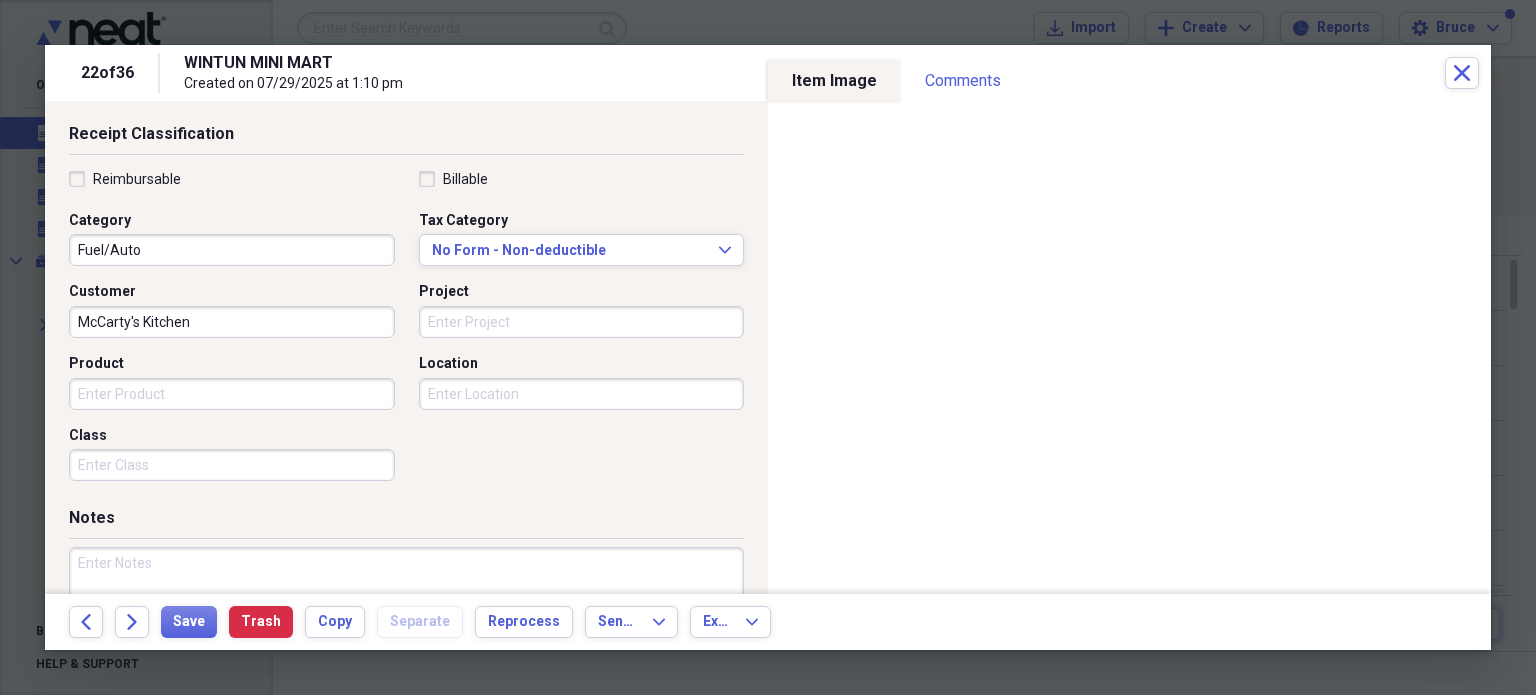 scroll, scrollTop: 526, scrollLeft: 0, axis: vertical 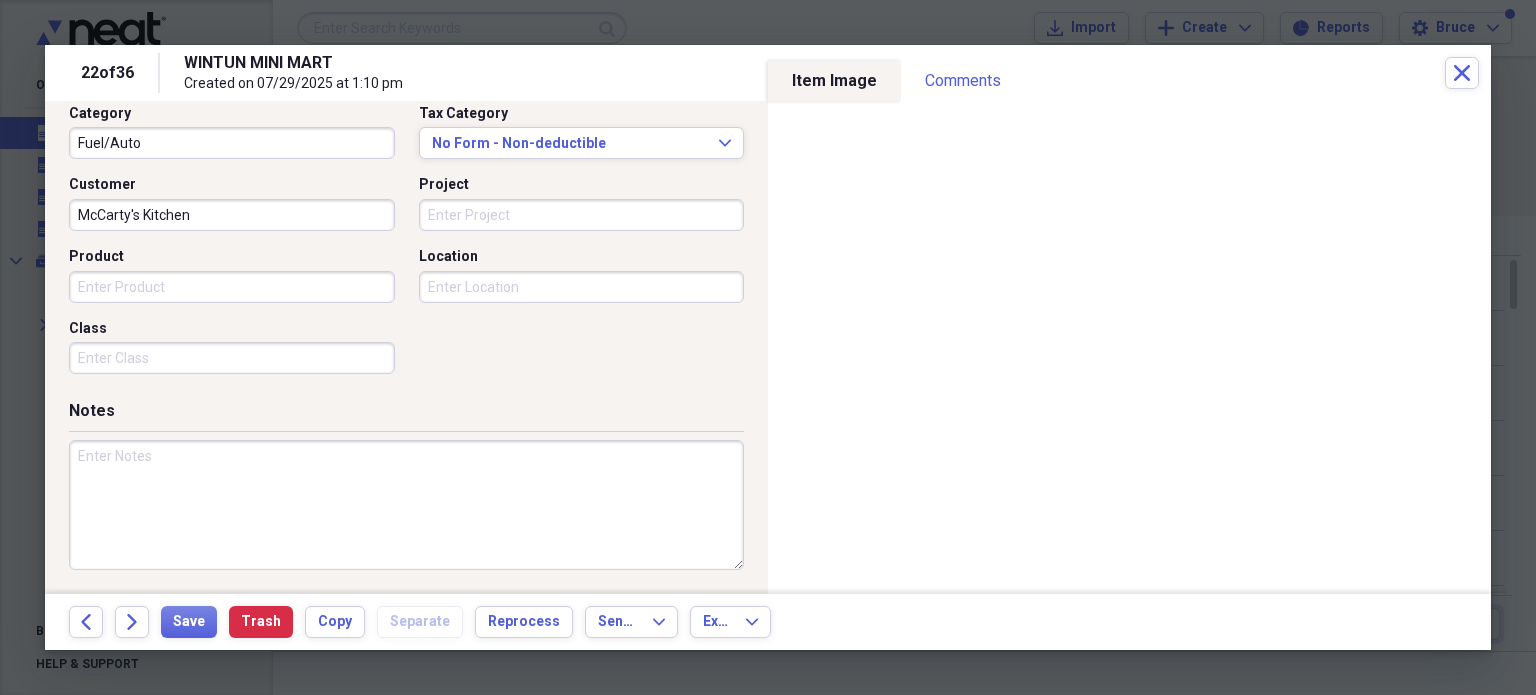 click at bounding box center (406, 505) 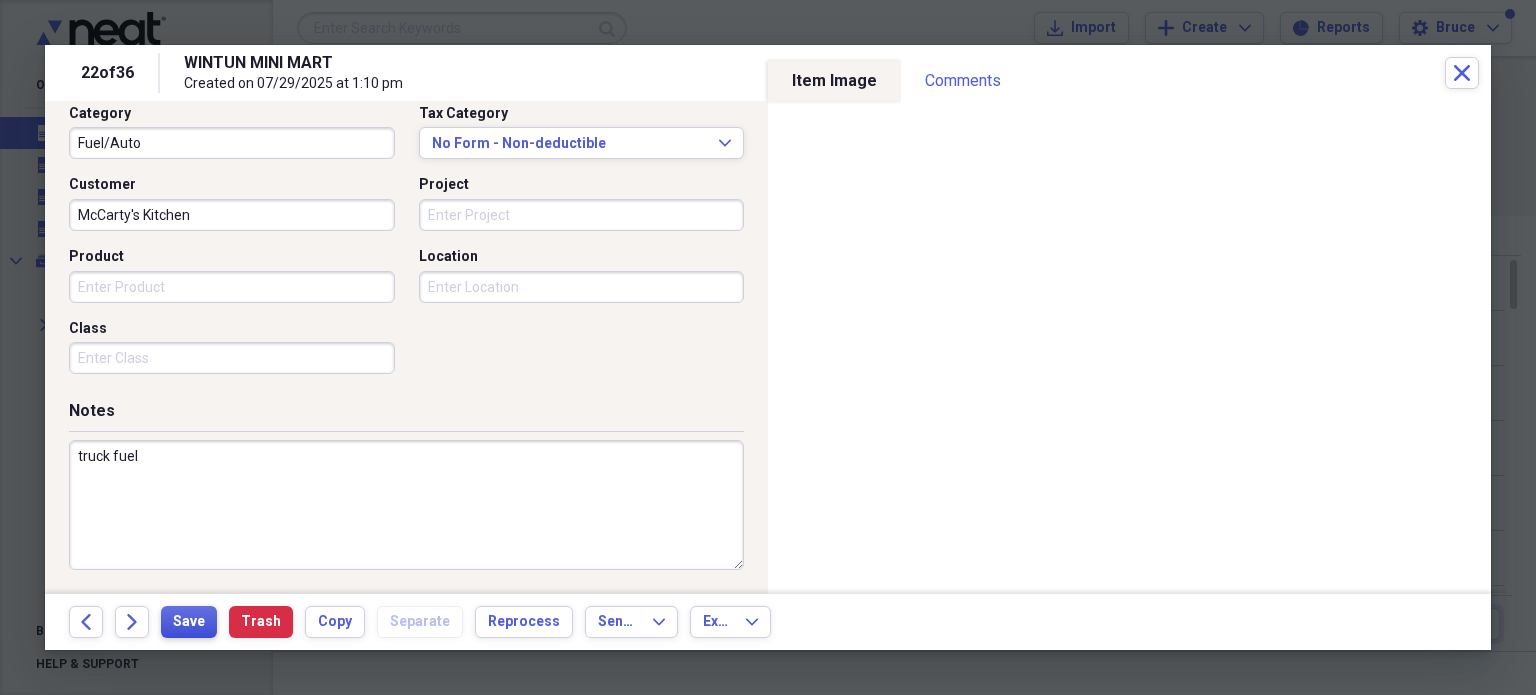 type on "truck fuel" 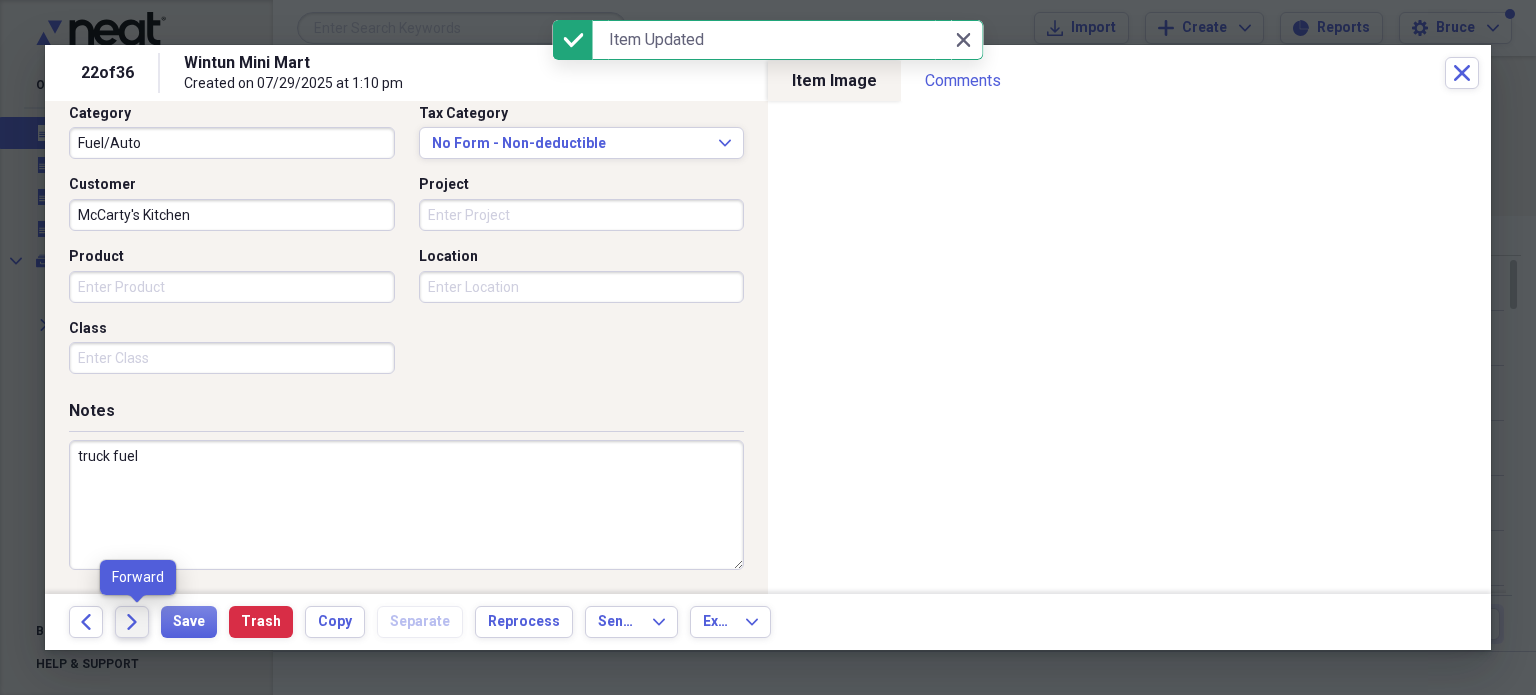 click on "Forward" 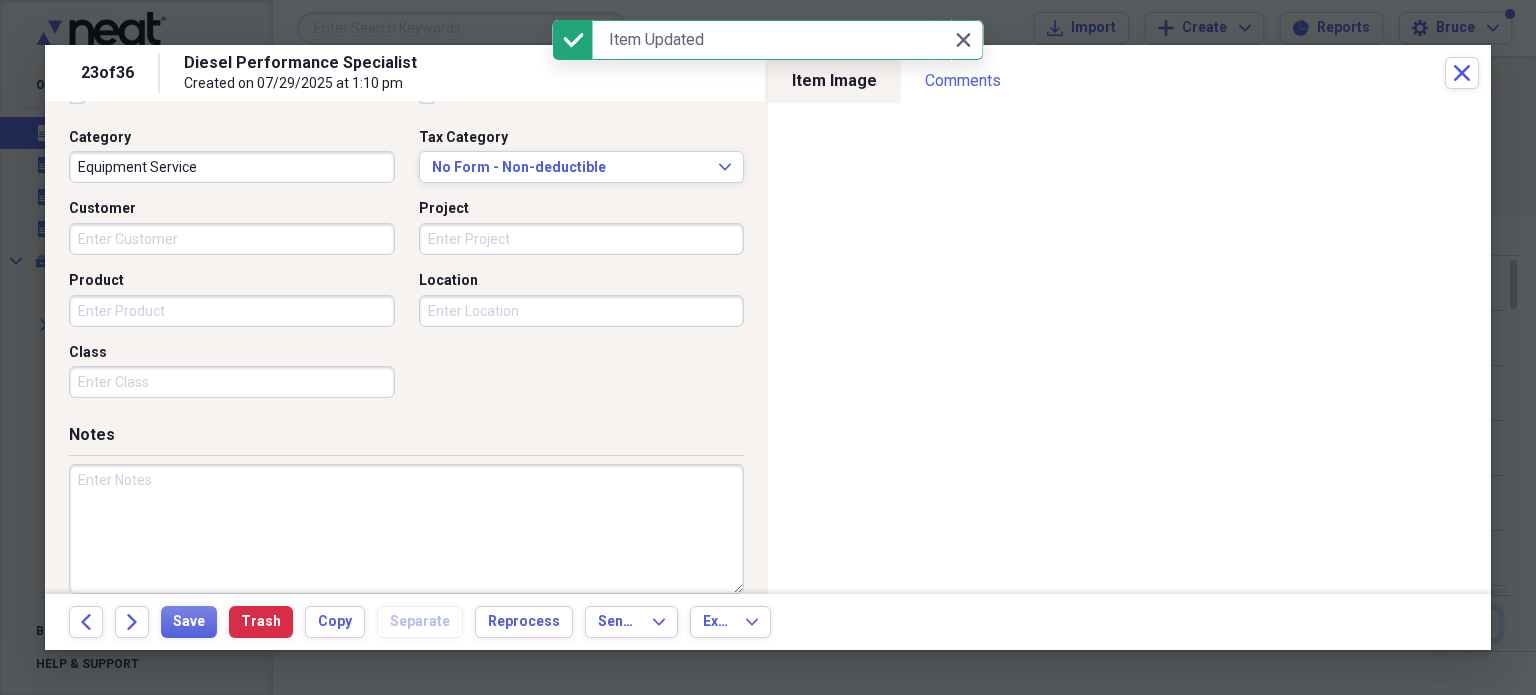 scroll, scrollTop: 526, scrollLeft: 0, axis: vertical 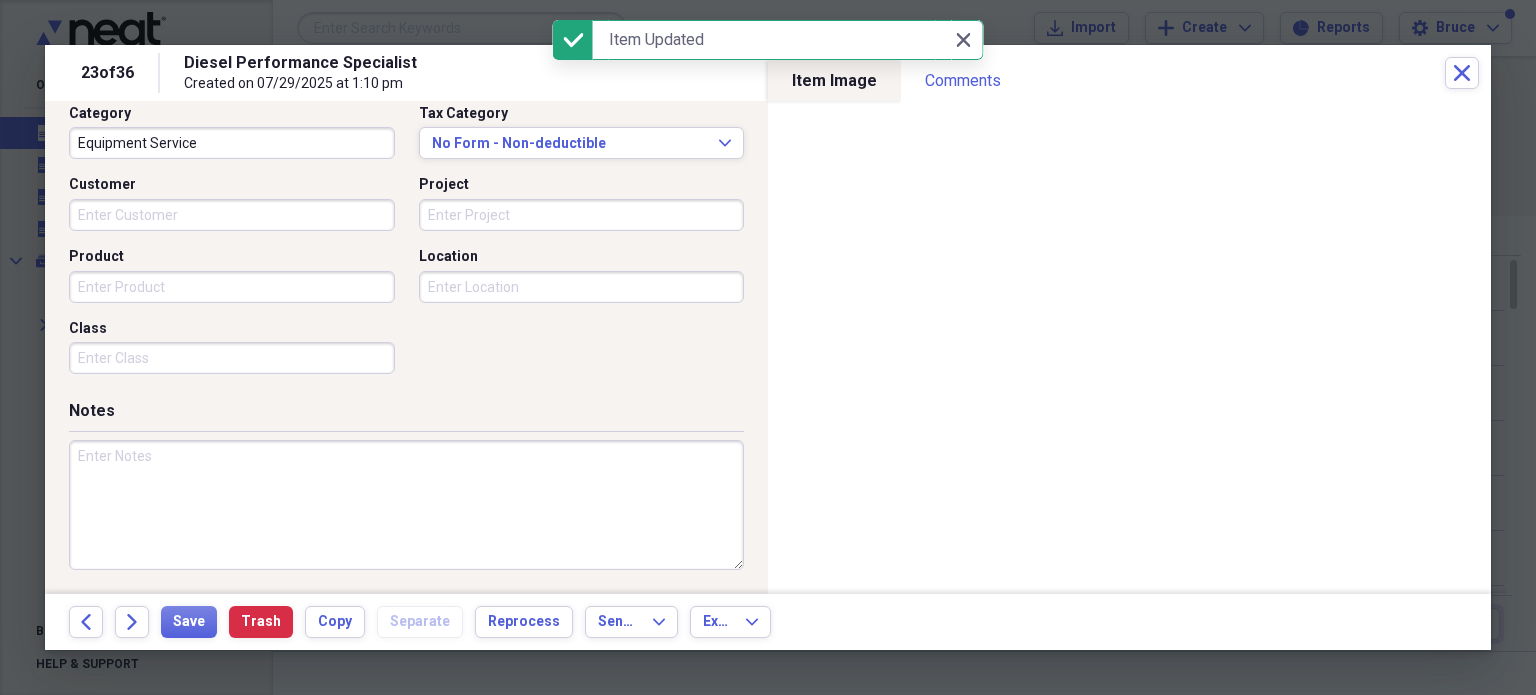 click at bounding box center (406, 505) 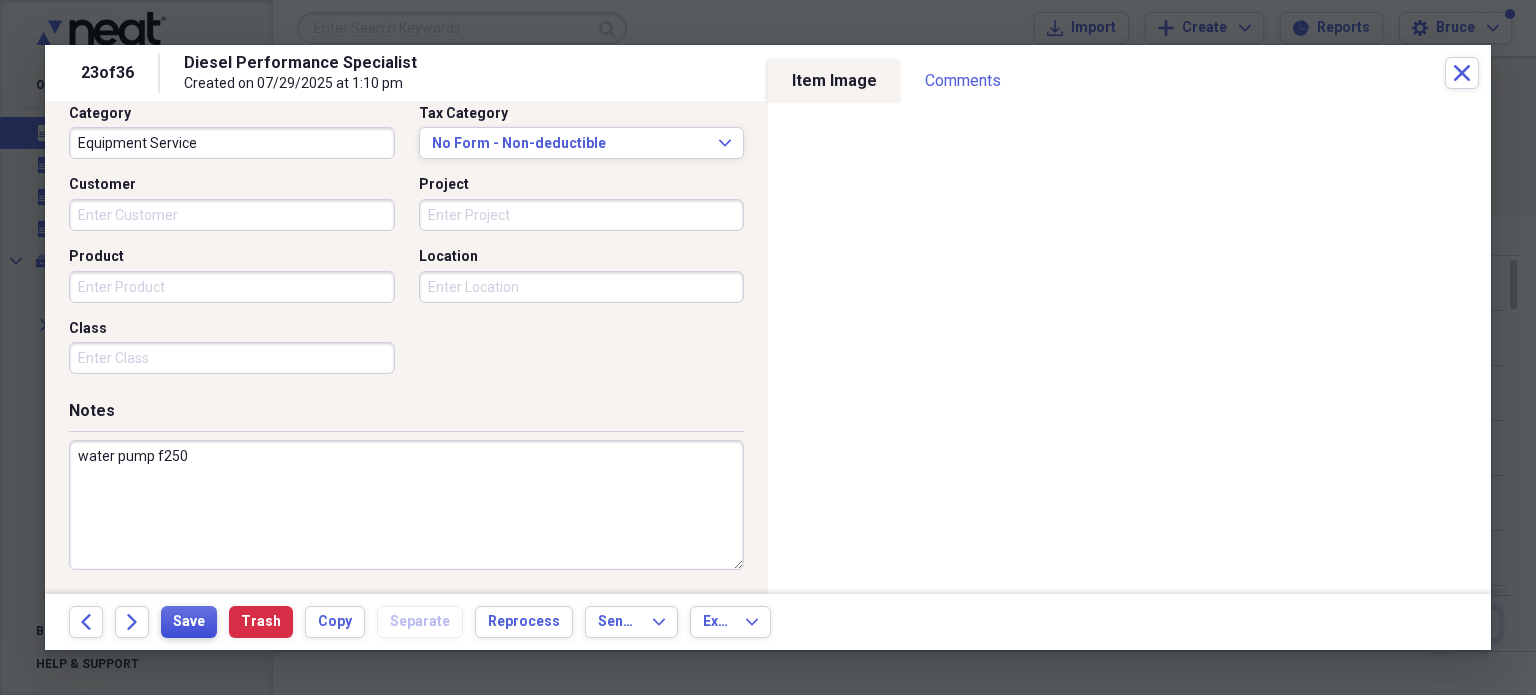 type on "water pump f250" 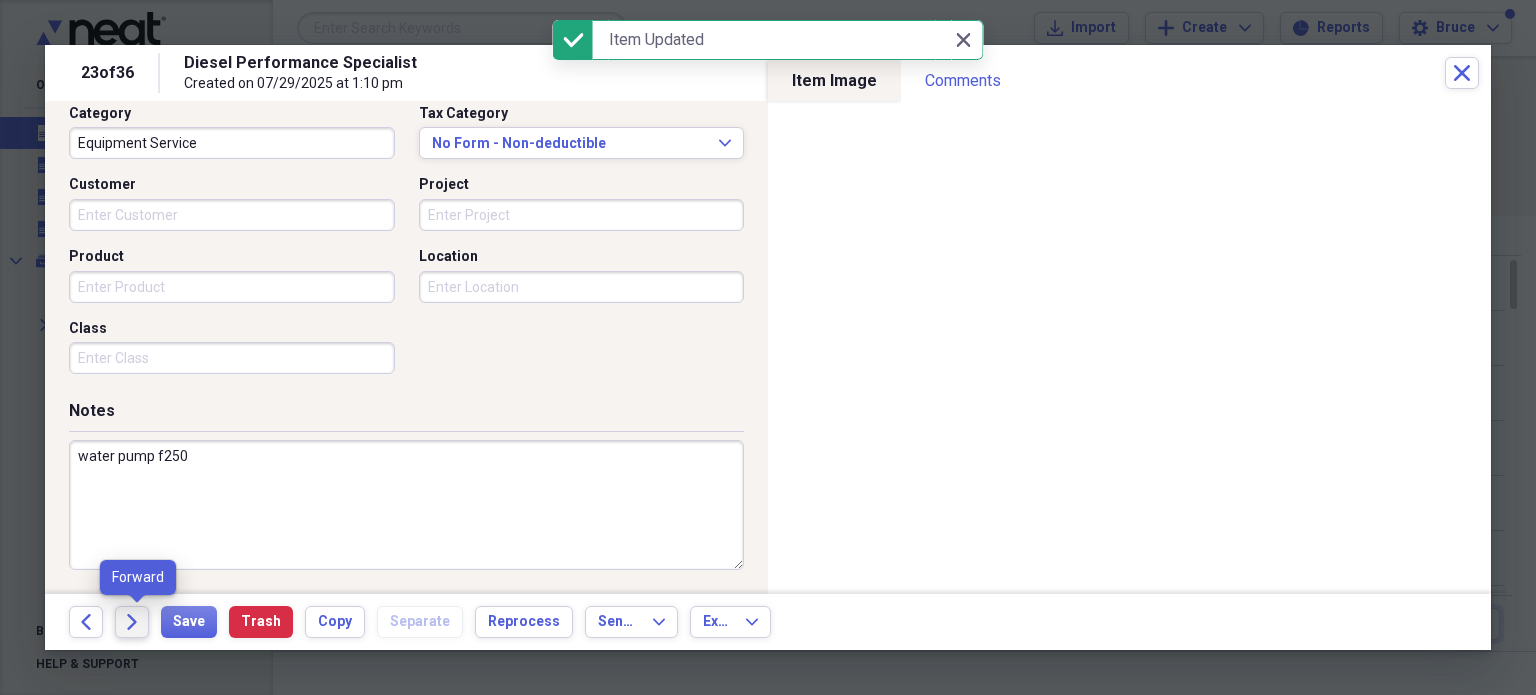 click on "Forward" 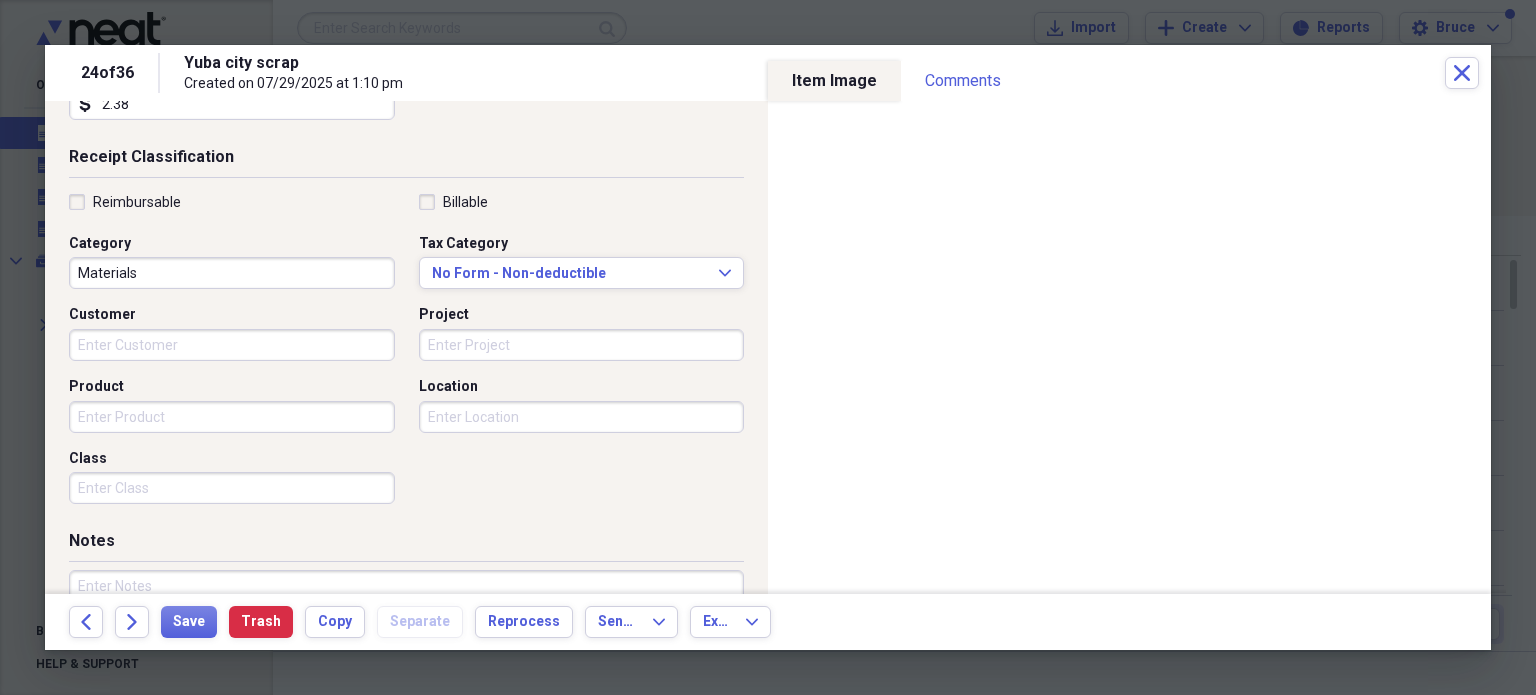 scroll, scrollTop: 400, scrollLeft: 0, axis: vertical 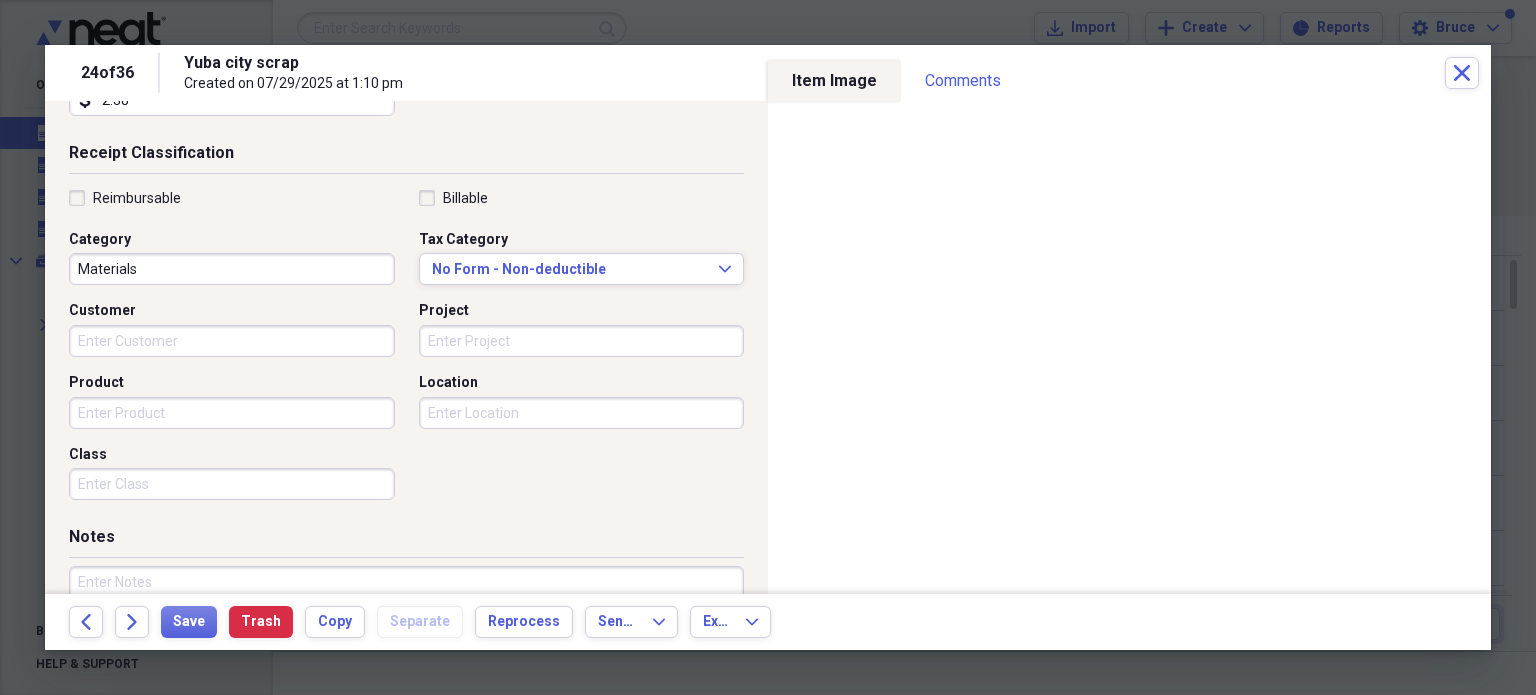 click on "Customer" at bounding box center (232, 341) 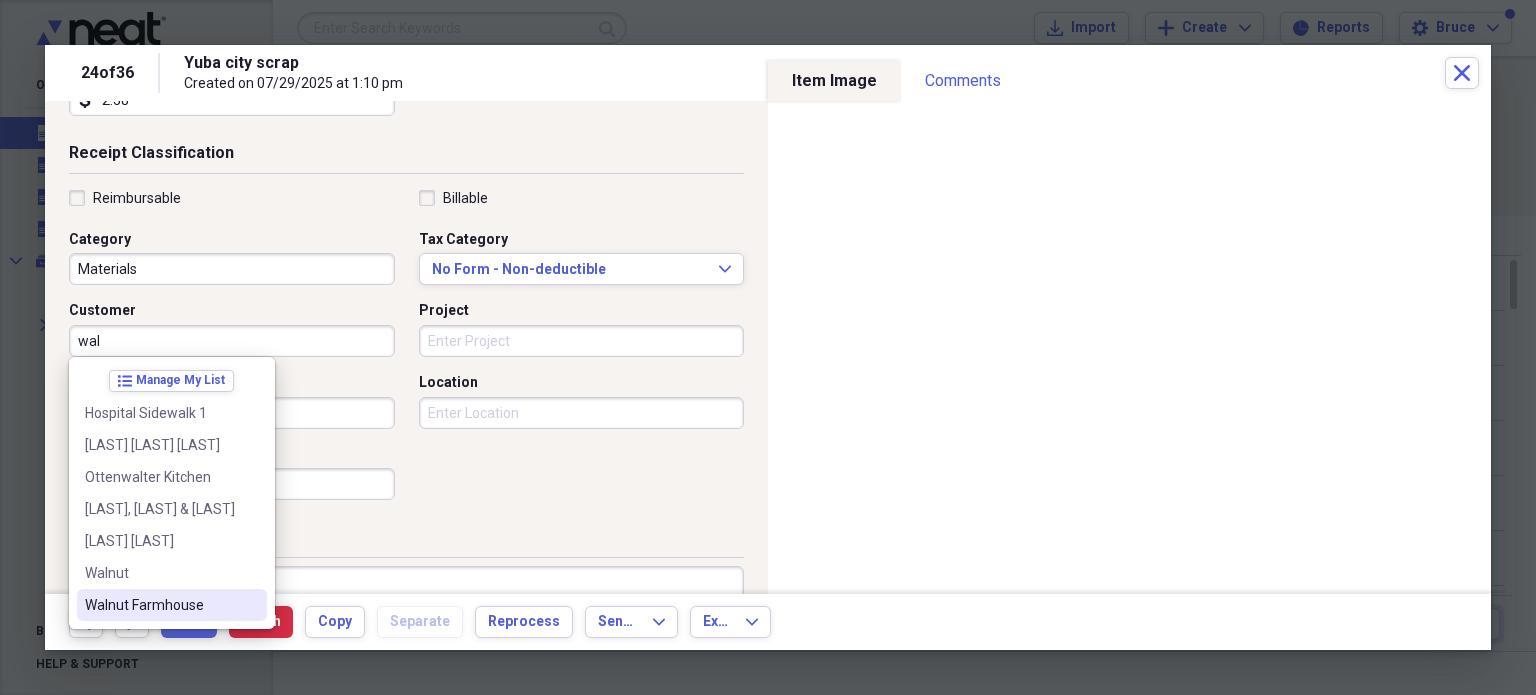 drag, startPoint x: 154, startPoint y: 590, endPoint x: 155, endPoint y: 559, distance: 31.016125 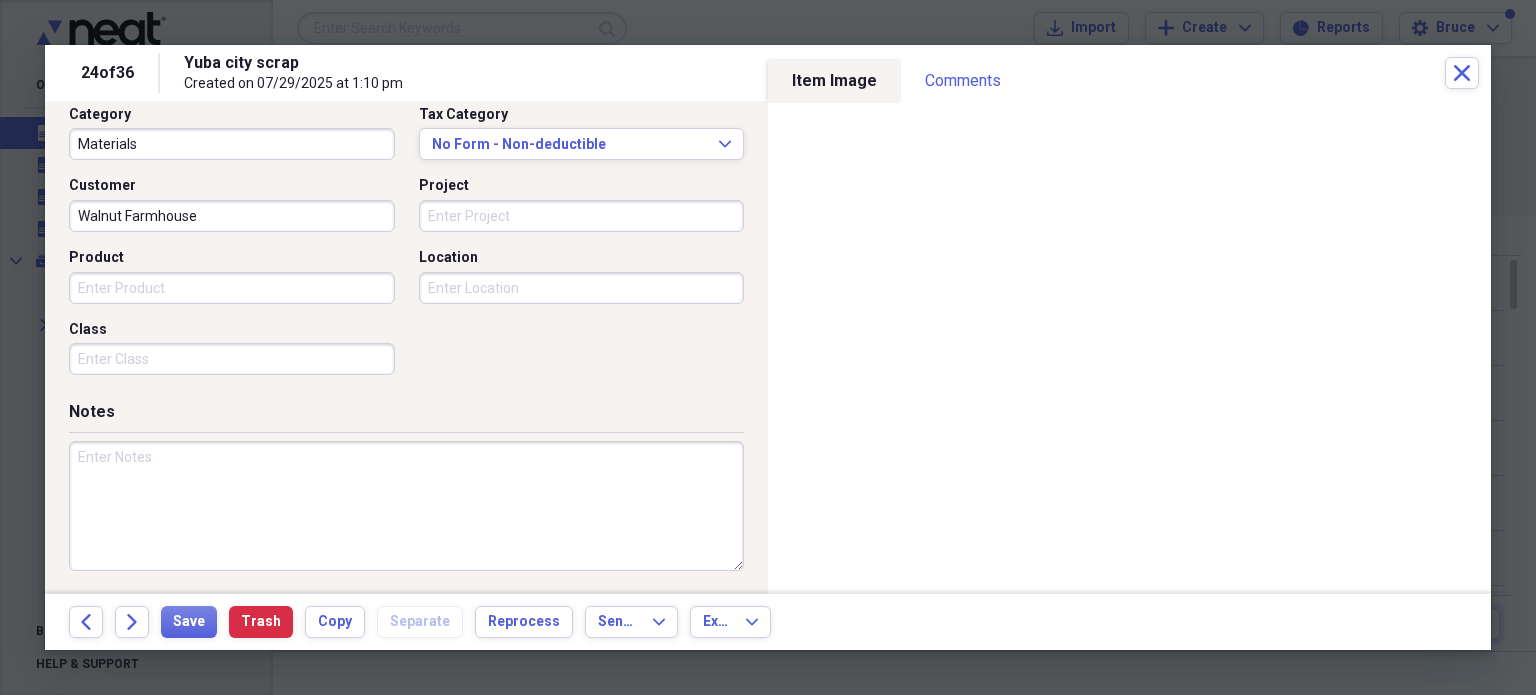 scroll, scrollTop: 526, scrollLeft: 0, axis: vertical 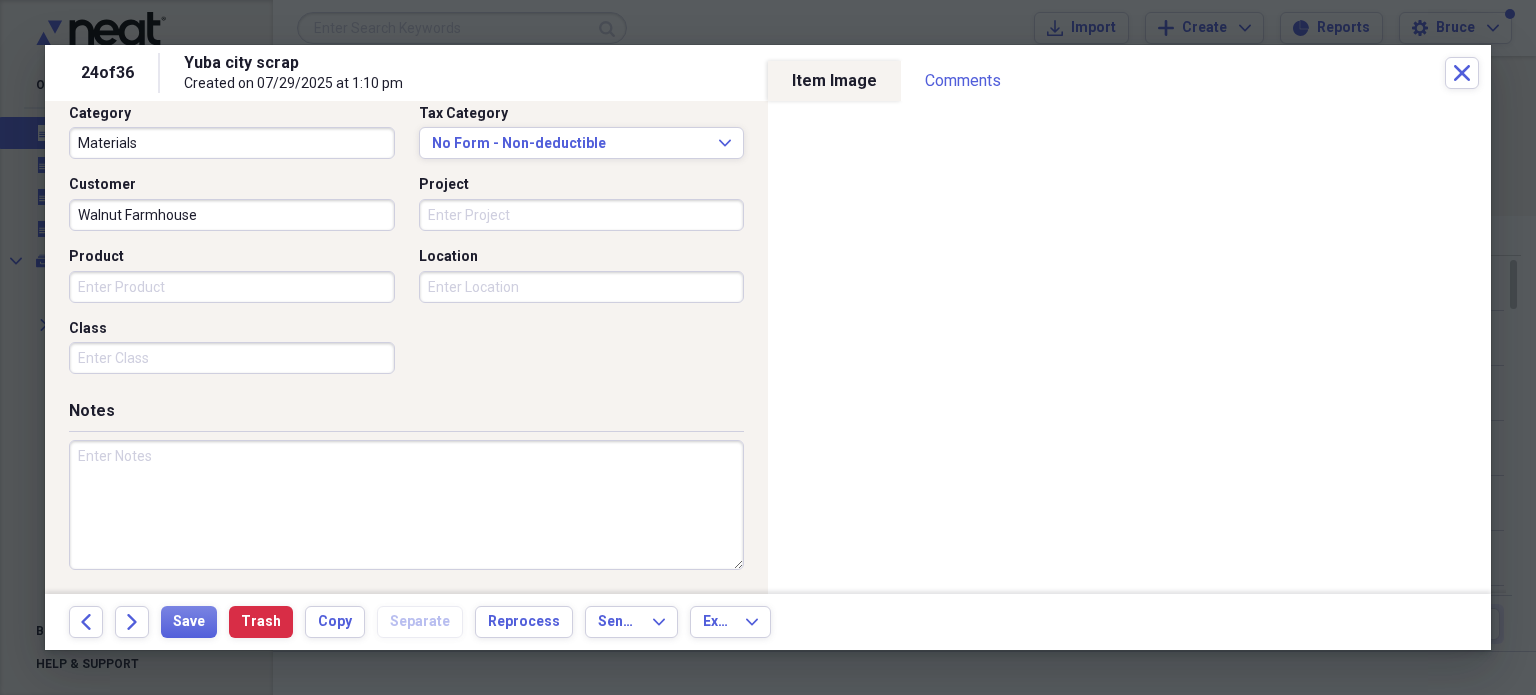 click at bounding box center (406, 505) 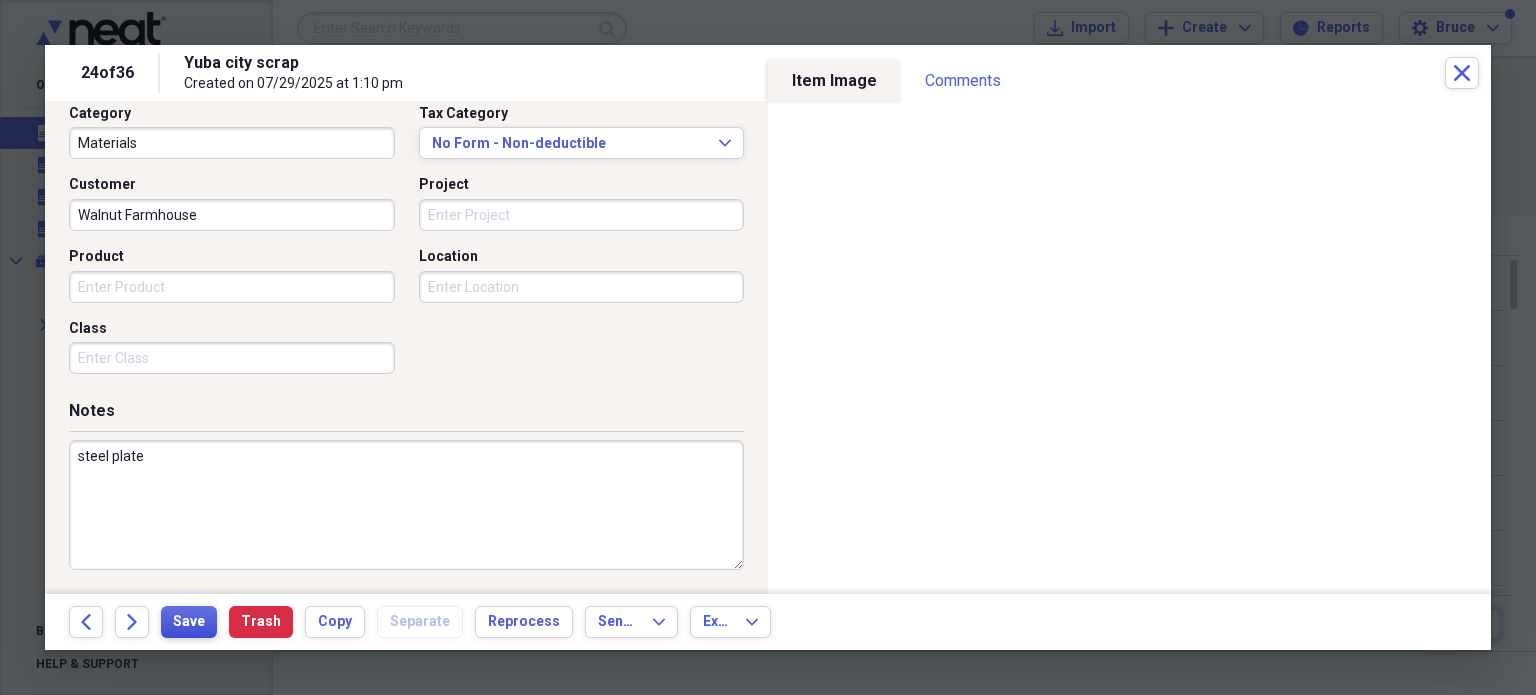 type on "steel plate" 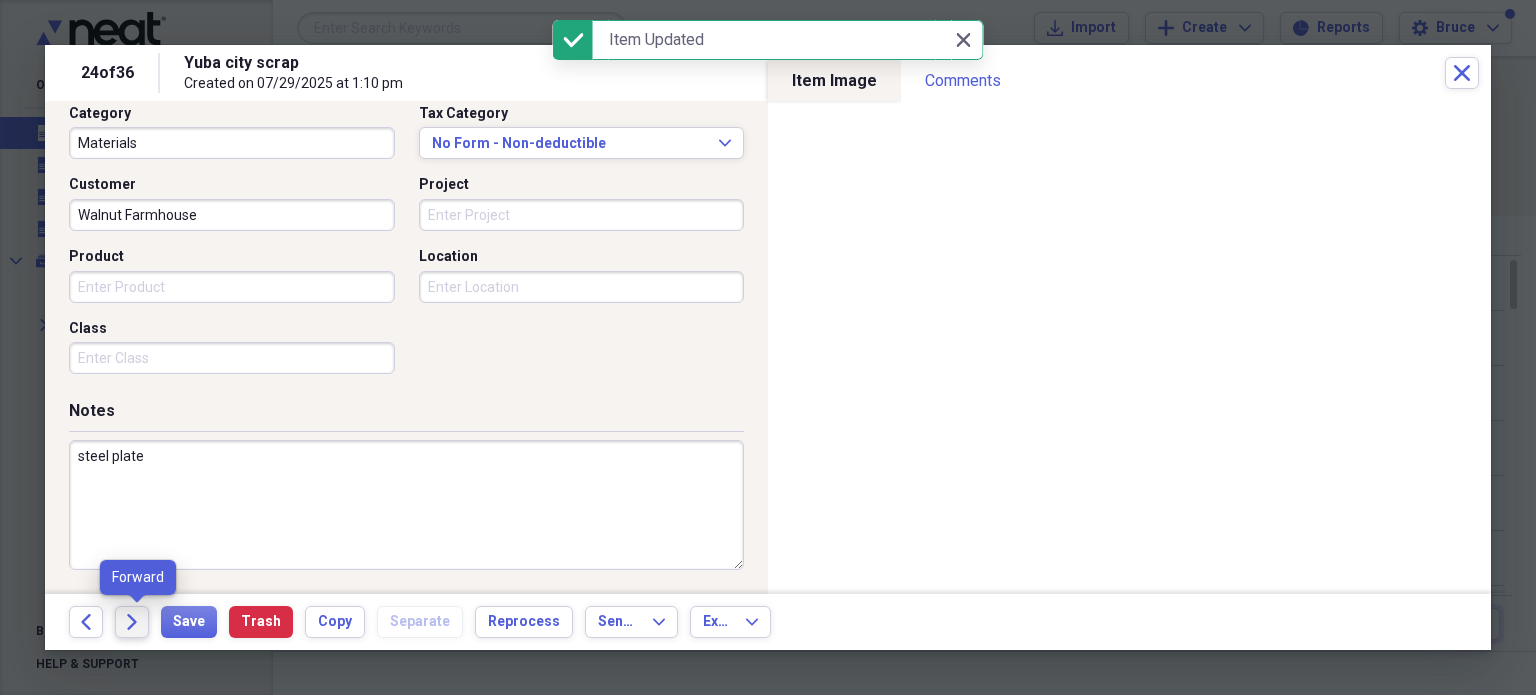 click on "Forward" 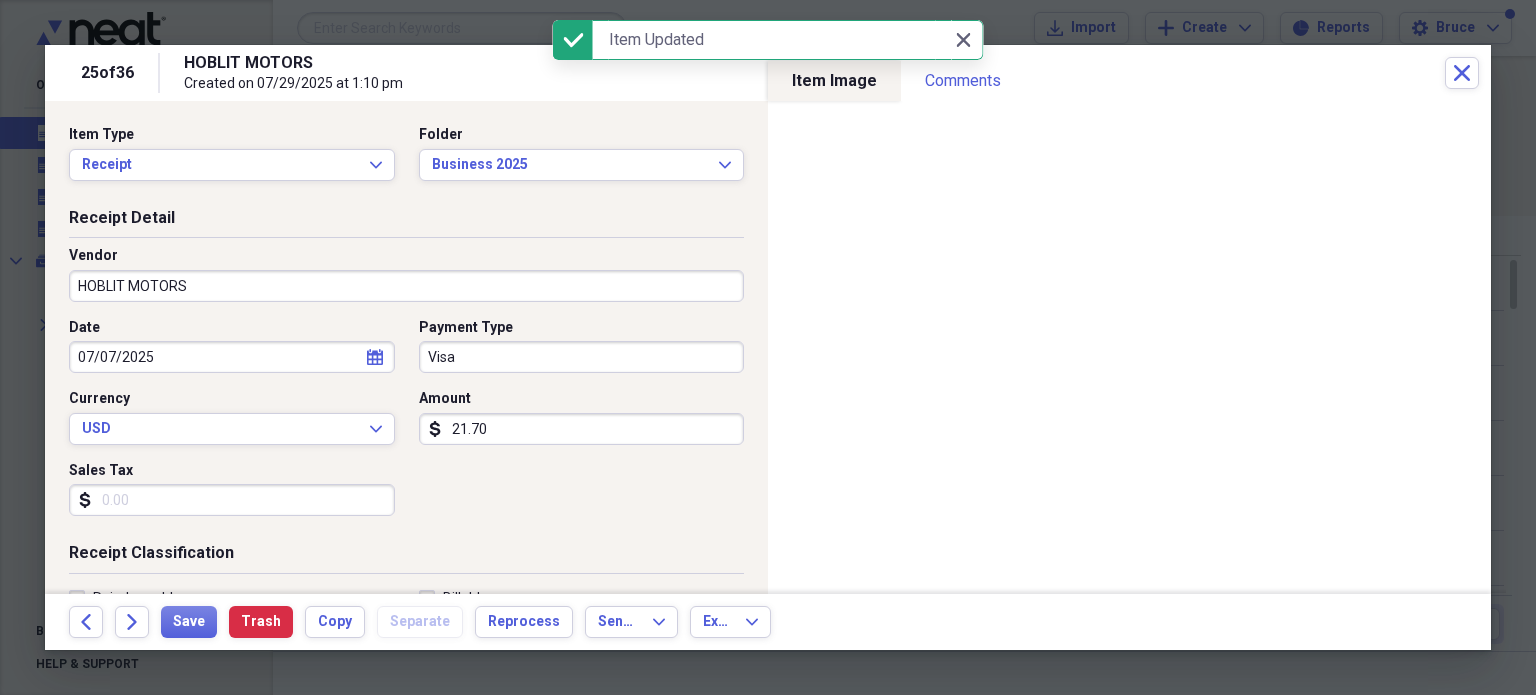 click on "HOBLIT MOTORS" at bounding box center (406, 286) 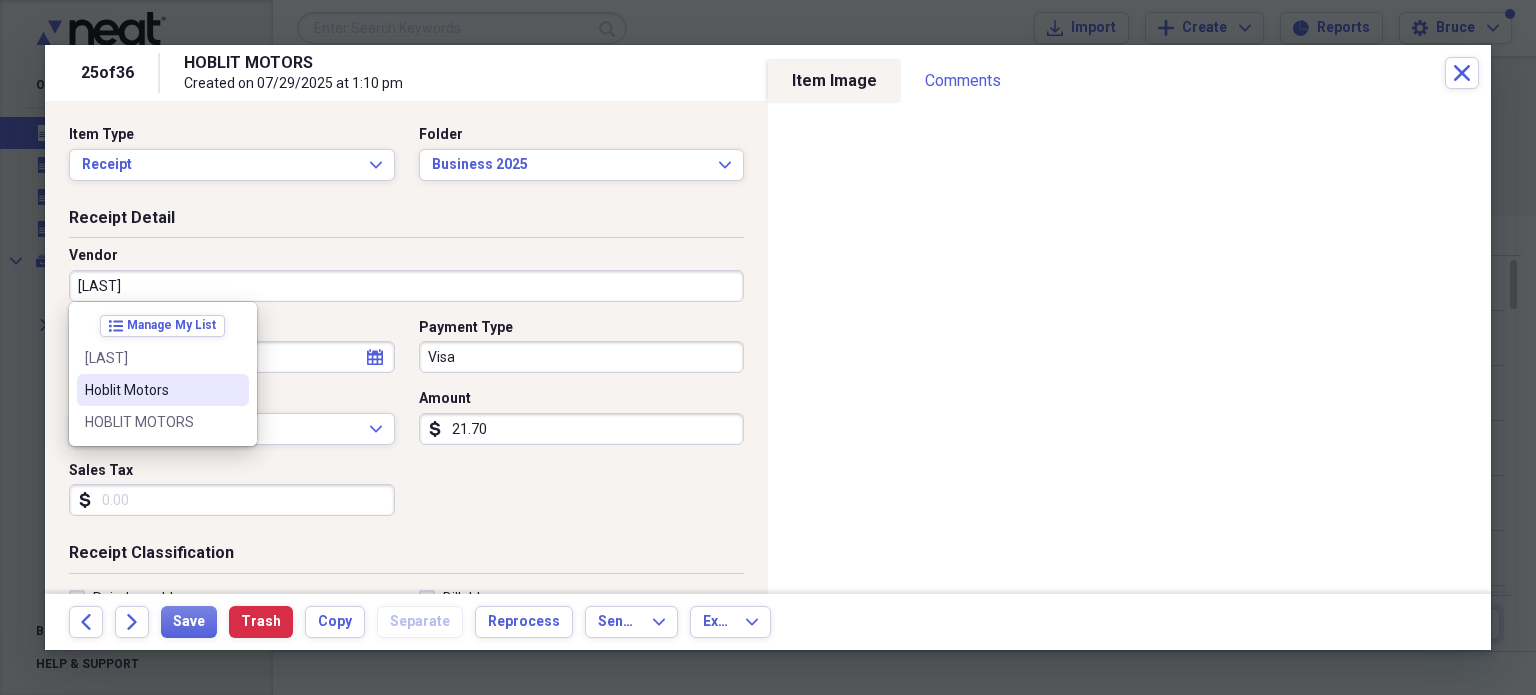 click on "Hoblit Motors" at bounding box center [151, 390] 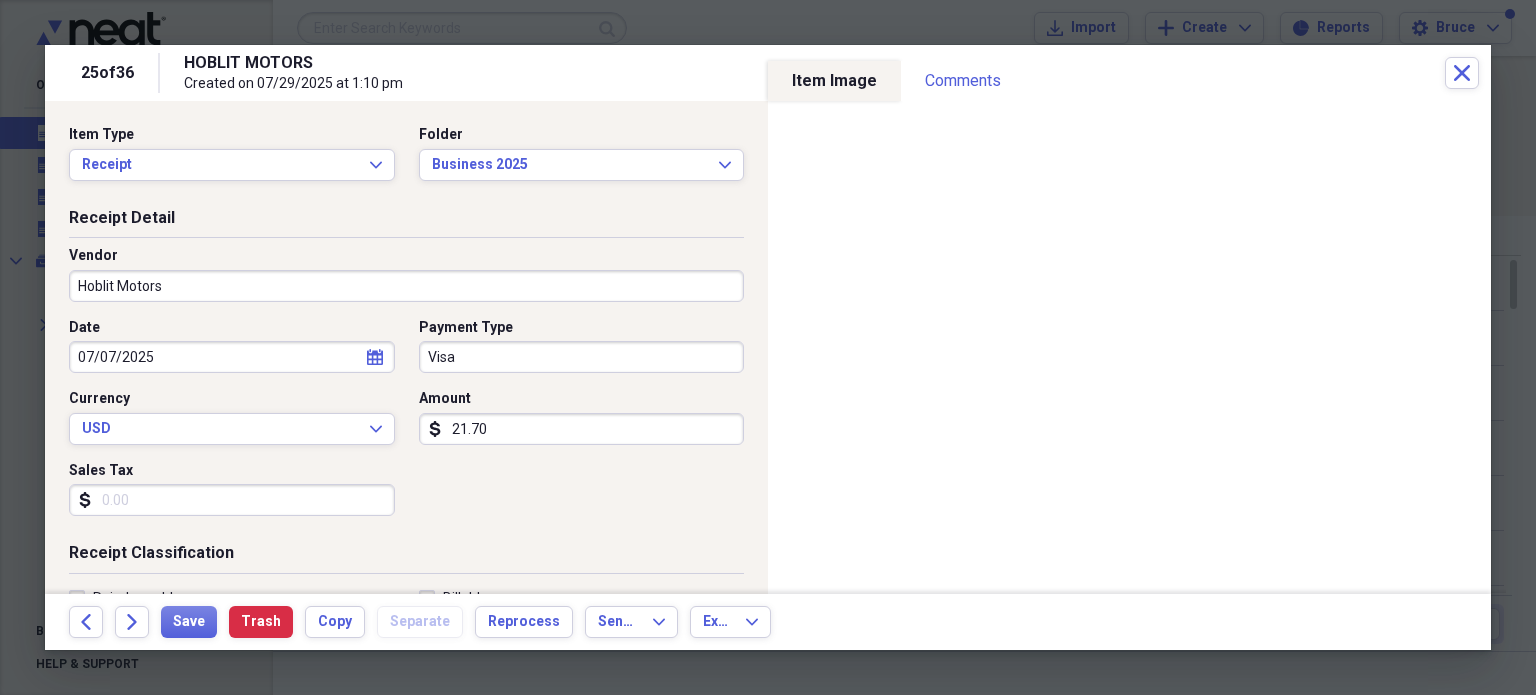 type on "Equipment Service" 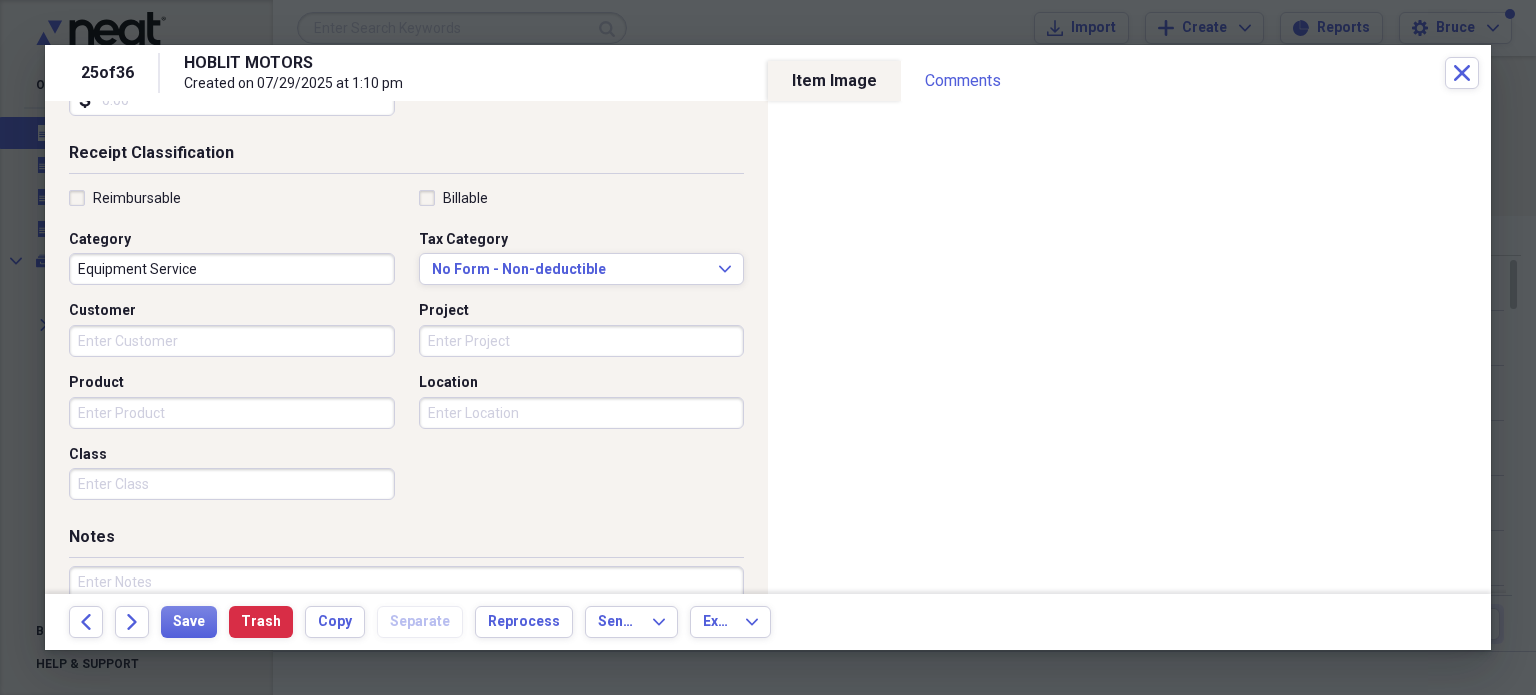 scroll, scrollTop: 526, scrollLeft: 0, axis: vertical 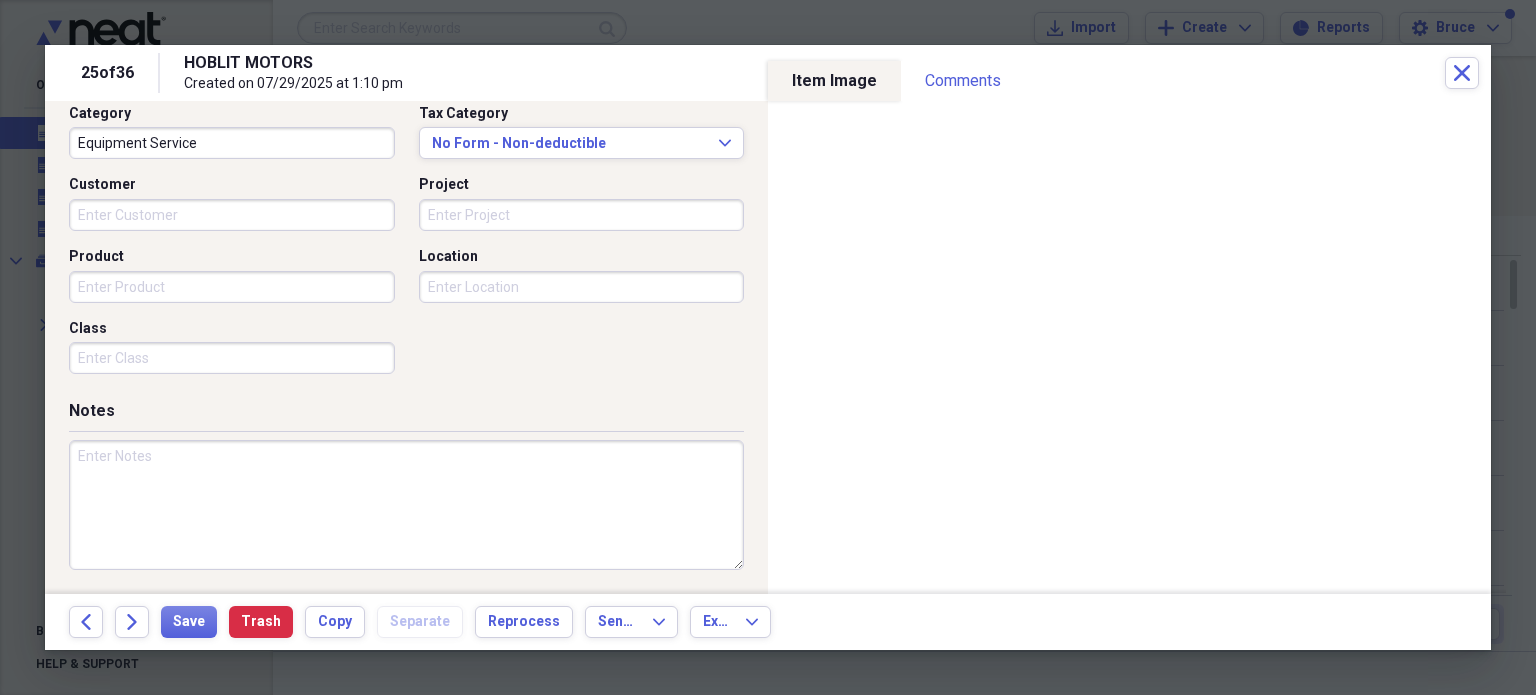 click at bounding box center [406, 505] 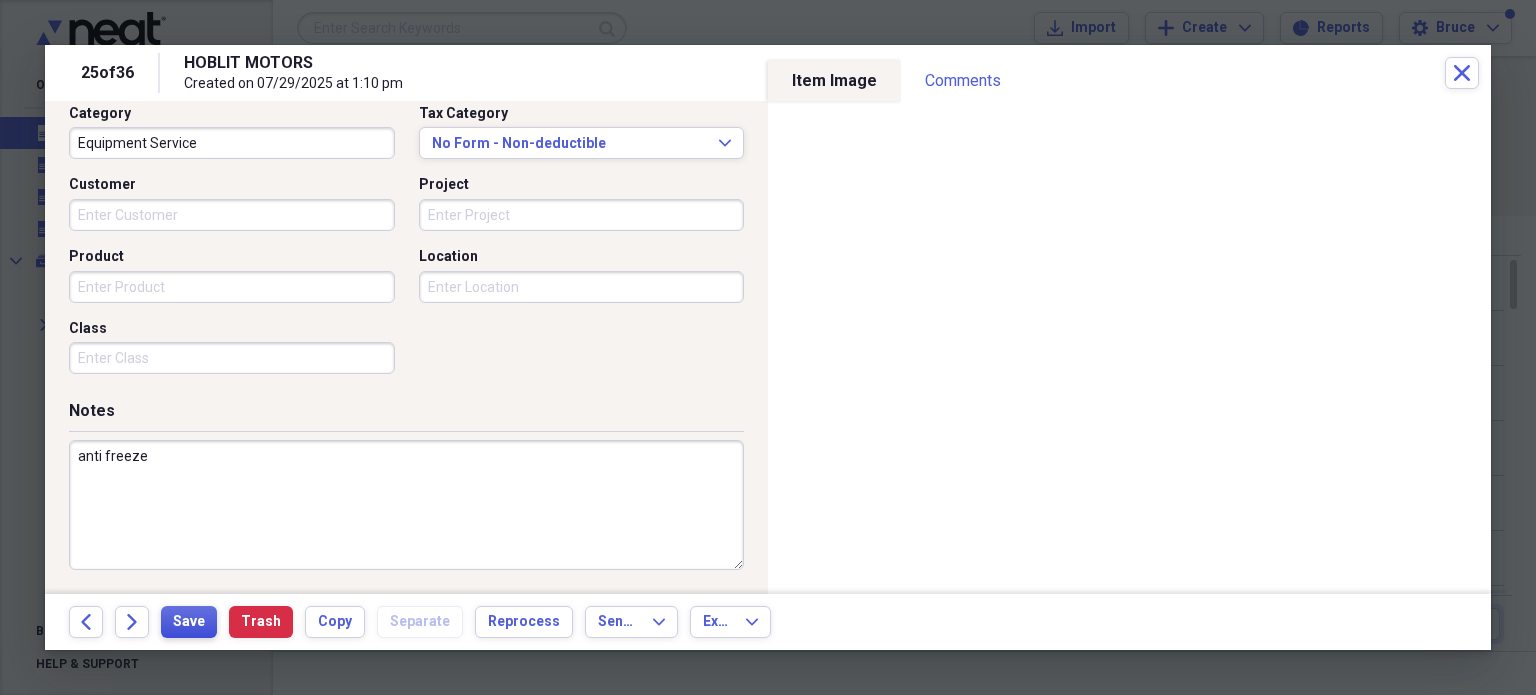 type on "anti freeze" 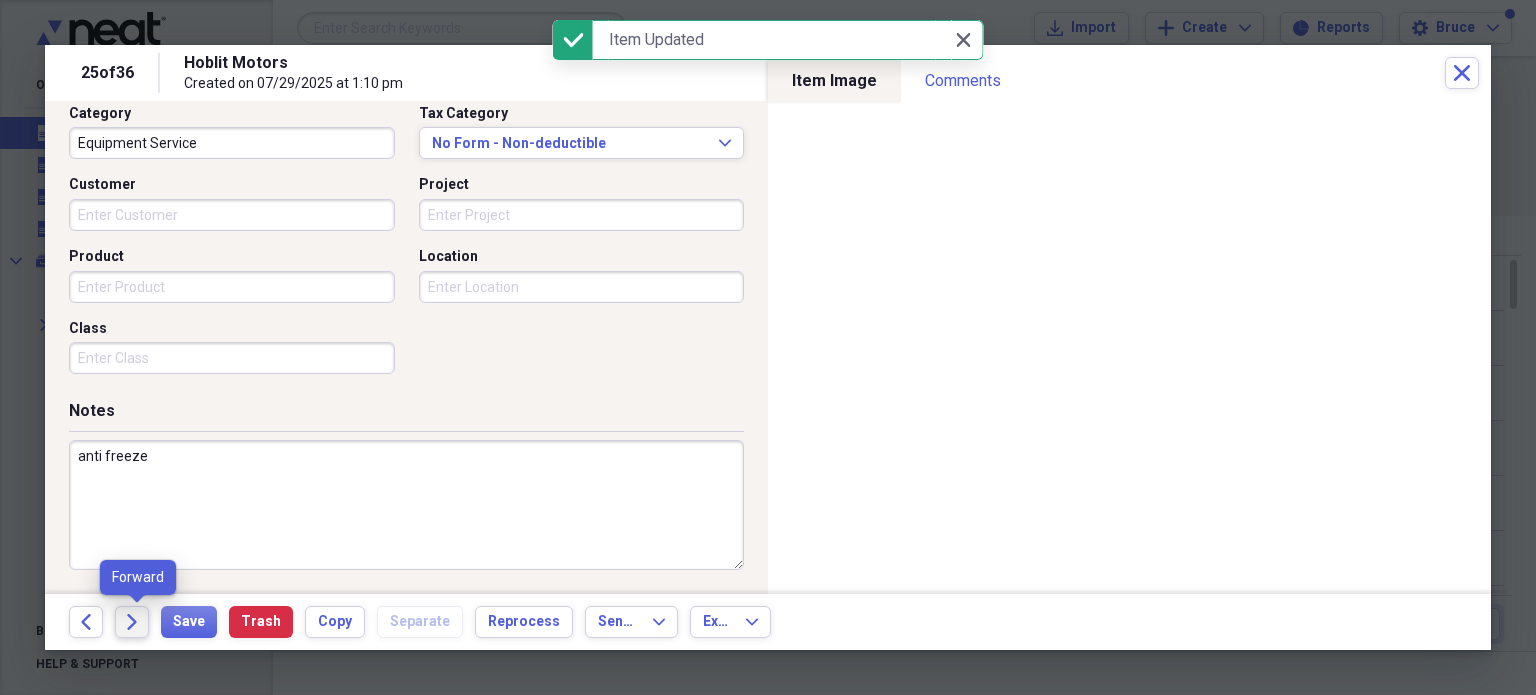 click on "Forward" at bounding box center (132, 622) 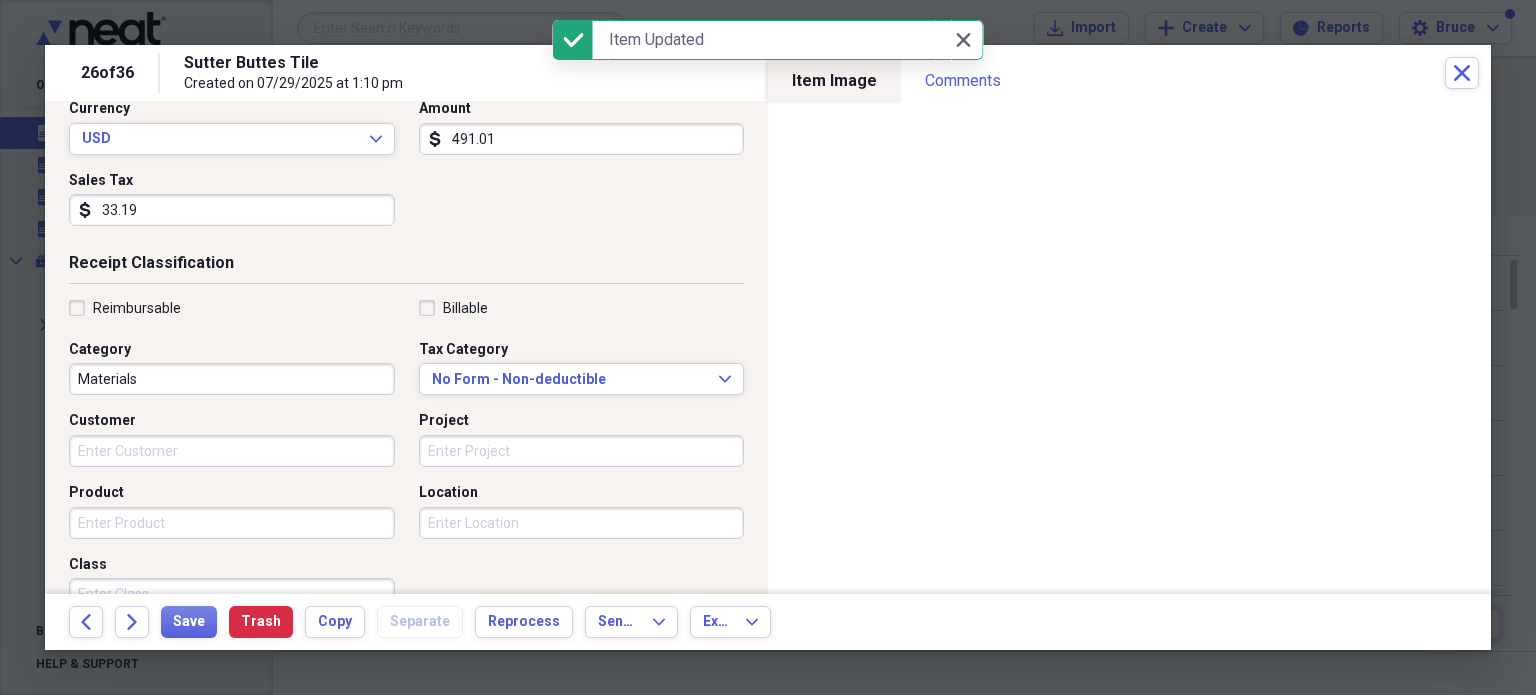 scroll, scrollTop: 300, scrollLeft: 0, axis: vertical 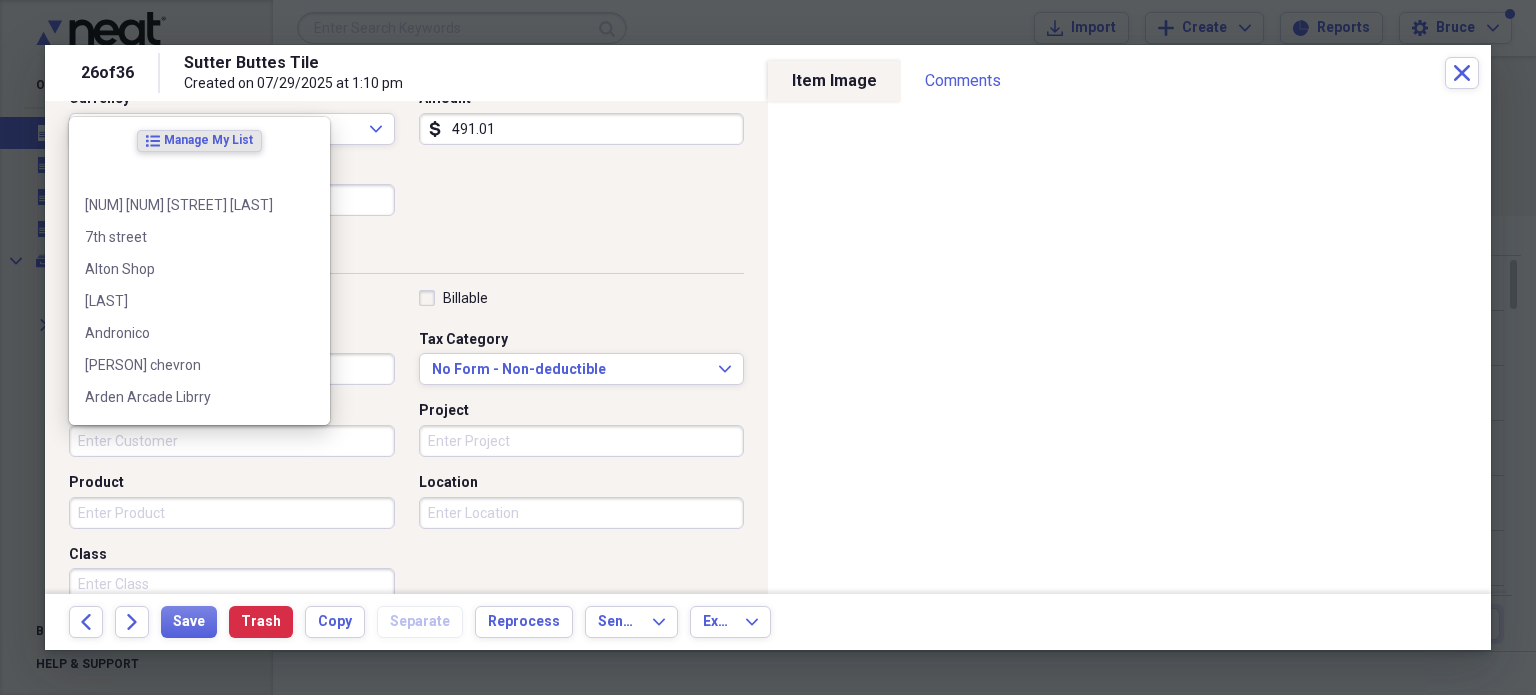 click on "Customer" at bounding box center (232, 441) 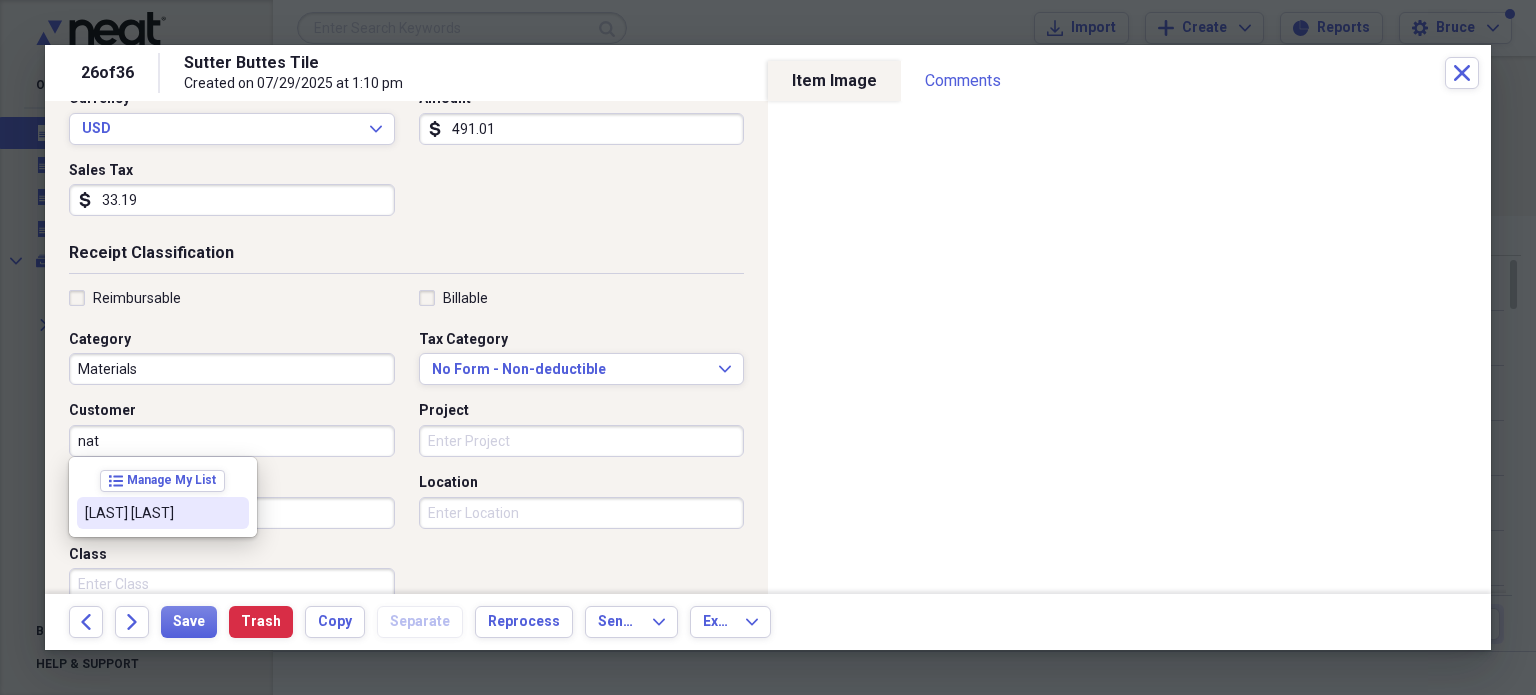 click on "[LAST] [LAST]" at bounding box center [151, 513] 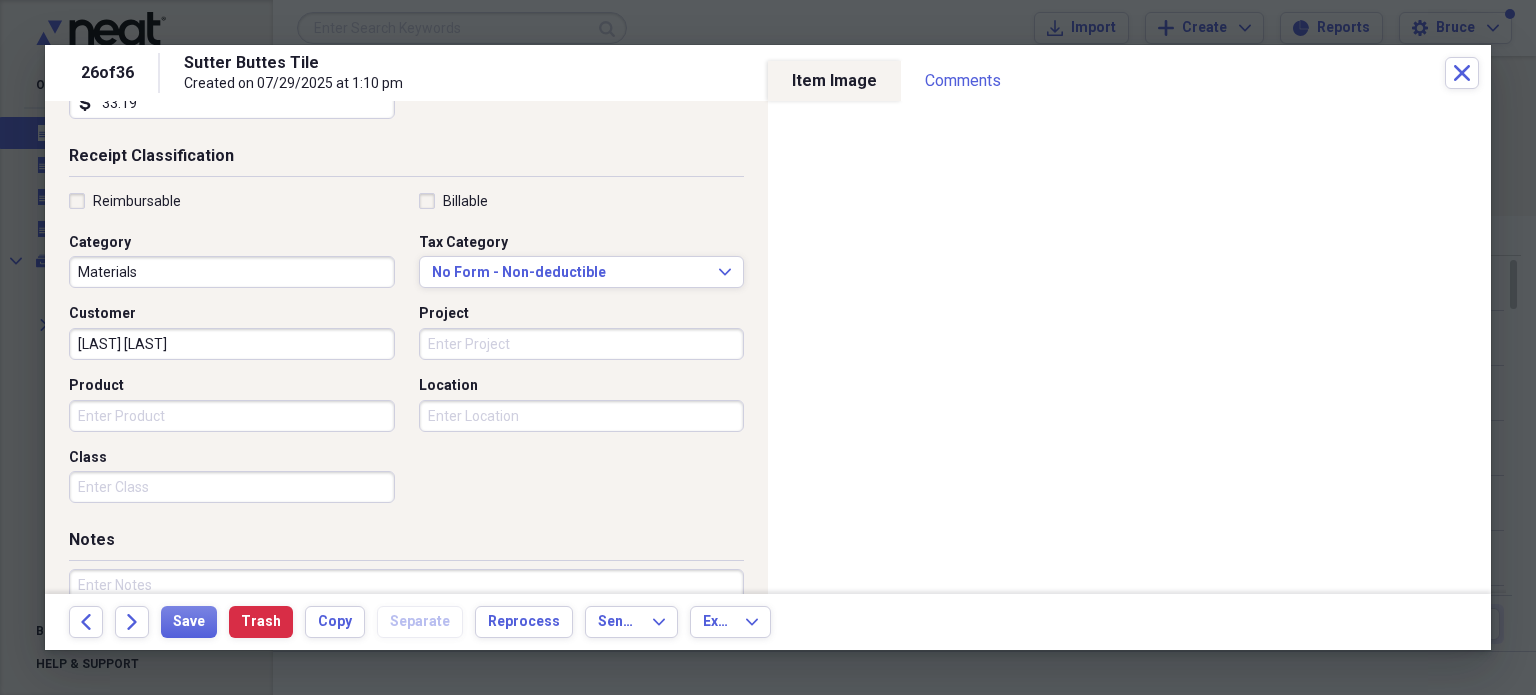 scroll, scrollTop: 526, scrollLeft: 0, axis: vertical 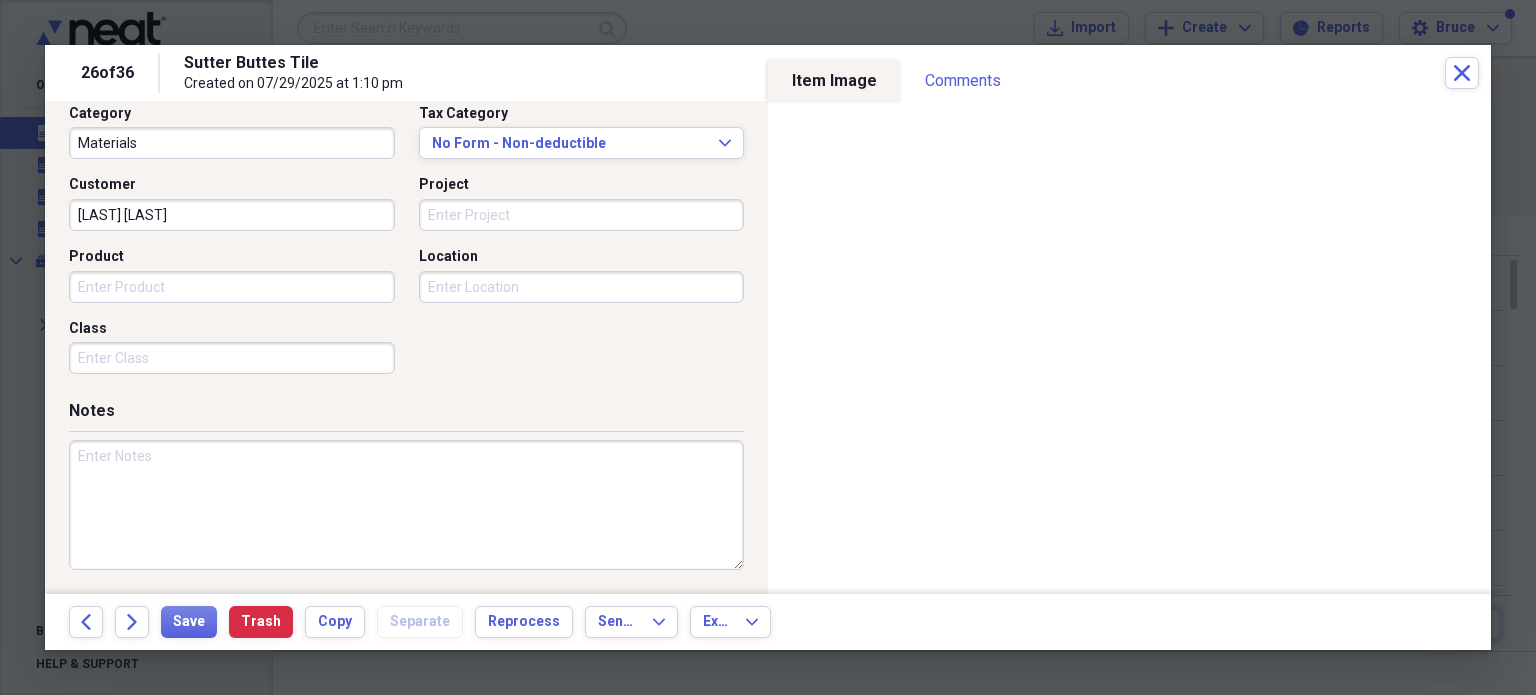 click at bounding box center [406, 505] 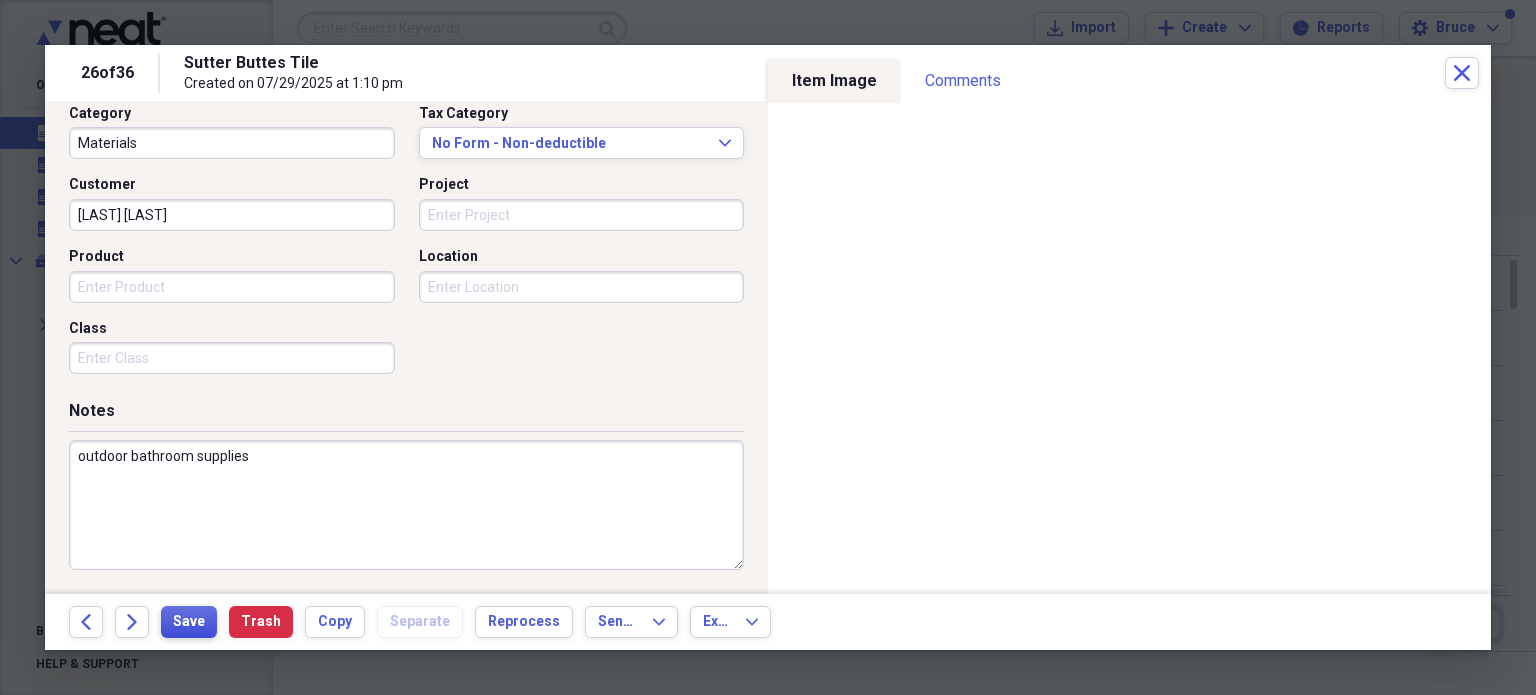 type on "outdoor bathroom supplies" 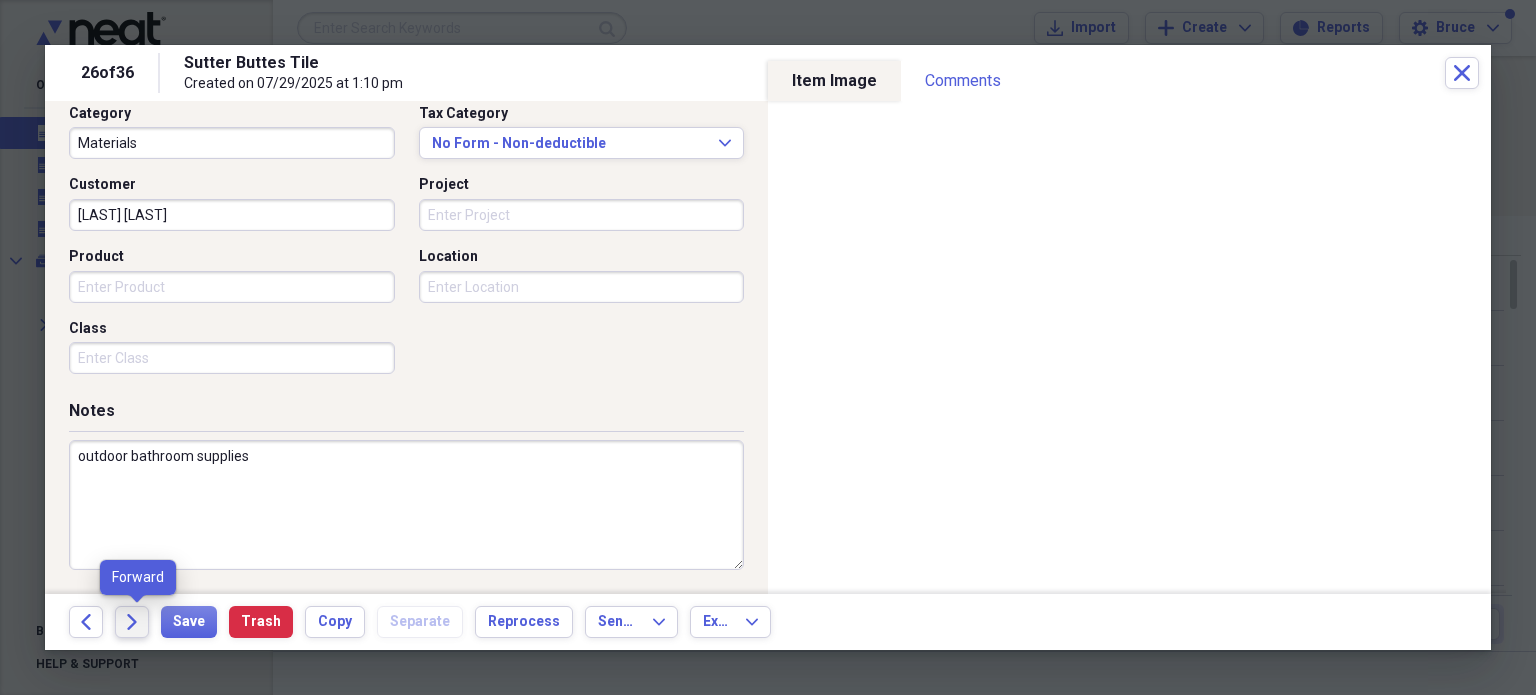 click on "Forward" 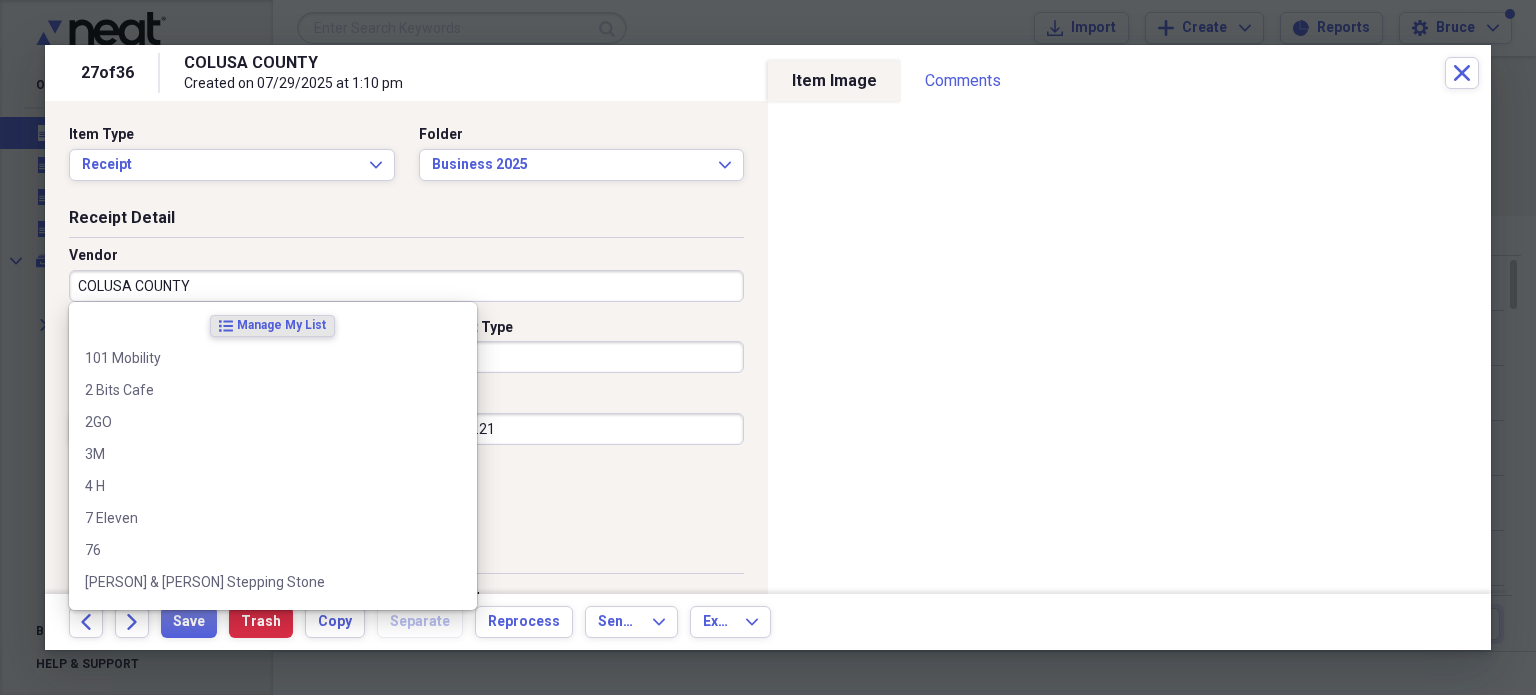 click on "COLUSA COUNTY" at bounding box center [406, 286] 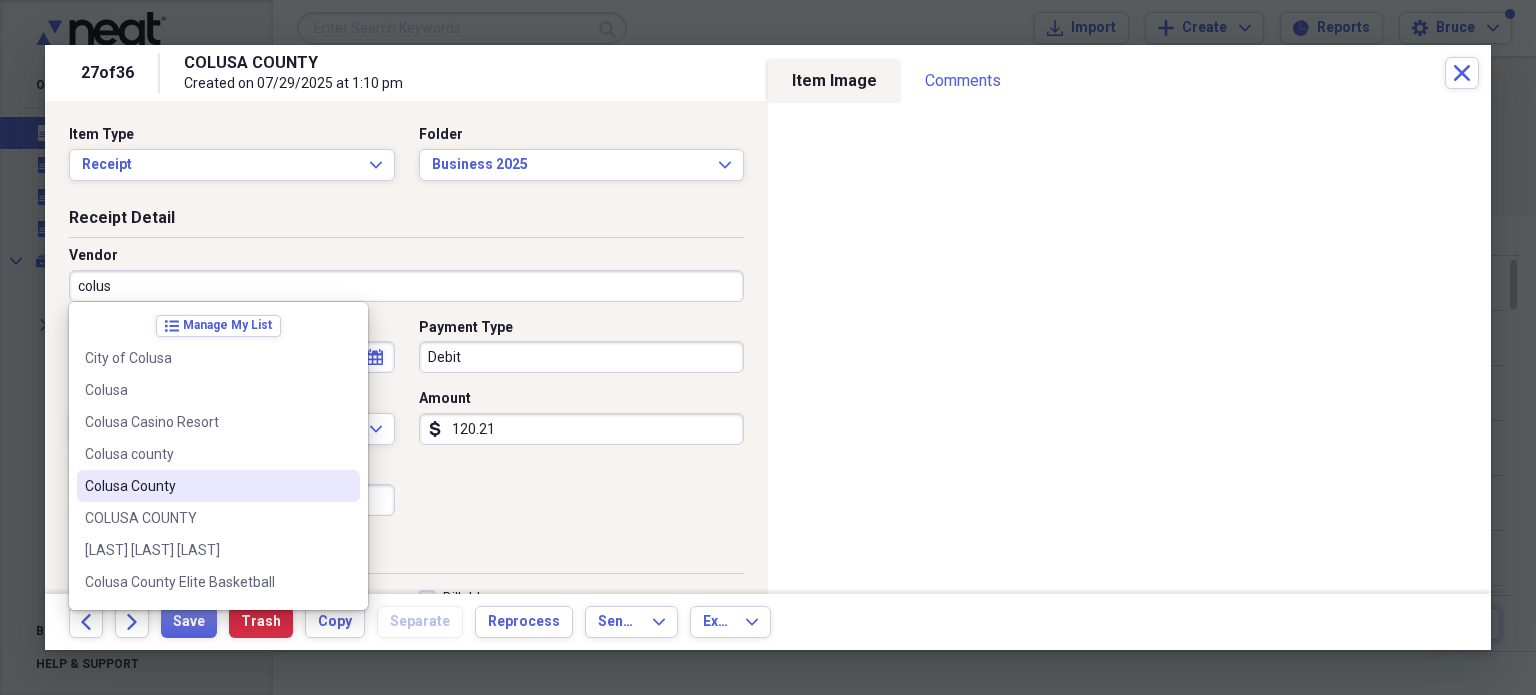 click on "Colusa County" at bounding box center [218, 486] 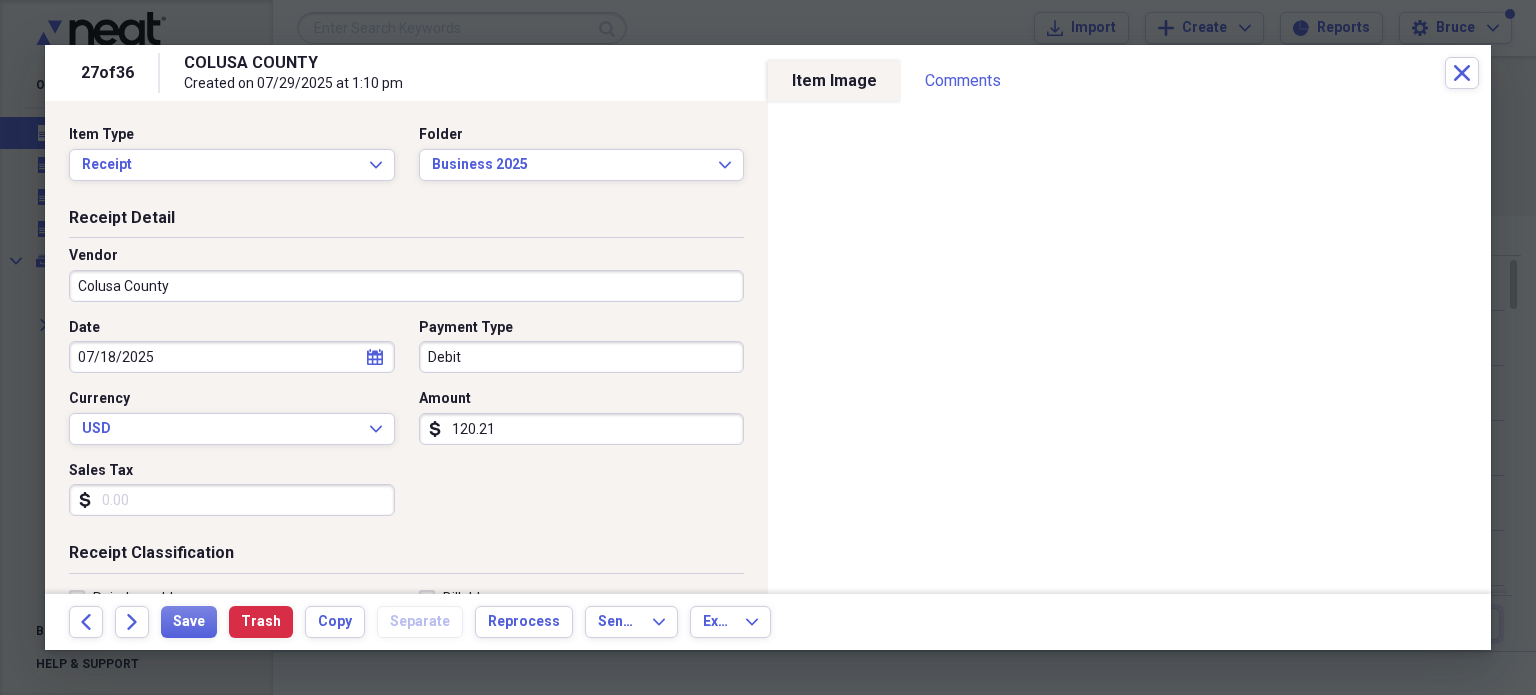 type on "Tax bill" 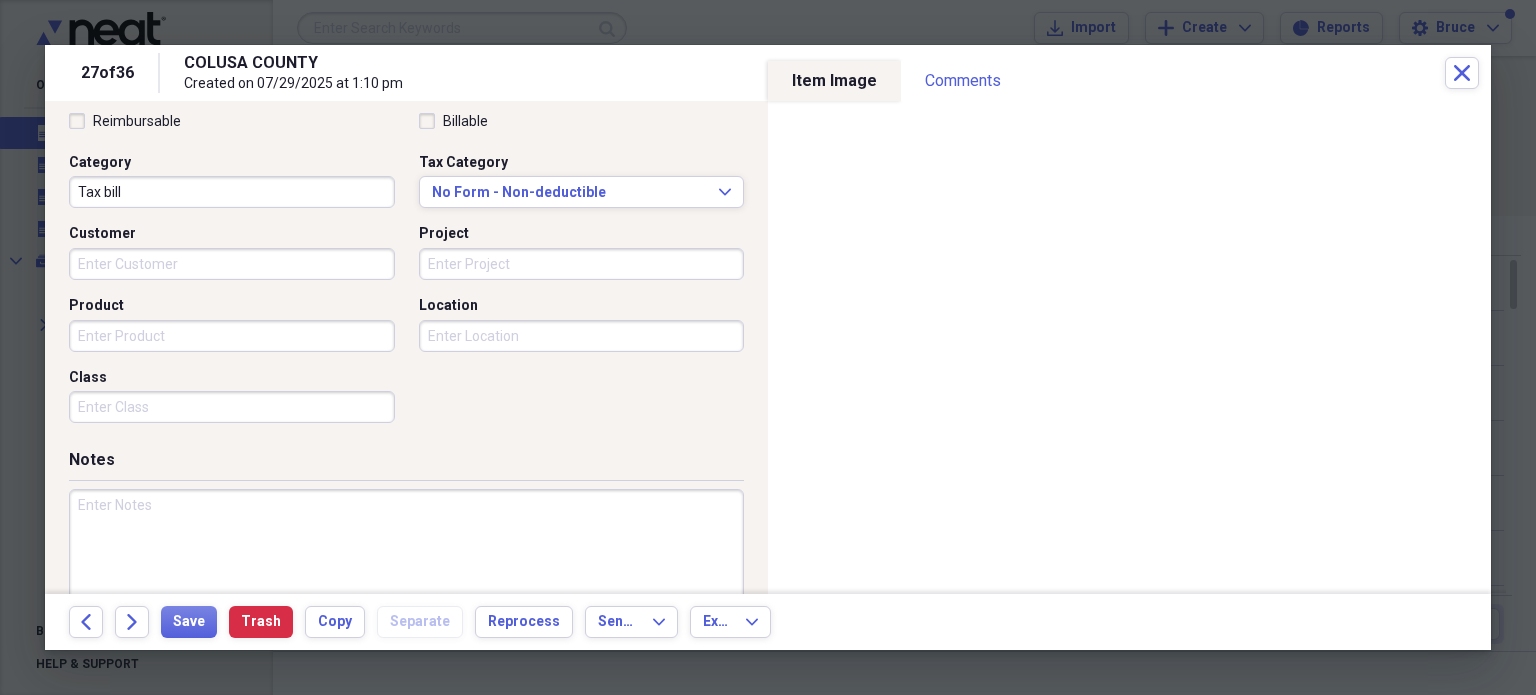 scroll, scrollTop: 526, scrollLeft: 0, axis: vertical 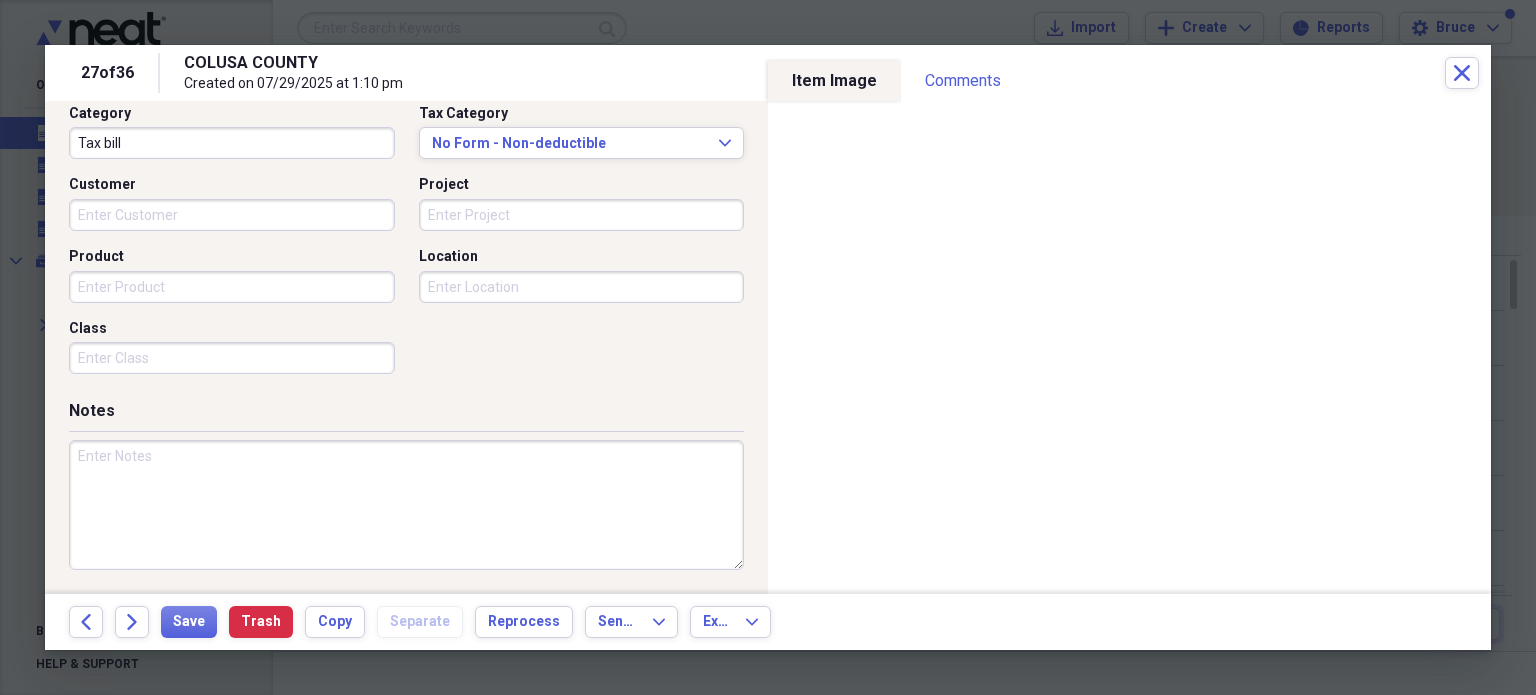 click at bounding box center [406, 505] 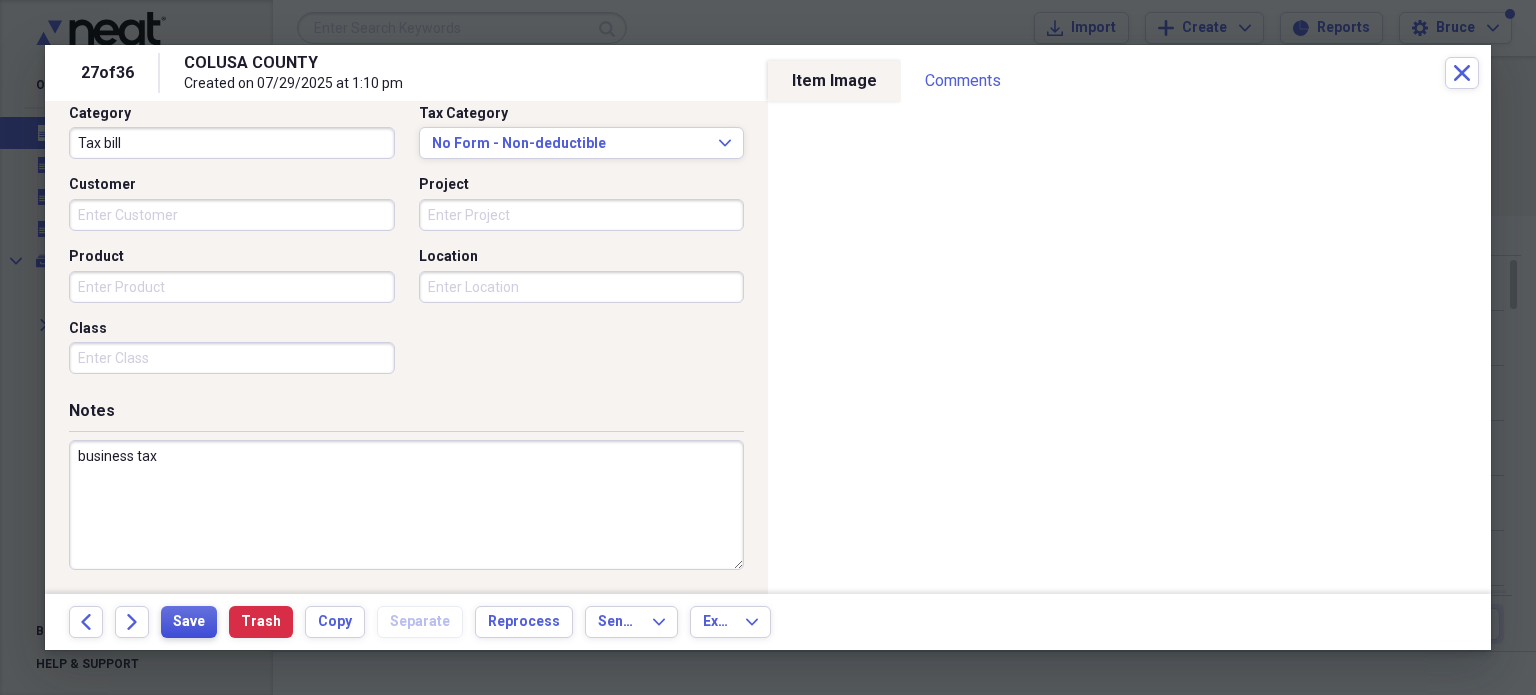 type on "business tax" 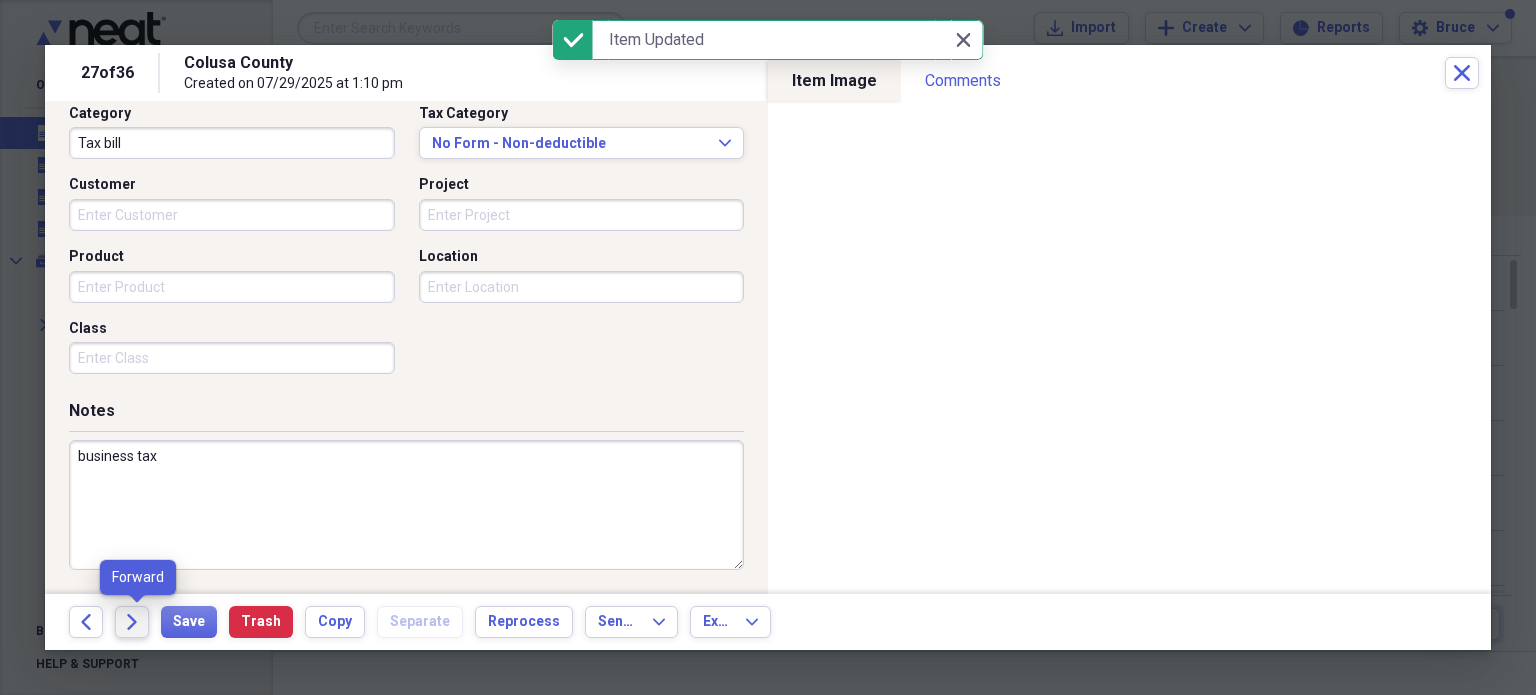 click on "Forward" 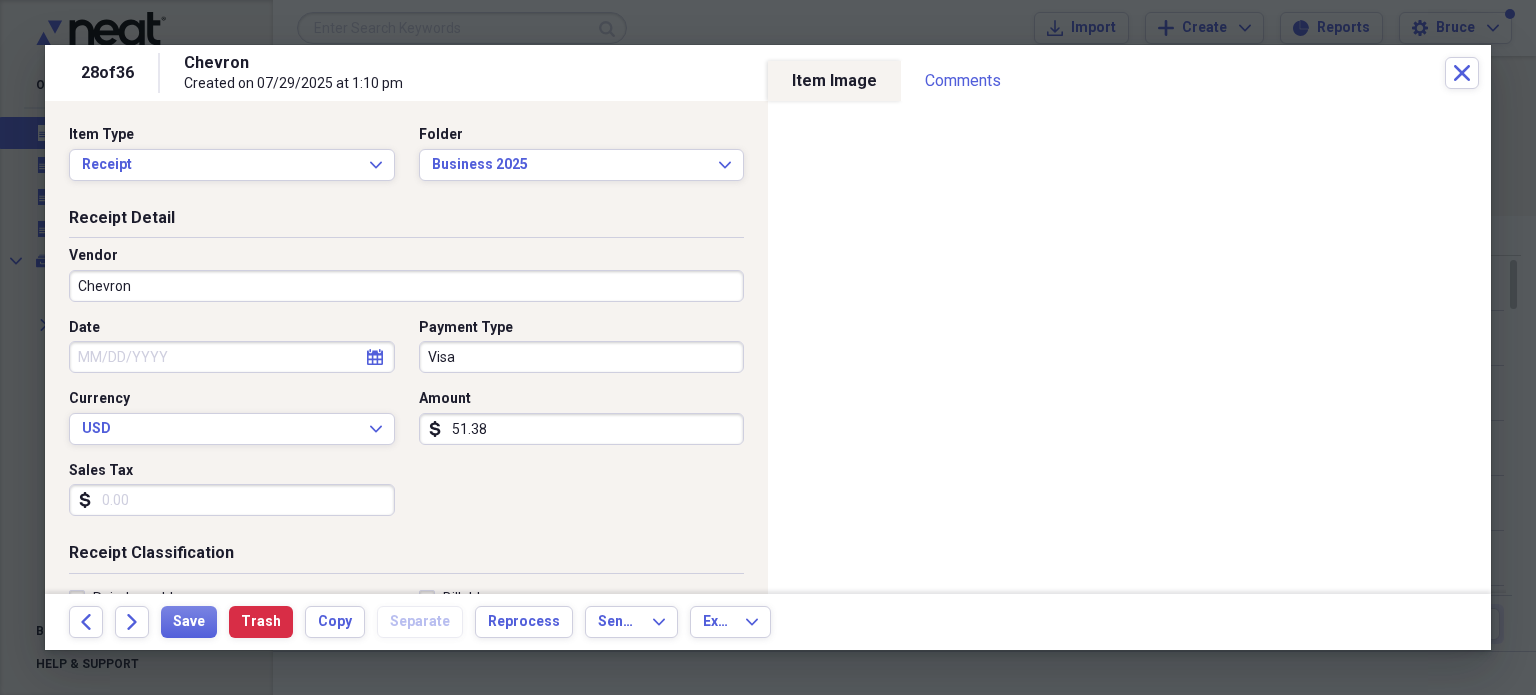select on "7" 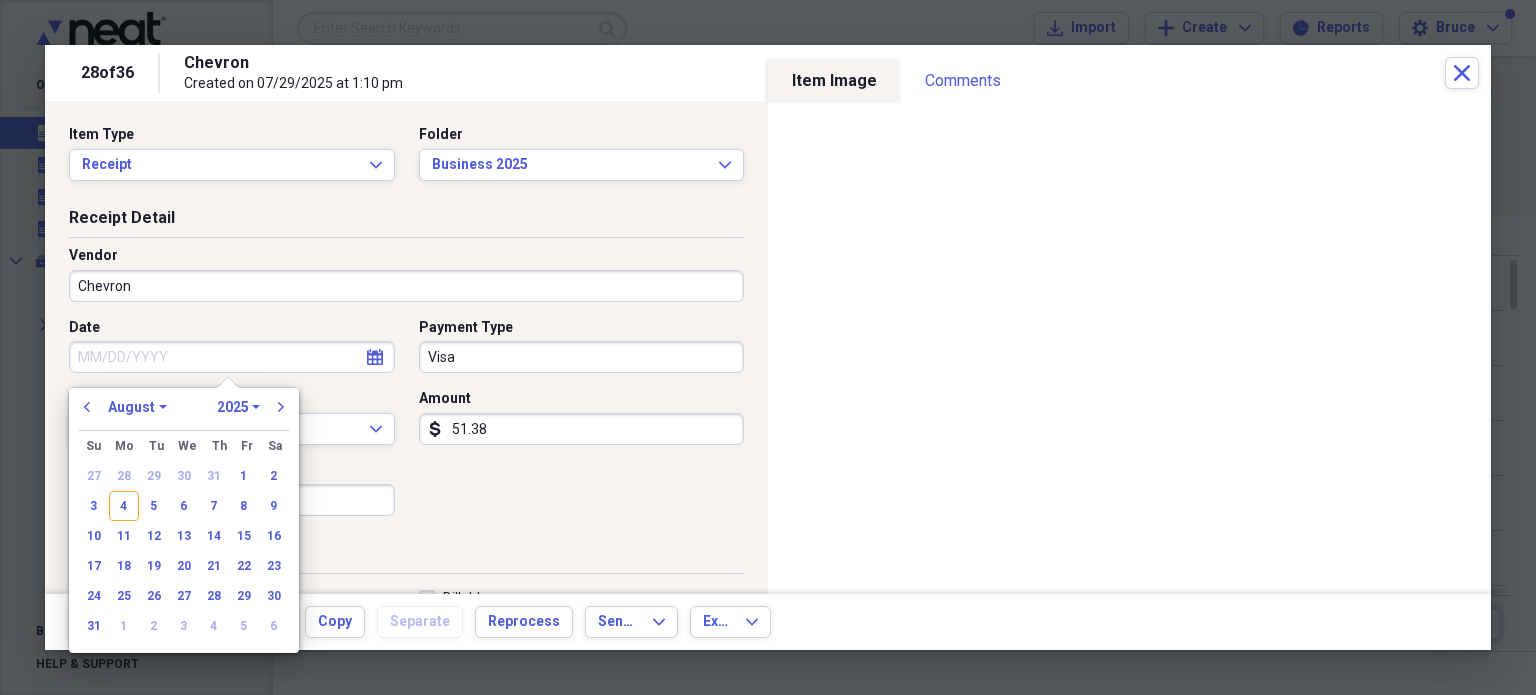click on "Date" at bounding box center (232, 357) 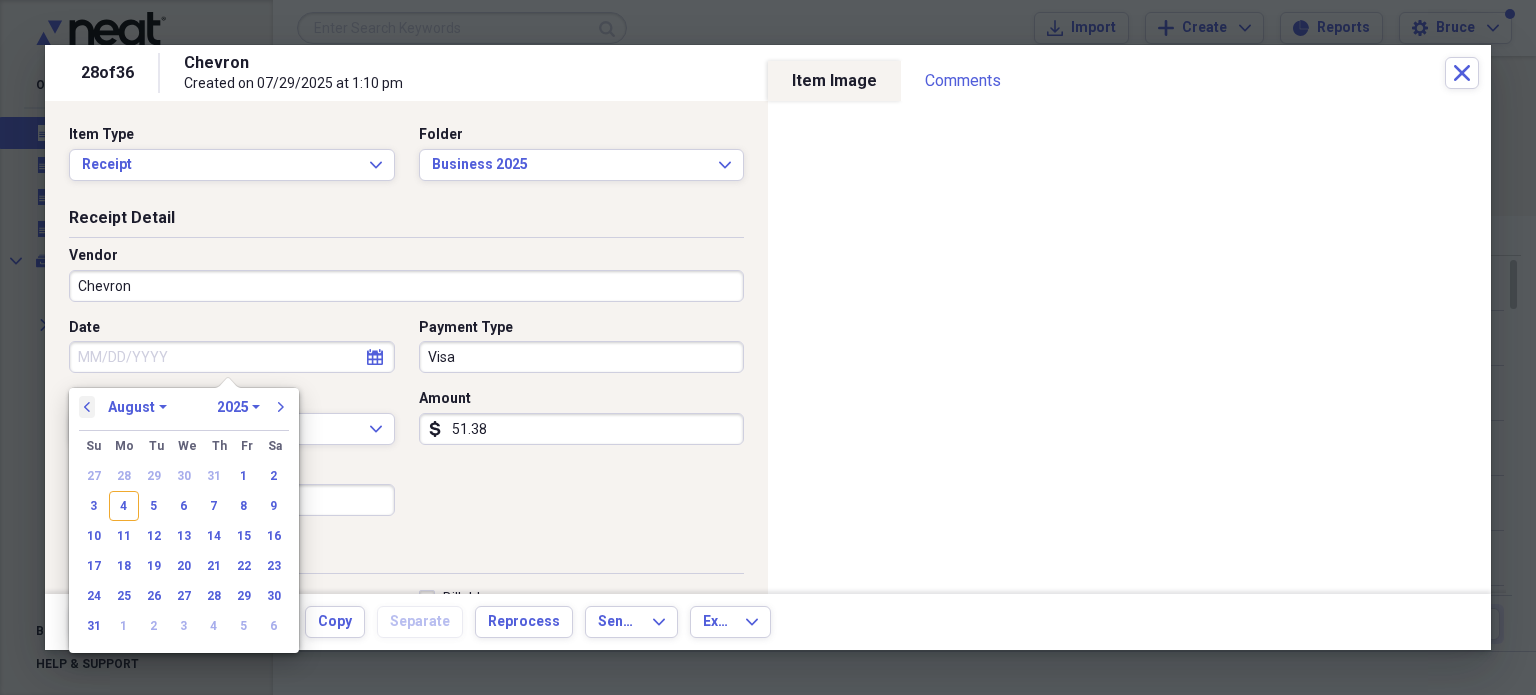 click on "previous" at bounding box center [87, 407] 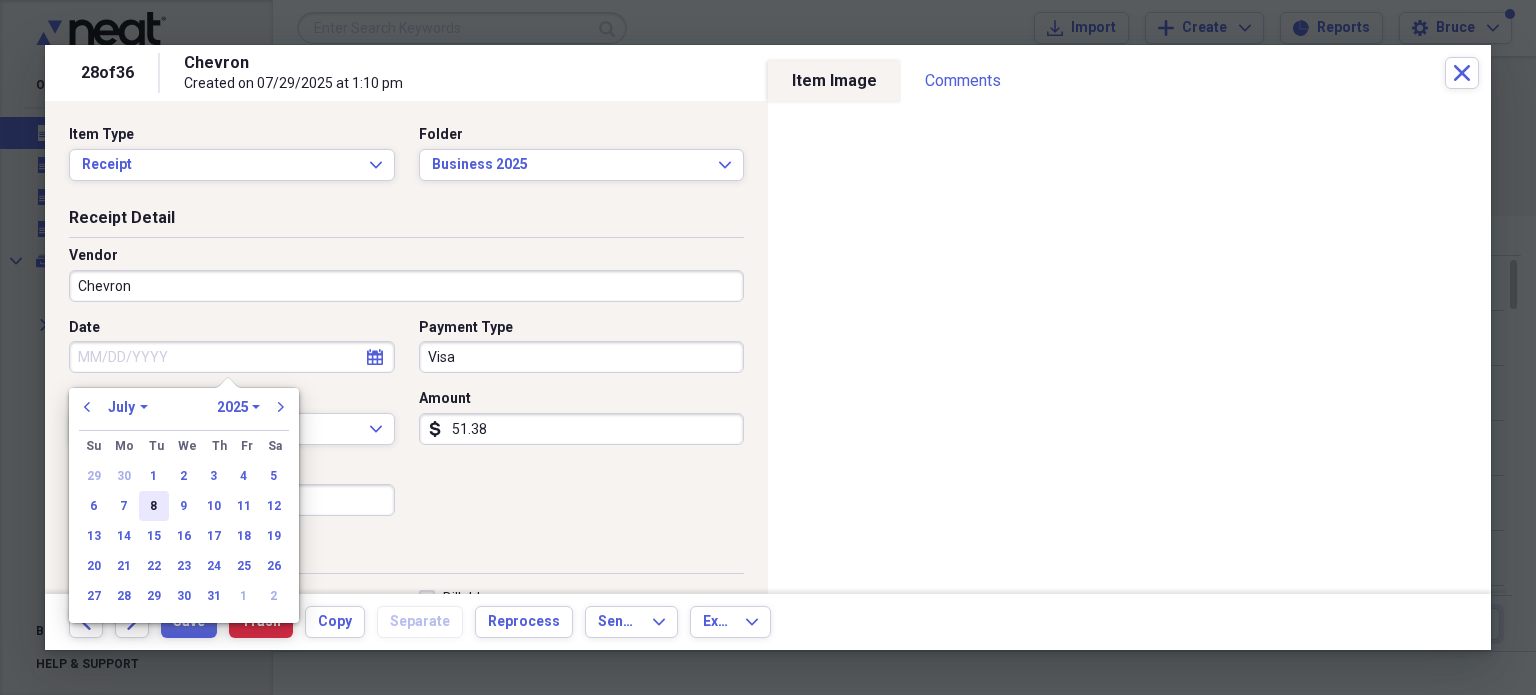 click on "8" at bounding box center [154, 506] 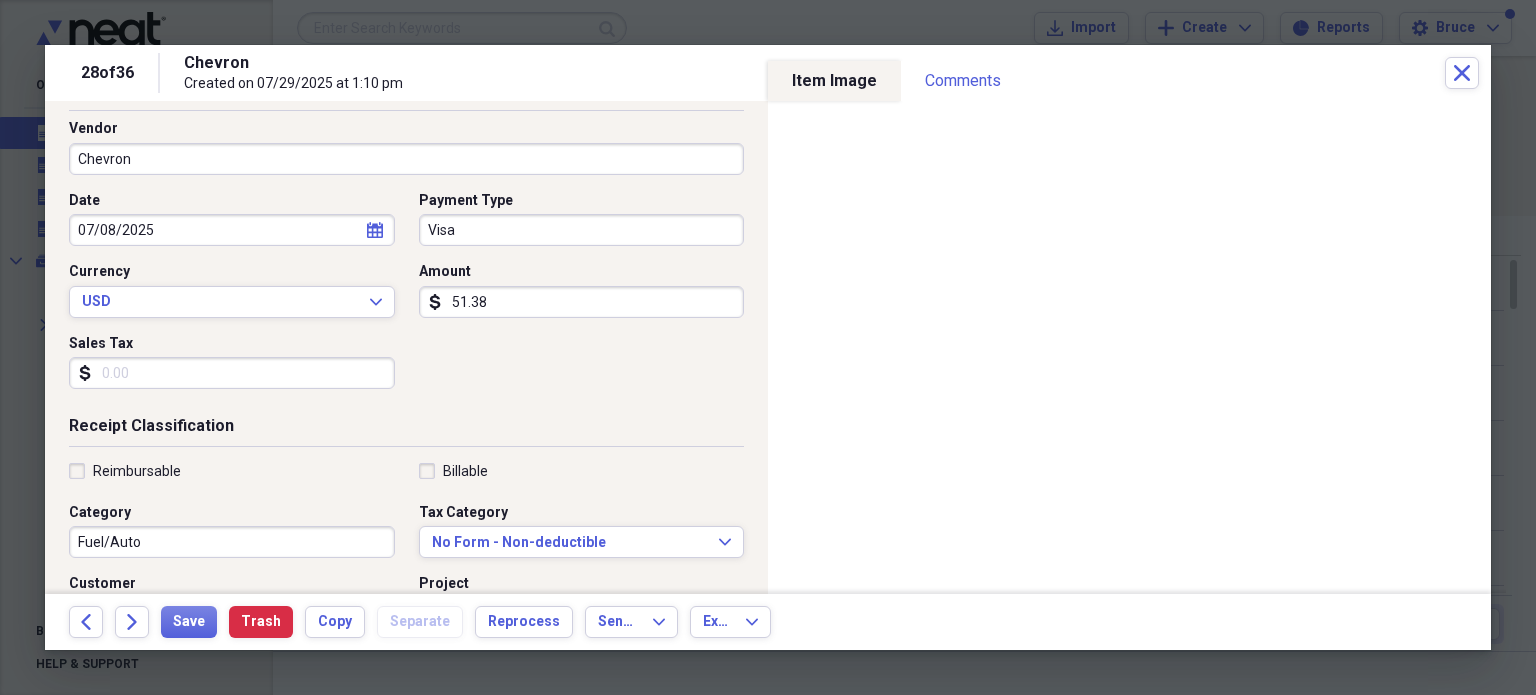 scroll, scrollTop: 300, scrollLeft: 0, axis: vertical 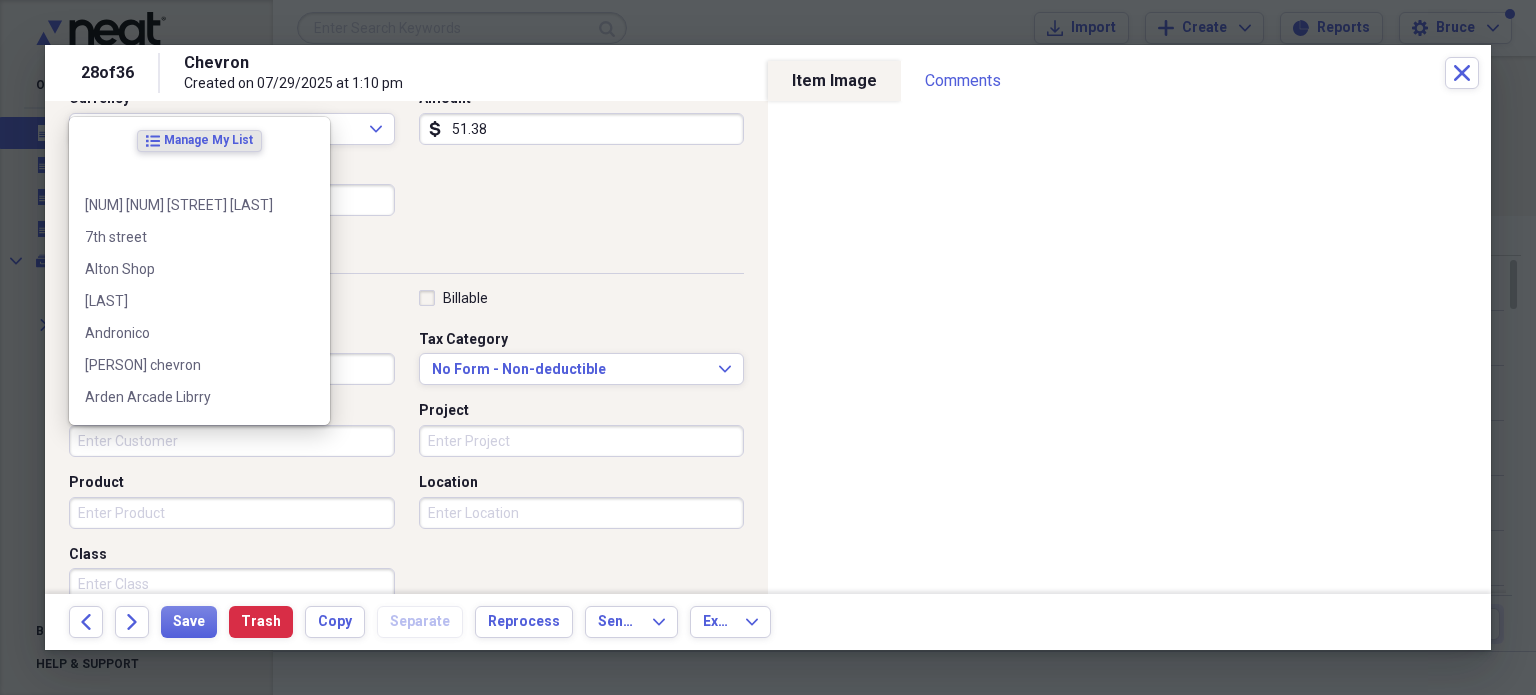 click on "Customer" at bounding box center [232, 441] 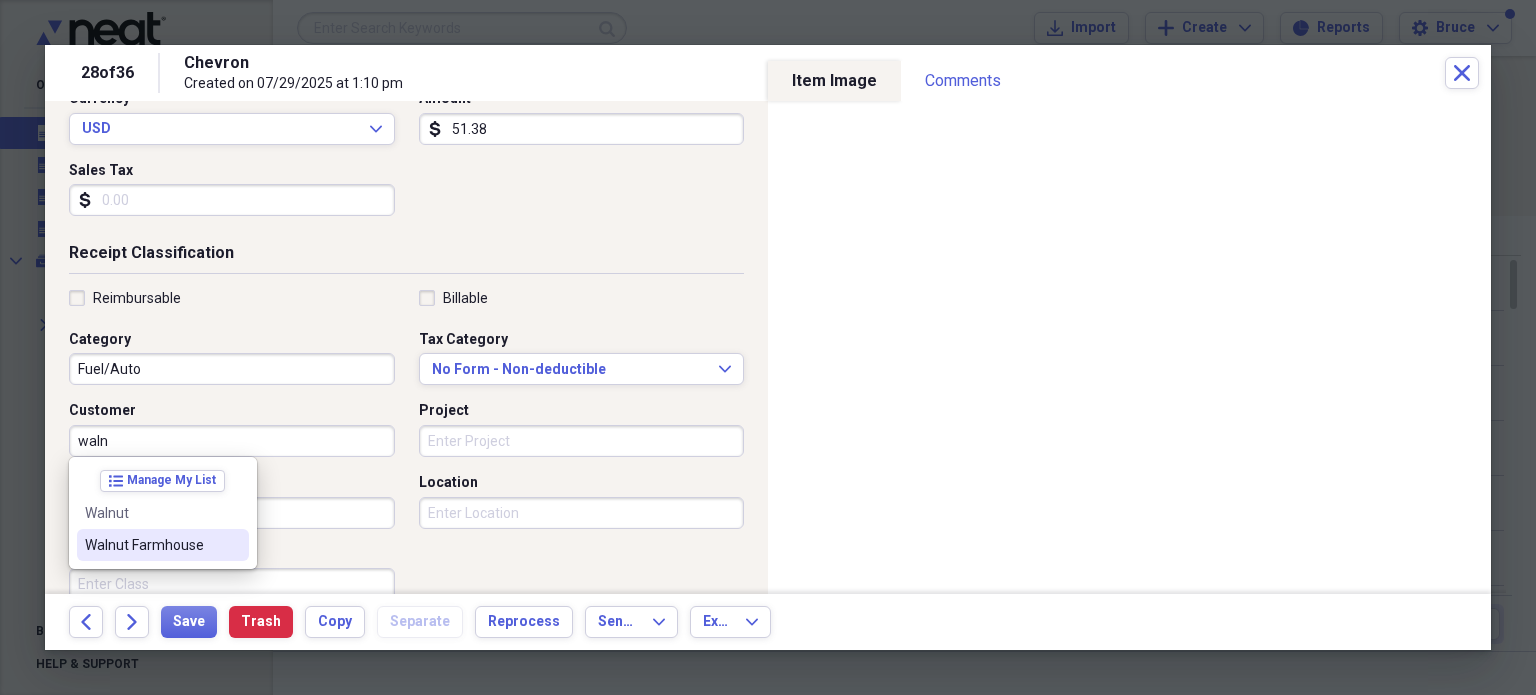 click on "Walnut Farmhouse" at bounding box center (163, 545) 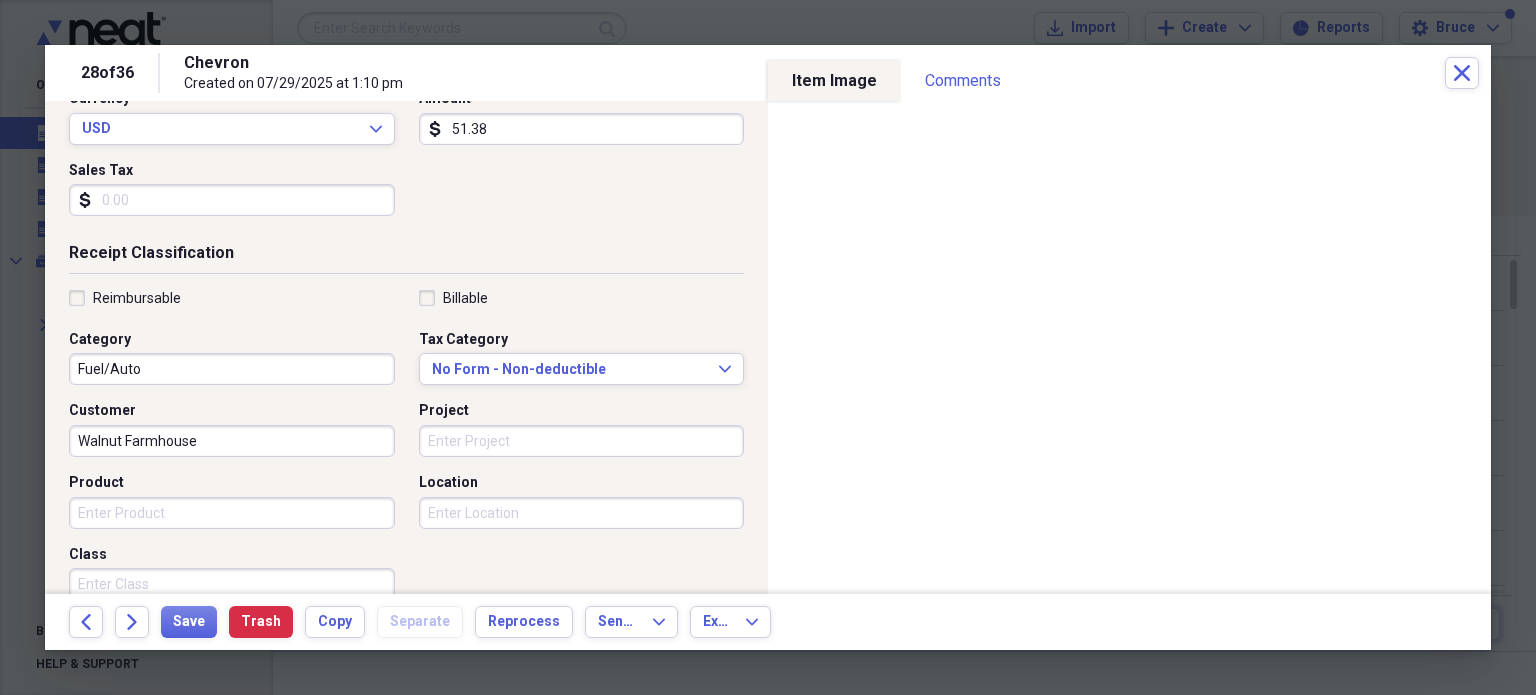 scroll, scrollTop: 526, scrollLeft: 0, axis: vertical 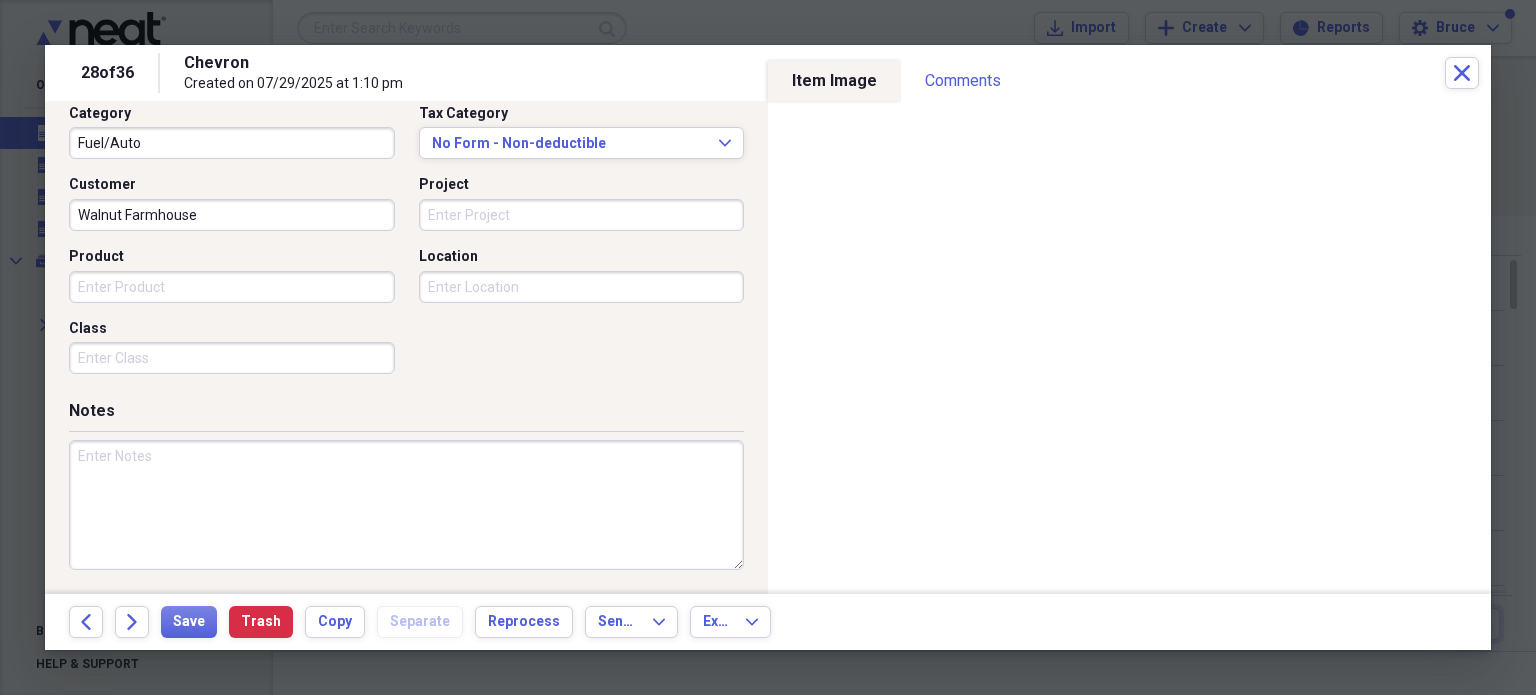 click at bounding box center [406, 505] 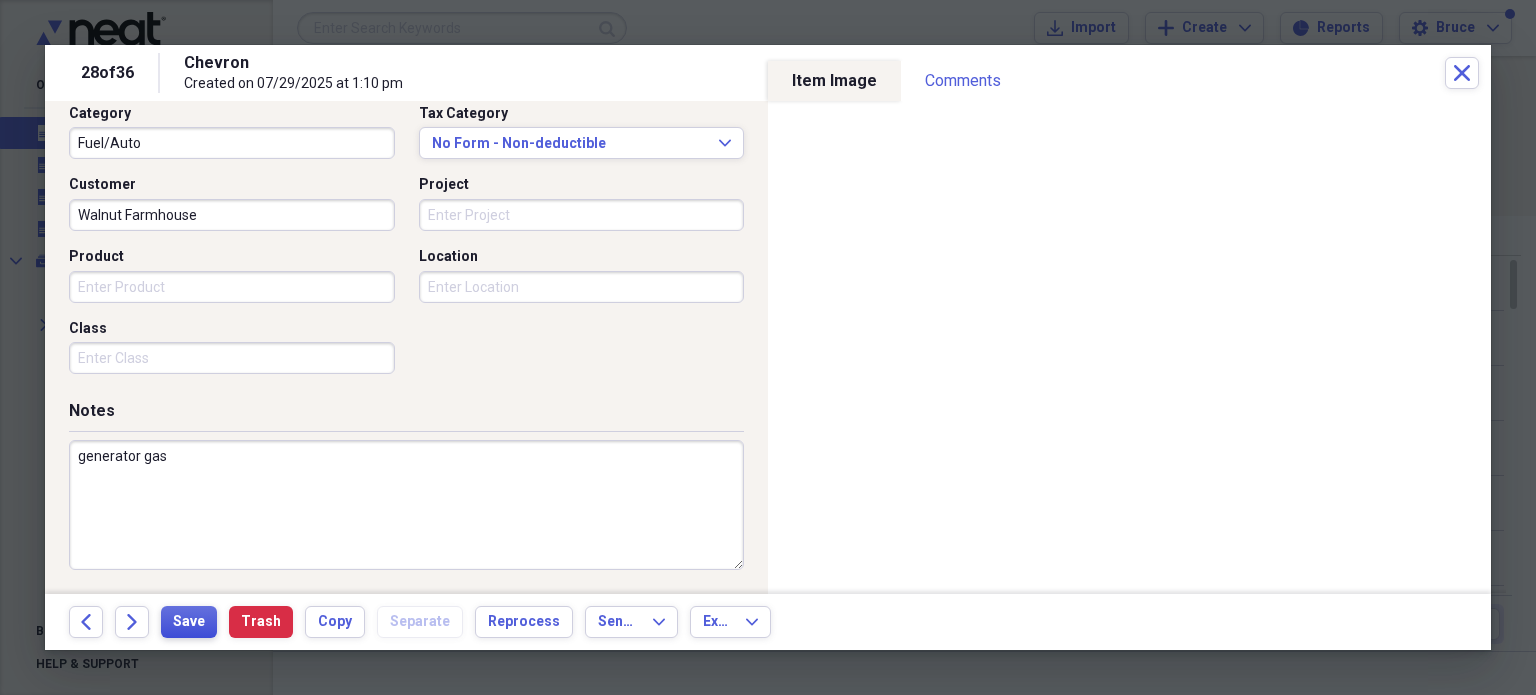 type on "generator gas" 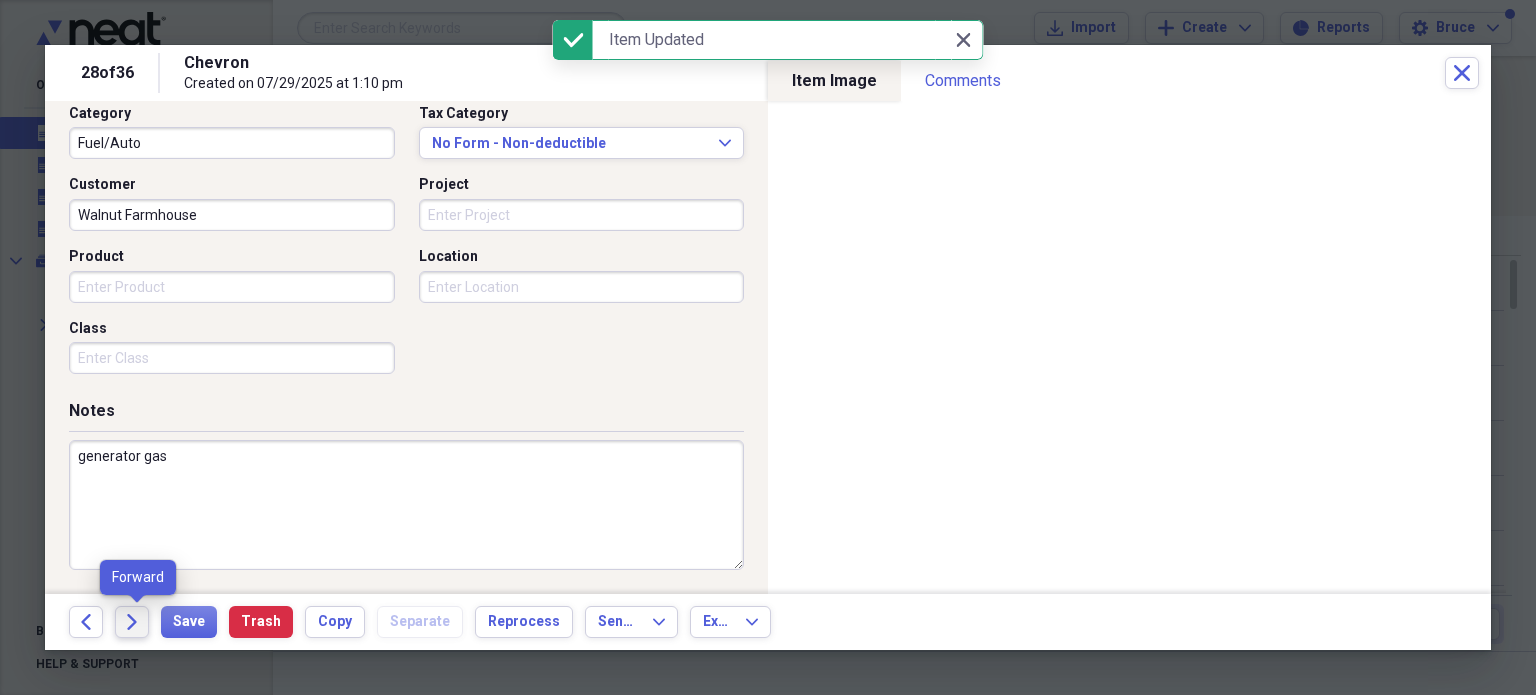 click on "Forward" 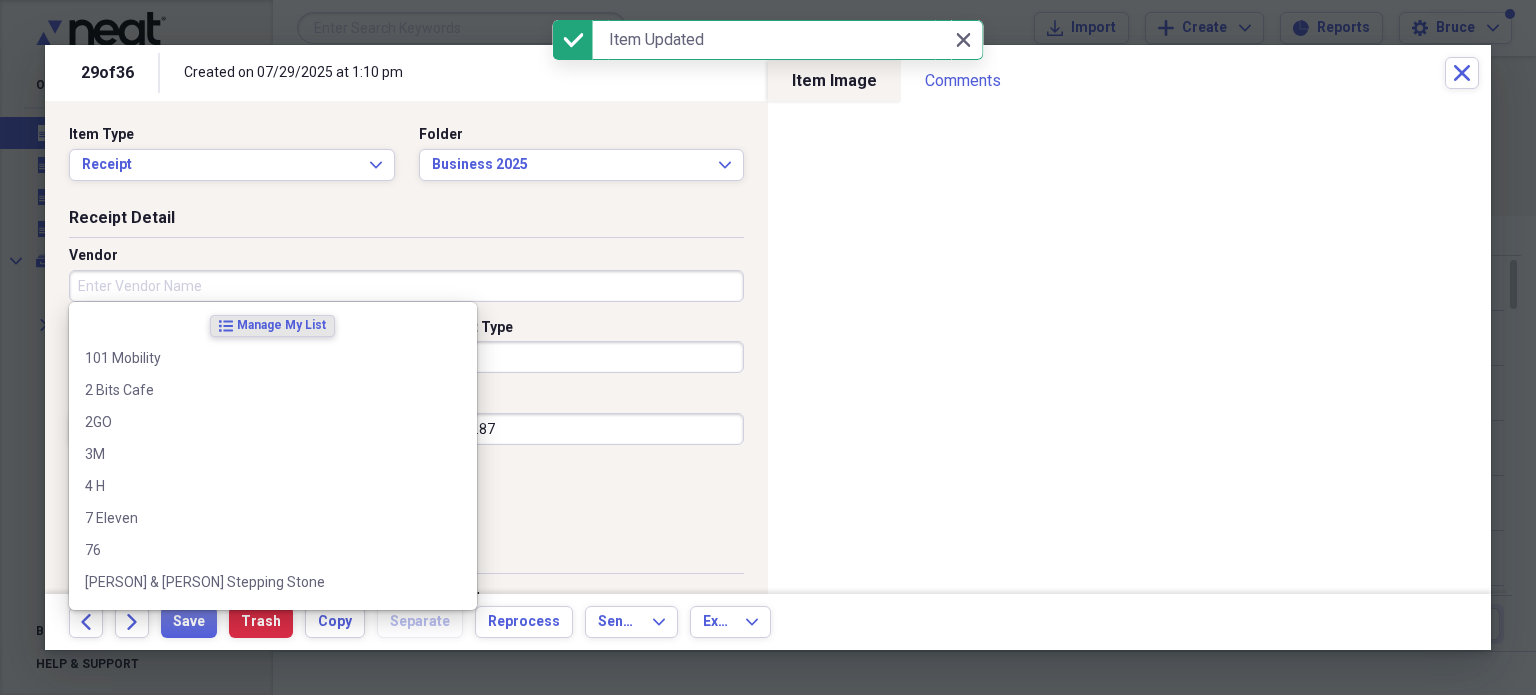 click on "Vendor" at bounding box center [406, 286] 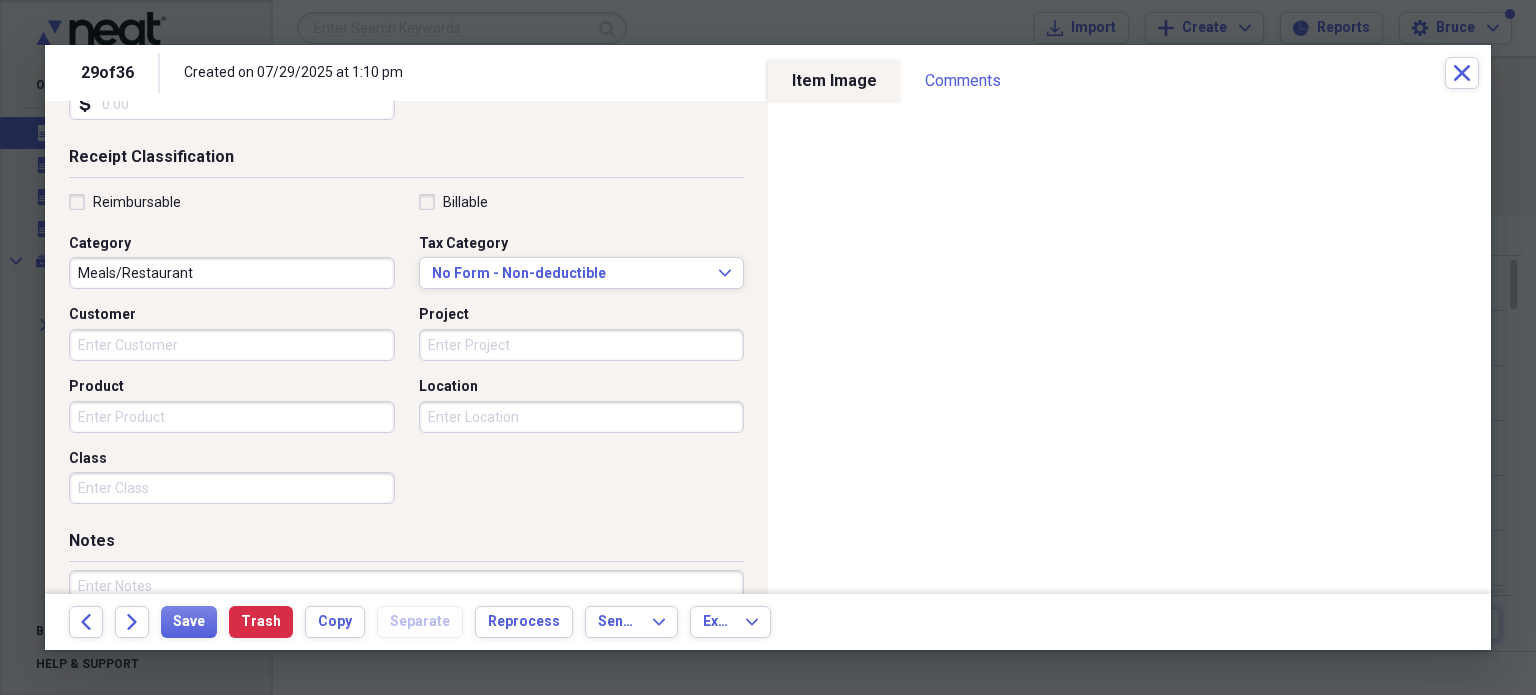 scroll, scrollTop: 526, scrollLeft: 0, axis: vertical 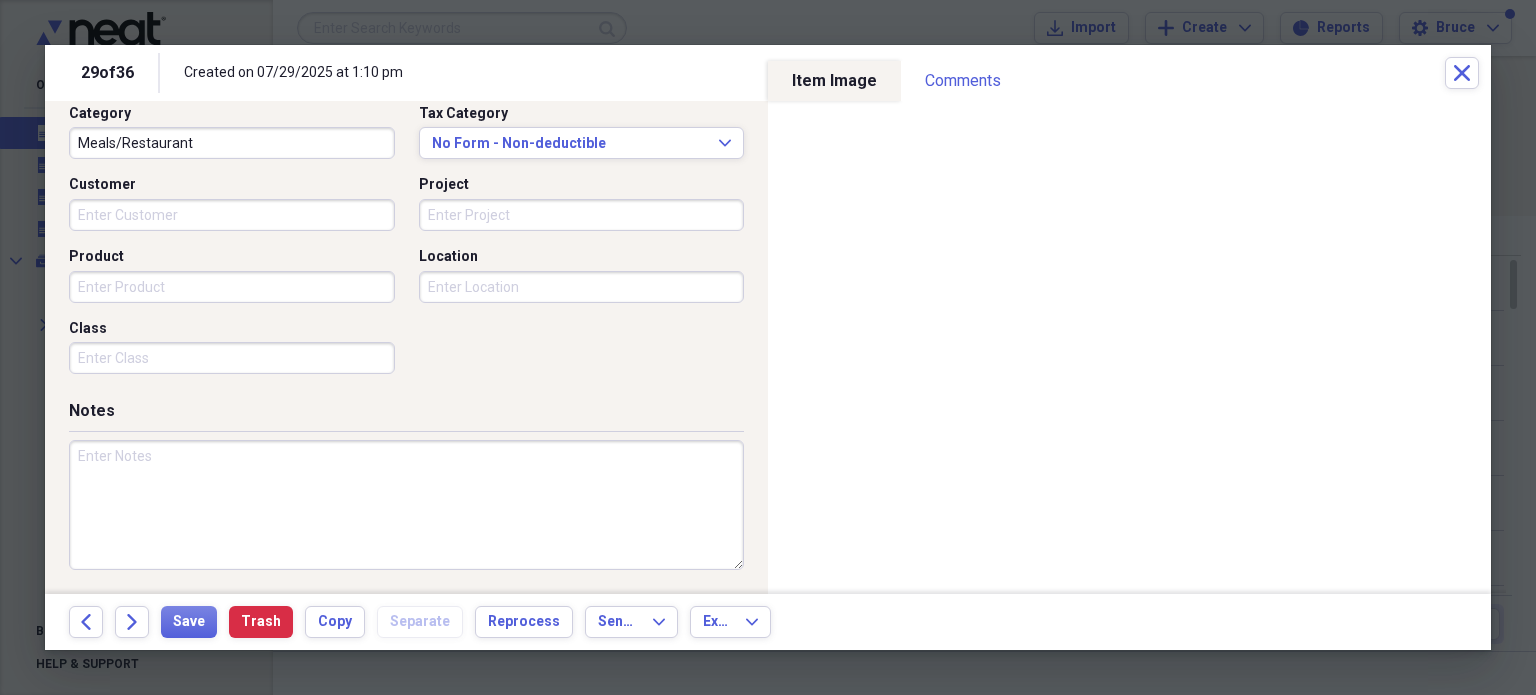 type on "Ocean Prime" 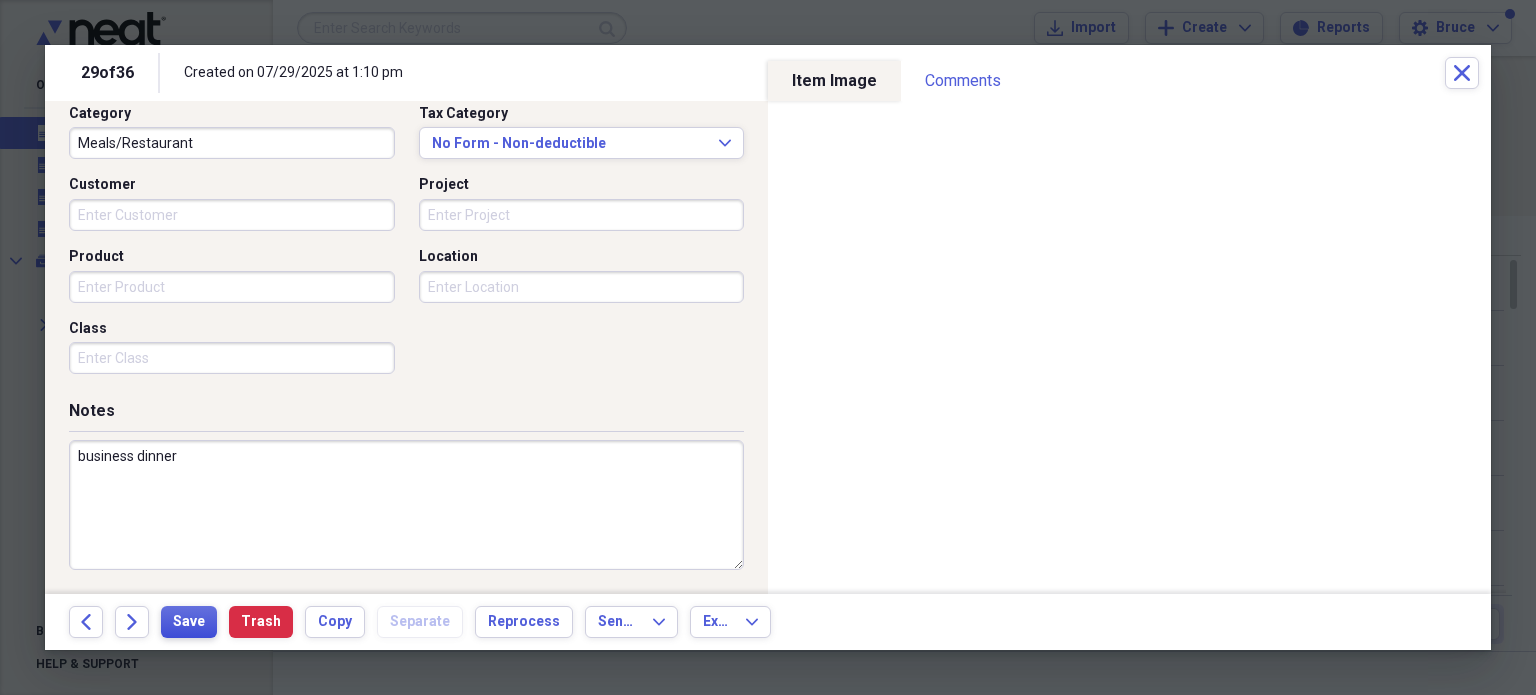 type on "business dinner" 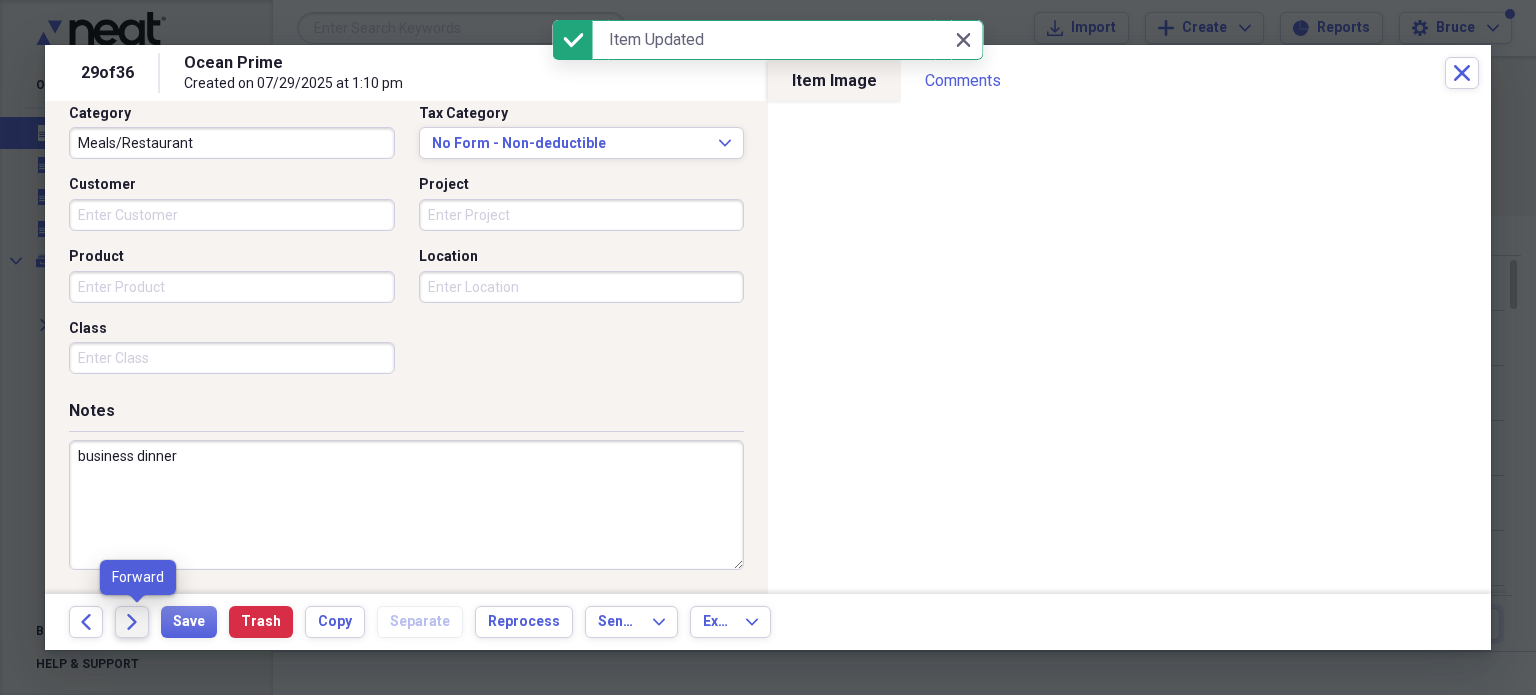 click on "Forward" 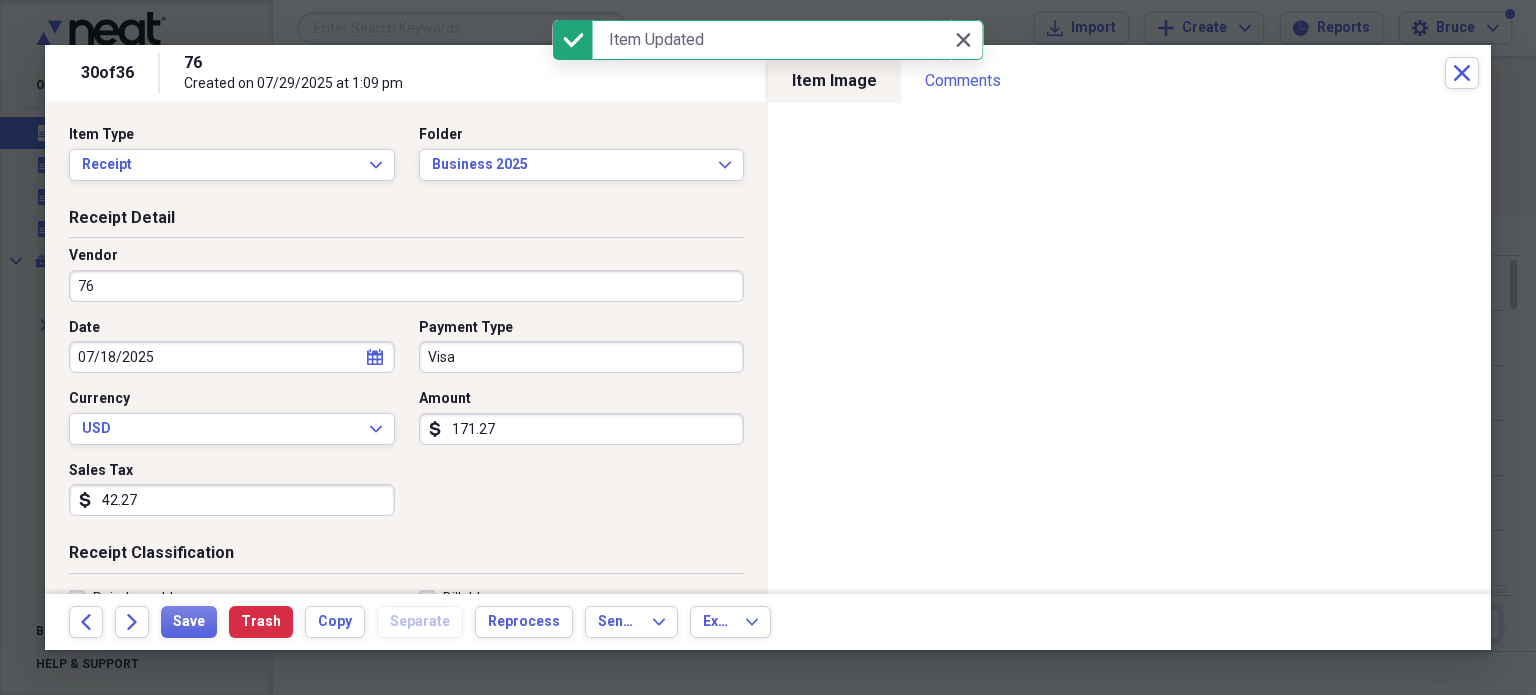 click on "76" at bounding box center [406, 286] 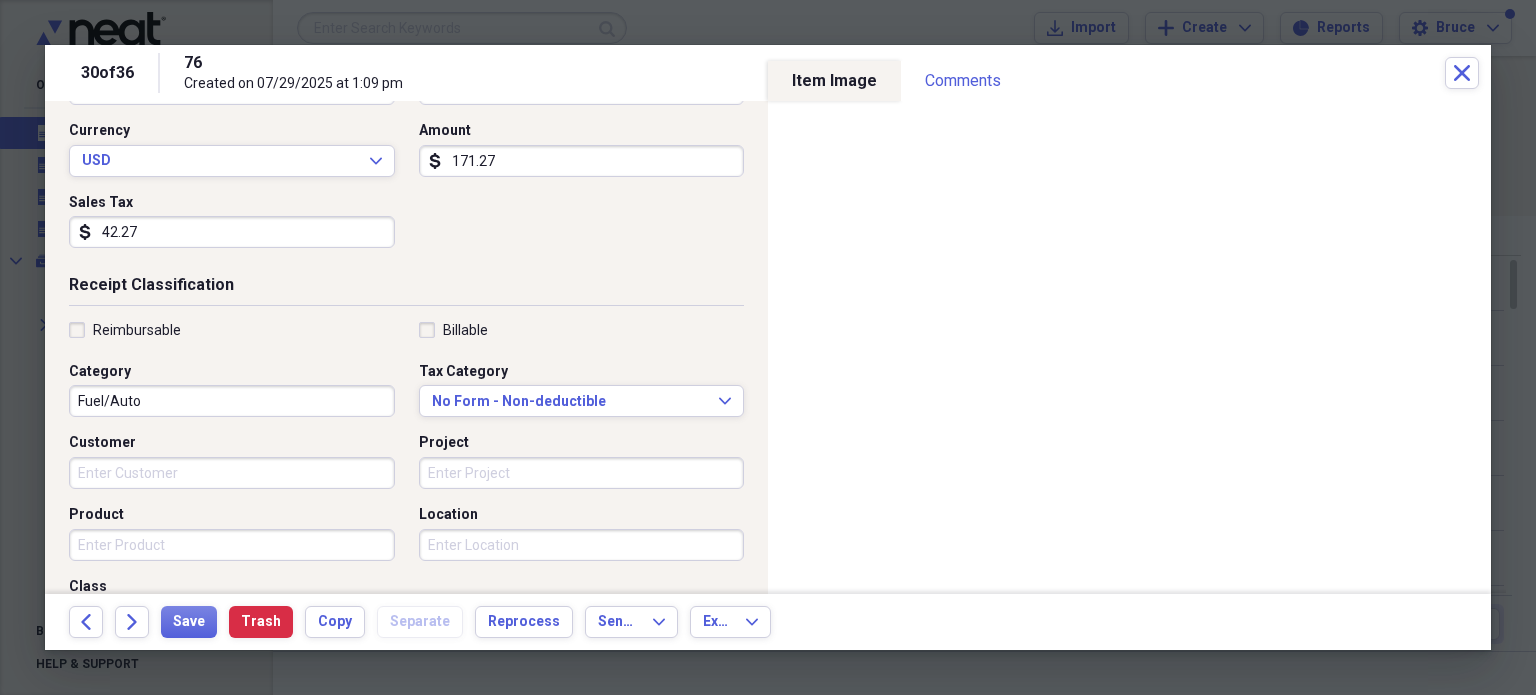 scroll, scrollTop: 400, scrollLeft: 0, axis: vertical 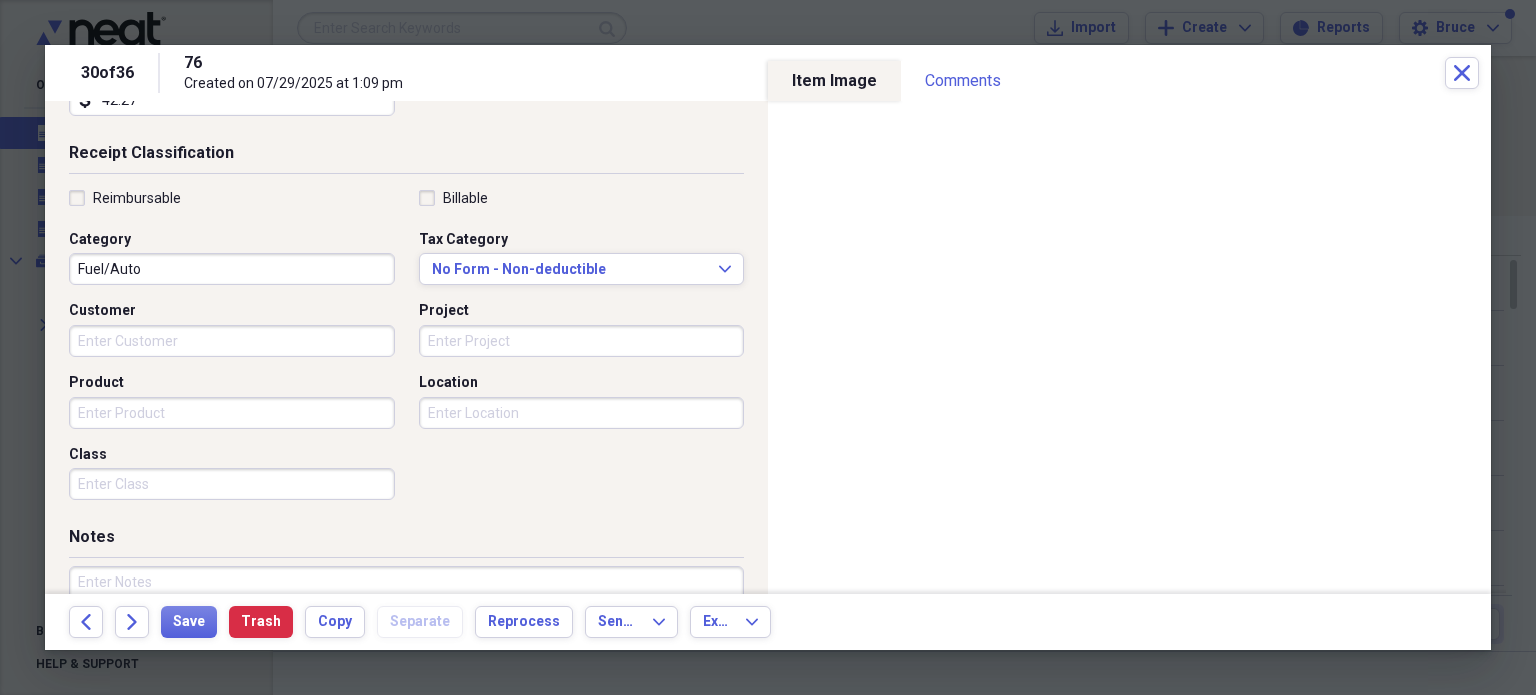type on "Sushi Roku" 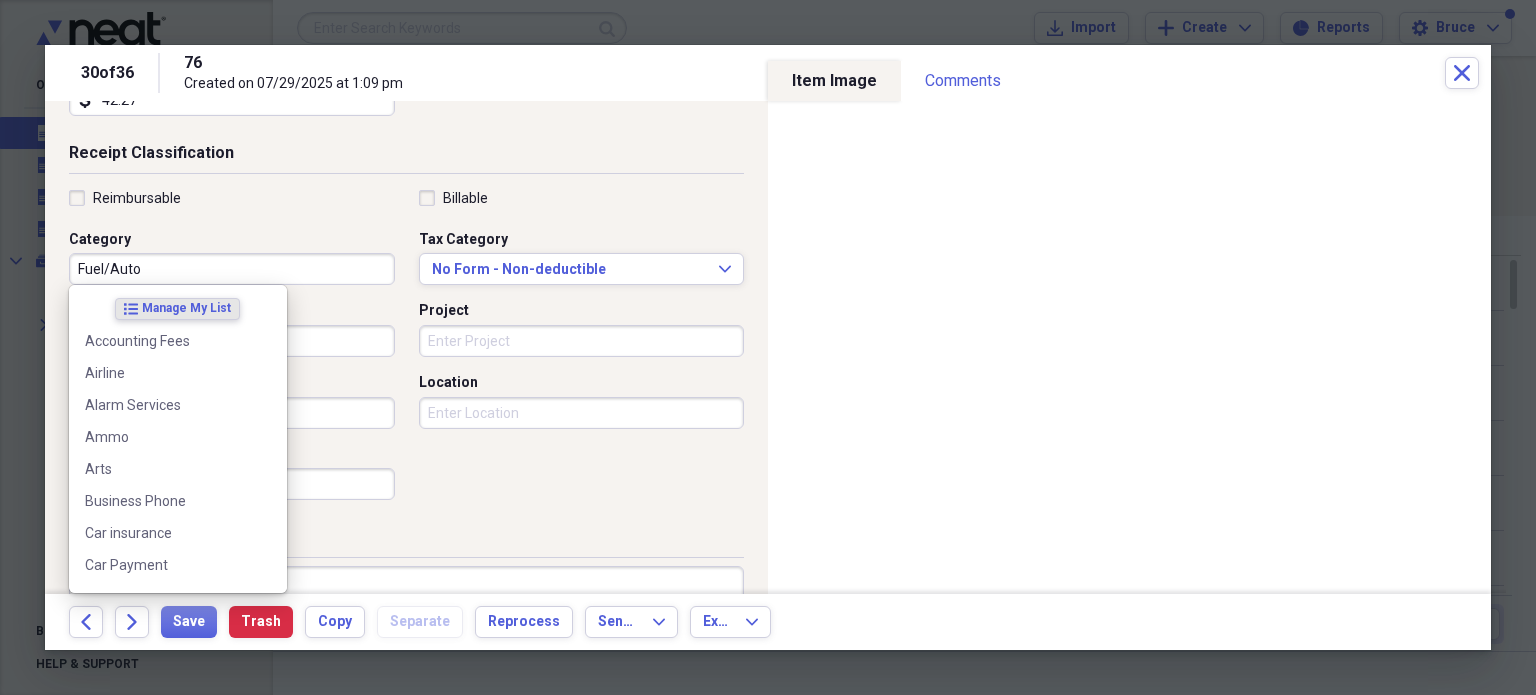 click on "Fuel/Auto" at bounding box center [232, 269] 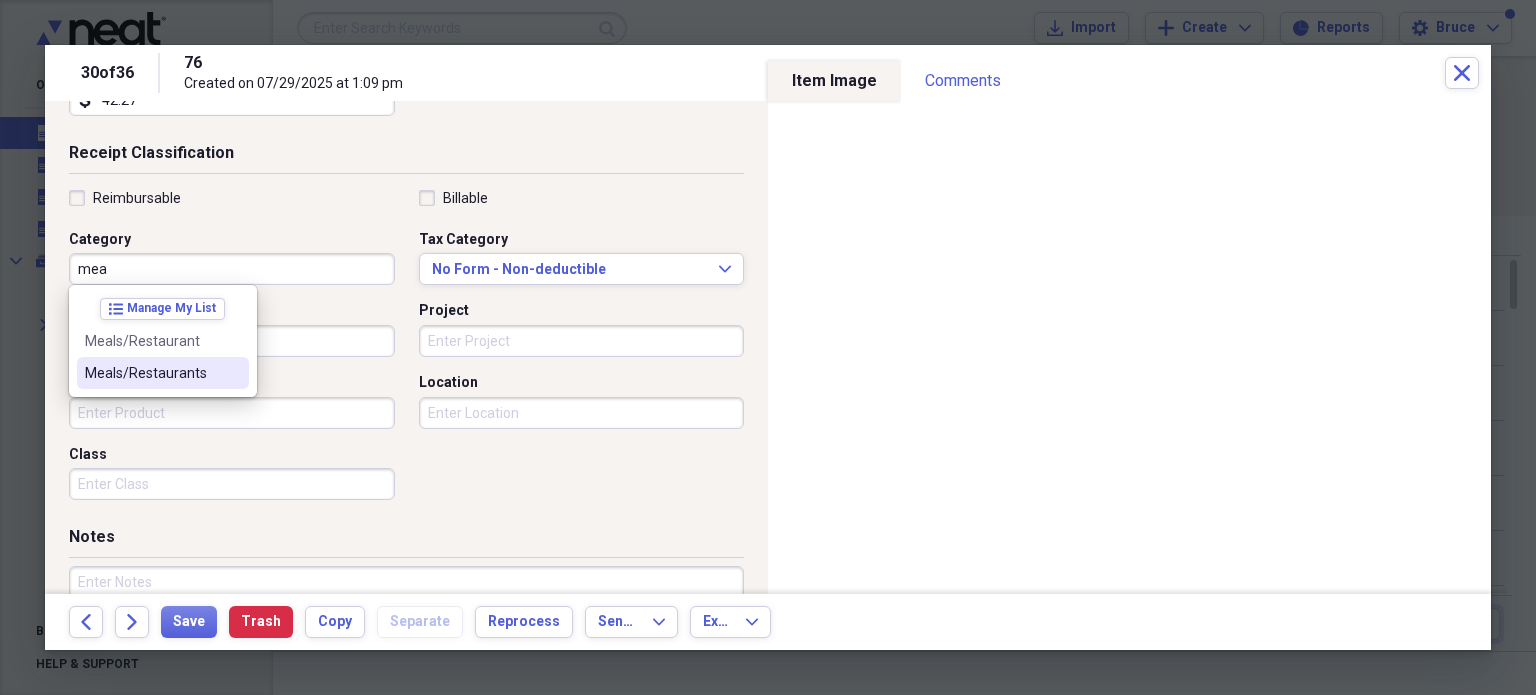 click on "Meals/Restaurants" at bounding box center (151, 373) 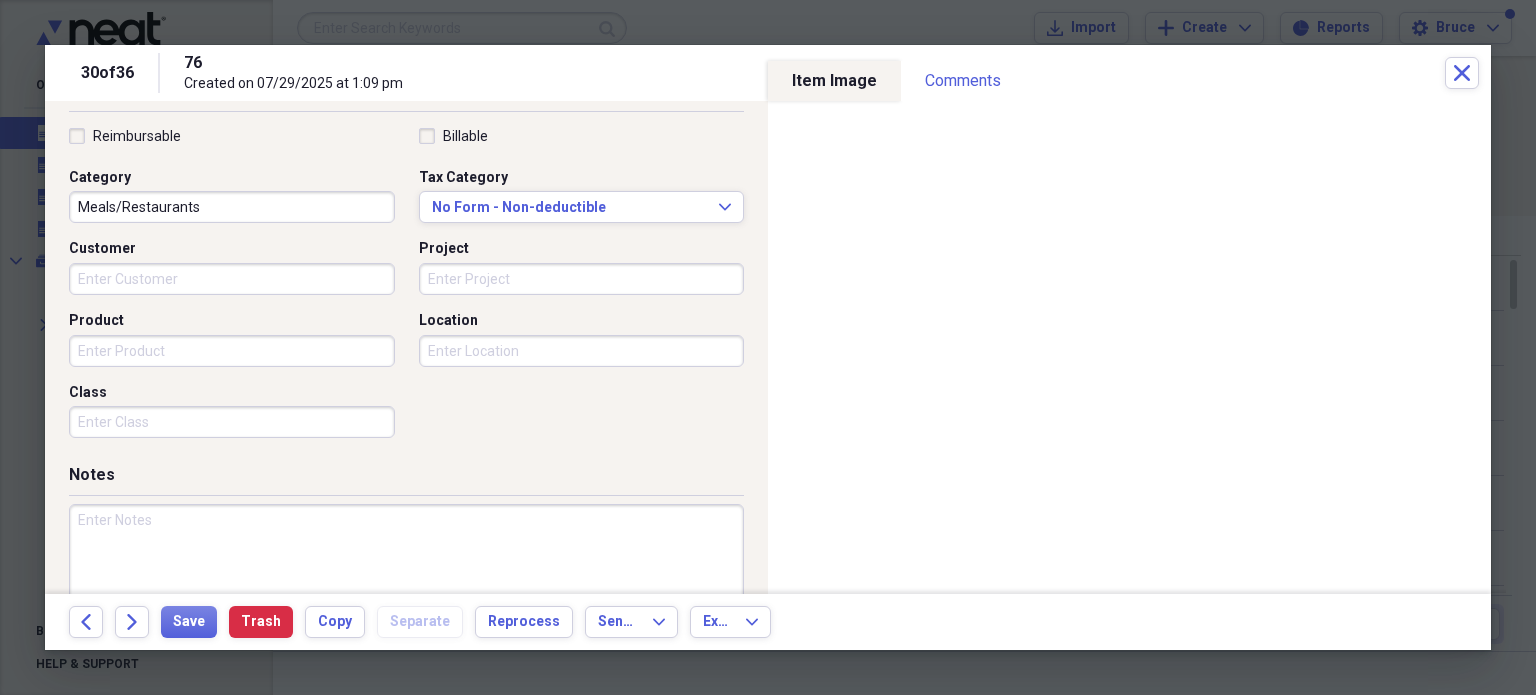 scroll, scrollTop: 526, scrollLeft: 0, axis: vertical 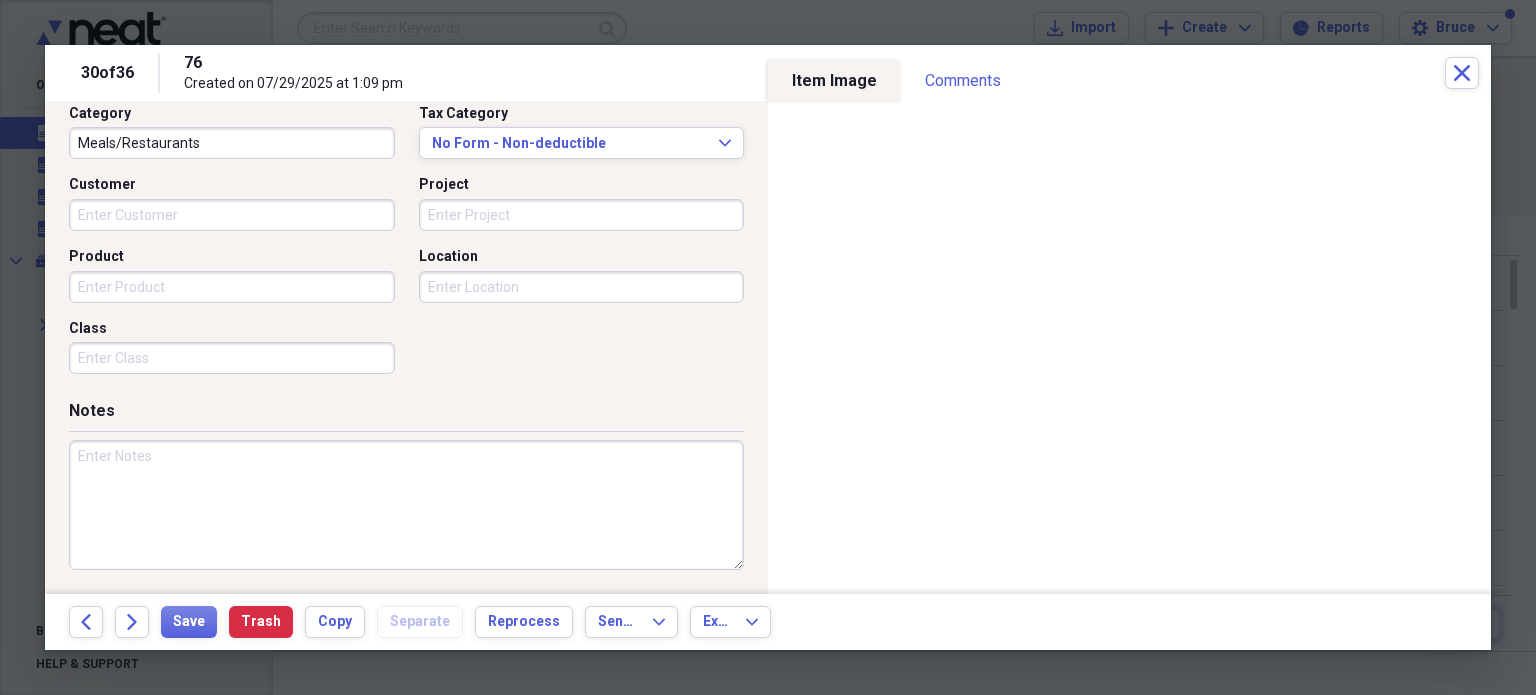 click at bounding box center [406, 505] 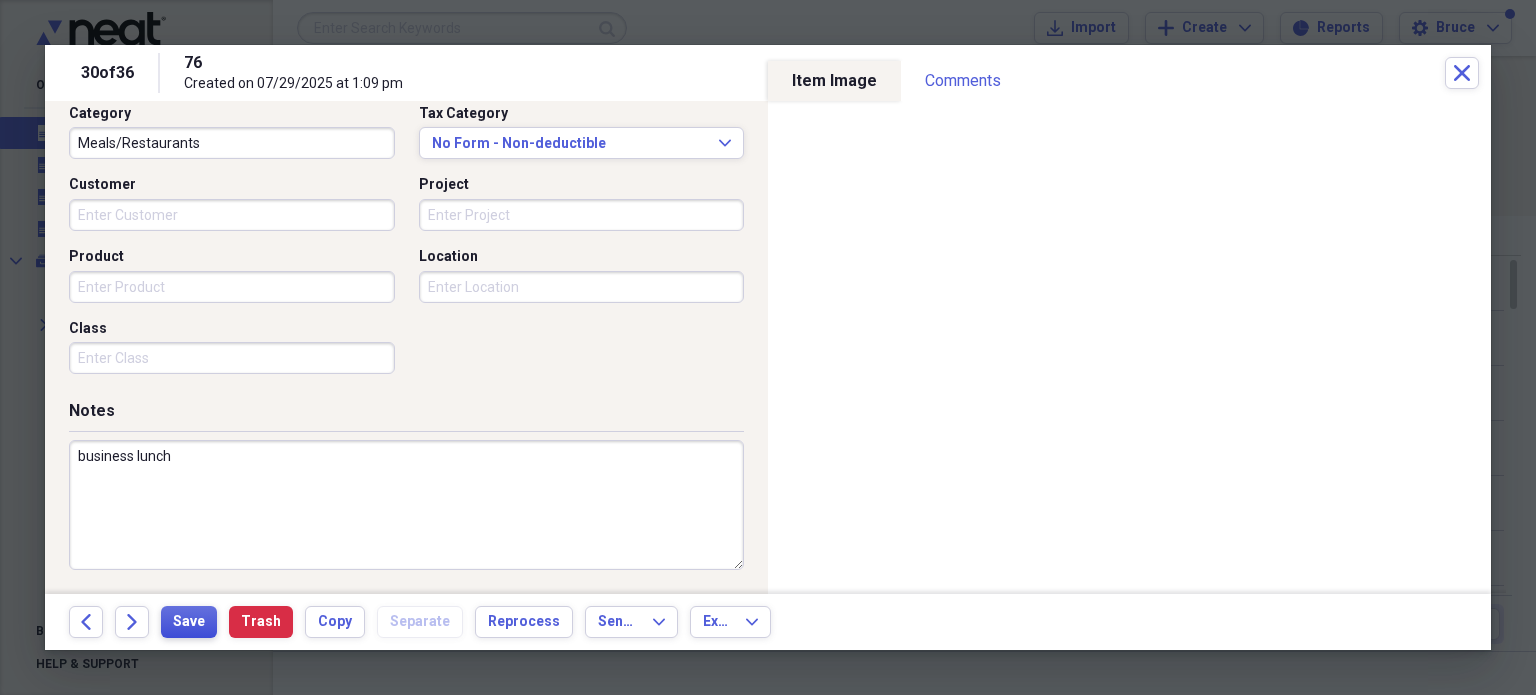 type on "business lunch" 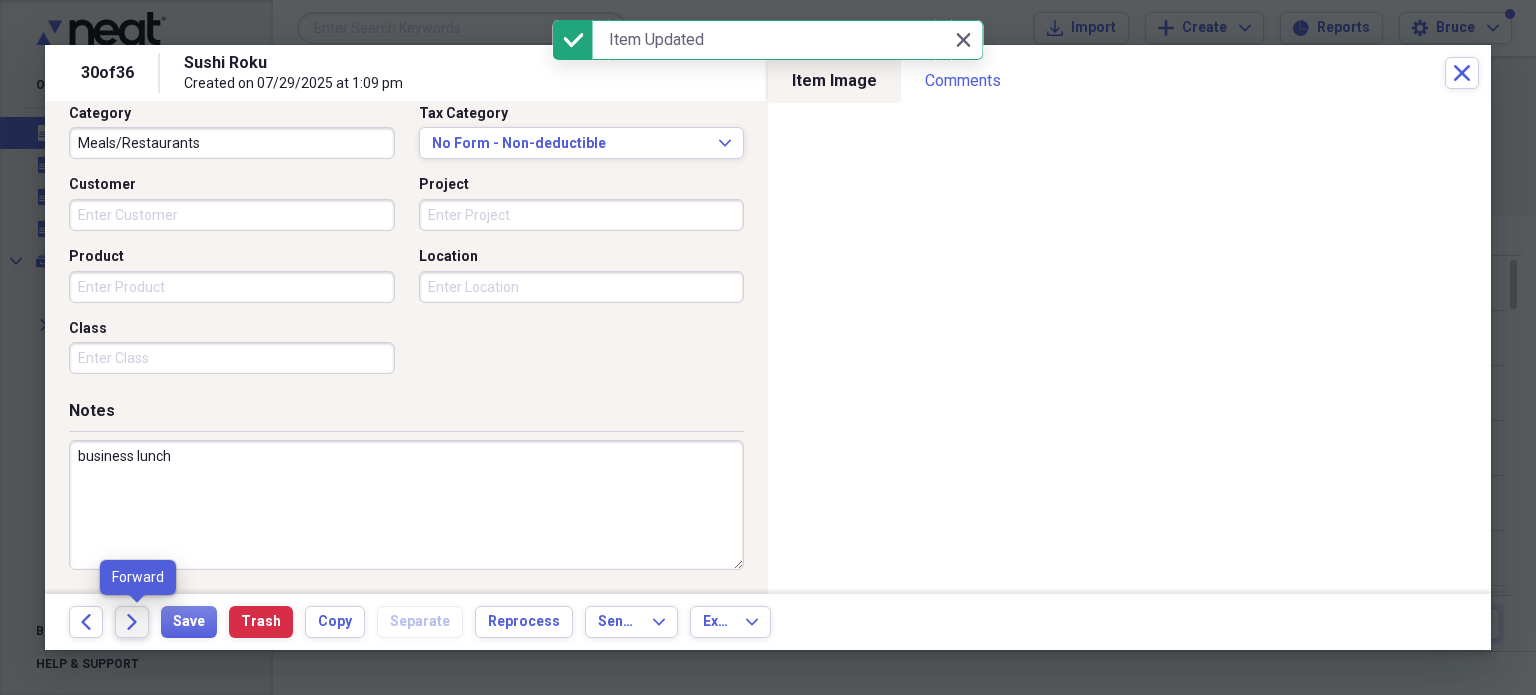 click on "Forward" 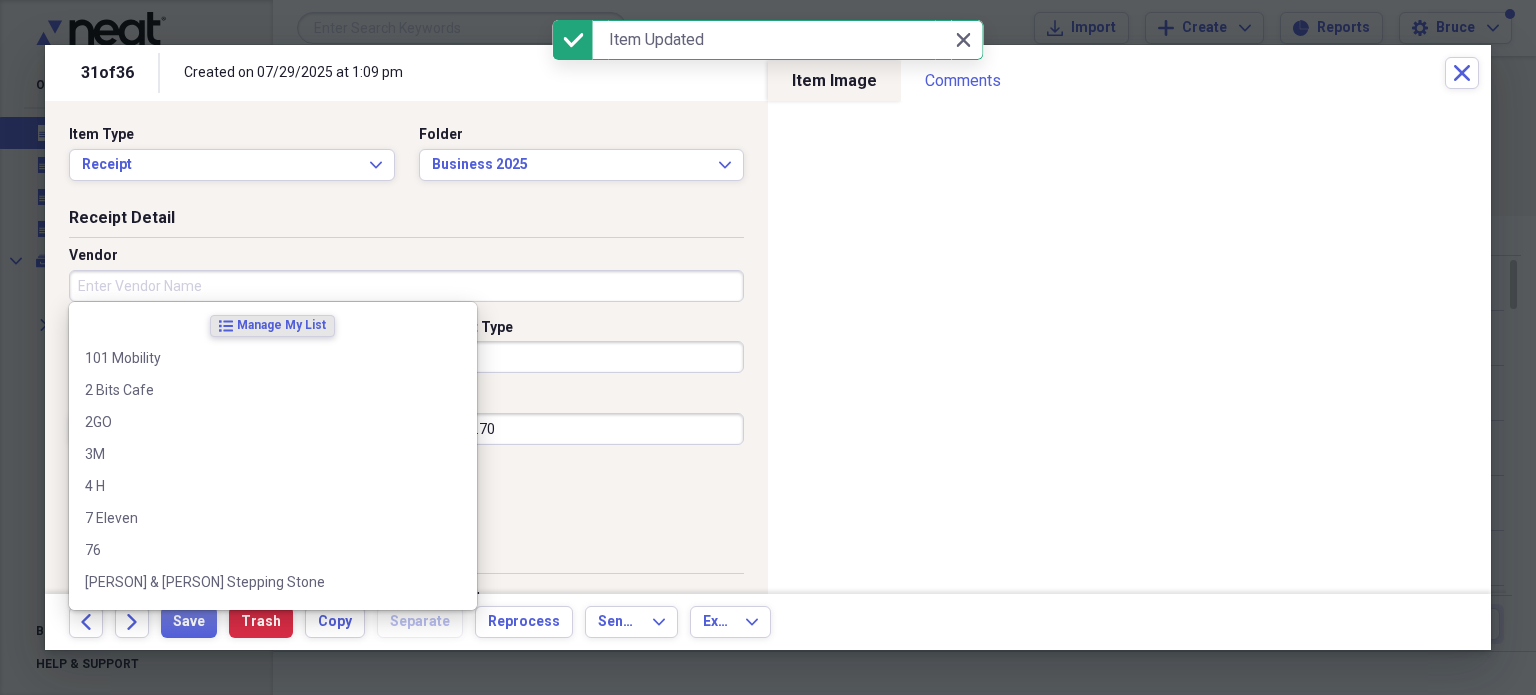 click on "Vendor" at bounding box center [406, 286] 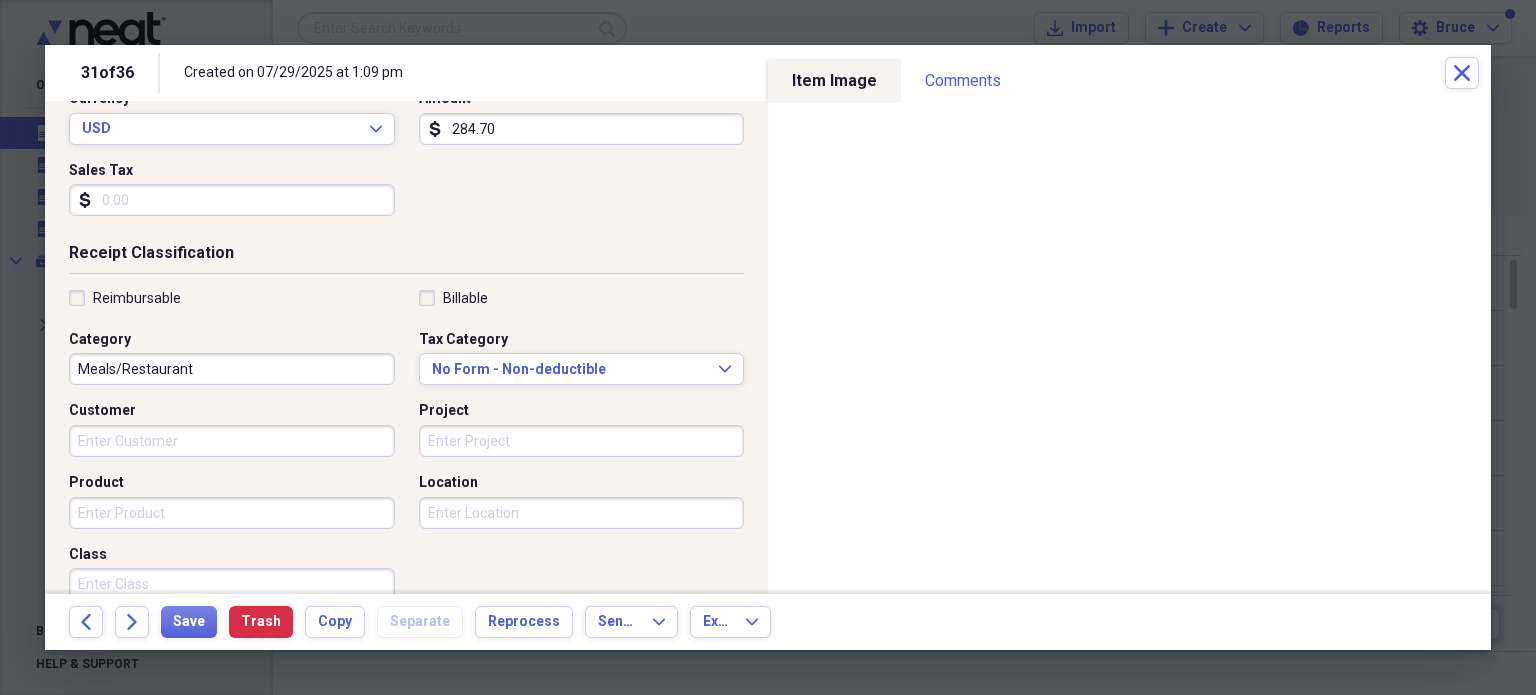 scroll, scrollTop: 526, scrollLeft: 0, axis: vertical 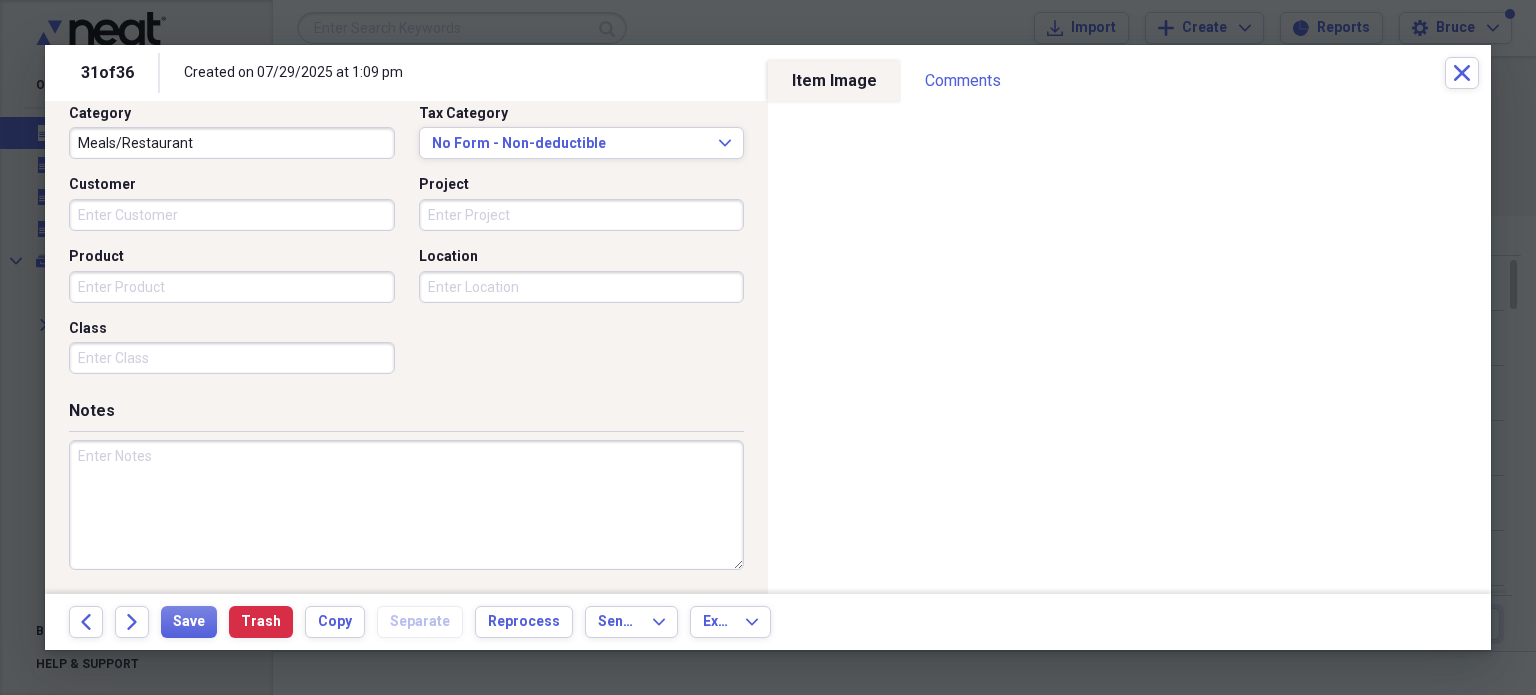 type on "Steak 48" 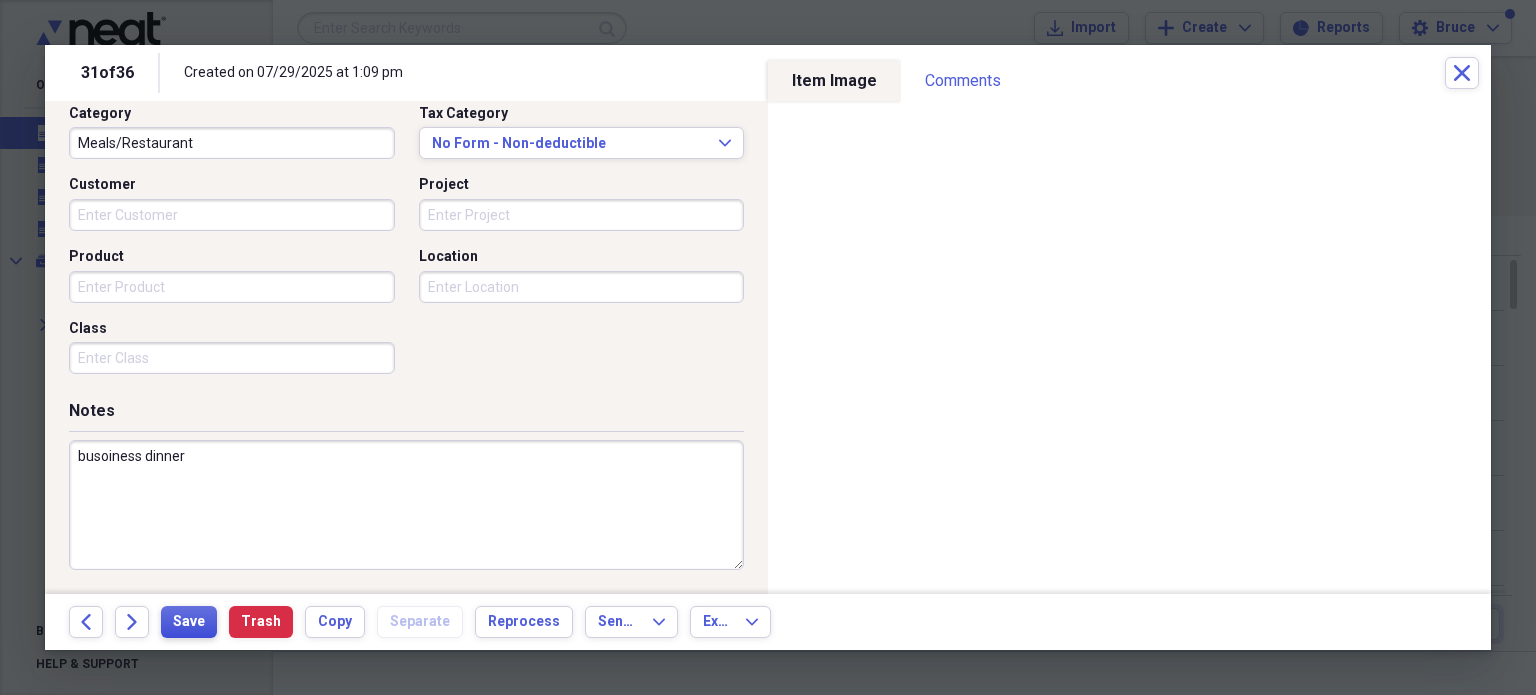 type on "busoiness dinner" 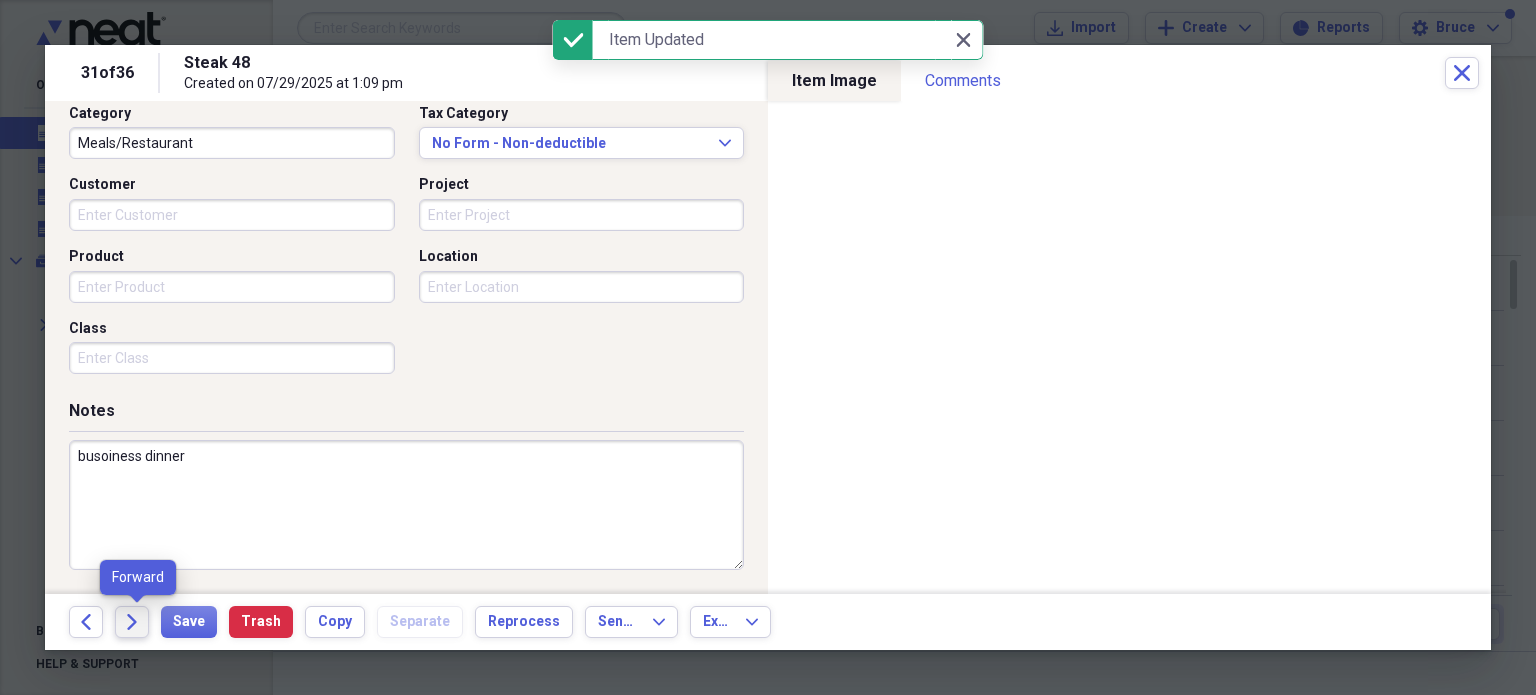 drag, startPoint x: 132, startPoint y: 627, endPoint x: 113, endPoint y: 651, distance: 30.610456 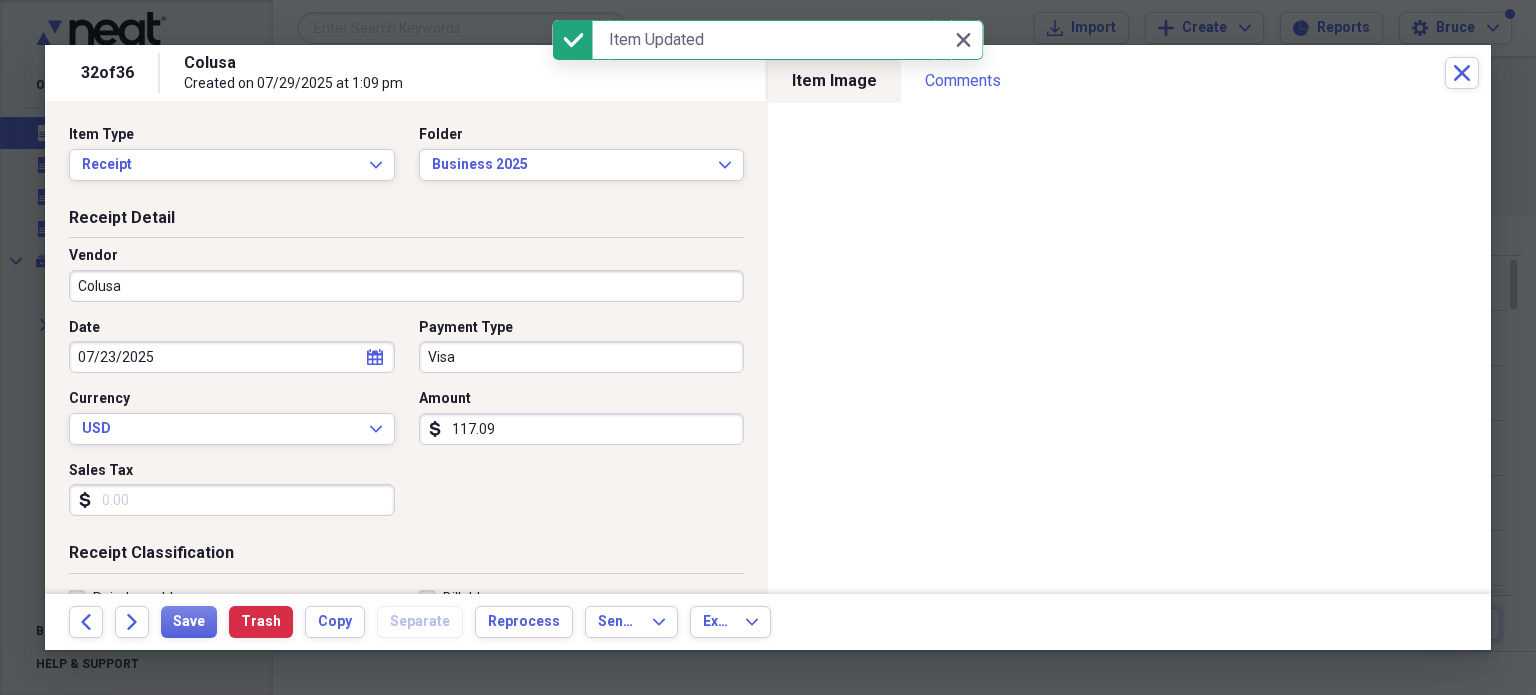 click on "Colusa" at bounding box center (406, 286) 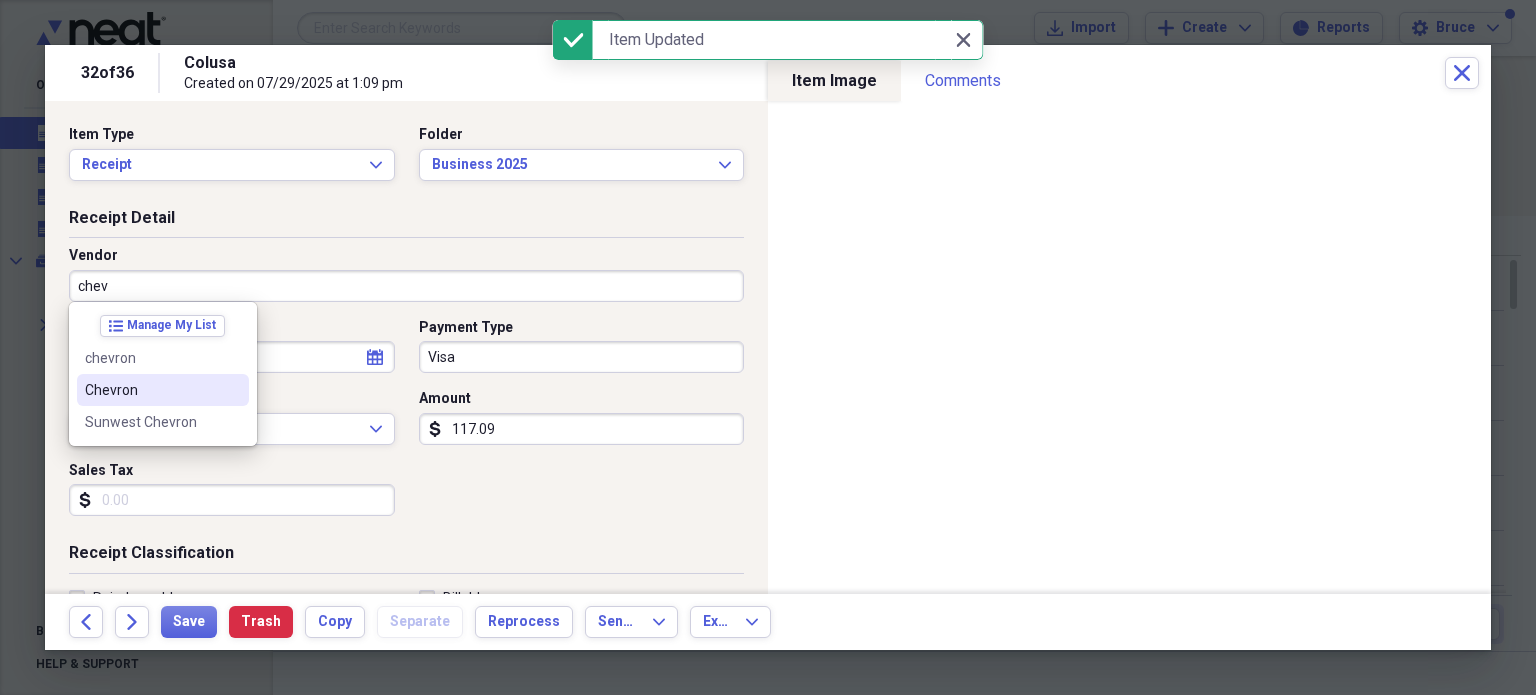 click on "Chevron" at bounding box center [151, 390] 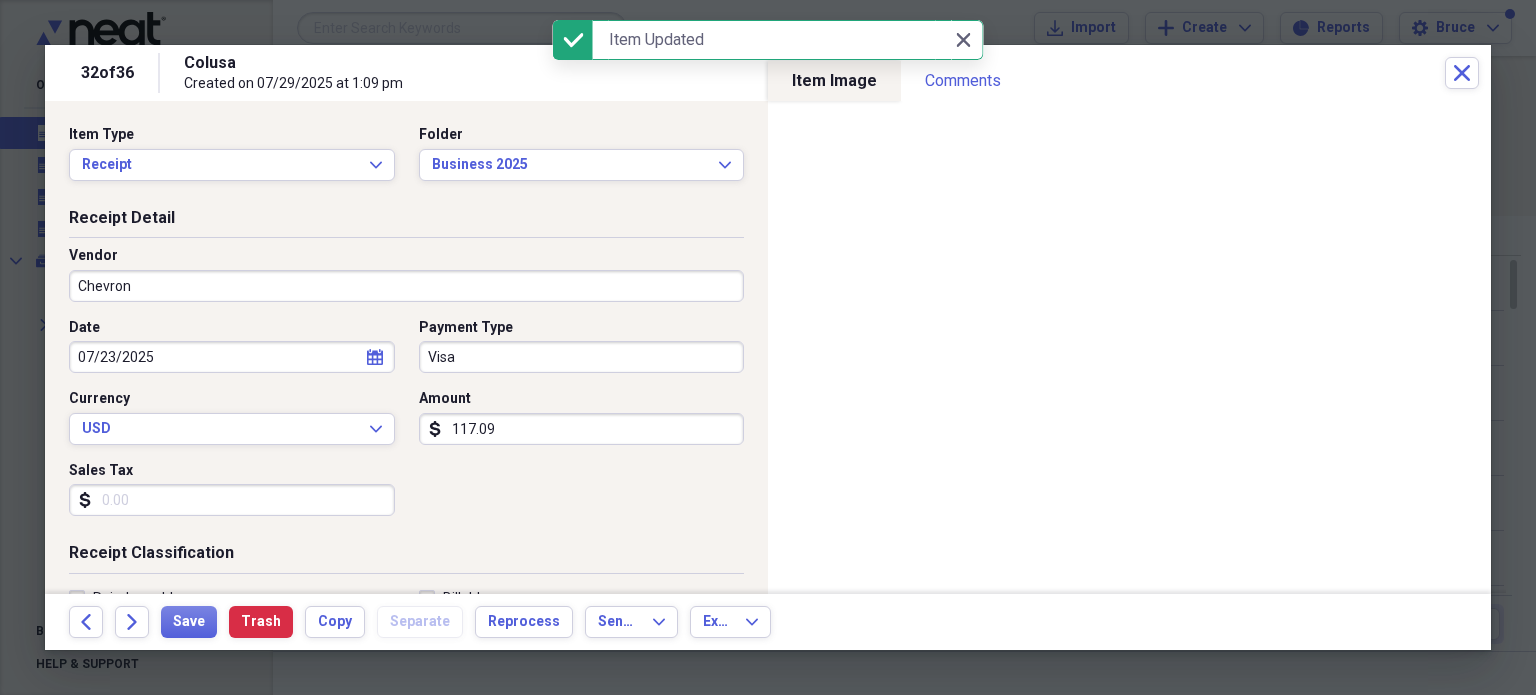 type on "Fuel/Auto" 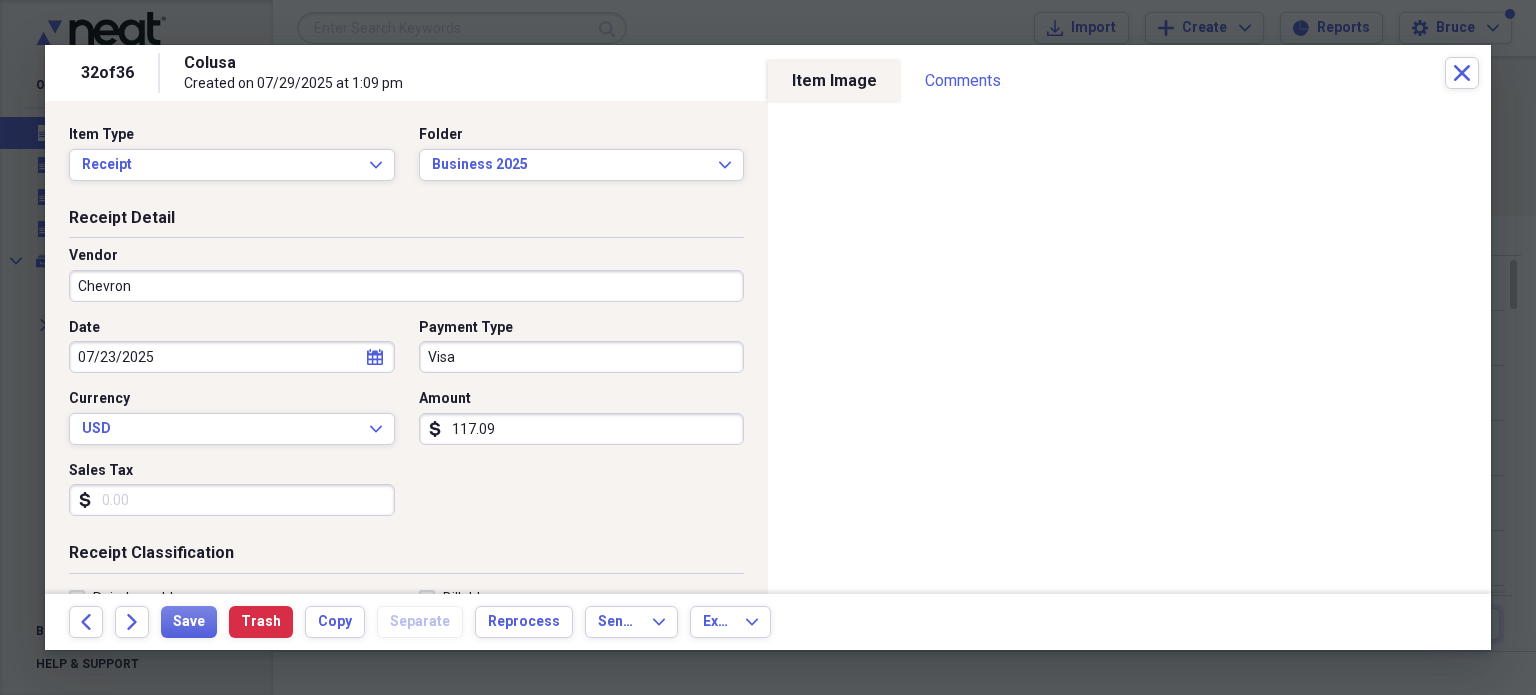 scroll, scrollTop: 500, scrollLeft: 0, axis: vertical 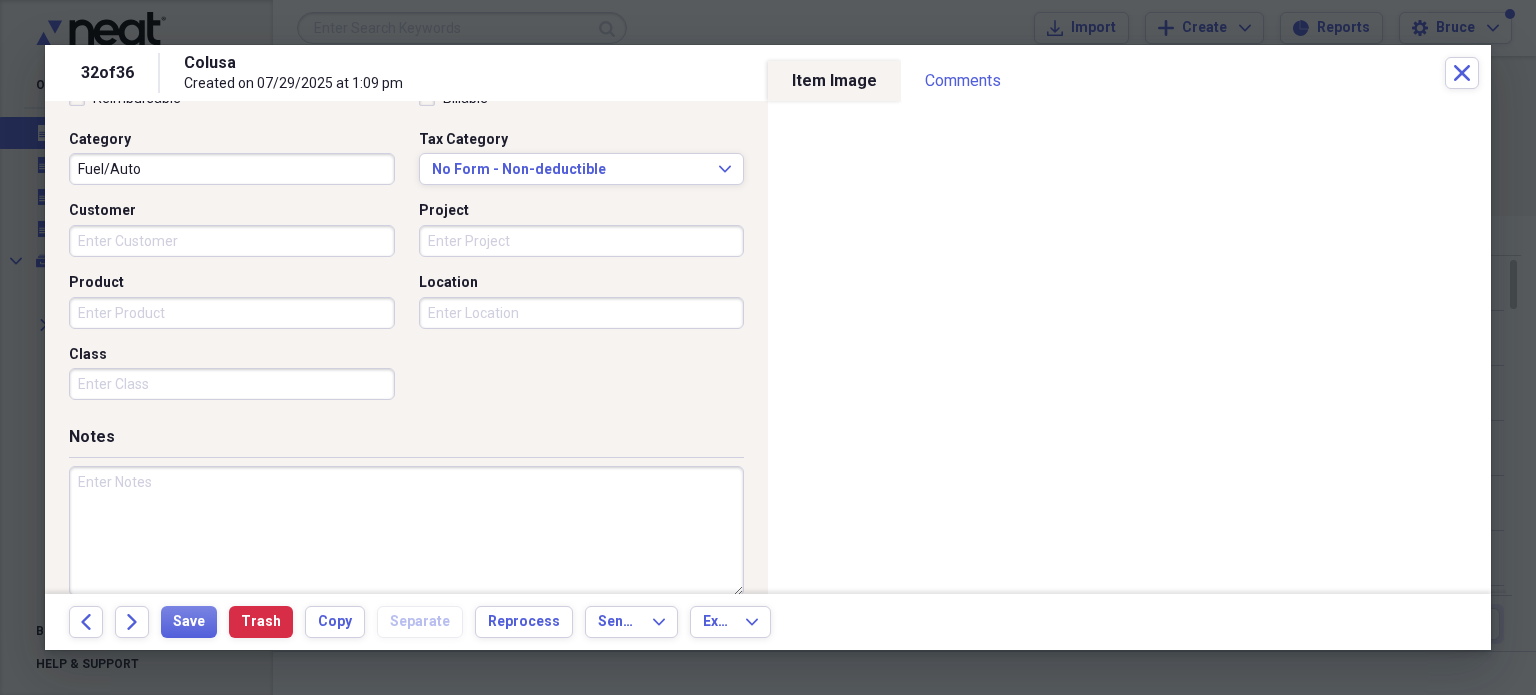 click at bounding box center [406, 531] 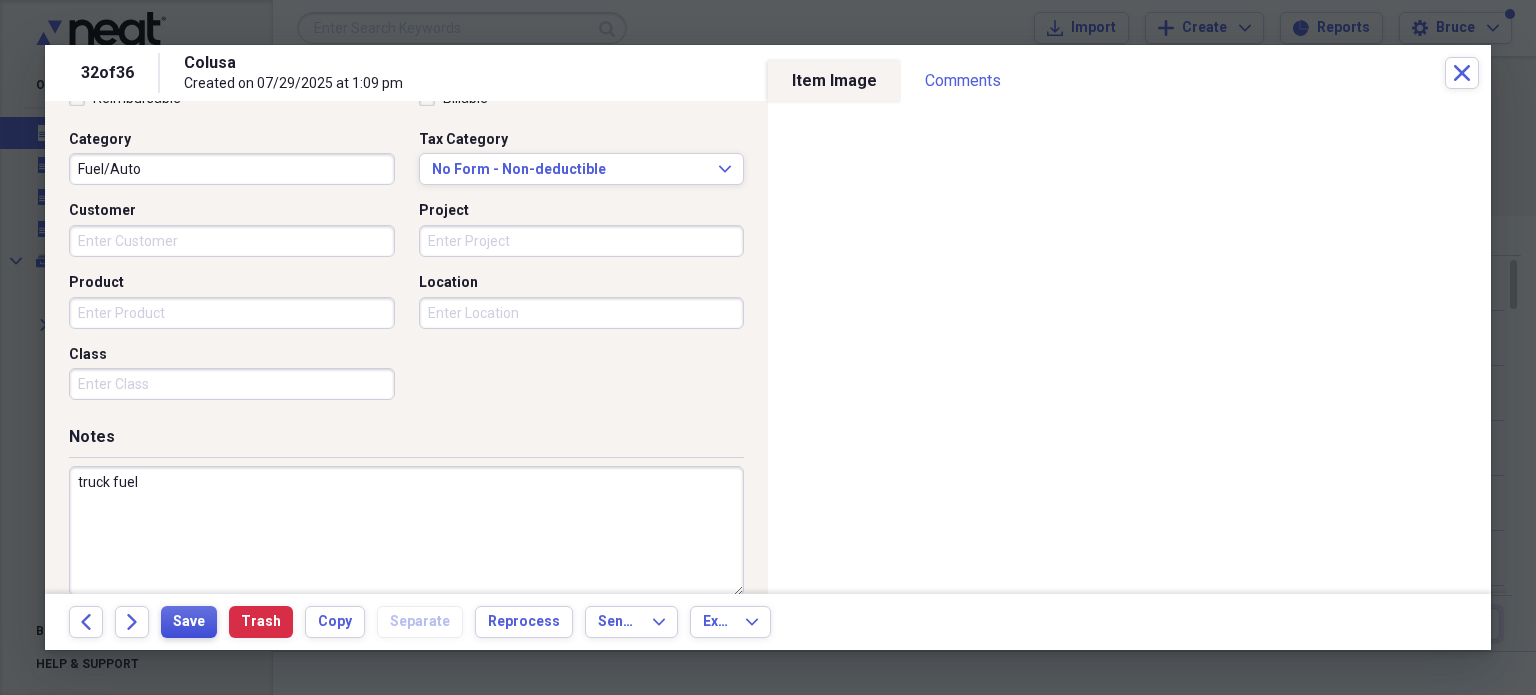 type on "truck fuel" 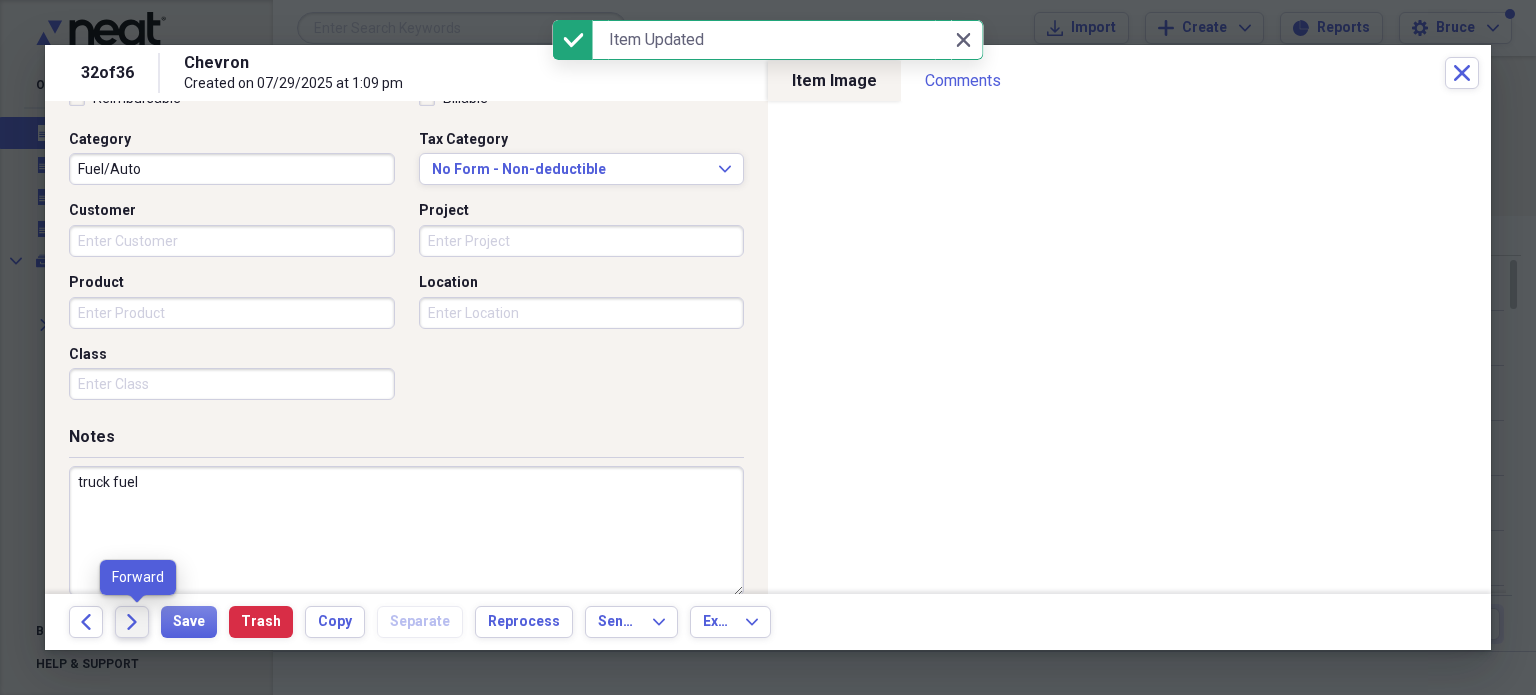 click on "Forward" at bounding box center [132, 622] 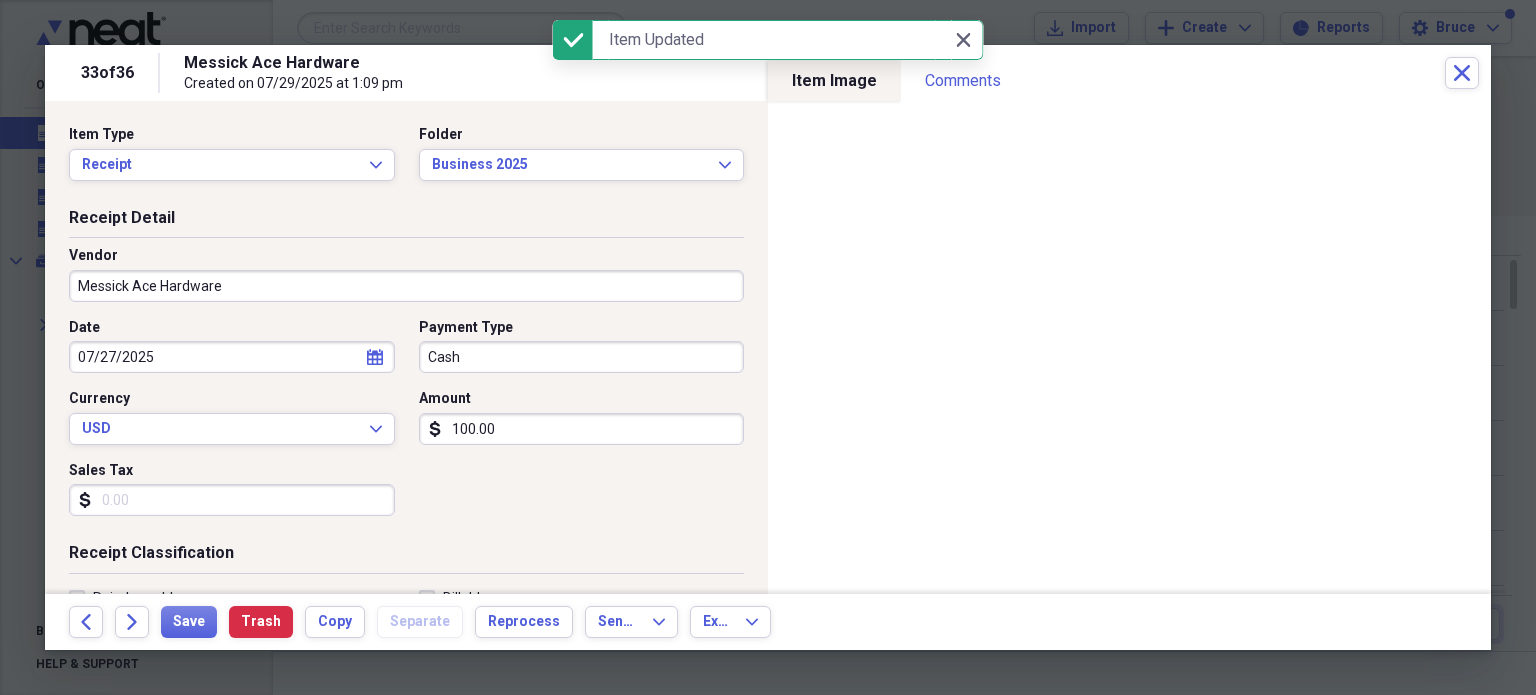 click on "Messick Ace Hardware" at bounding box center [406, 286] 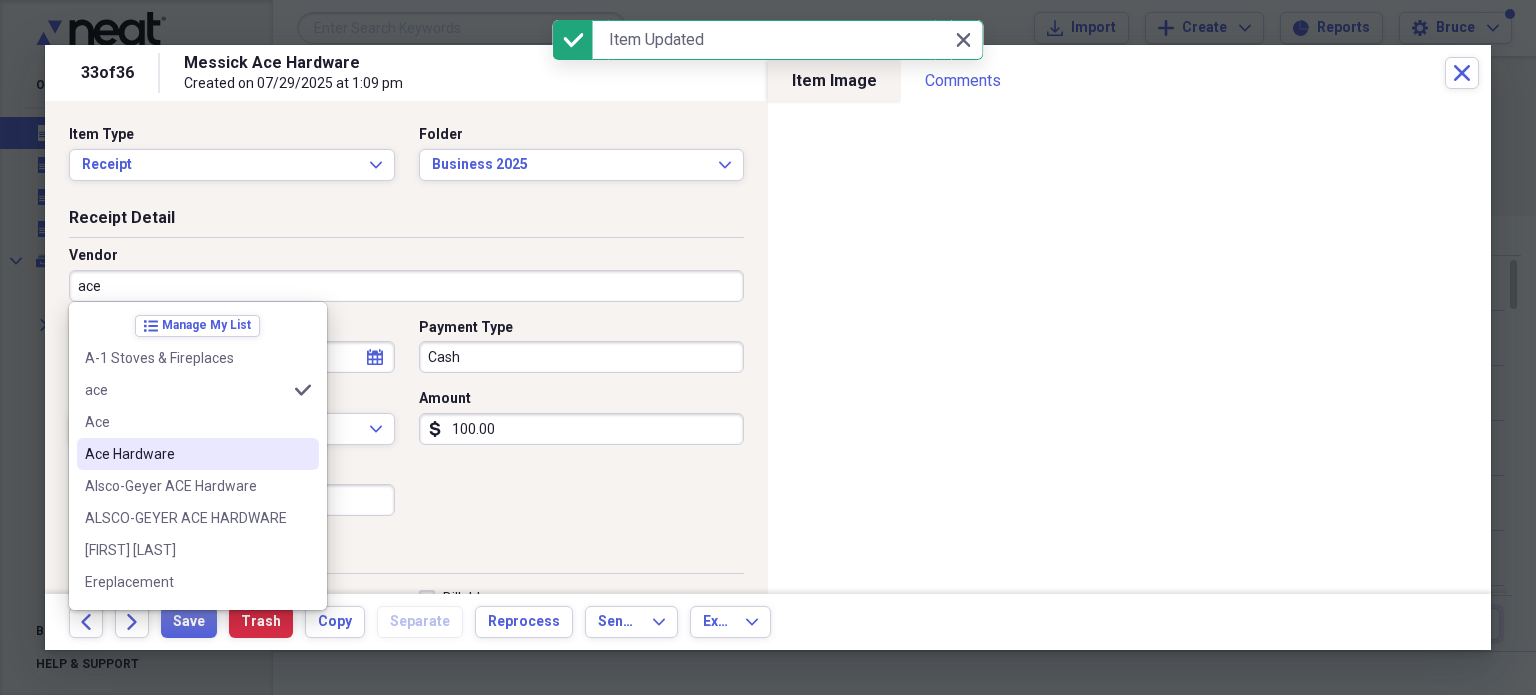 click on "Ace Hardware" at bounding box center [186, 454] 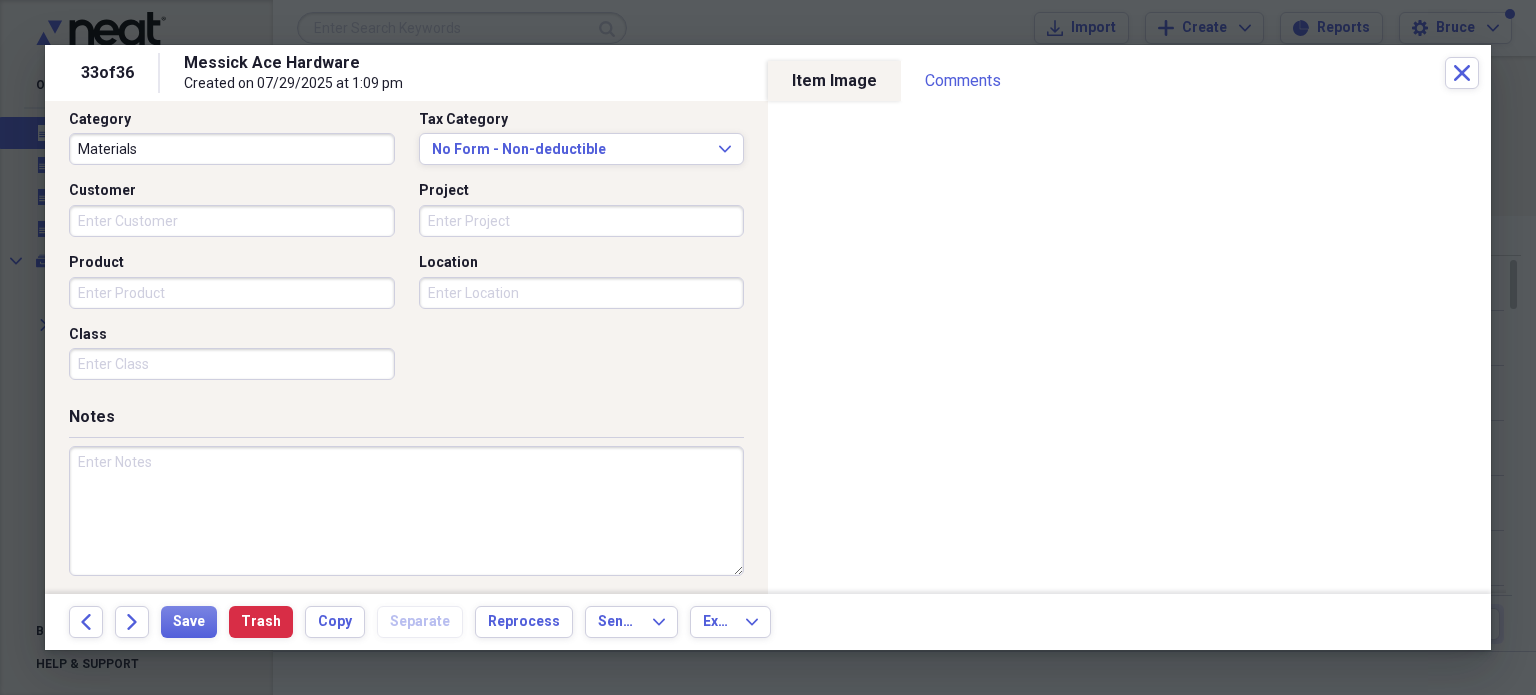 scroll, scrollTop: 526, scrollLeft: 0, axis: vertical 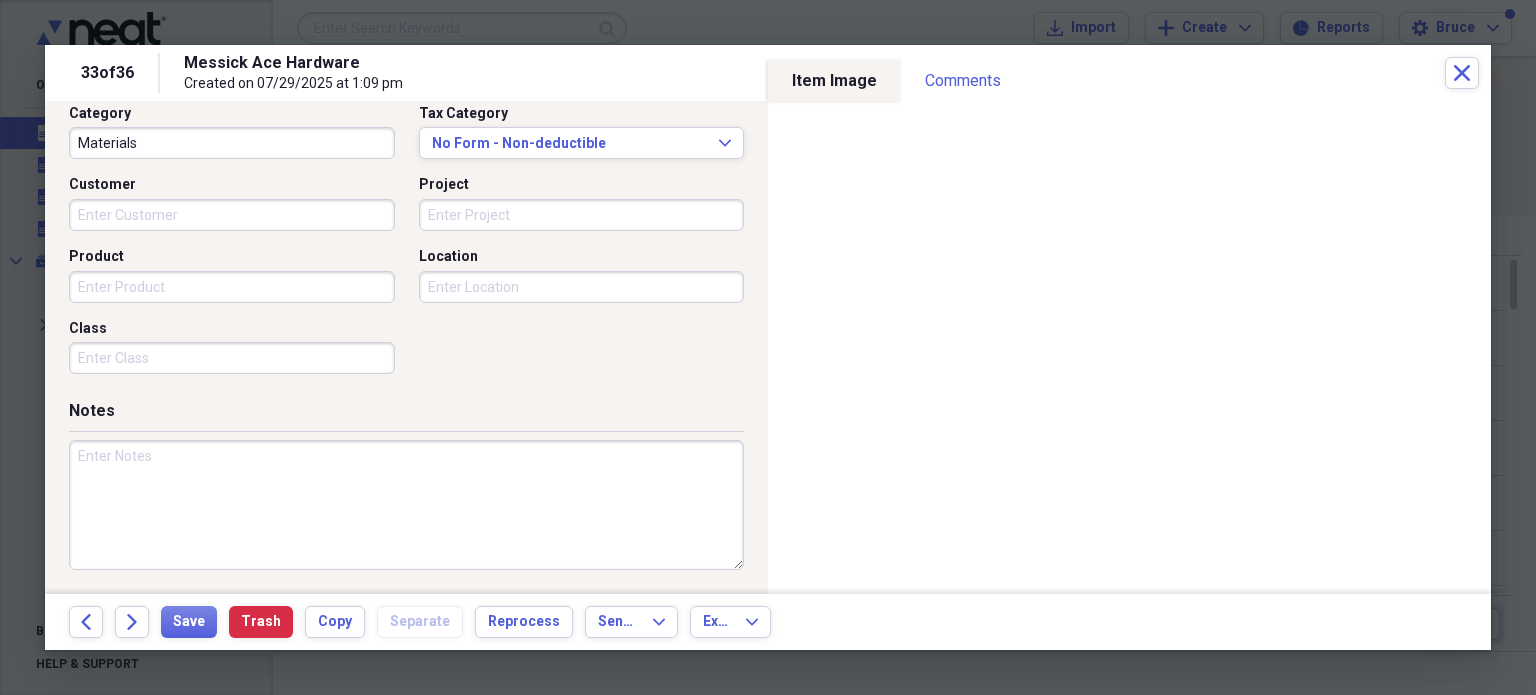 click at bounding box center (406, 505) 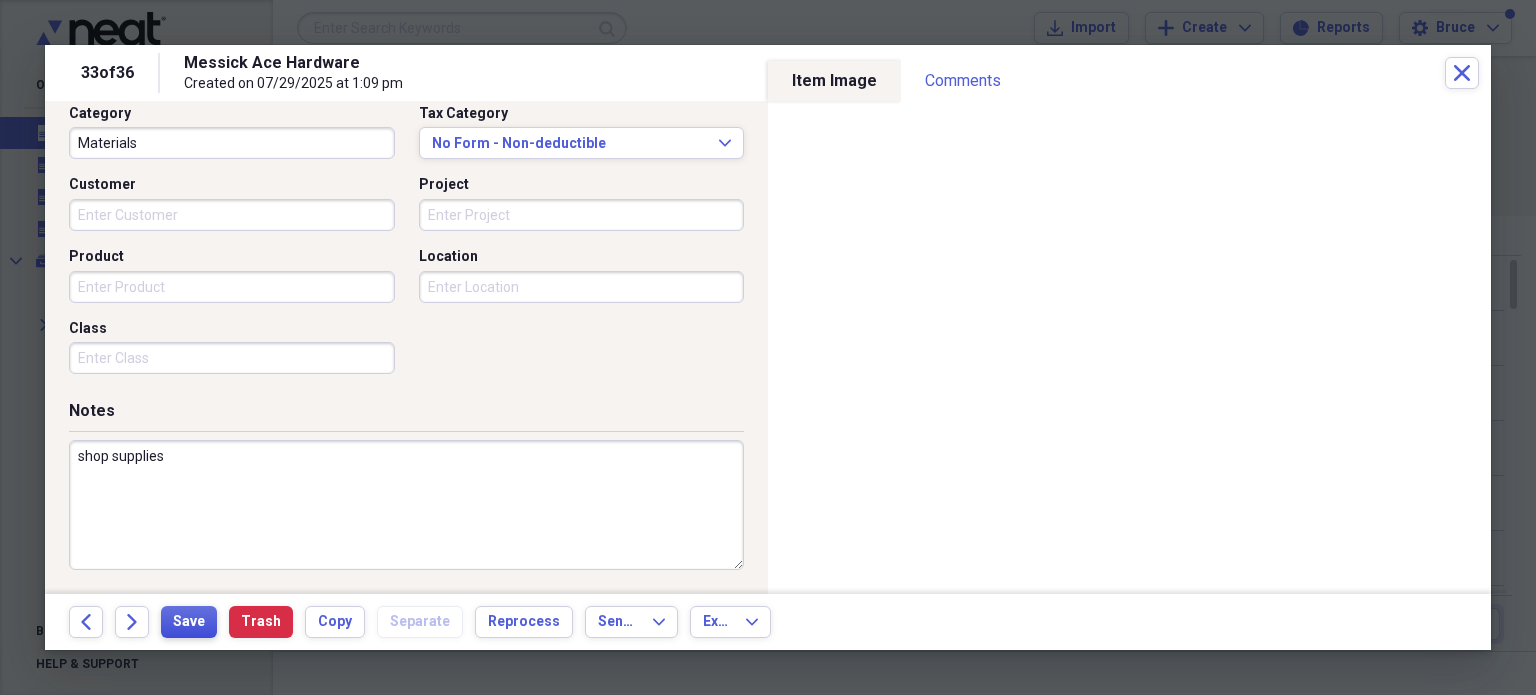 type on "shop supplies" 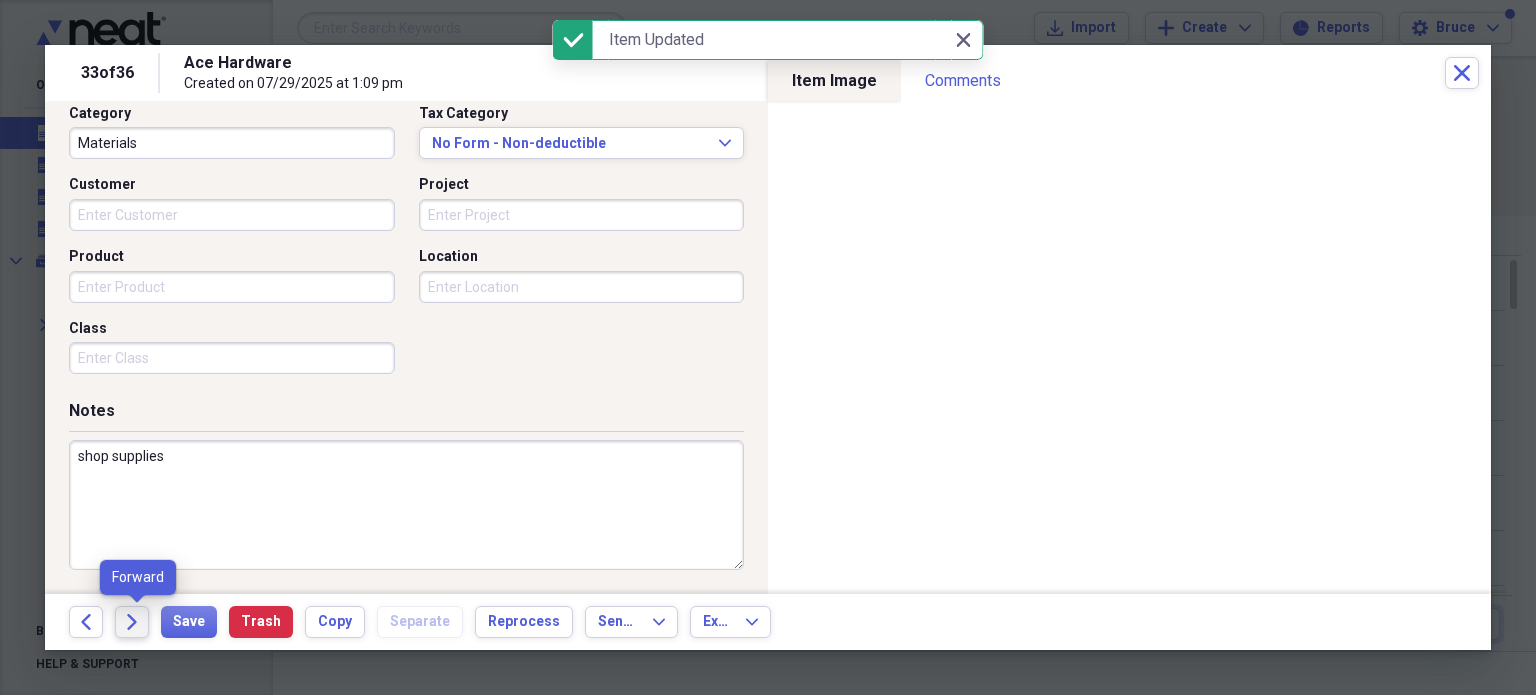 click on "Forward" 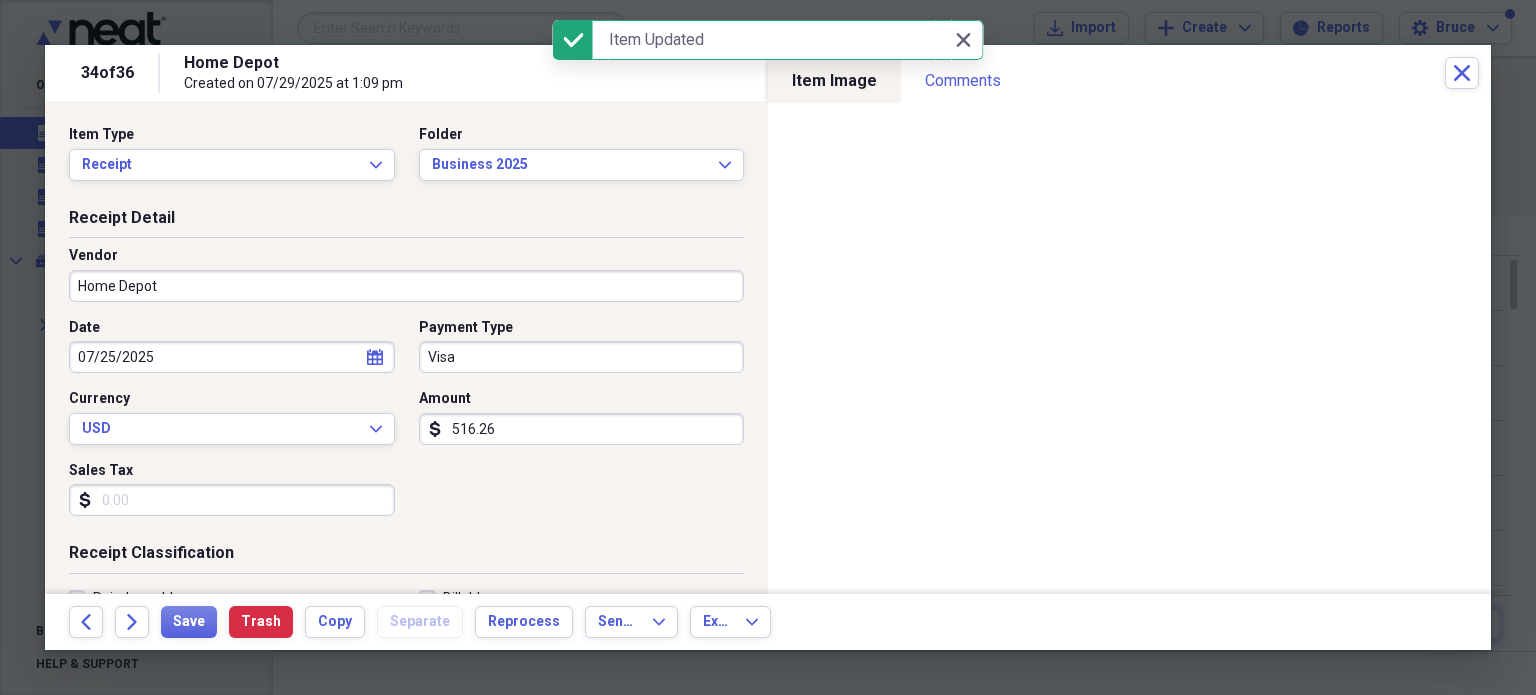 scroll, scrollTop: 400, scrollLeft: 0, axis: vertical 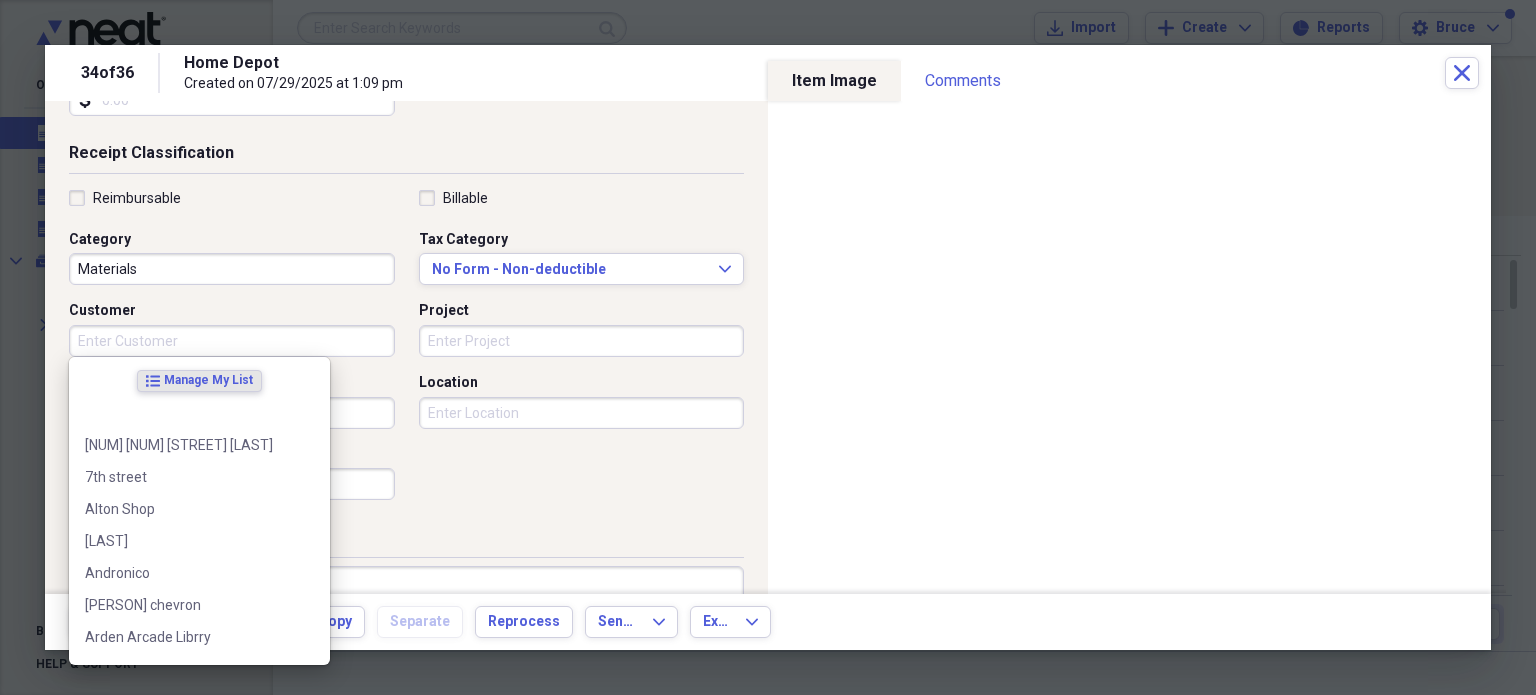 click on "Customer" at bounding box center (232, 341) 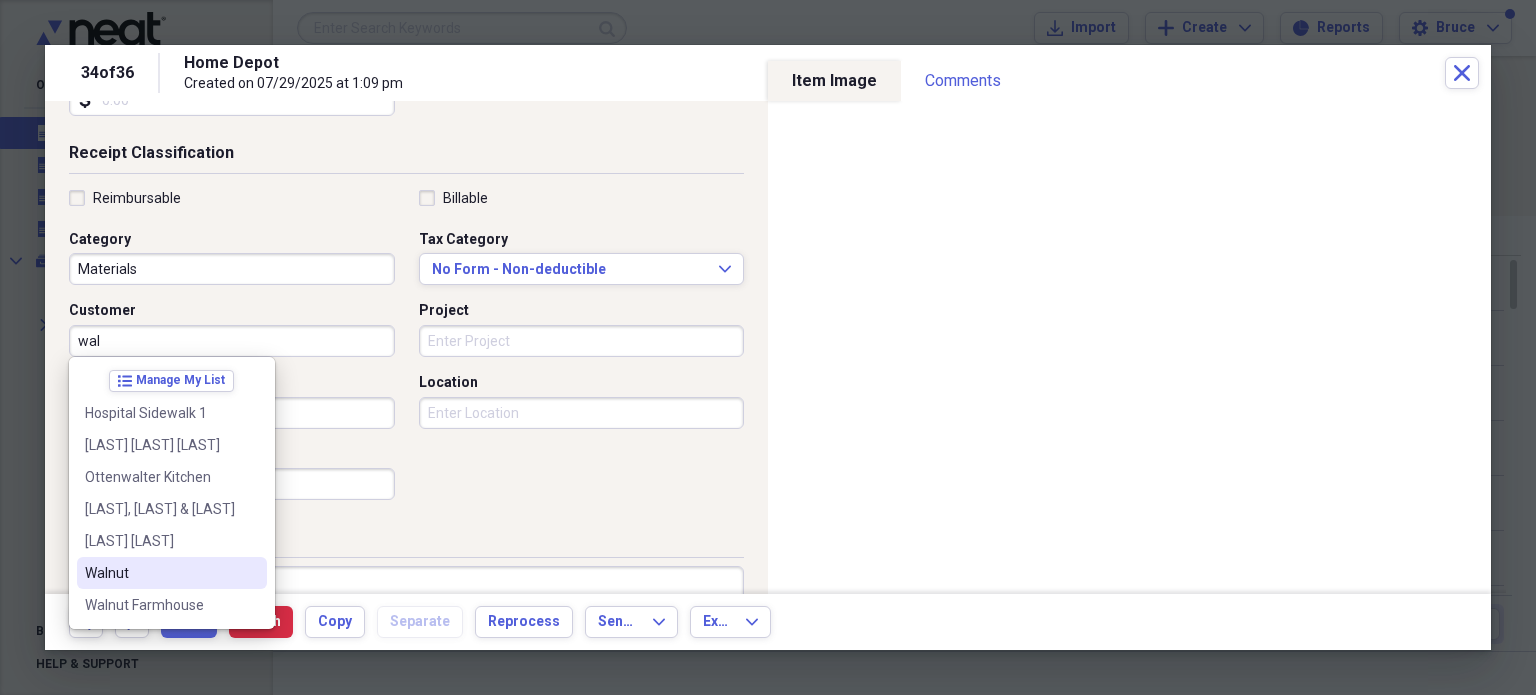 click on "list Manage My List Hospital Sidewalk 1 [FIRST] [LAST] Home [LAST] Kitchen [LAST], [FIRST] [LAST] [LAST] [LAST] [LAST]" at bounding box center [172, 493] 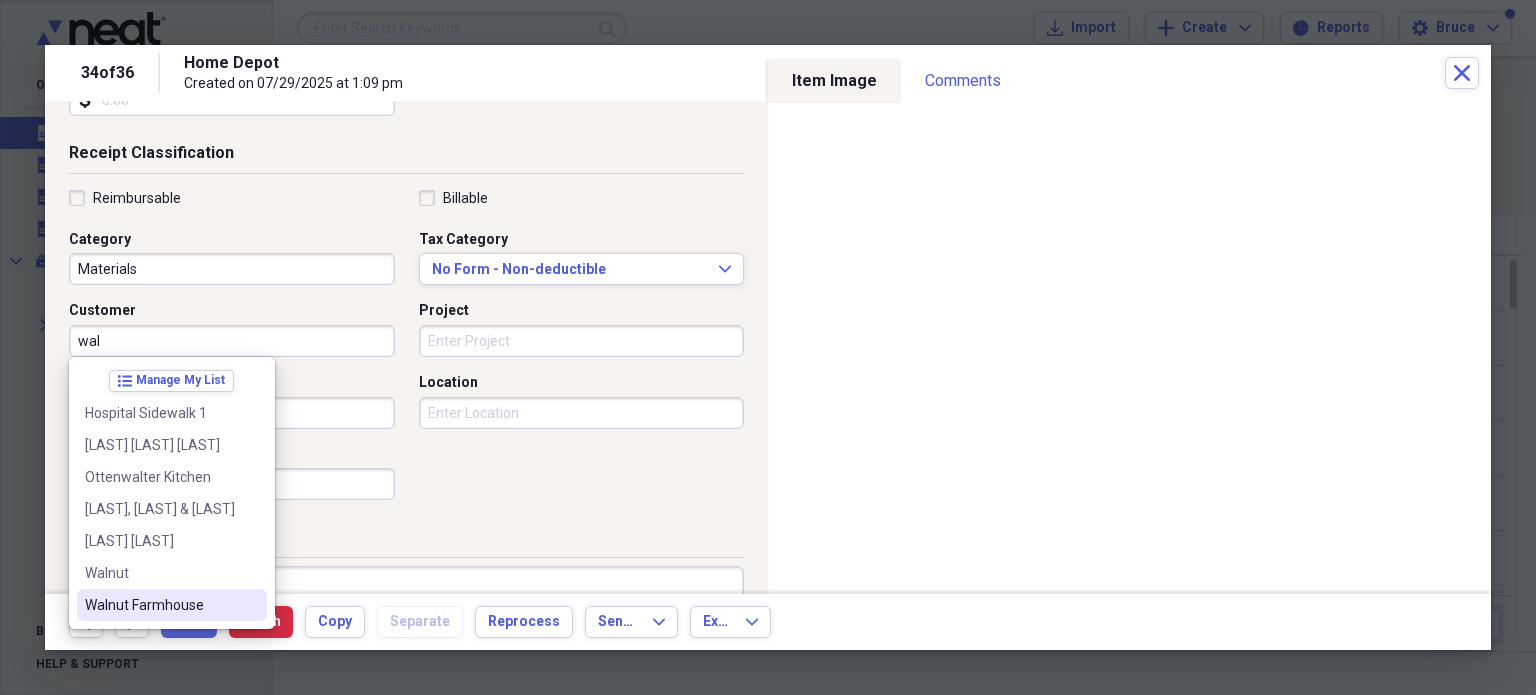 click on "Walnut Farmhouse" at bounding box center (172, 605) 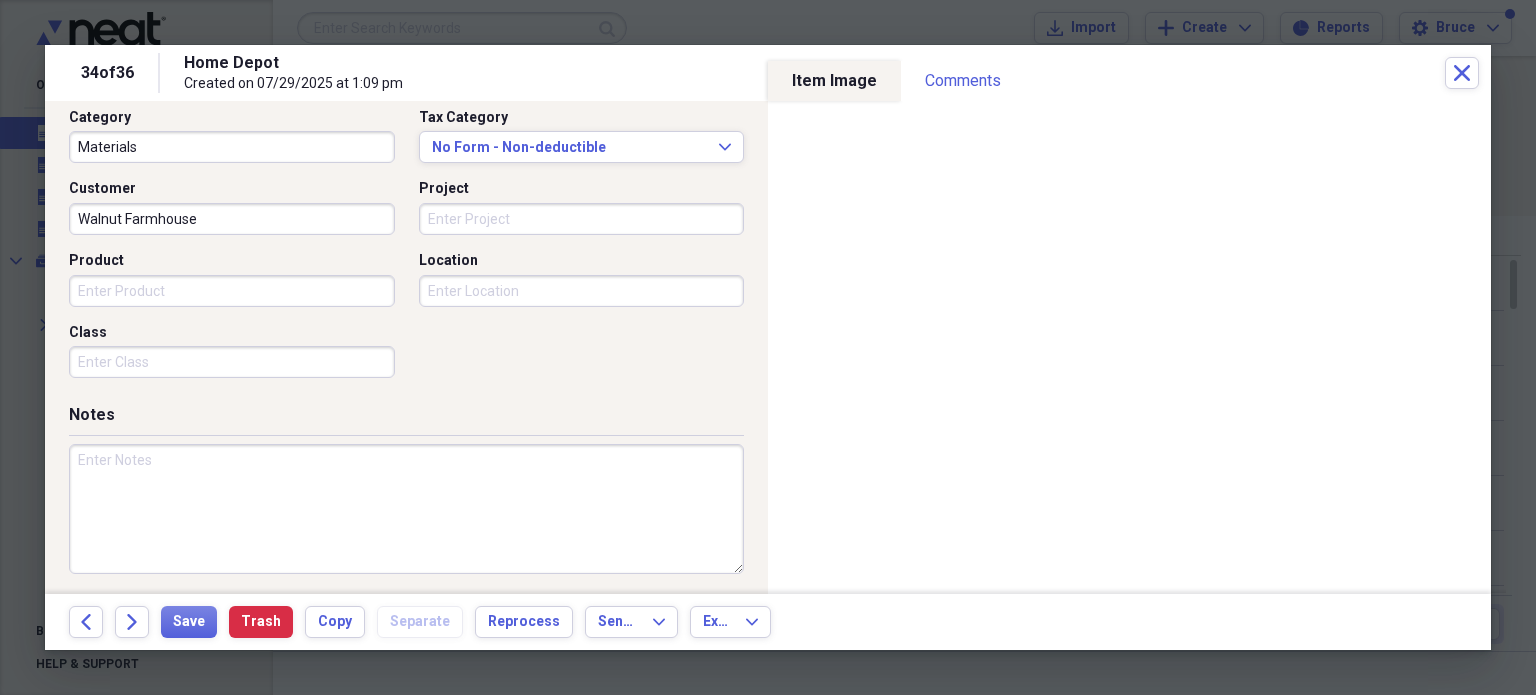 scroll, scrollTop: 526, scrollLeft: 0, axis: vertical 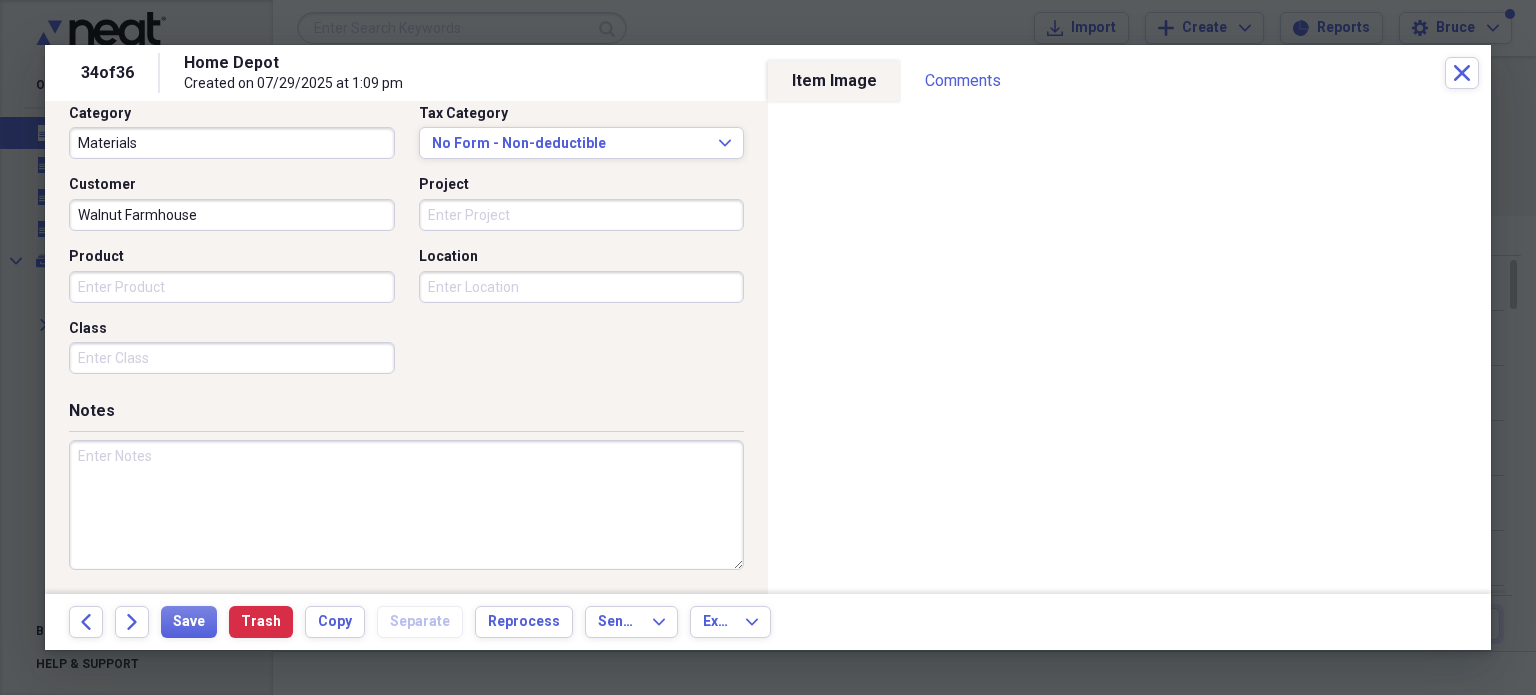 click at bounding box center (406, 505) 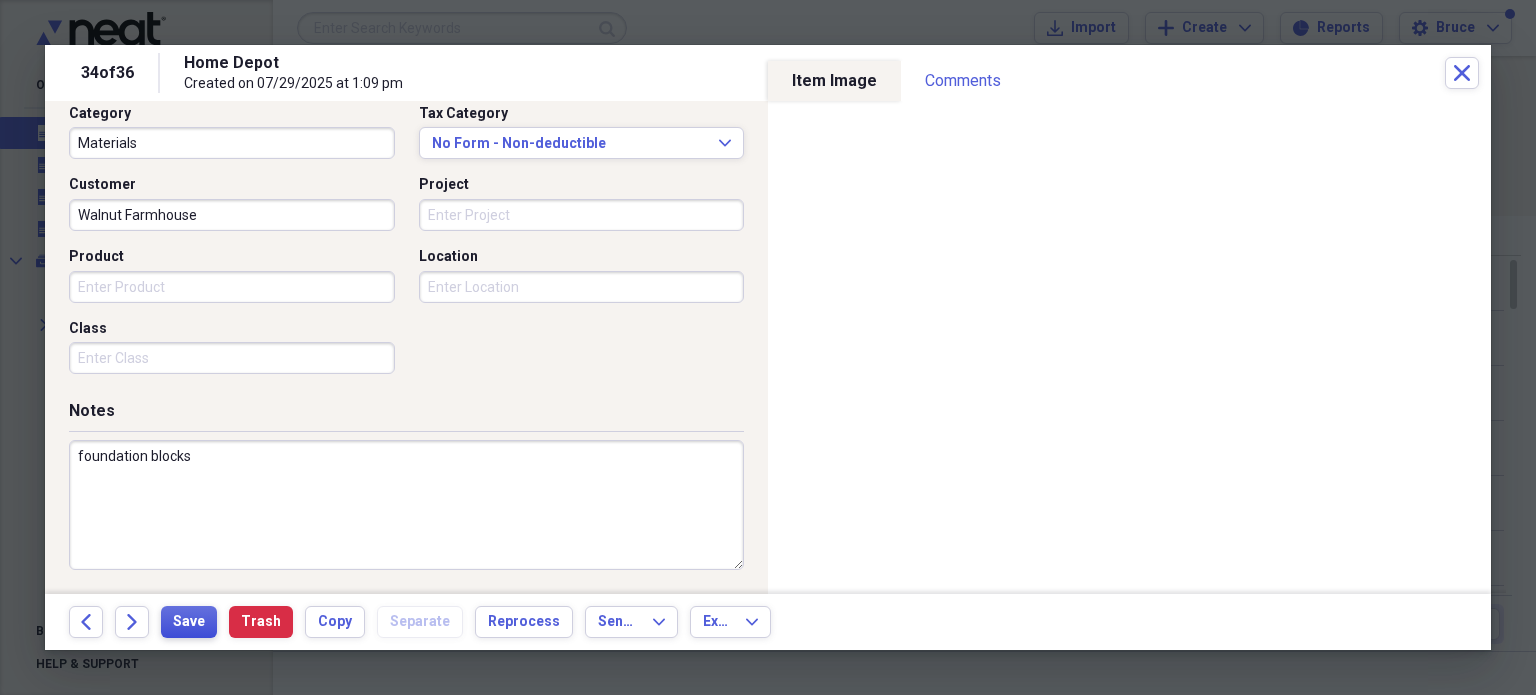 type on "foundation blocks" 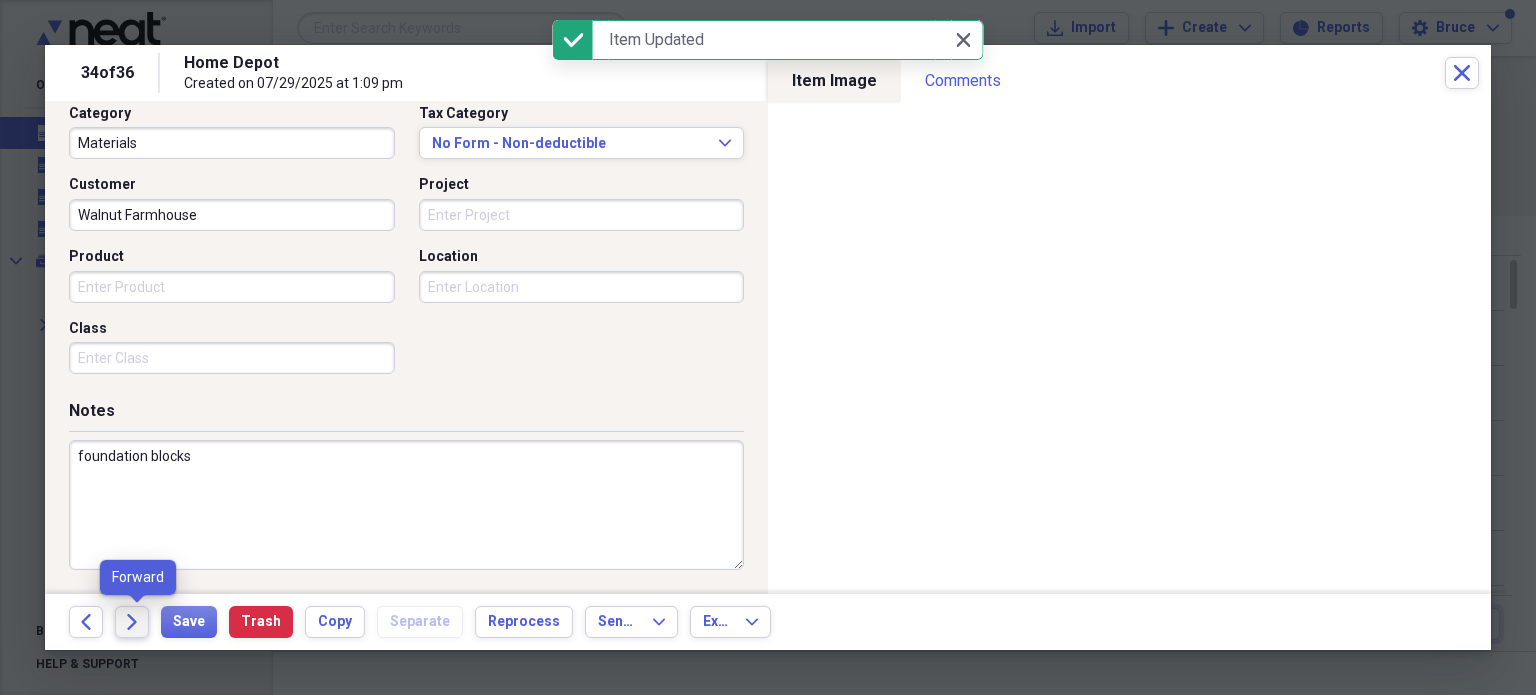 click on "Forward" 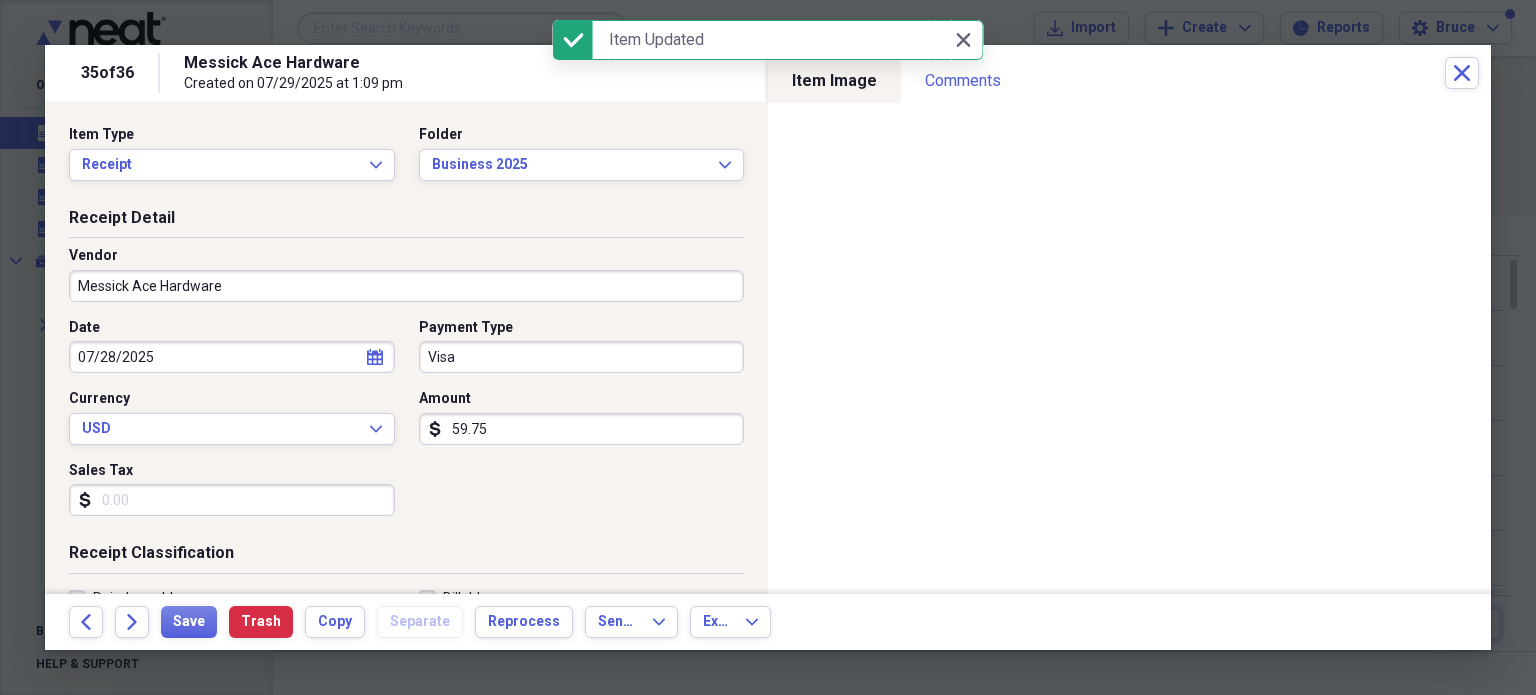 click on "Messick Ace Hardware" at bounding box center [406, 286] 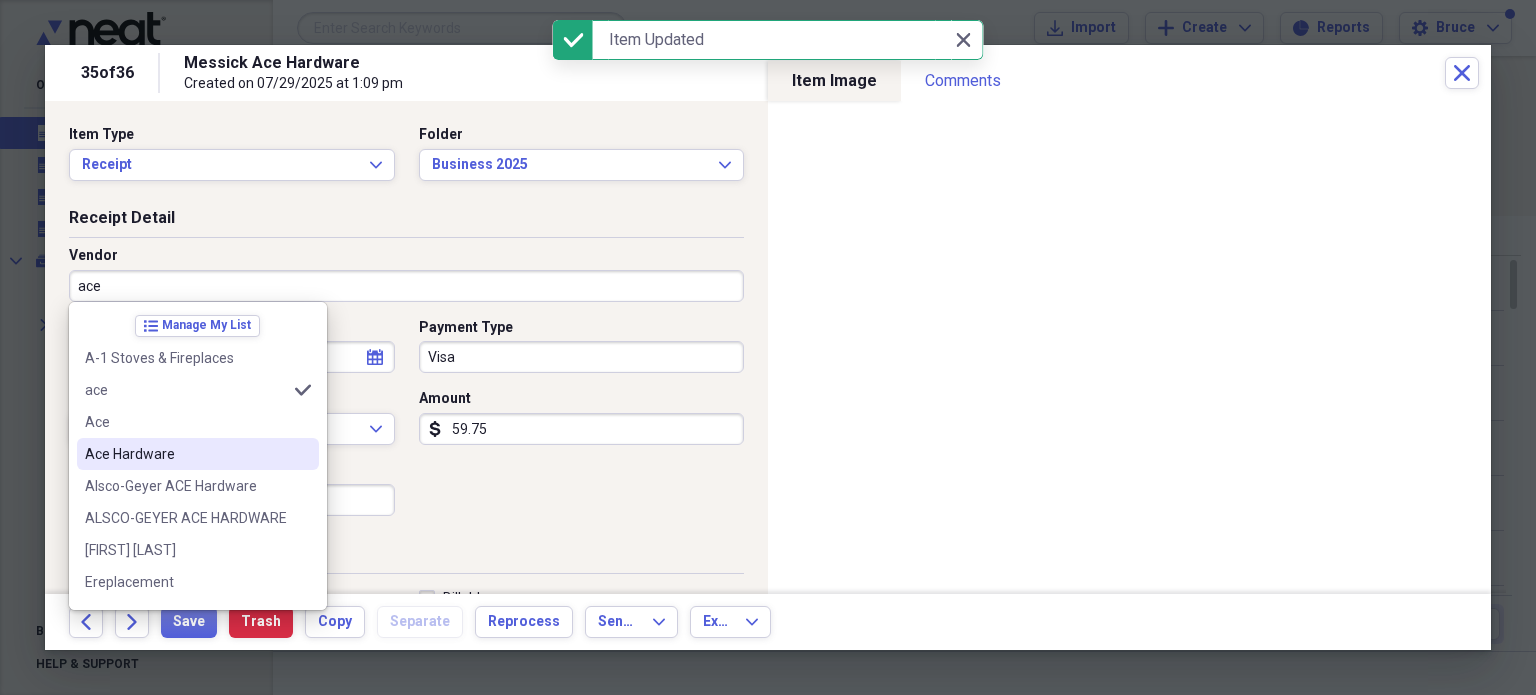 click on "Ace Hardware" at bounding box center [186, 454] 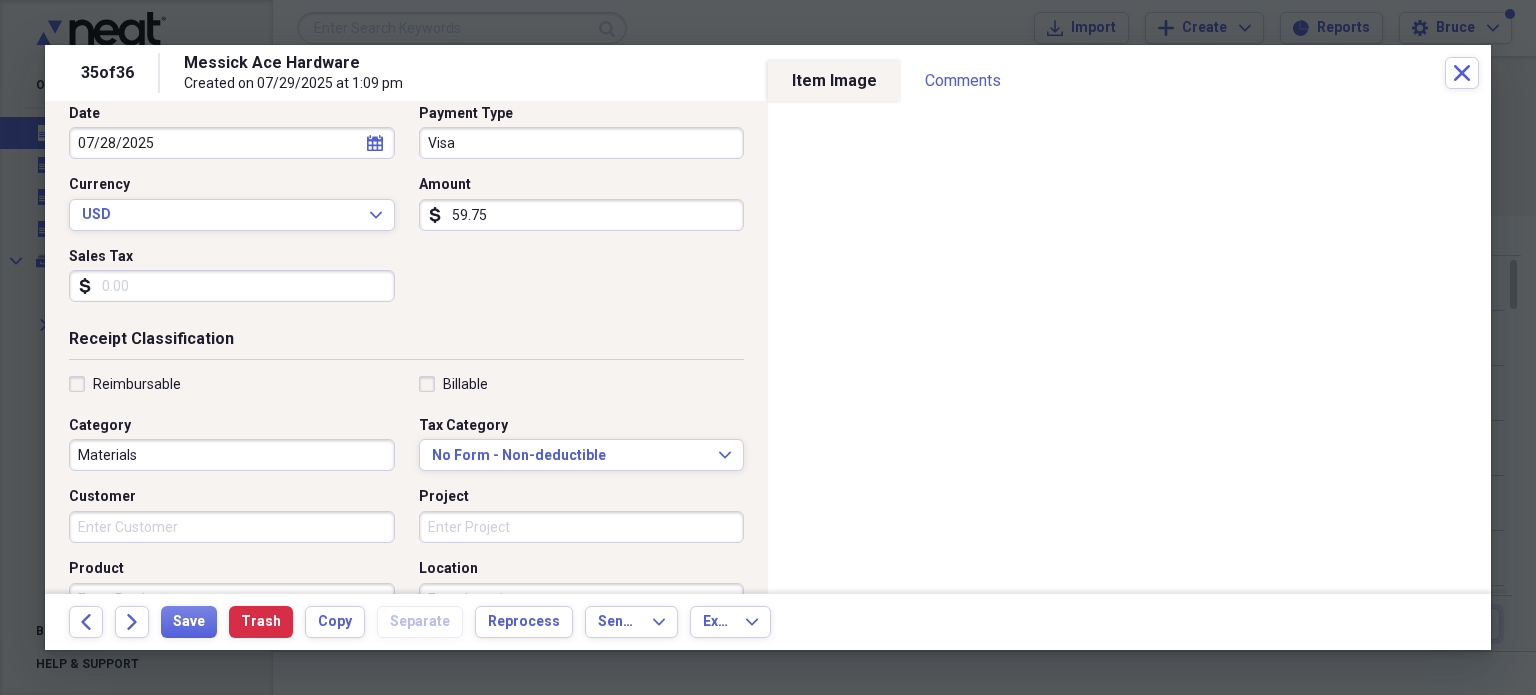 scroll, scrollTop: 500, scrollLeft: 0, axis: vertical 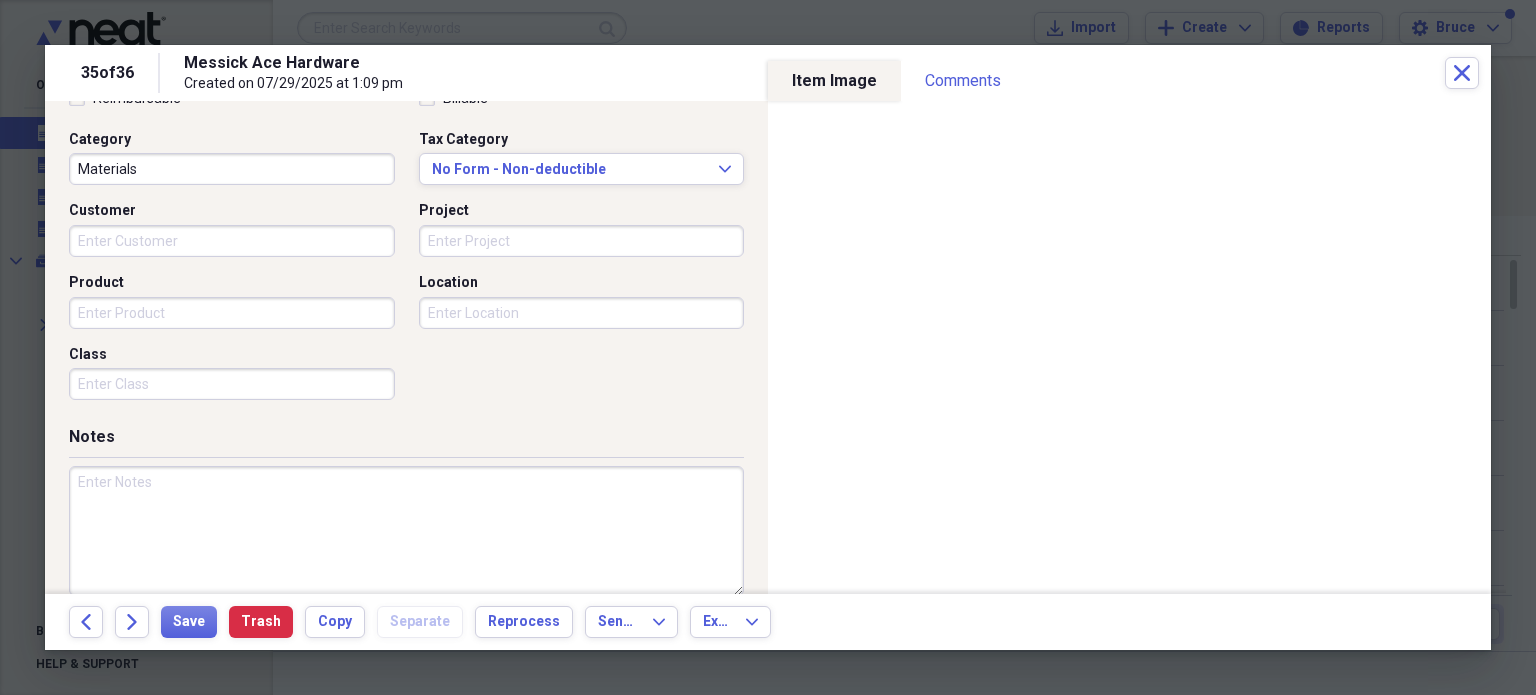 click on "Customer" at bounding box center [232, 241] 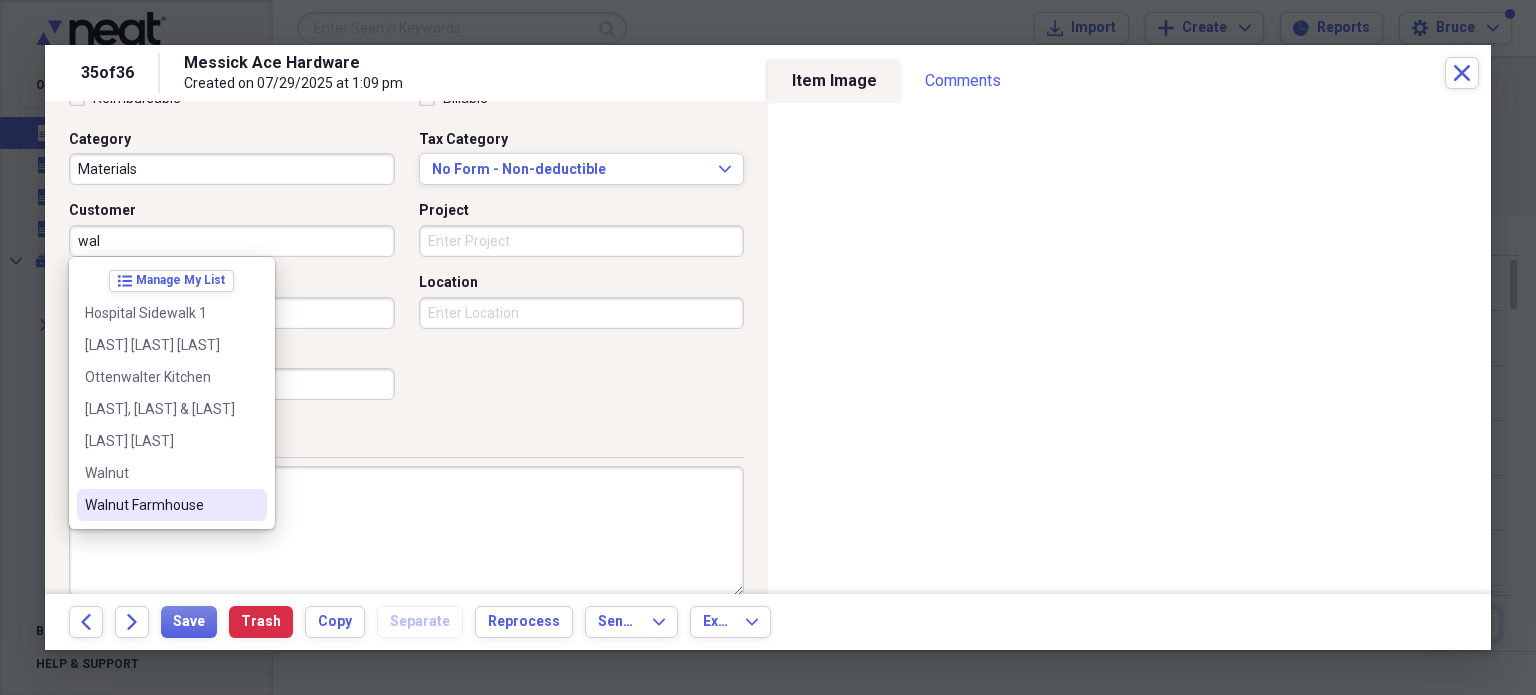click on "Walnut Farmhouse" at bounding box center (160, 505) 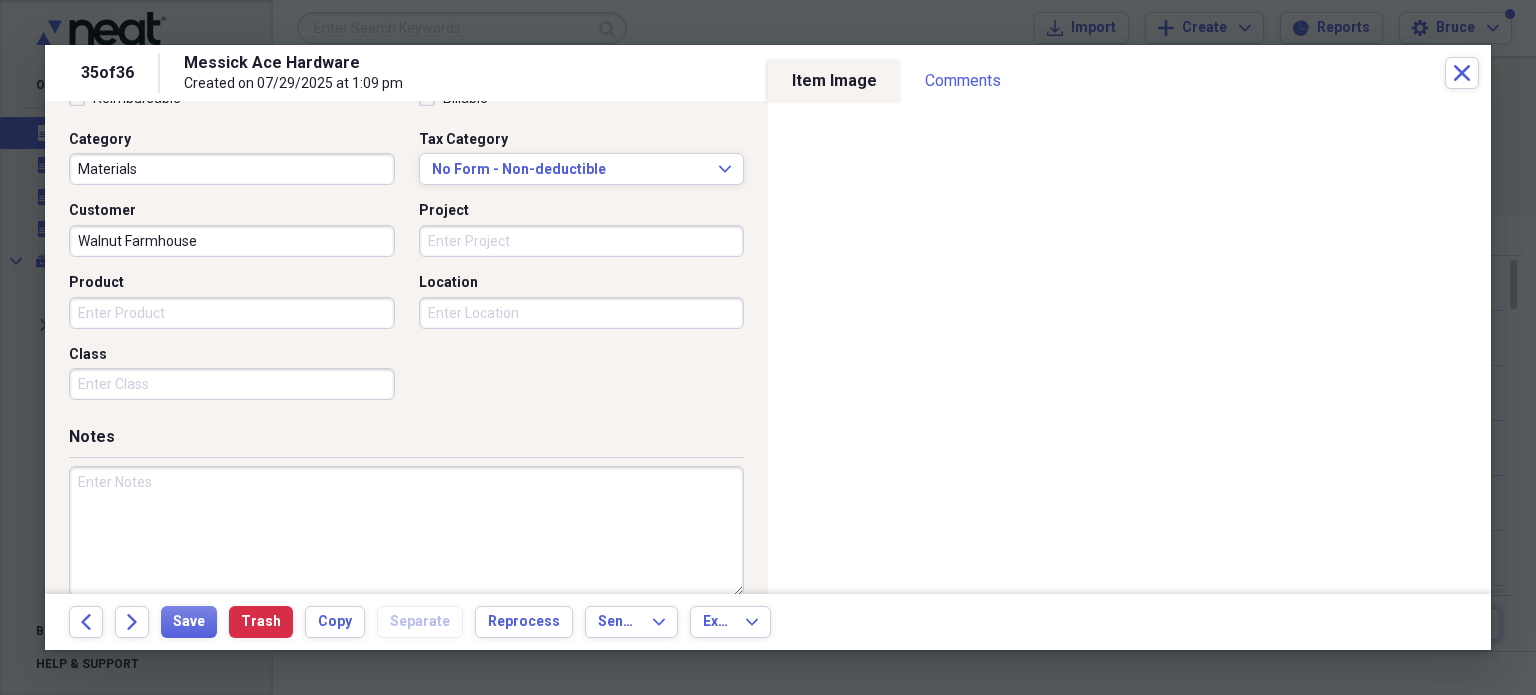 click at bounding box center (406, 531) 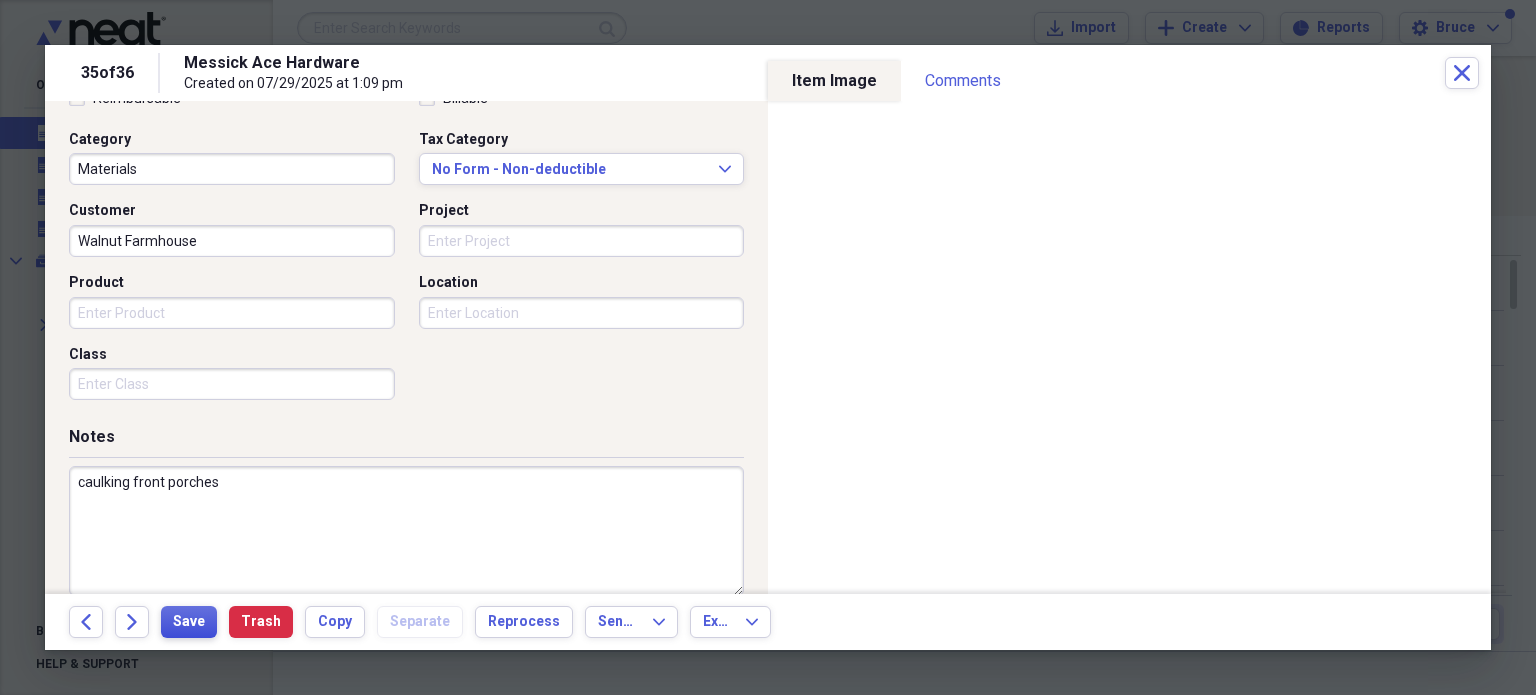 type on "caulking front porches" 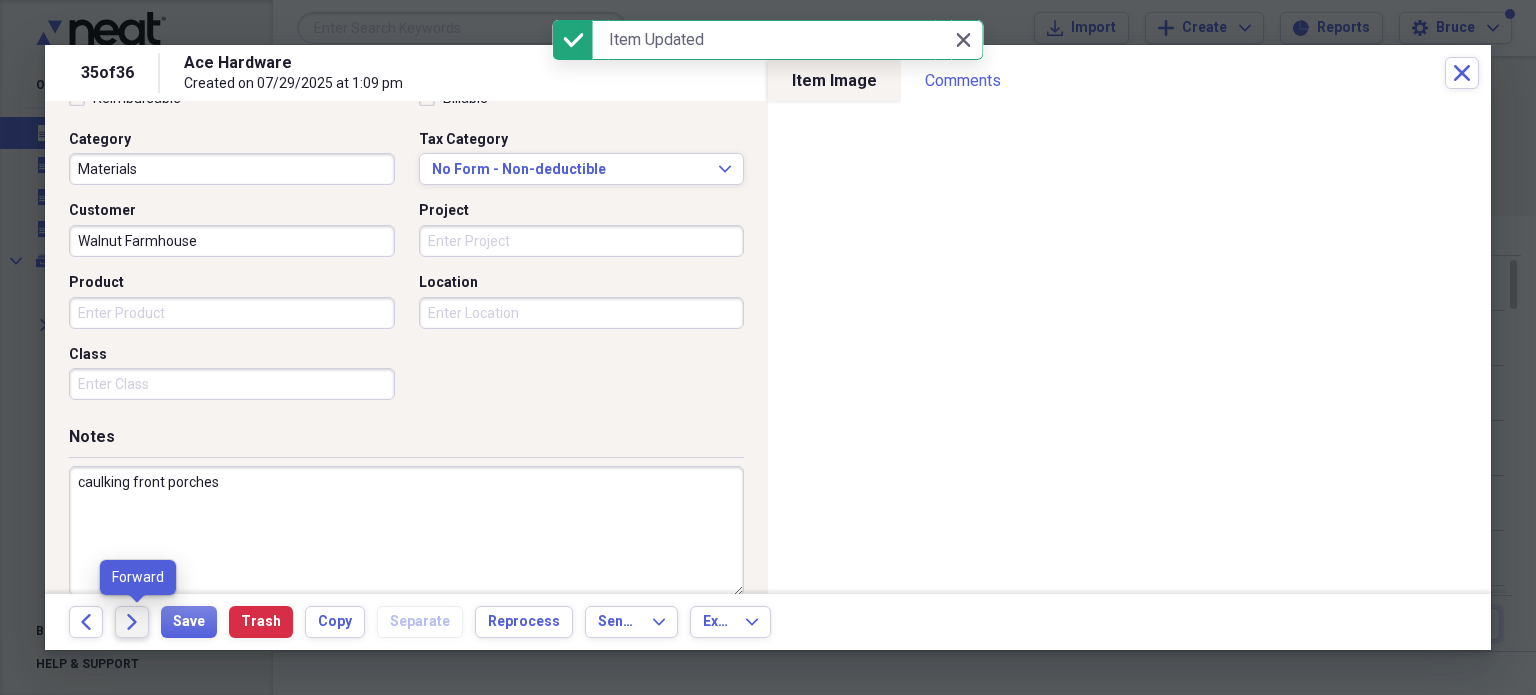 click on "Forward" 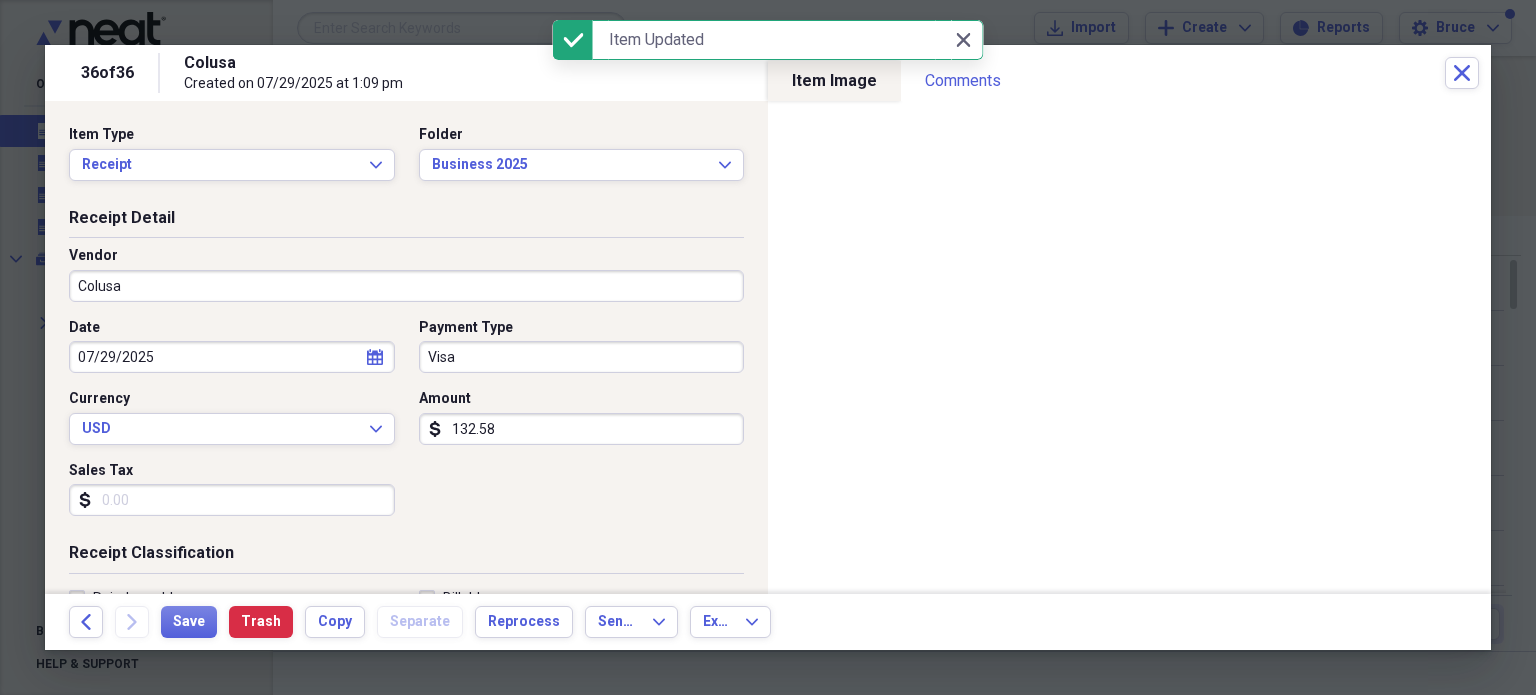 click on "Colusa" at bounding box center [406, 286] 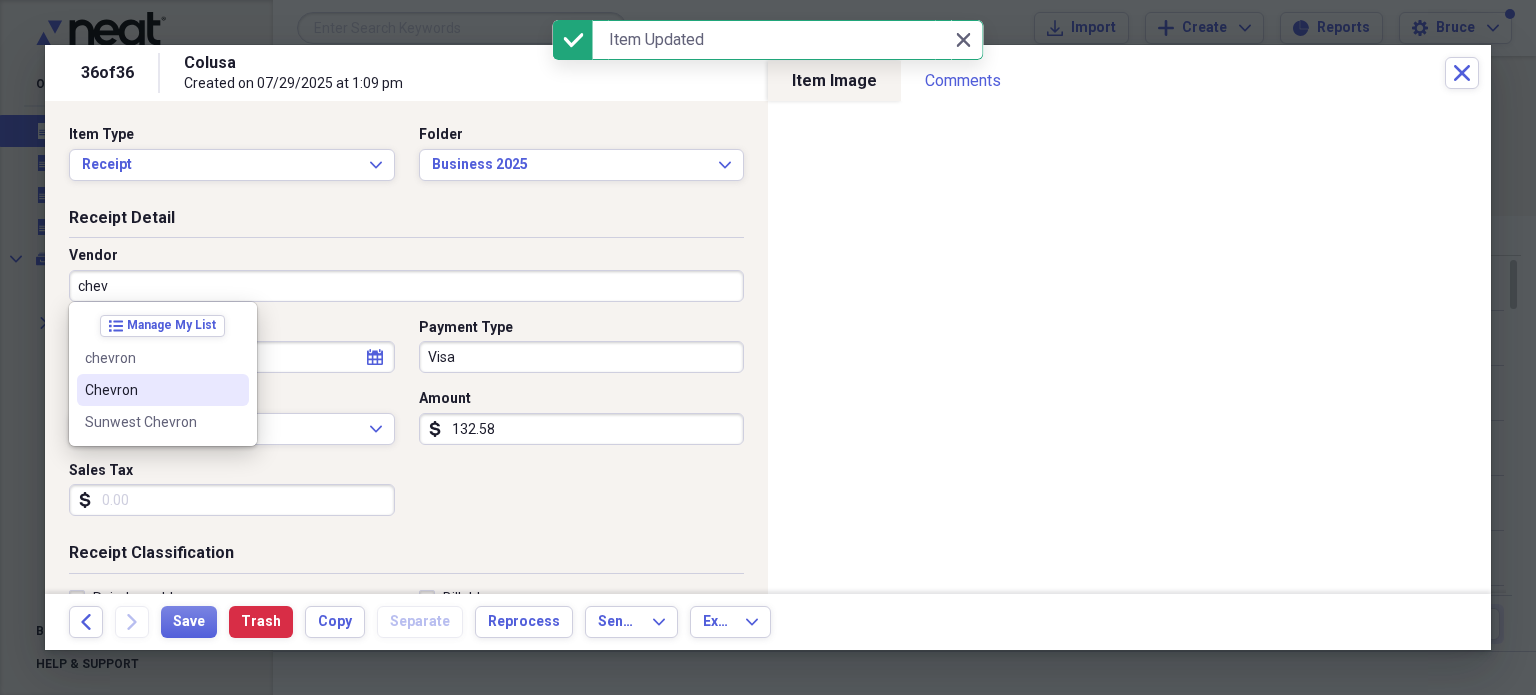 click on "Chevron" at bounding box center (151, 390) 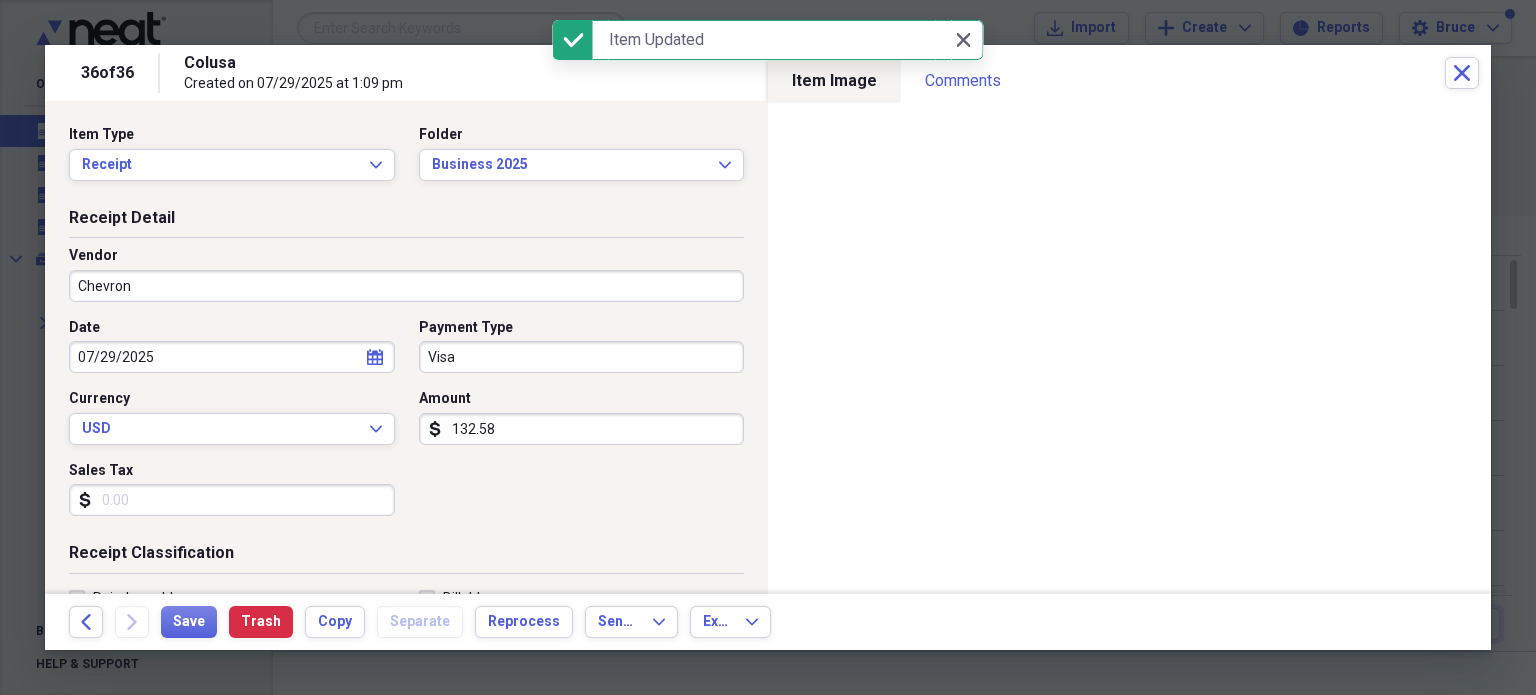 type on "Fuel/Auto" 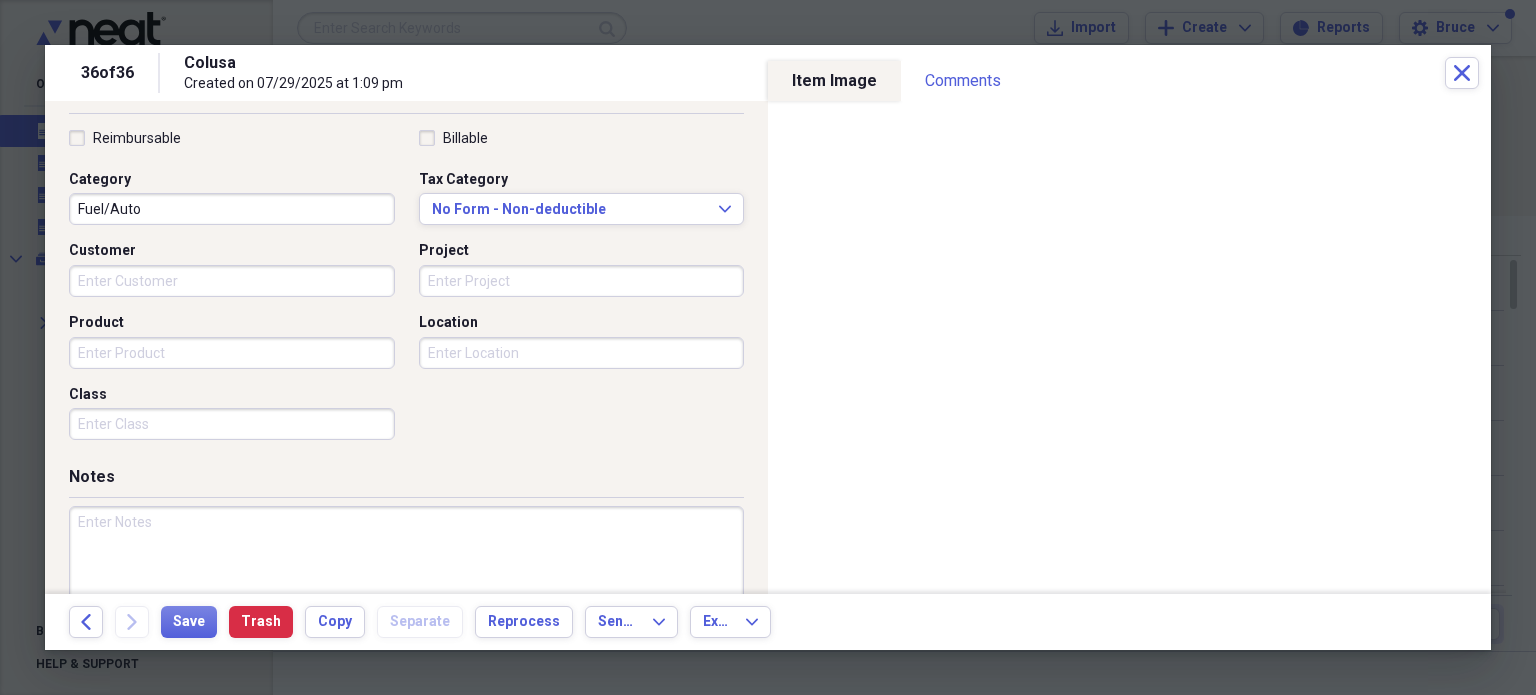 scroll, scrollTop: 526, scrollLeft: 0, axis: vertical 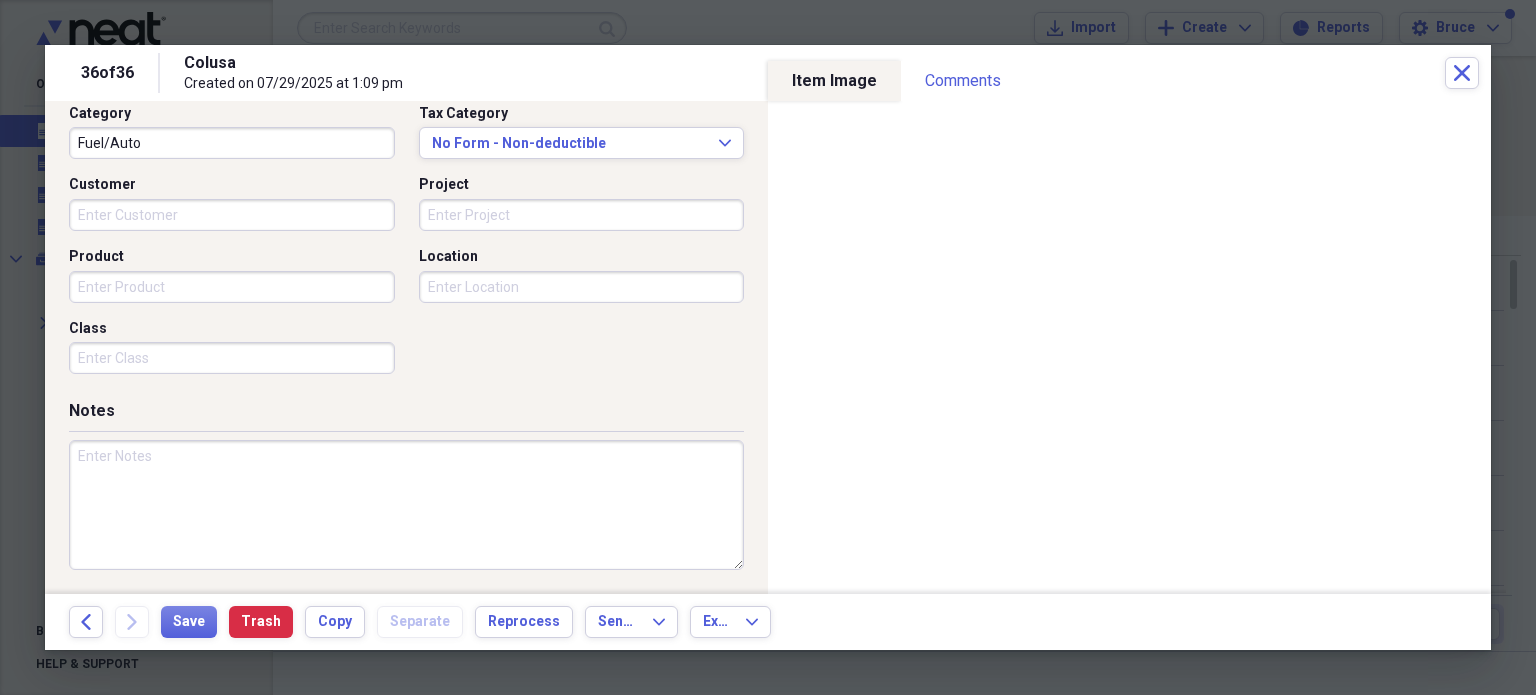 click at bounding box center [406, 505] 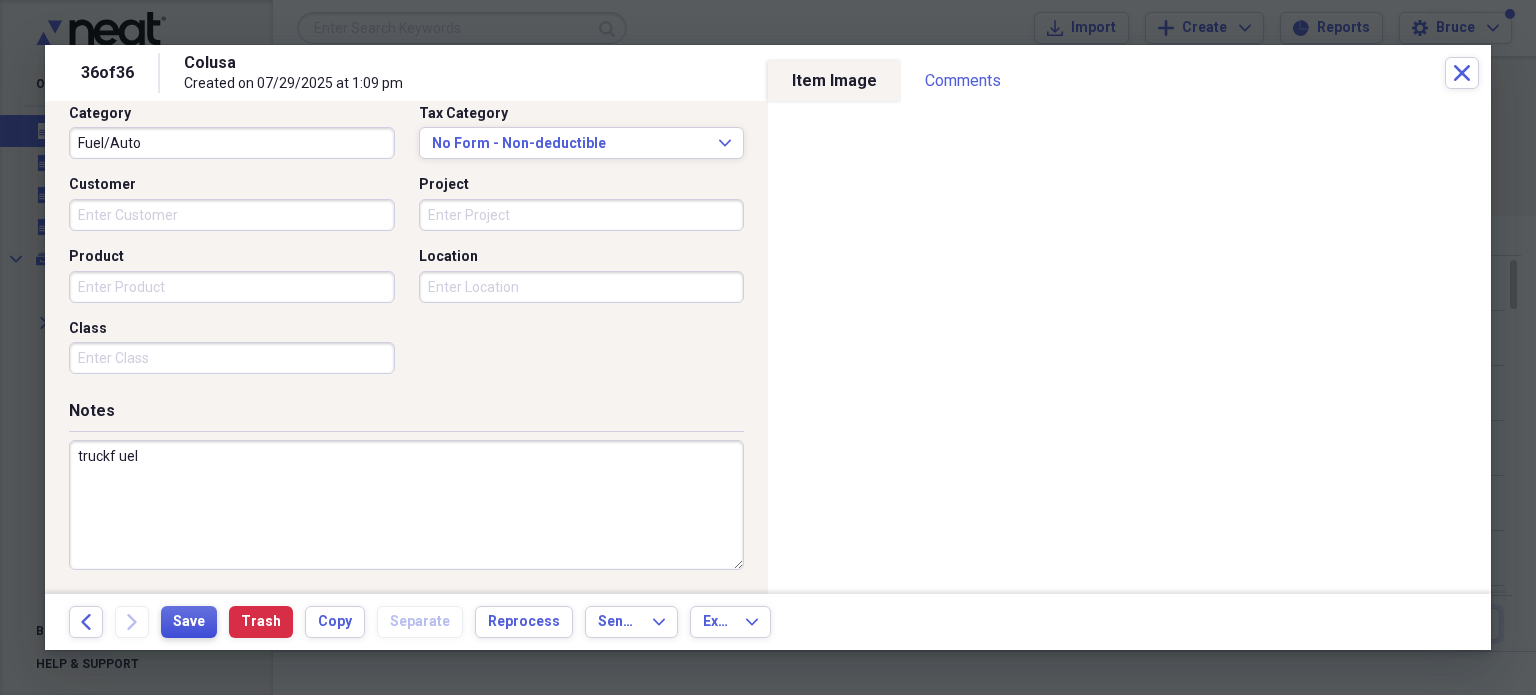type on "truckf uel" 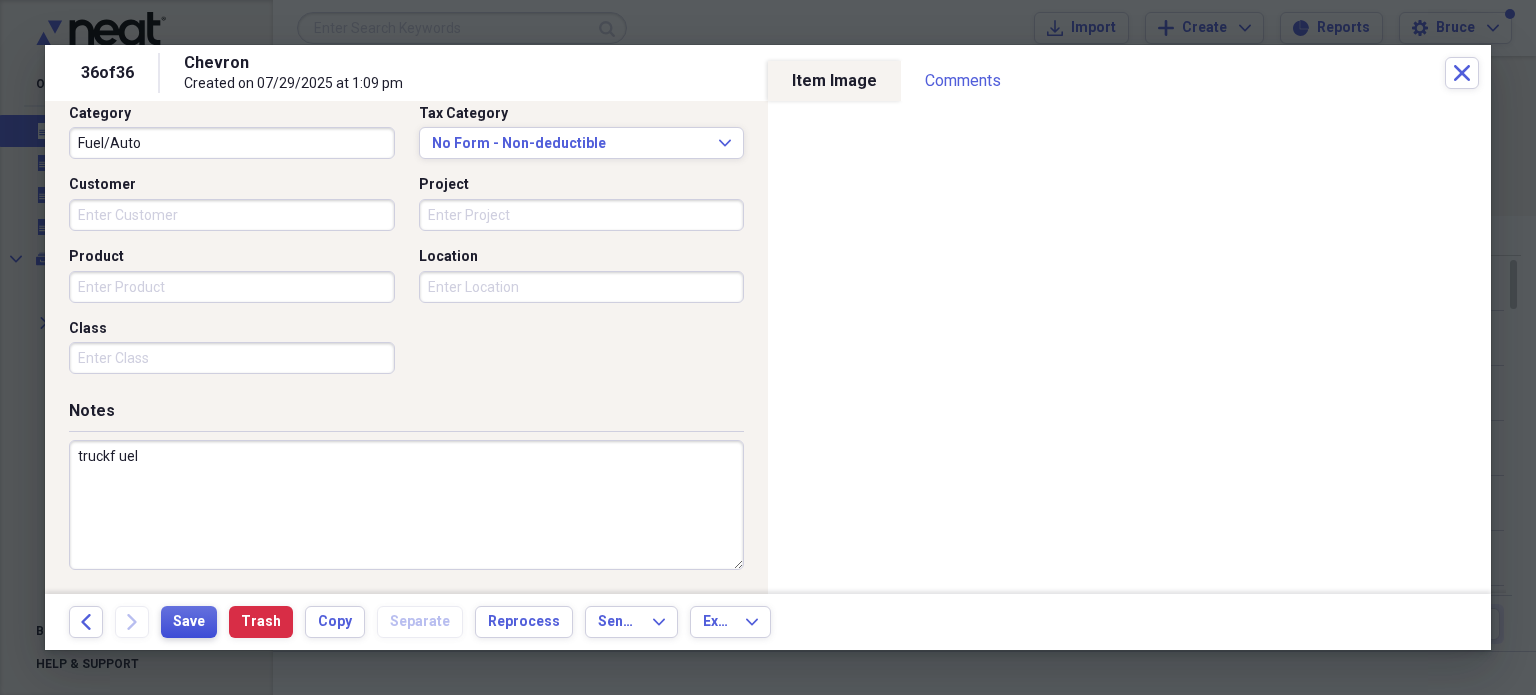 click on "Save" at bounding box center (189, 622) 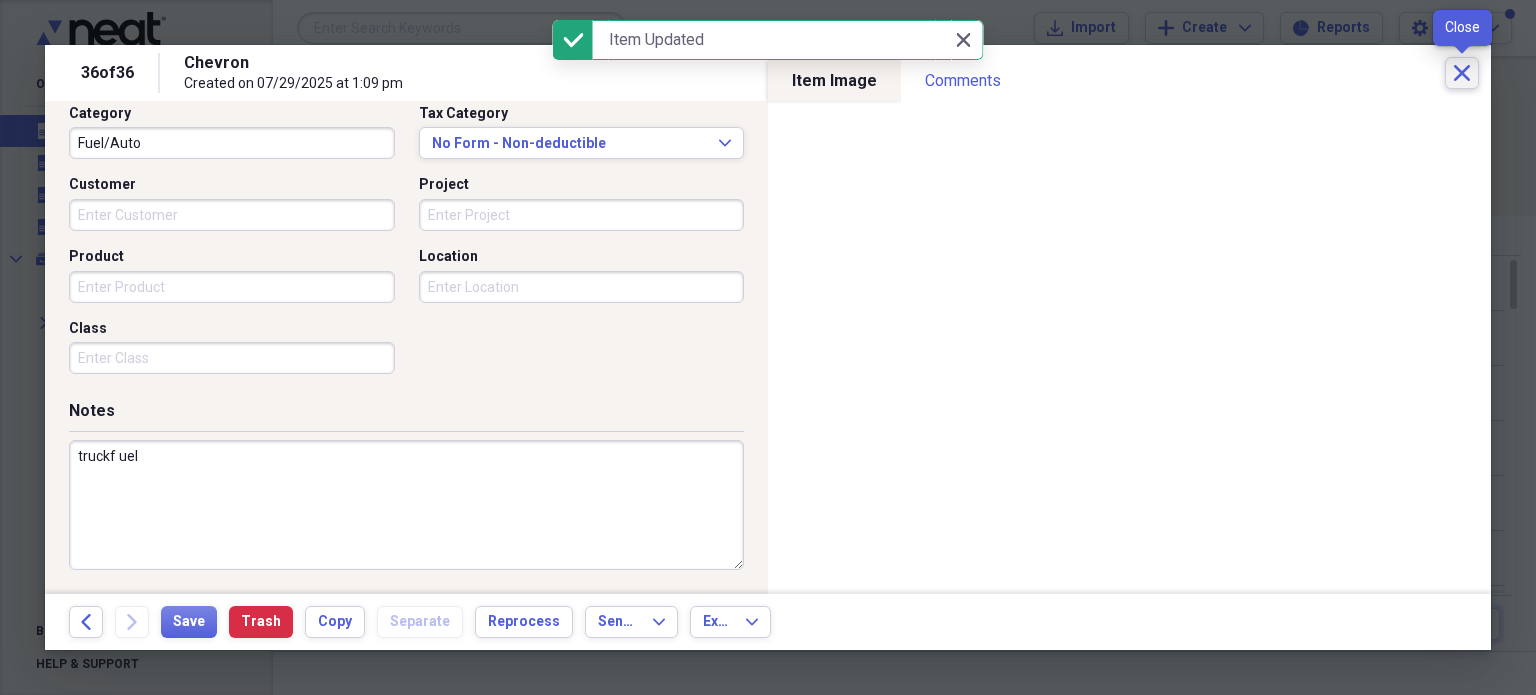 click 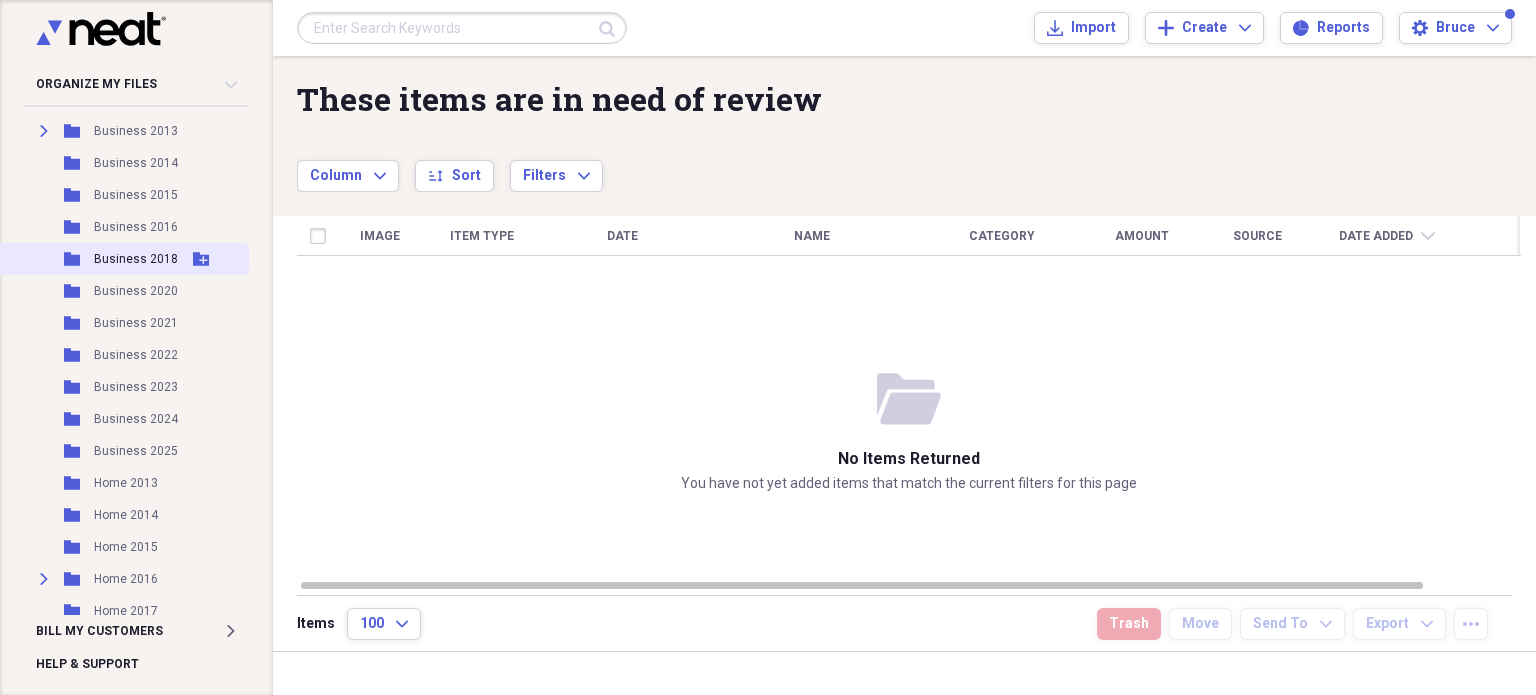 scroll, scrollTop: 200, scrollLeft: 0, axis: vertical 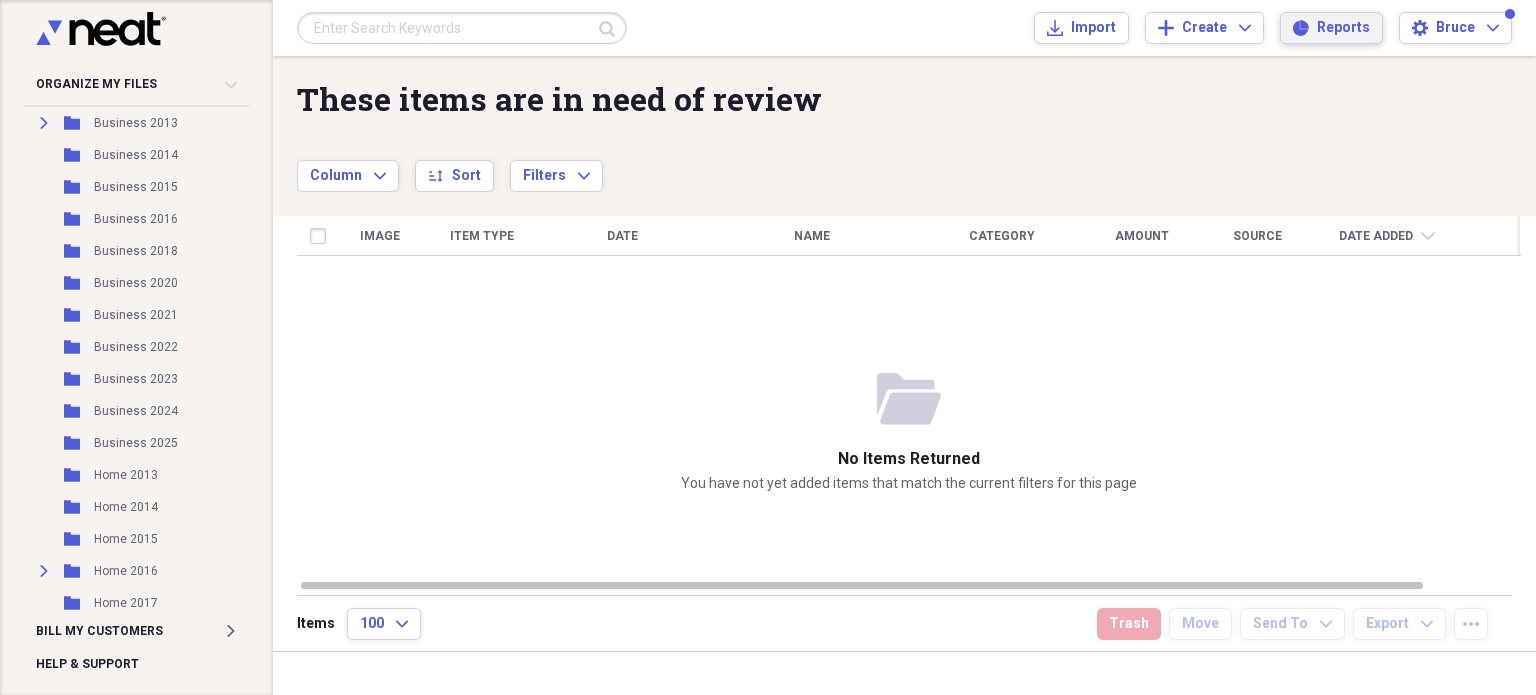 click on "Reports" at bounding box center [1343, 28] 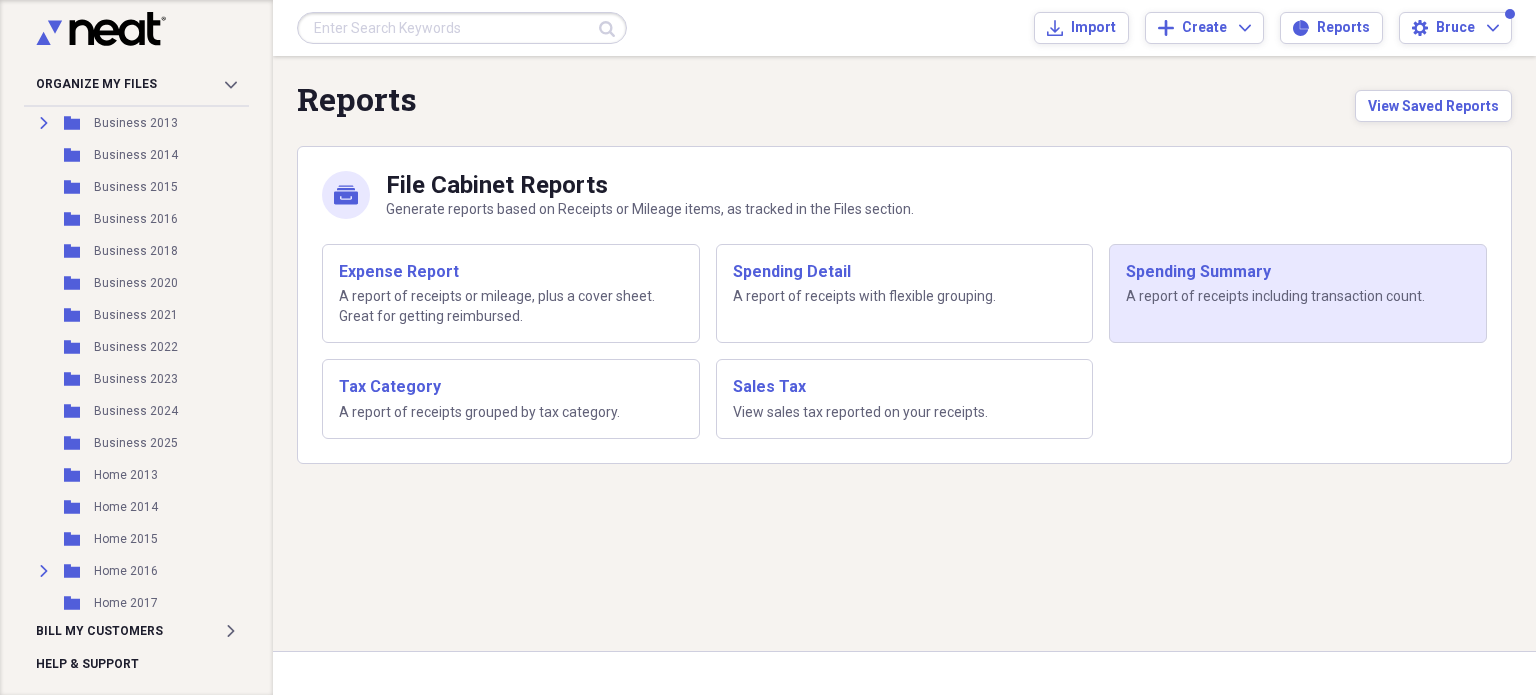 click on "Spending Summary" at bounding box center [1298, 272] 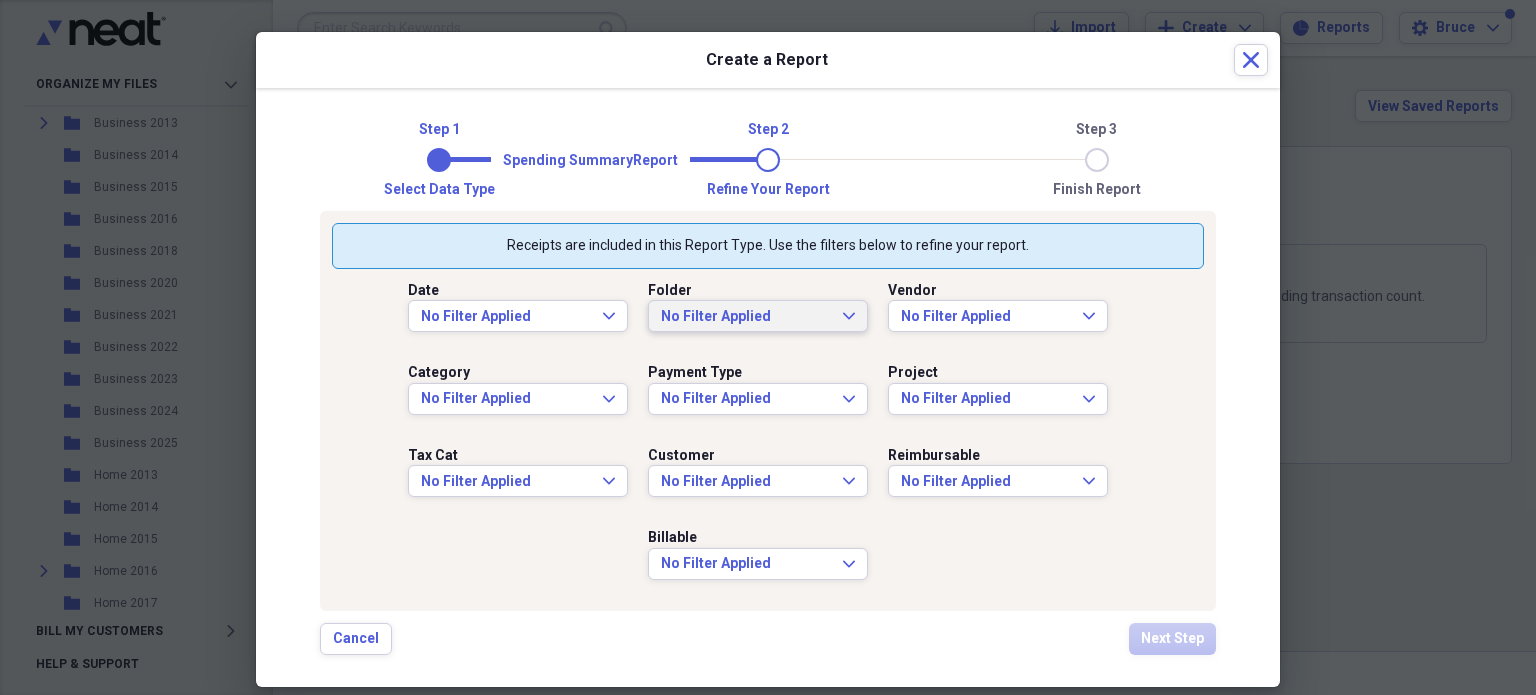 click on "Expand" 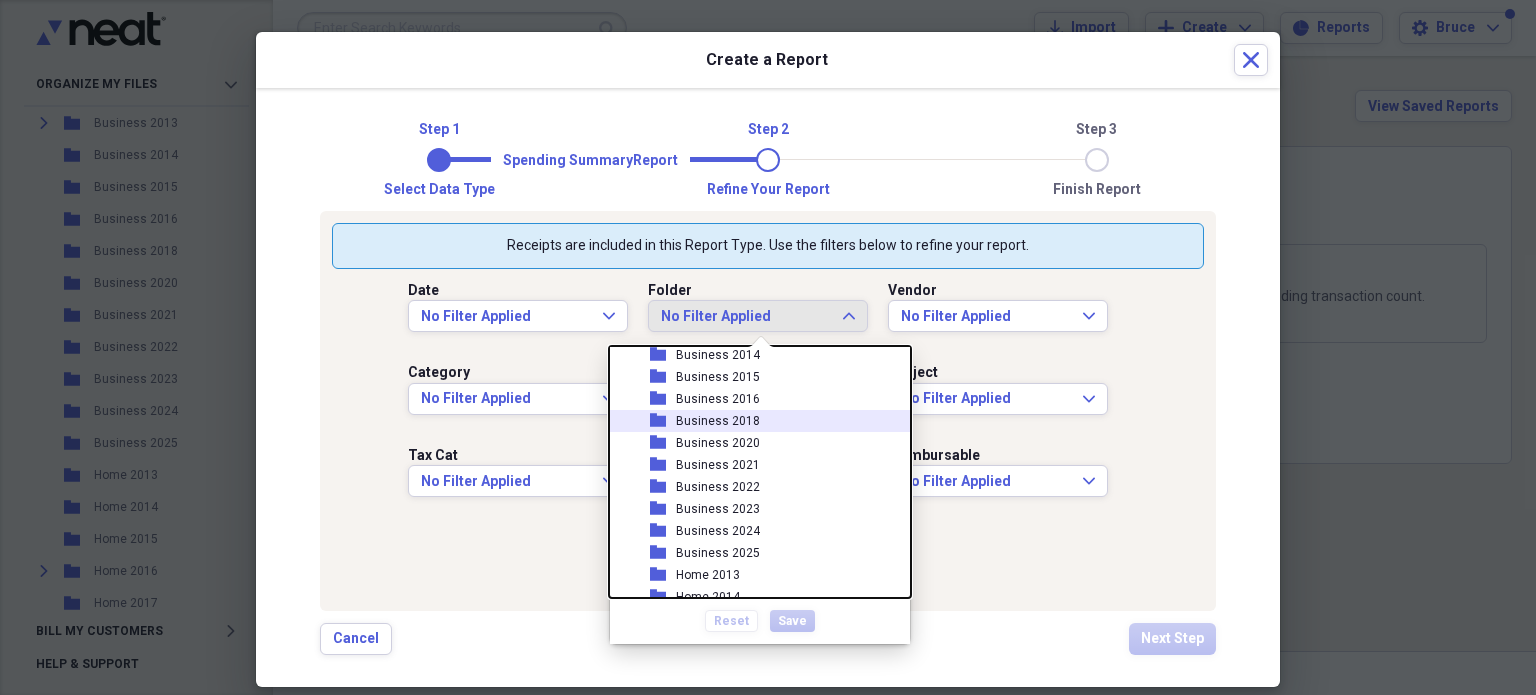 scroll, scrollTop: 204, scrollLeft: 0, axis: vertical 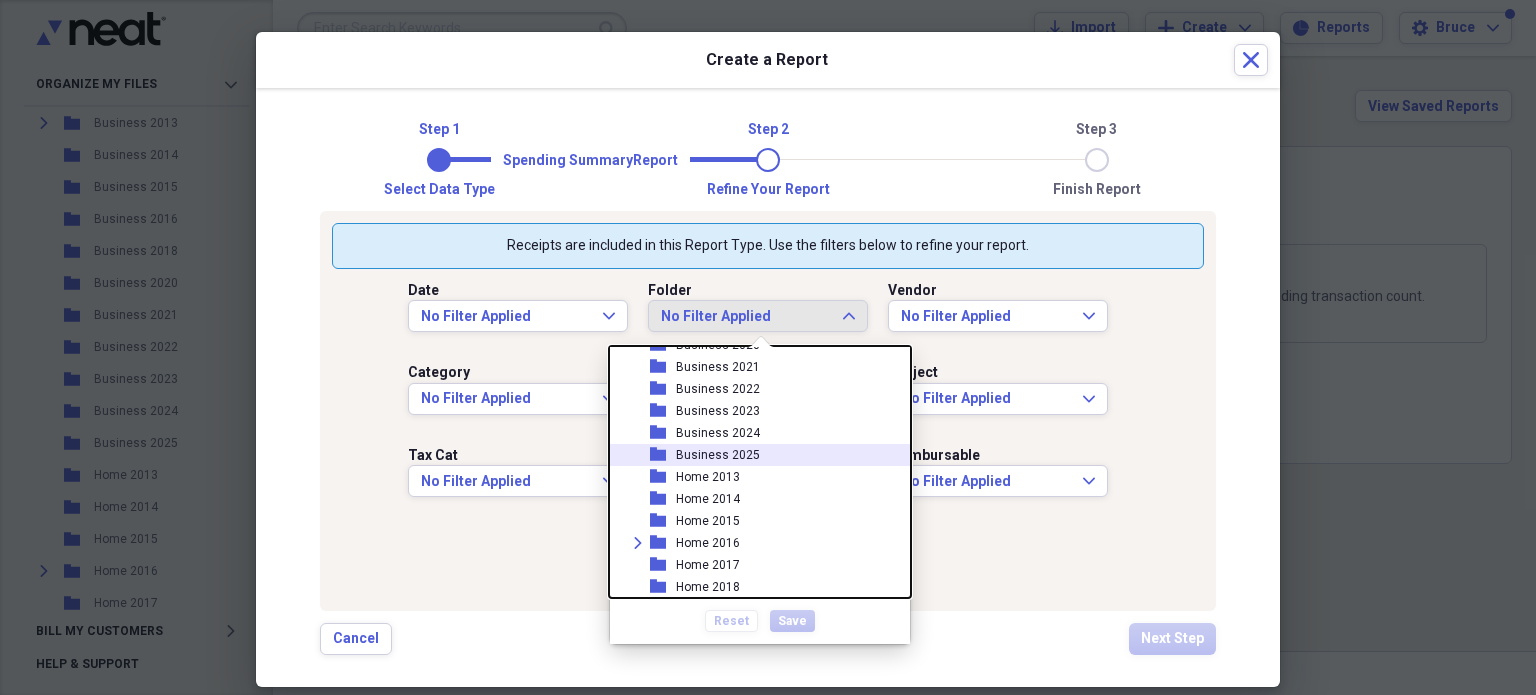 click on "Business 2025" at bounding box center [718, 455] 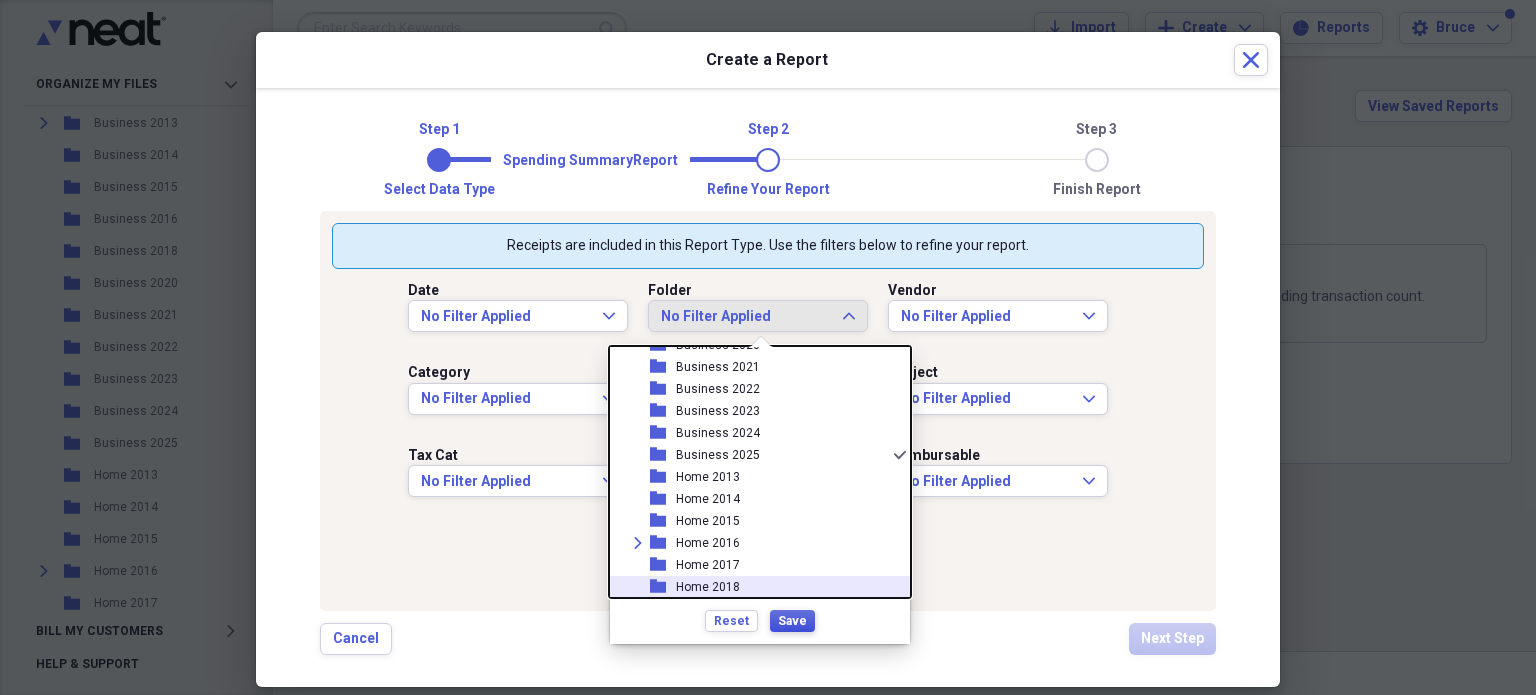 click on "Save" at bounding box center [792, 621] 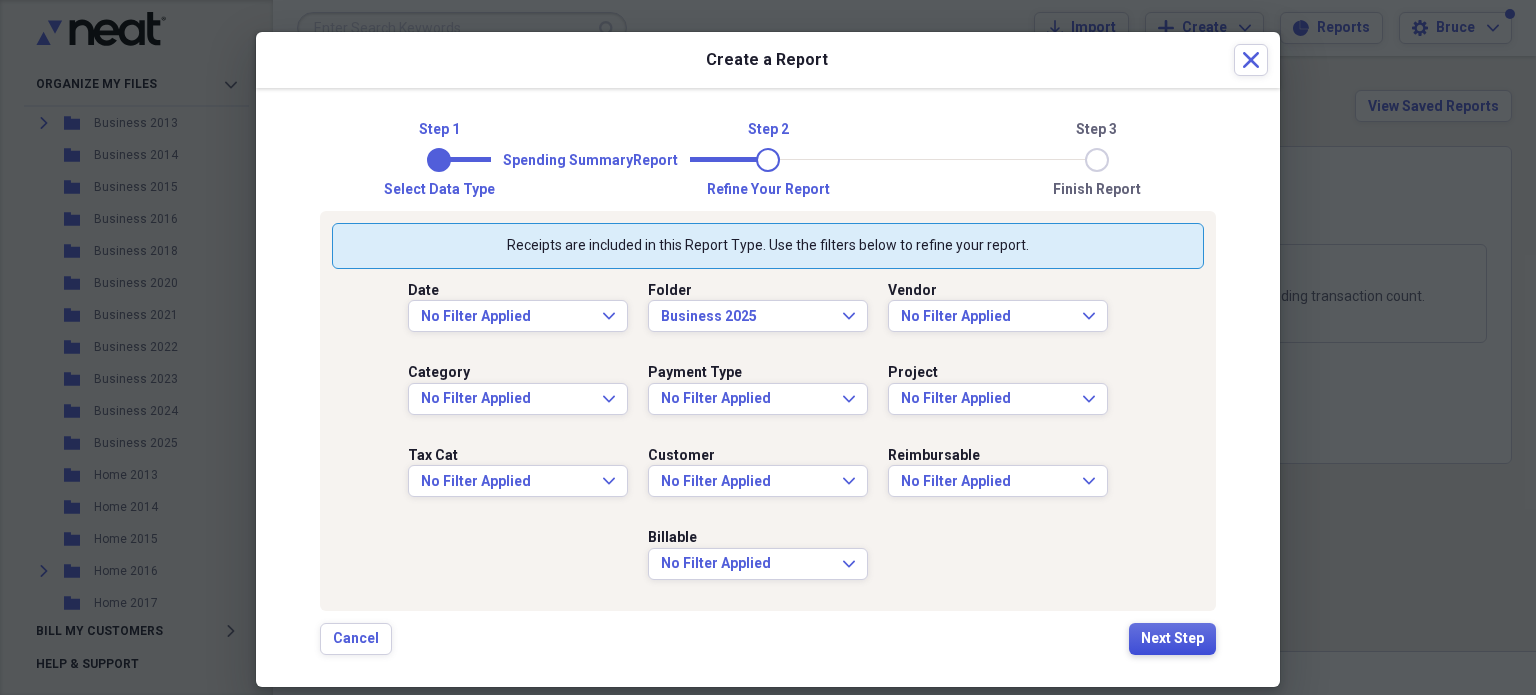 click on "Next Step" at bounding box center (1172, 639) 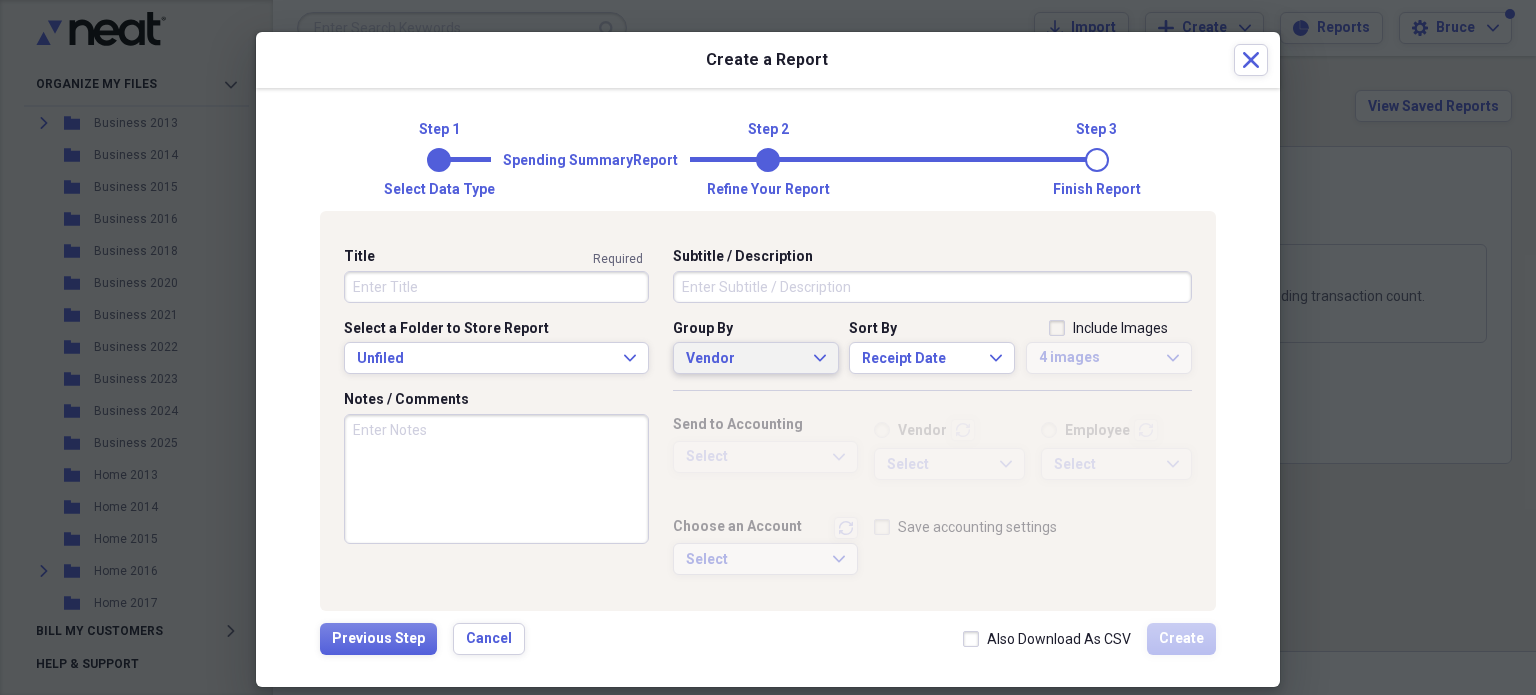 click on "Expand" 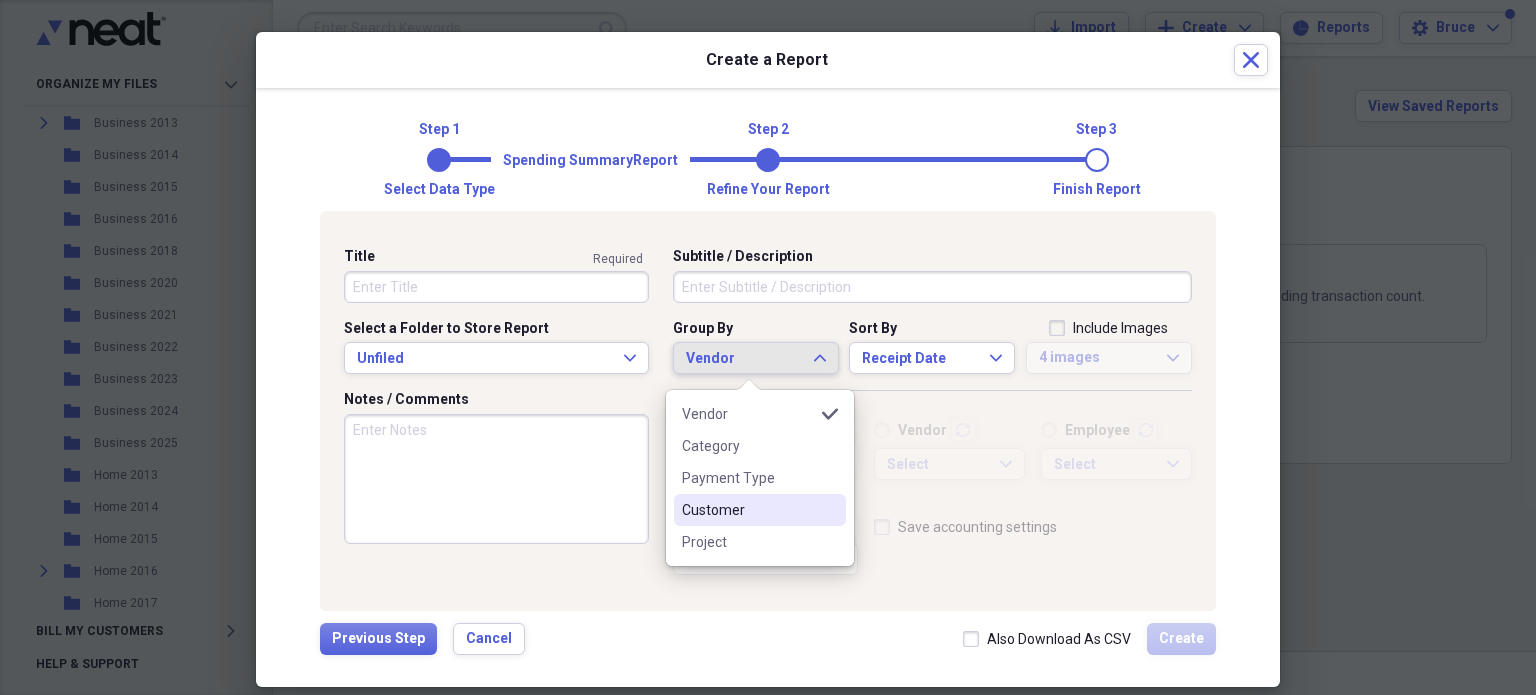 click on "Customer" at bounding box center (748, 510) 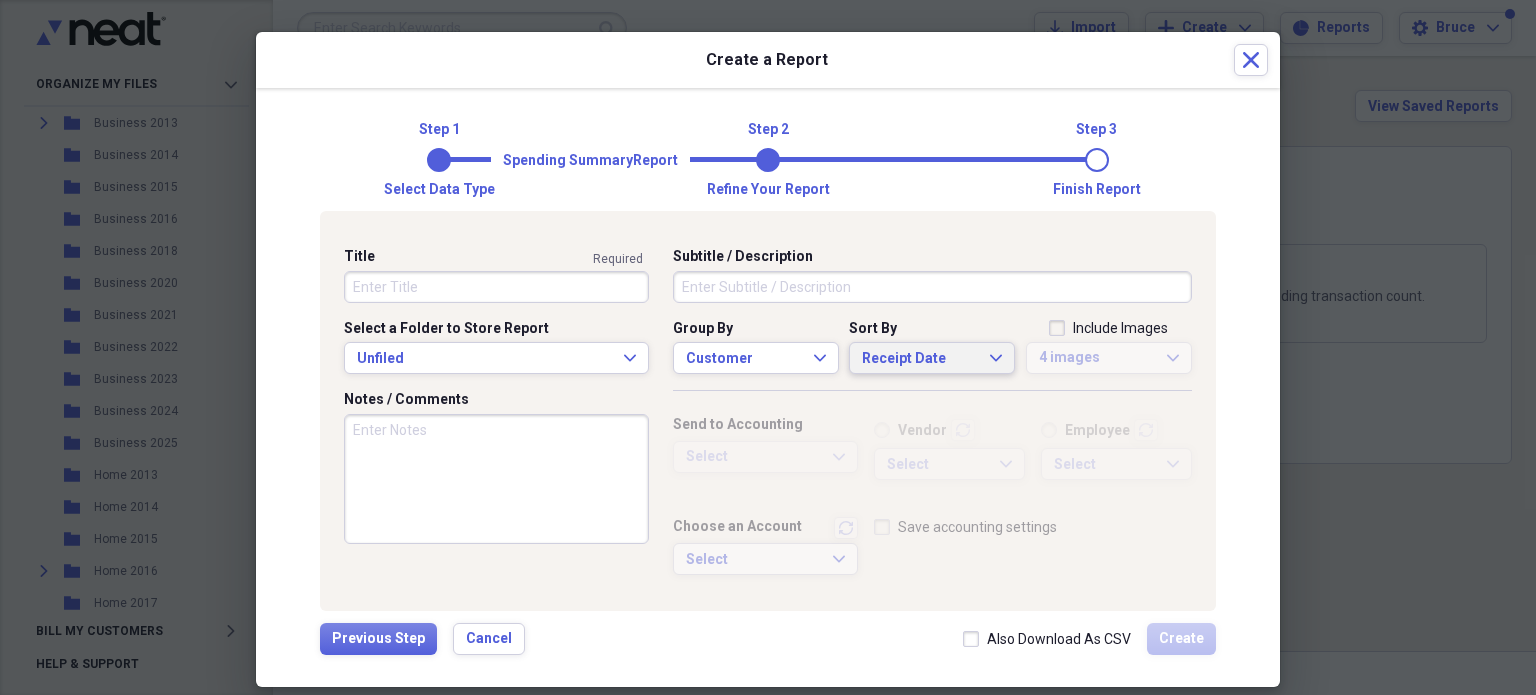 click on "Expand" 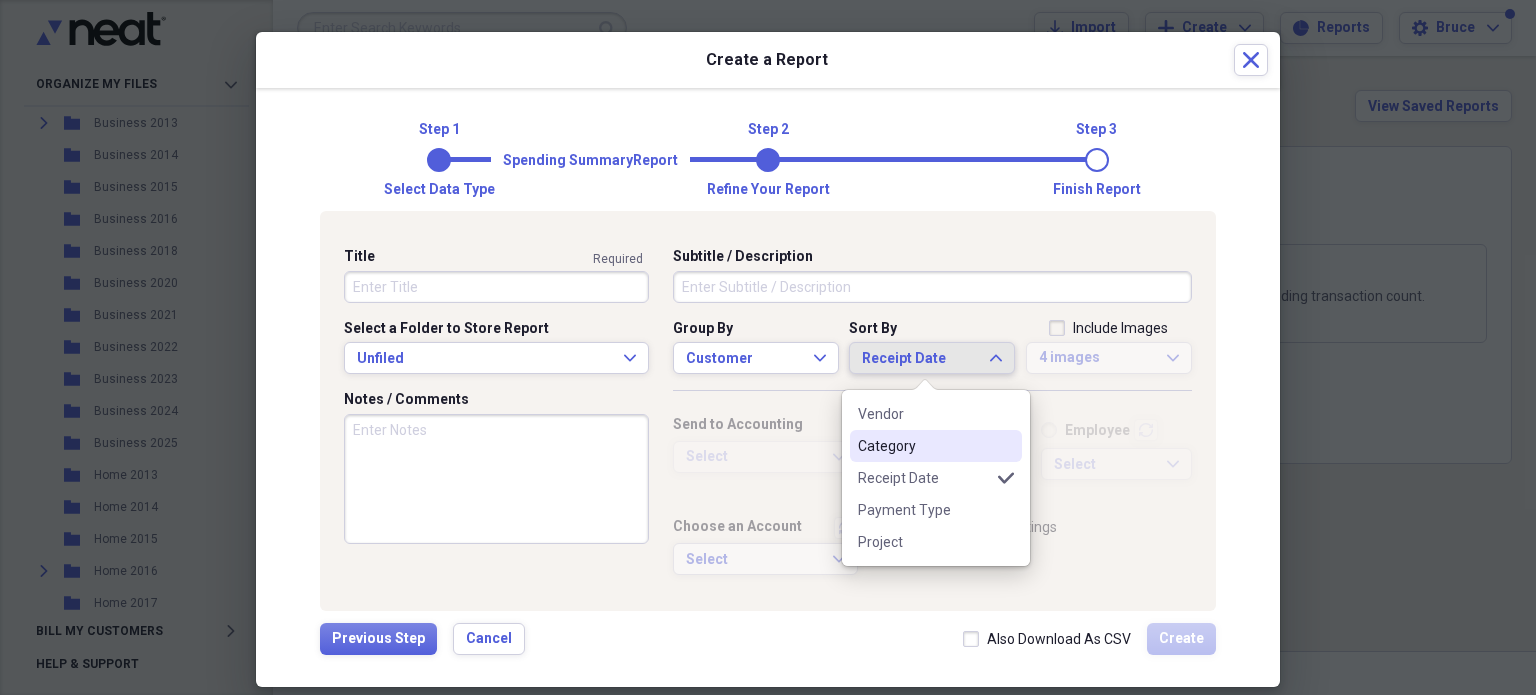 click on "Category" at bounding box center [924, 446] 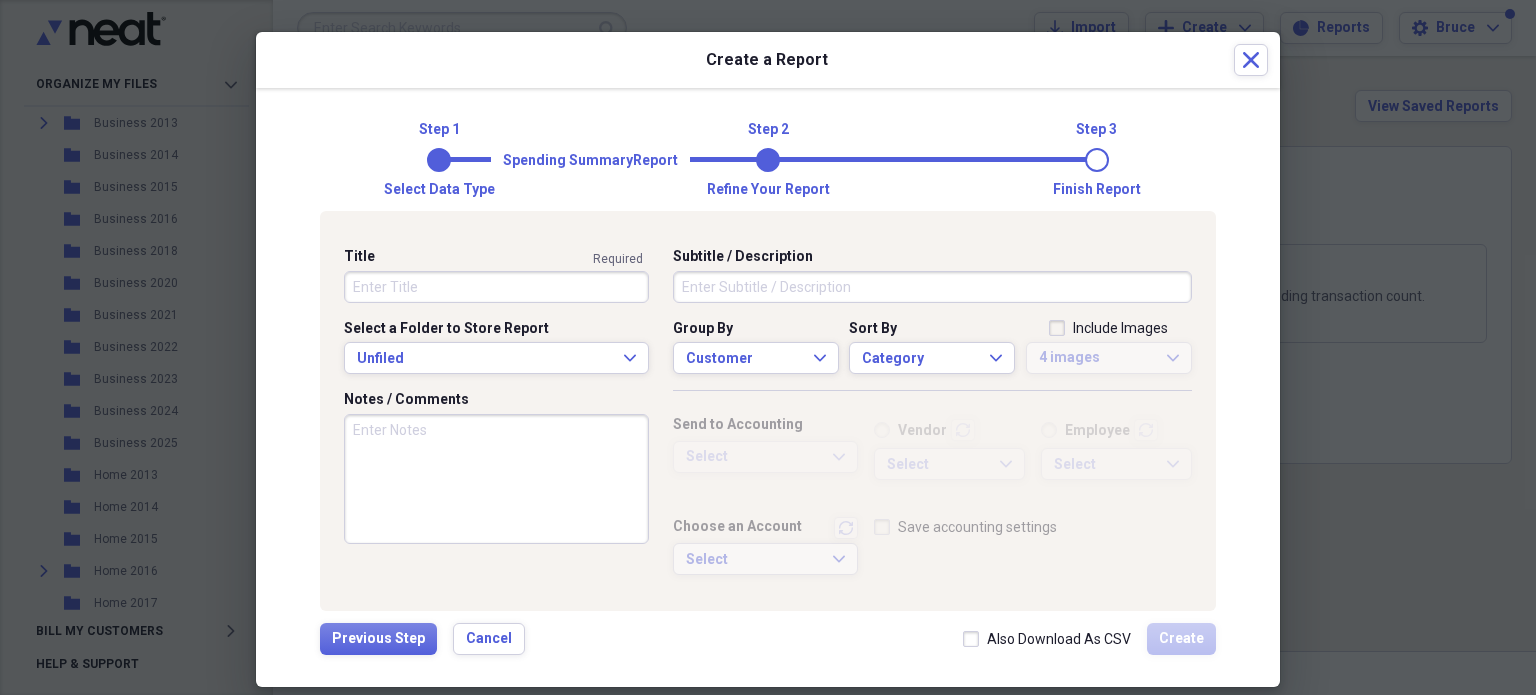 click on "Title" at bounding box center [496, 287] 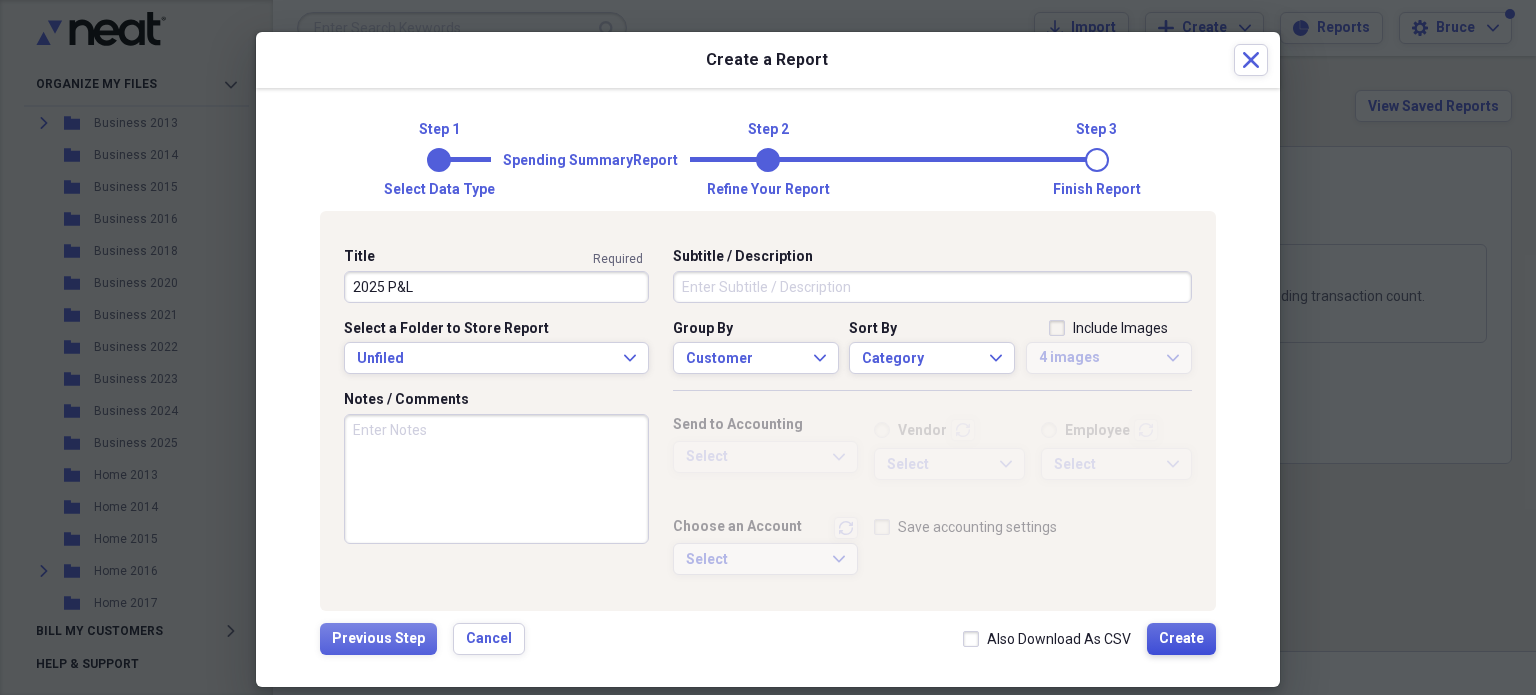 type on "2025 P&L" 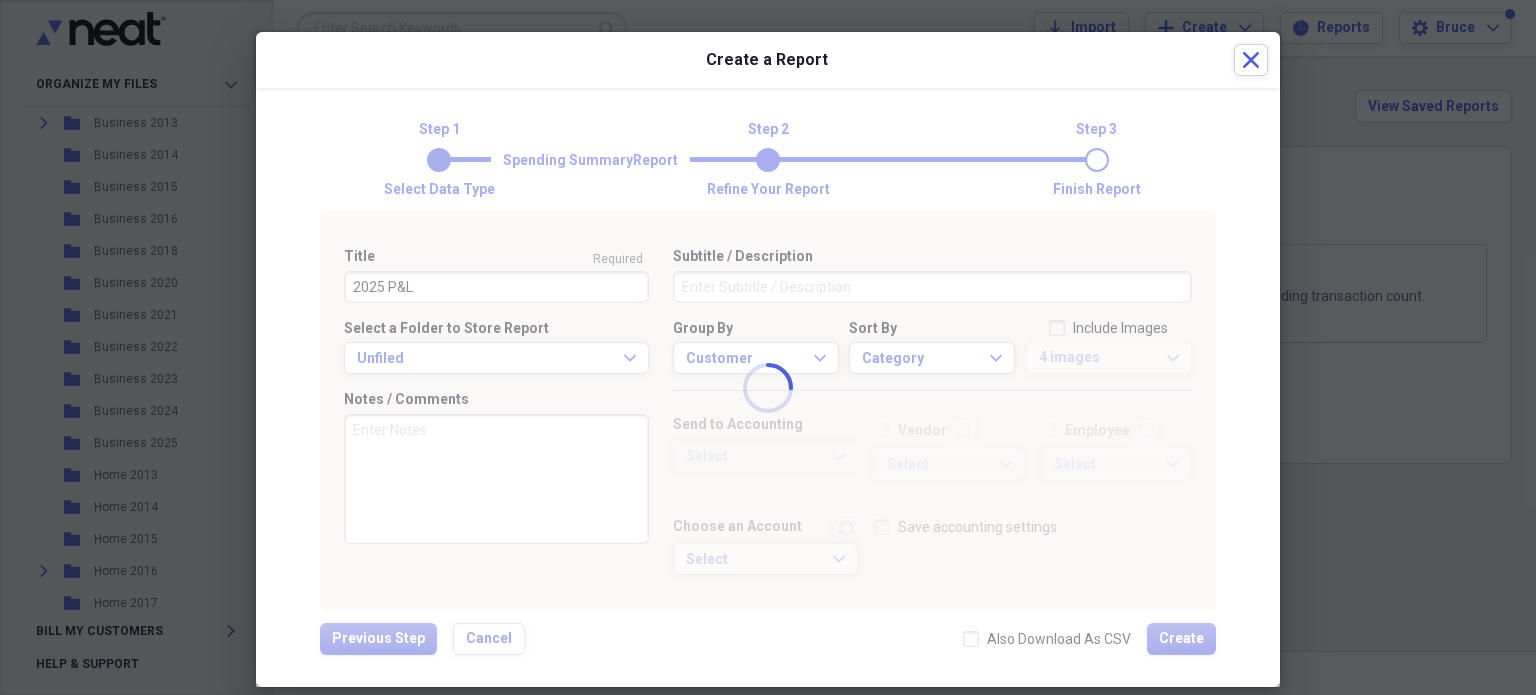 type 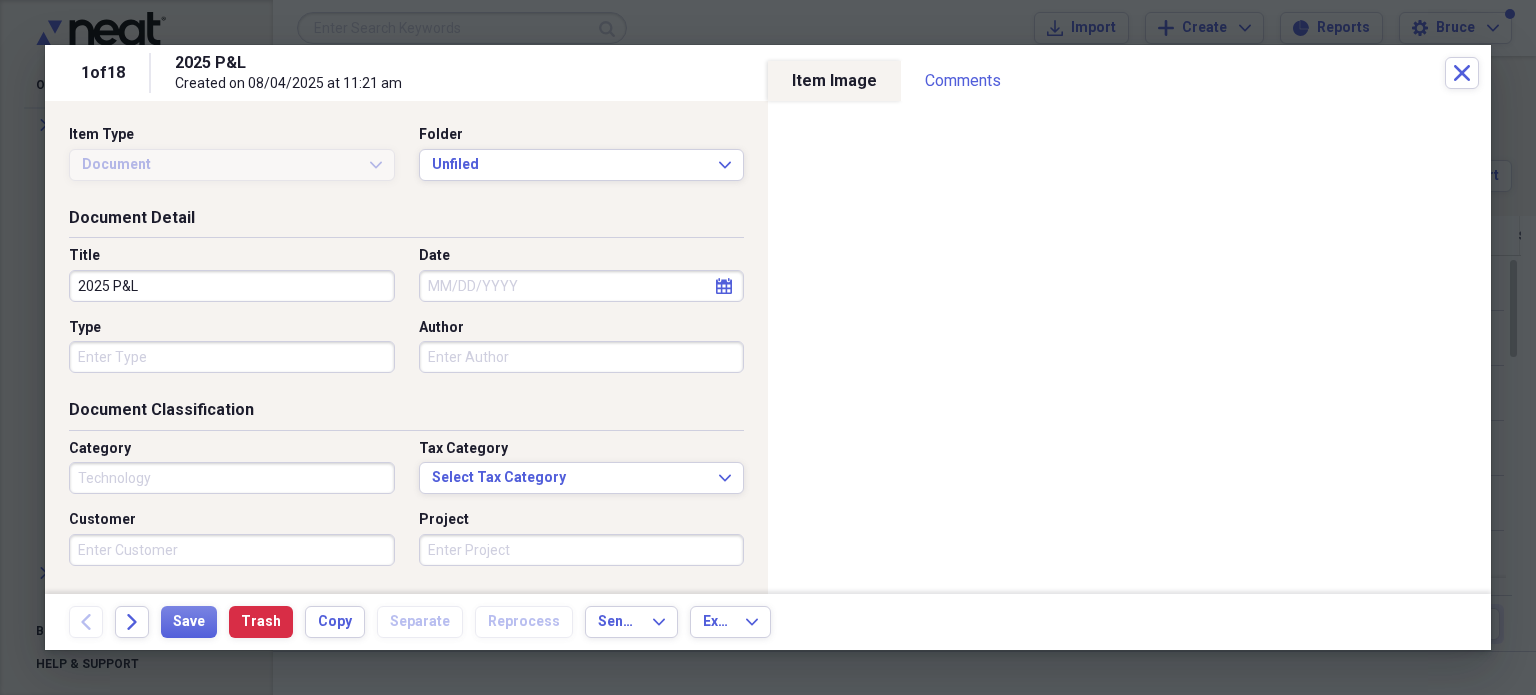 type on "Technology" 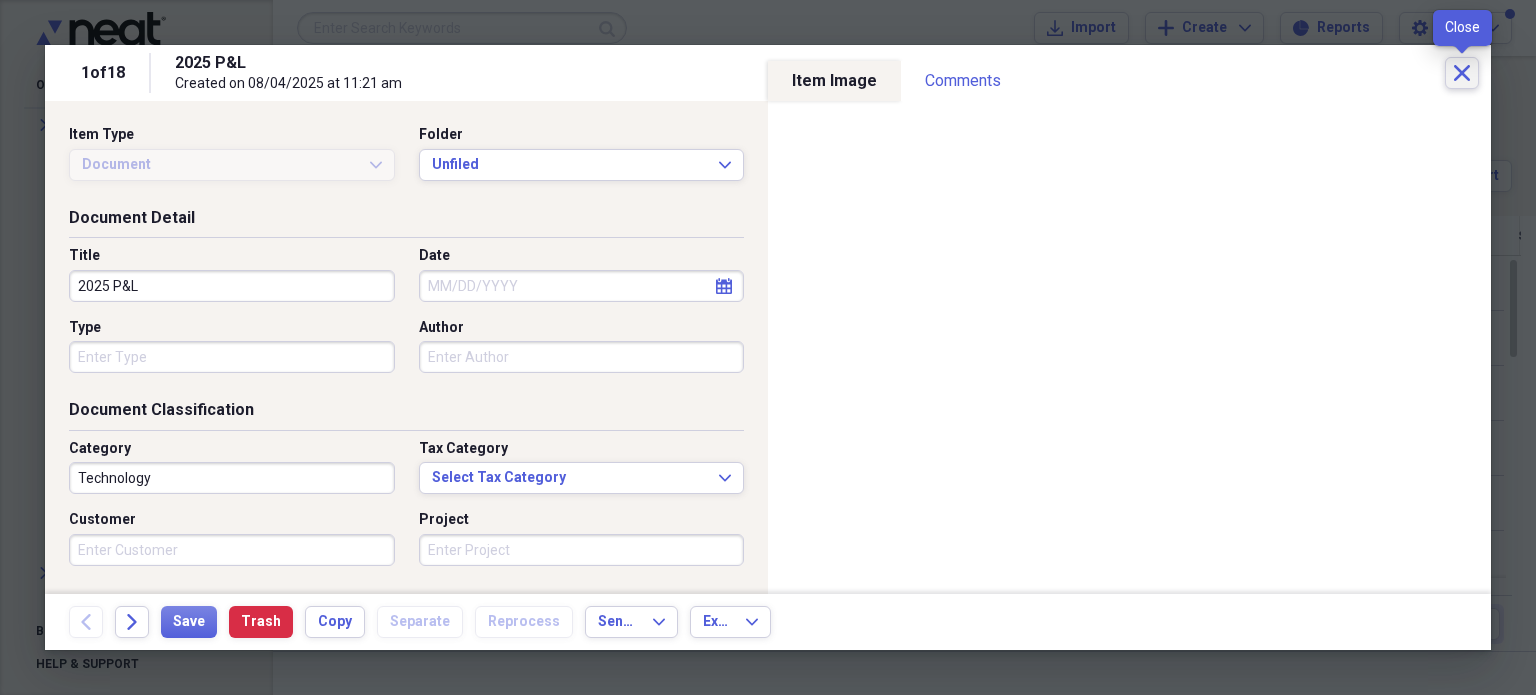 click 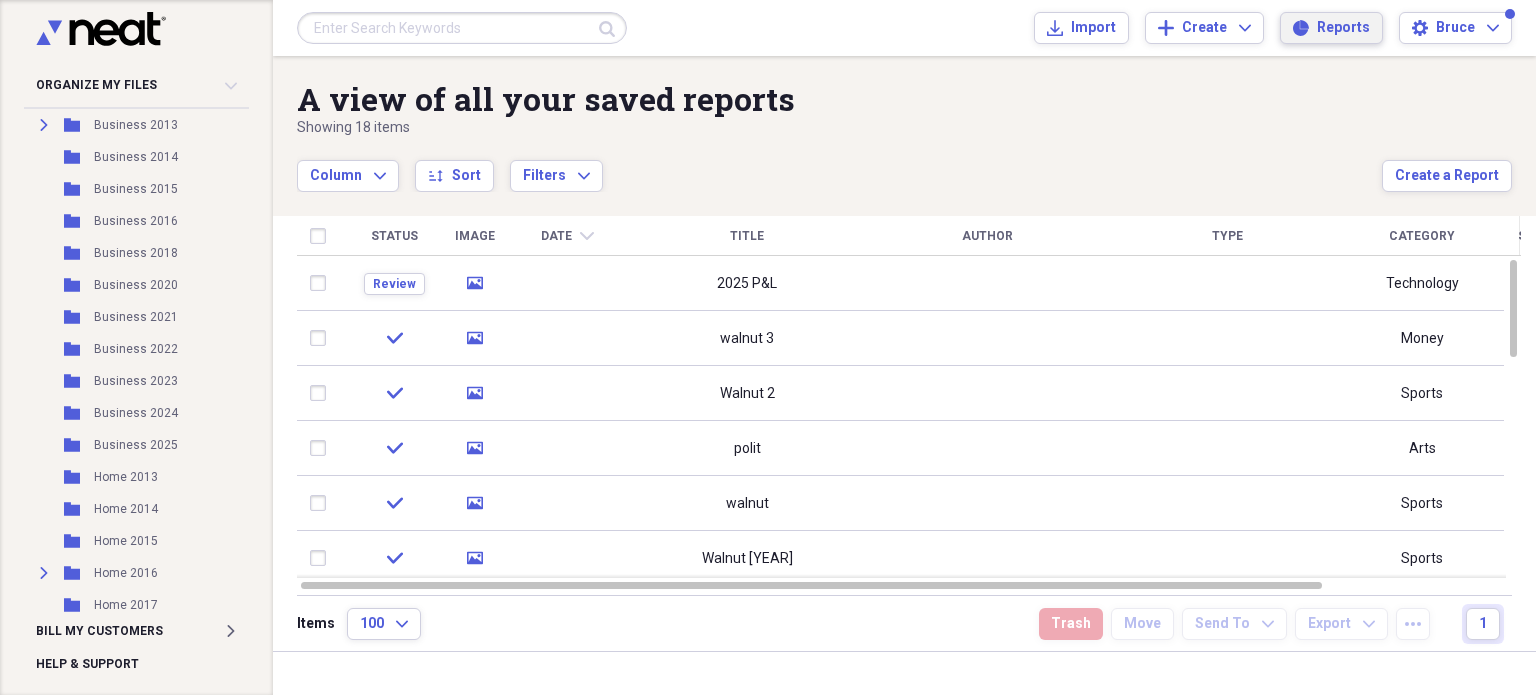 click on "Reports Reports" at bounding box center [1331, 28] 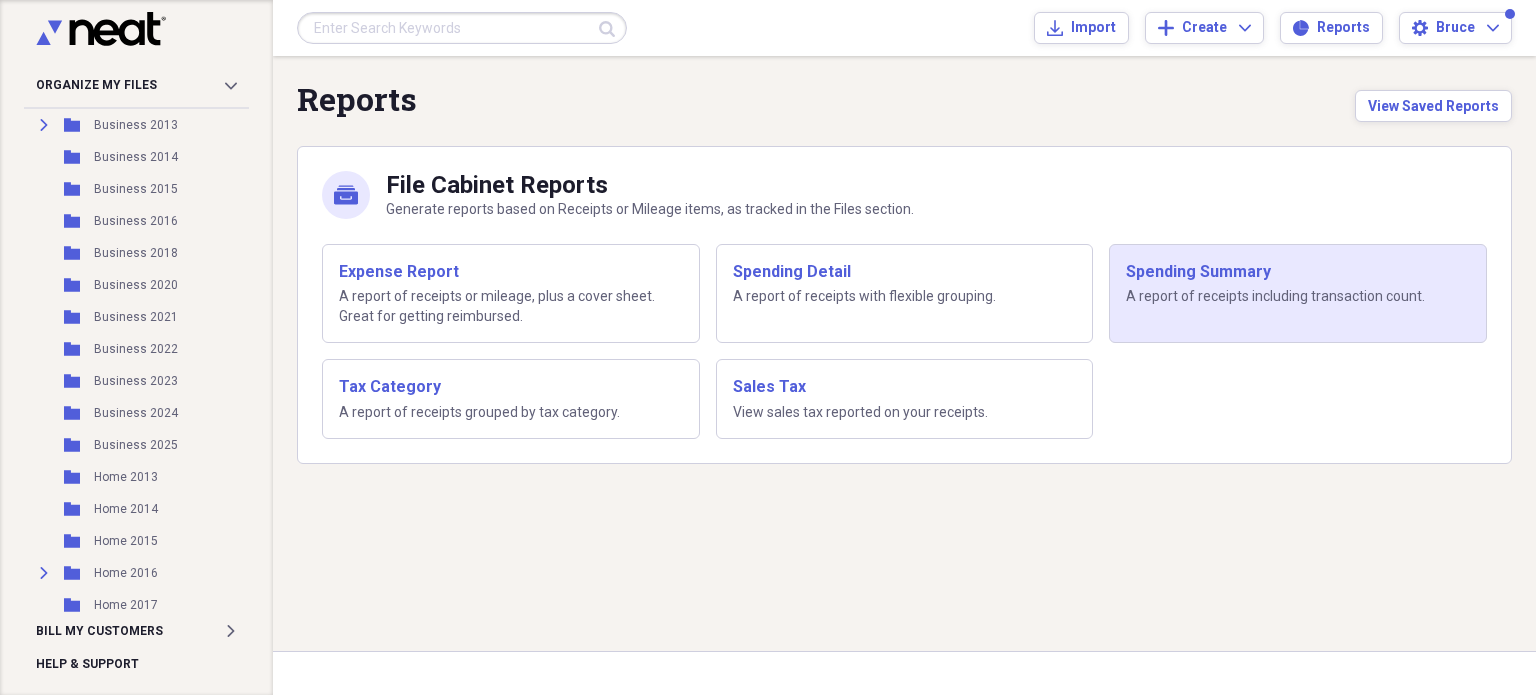 click on "Spending Summary" at bounding box center (1298, 272) 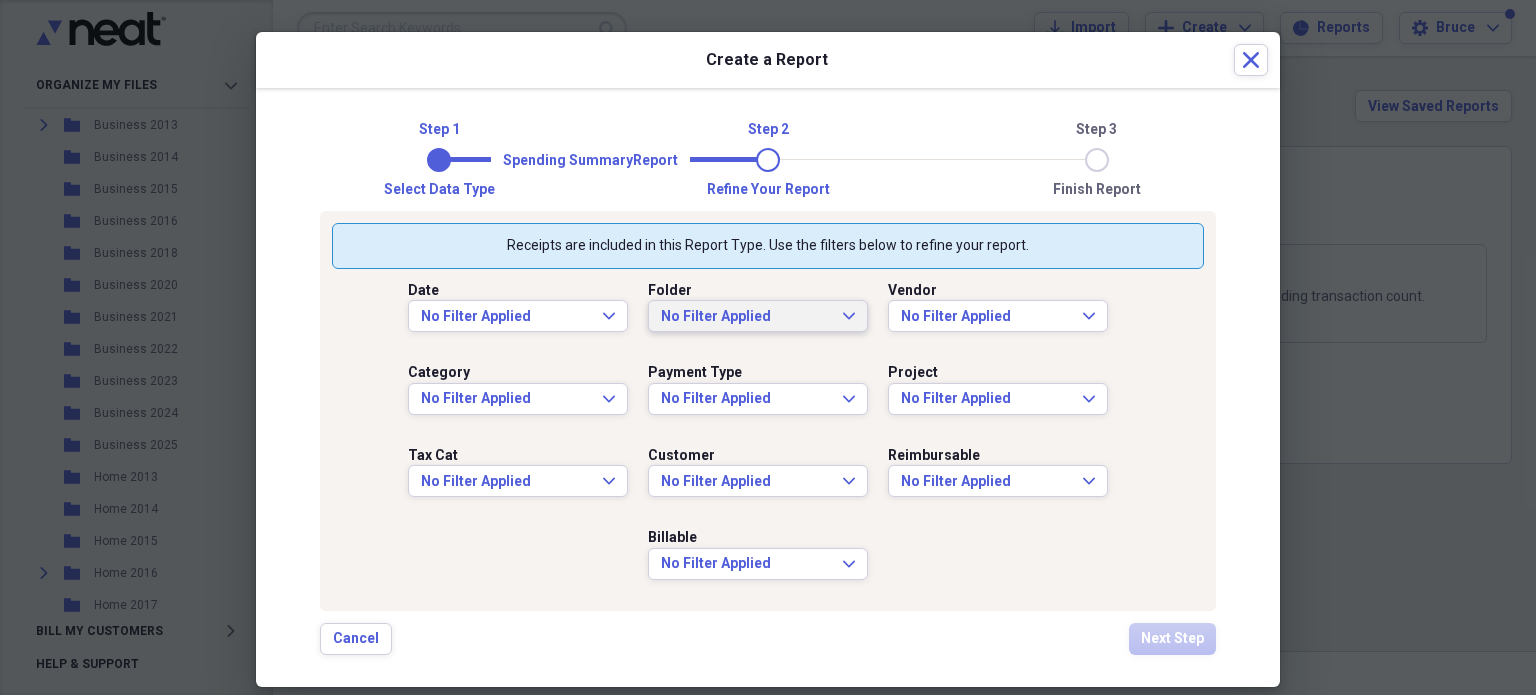 click on "Expand" 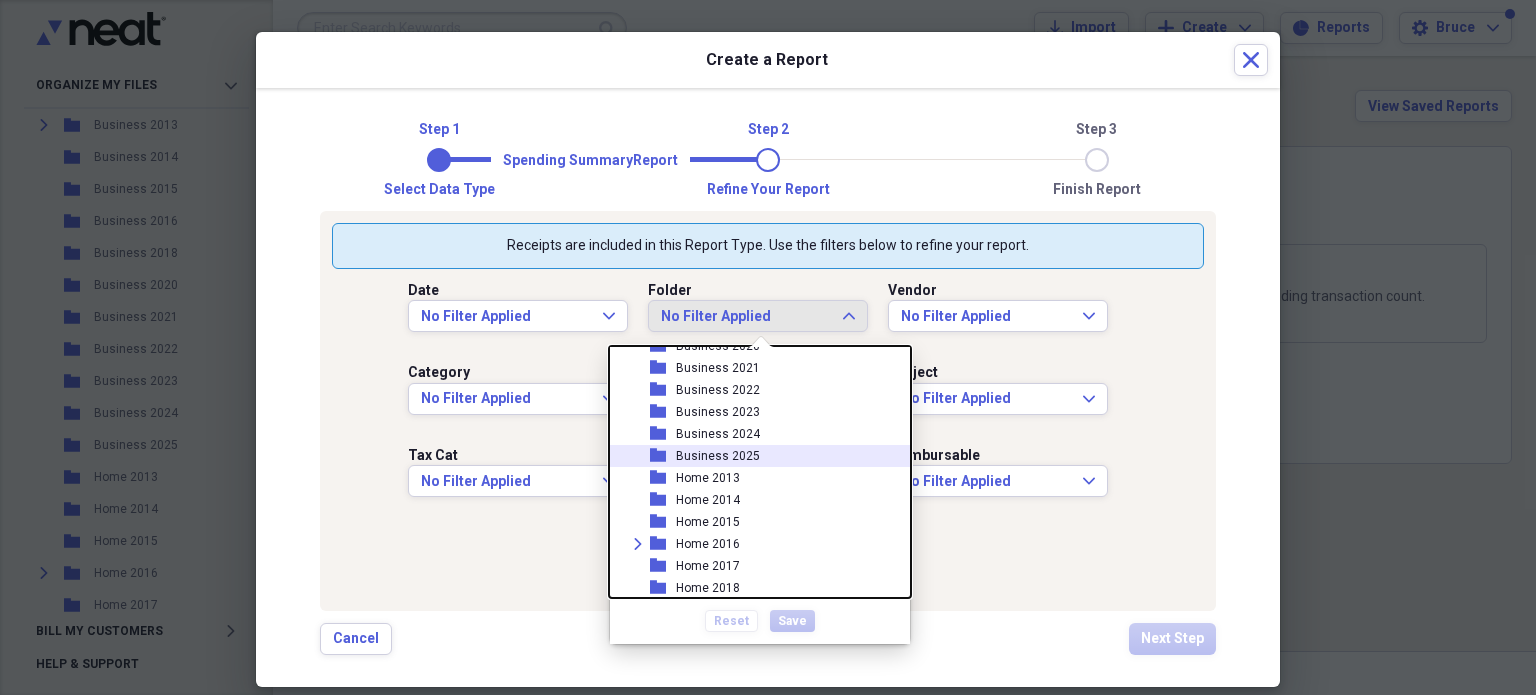 scroll, scrollTop: 204, scrollLeft: 0, axis: vertical 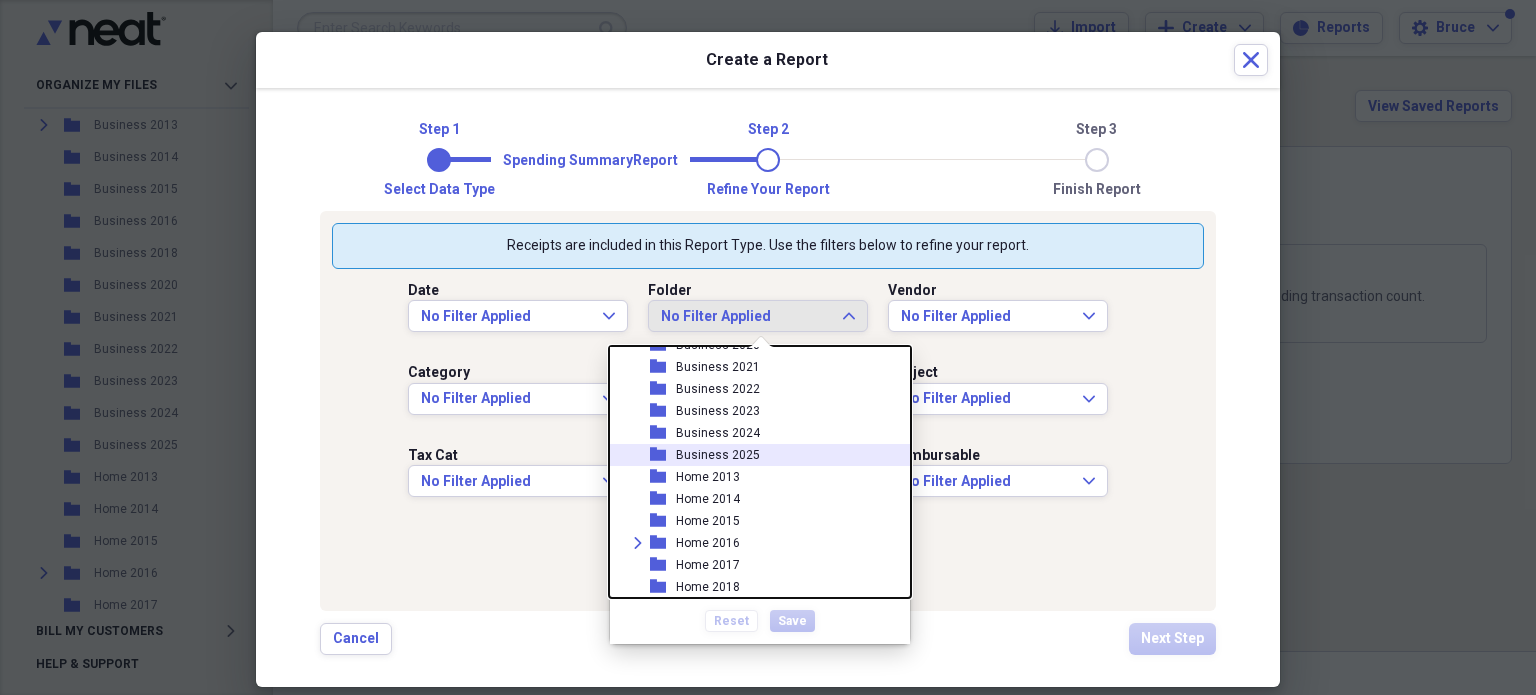 click on "folder Business 2025" at bounding box center (752, 455) 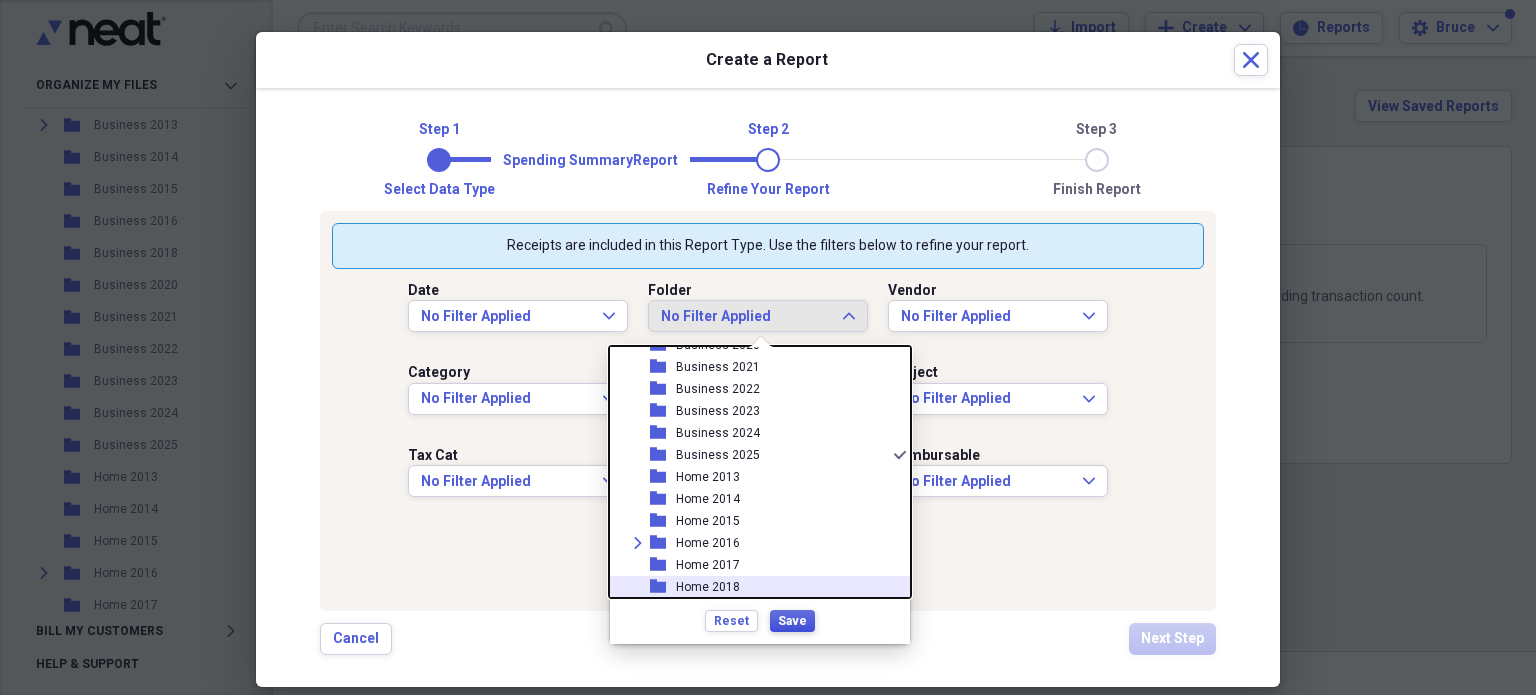click on "Save" at bounding box center [792, 621] 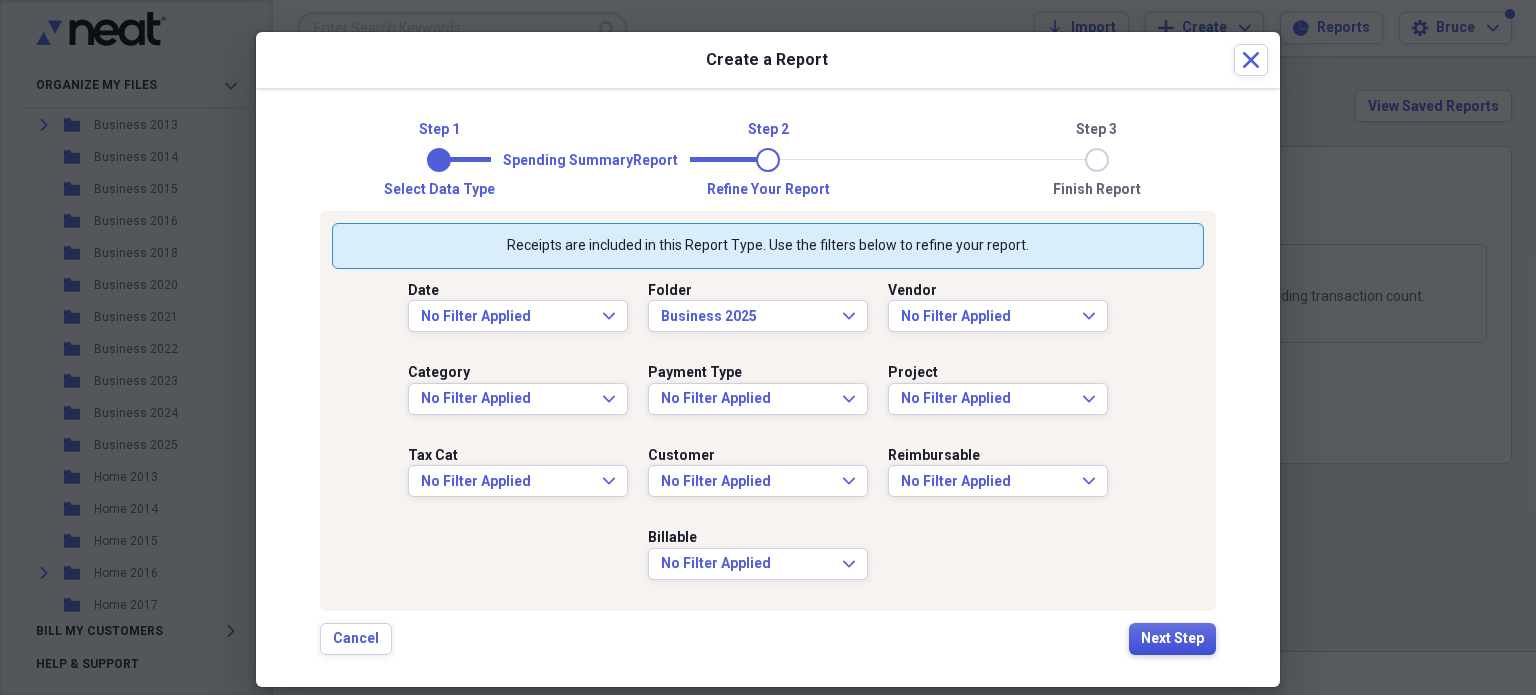 click on "Next Step" at bounding box center (1172, 639) 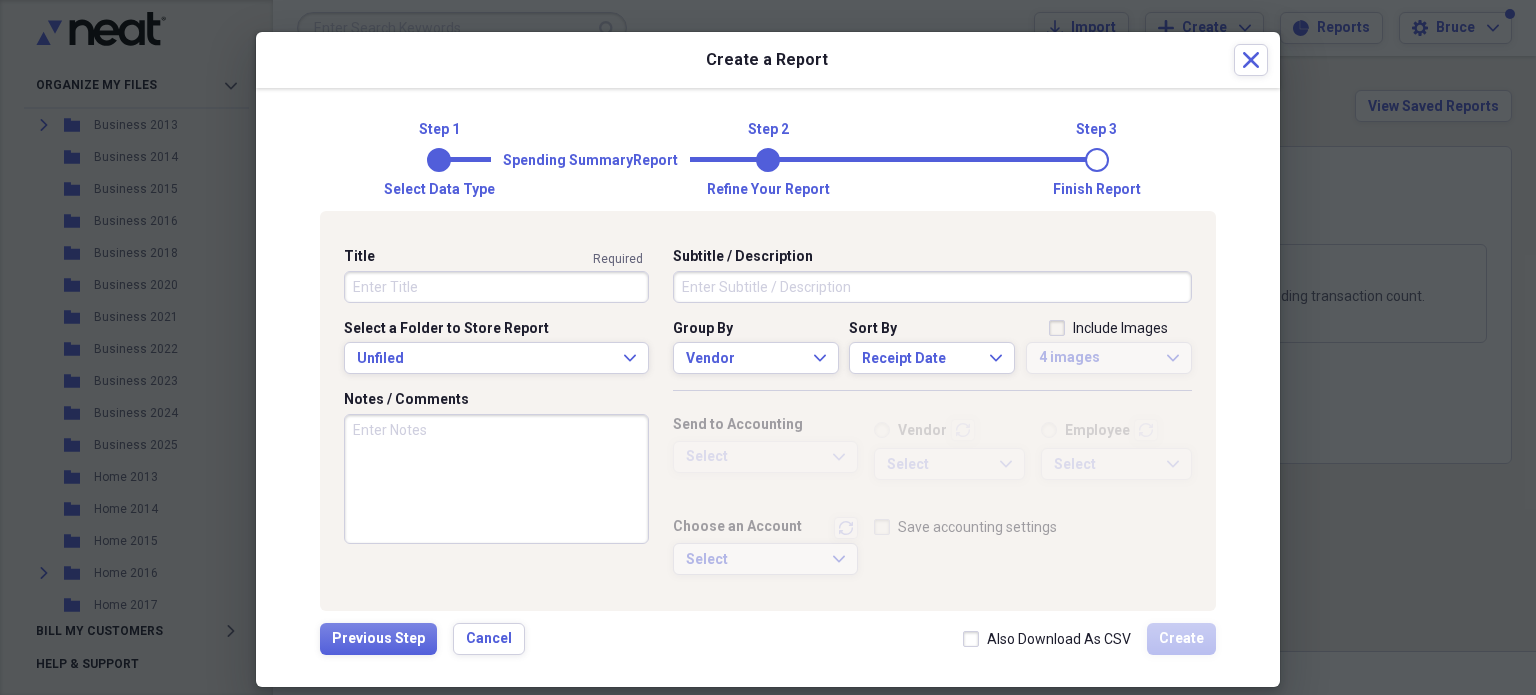 click on "Title" at bounding box center [496, 287] 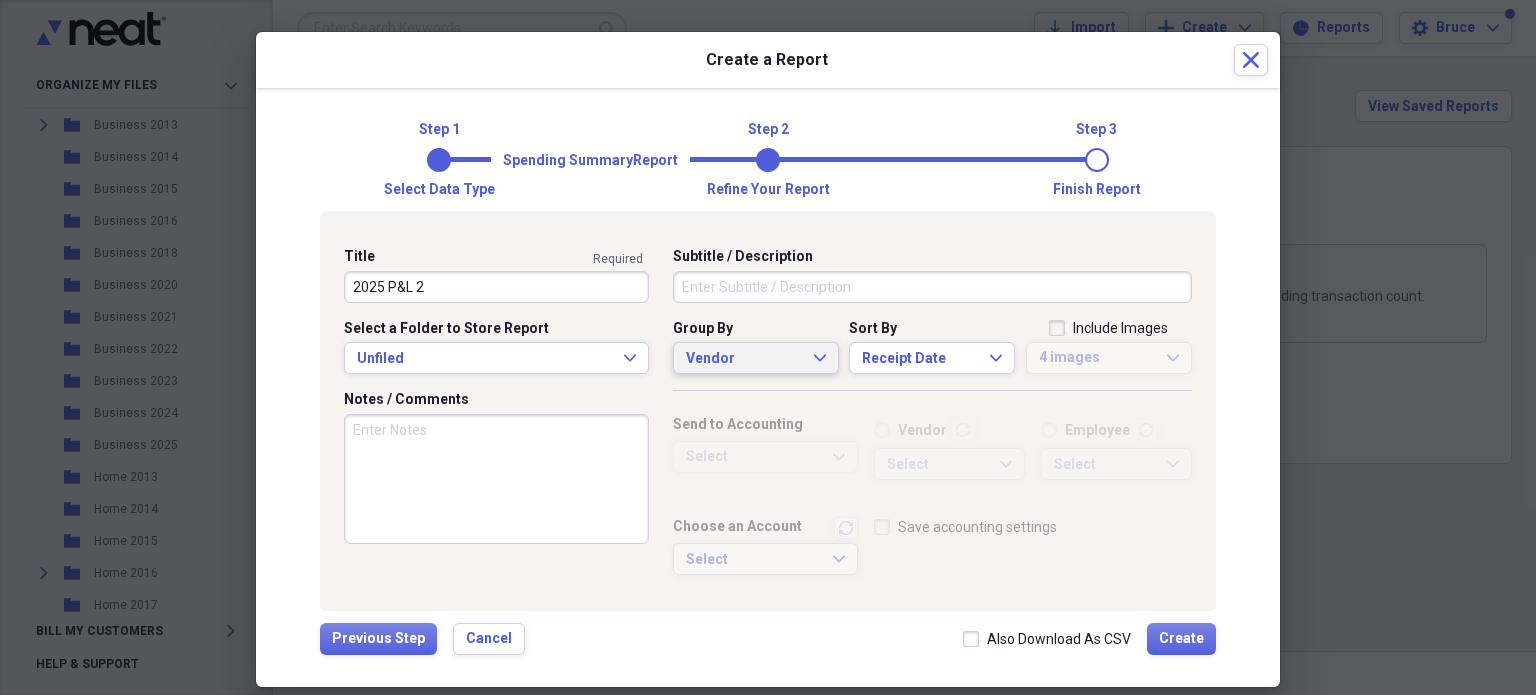 type on "2025 P&L 2" 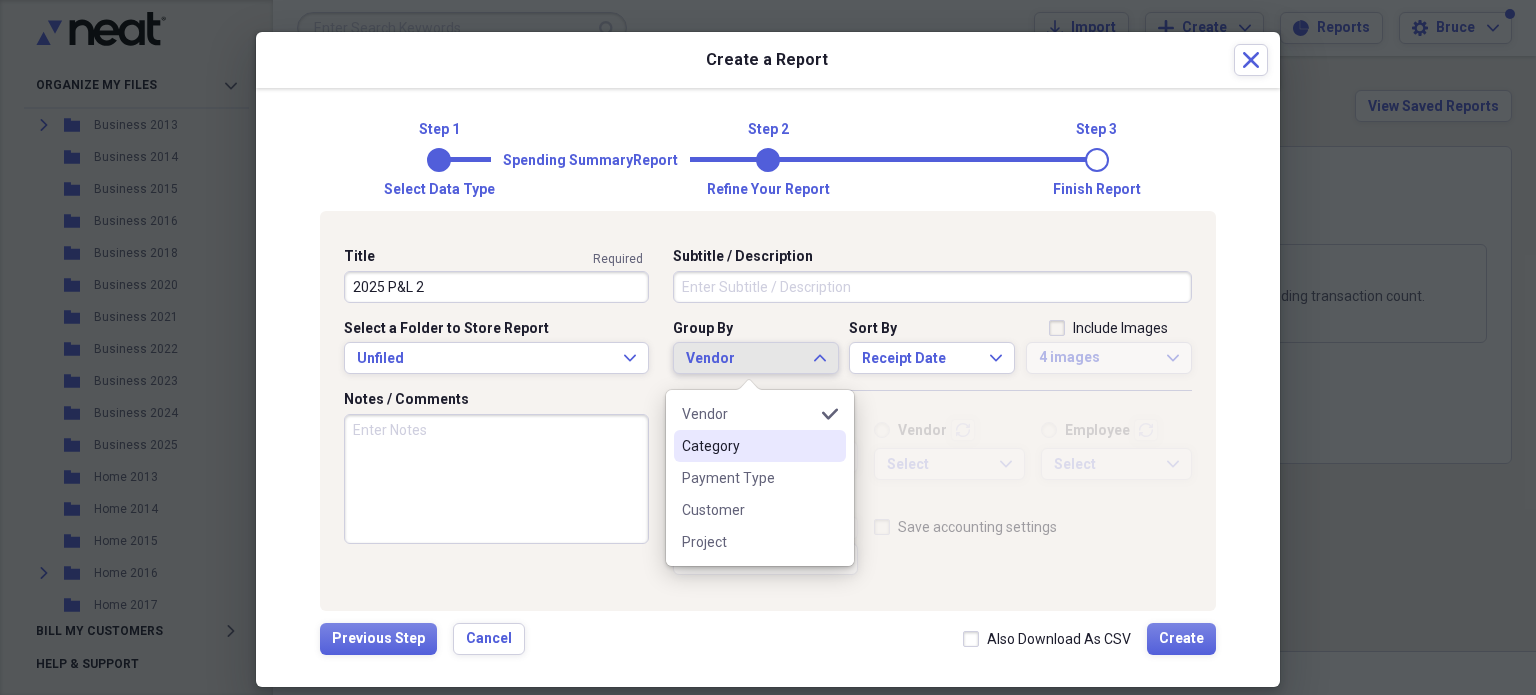 click on "Category" at bounding box center [748, 446] 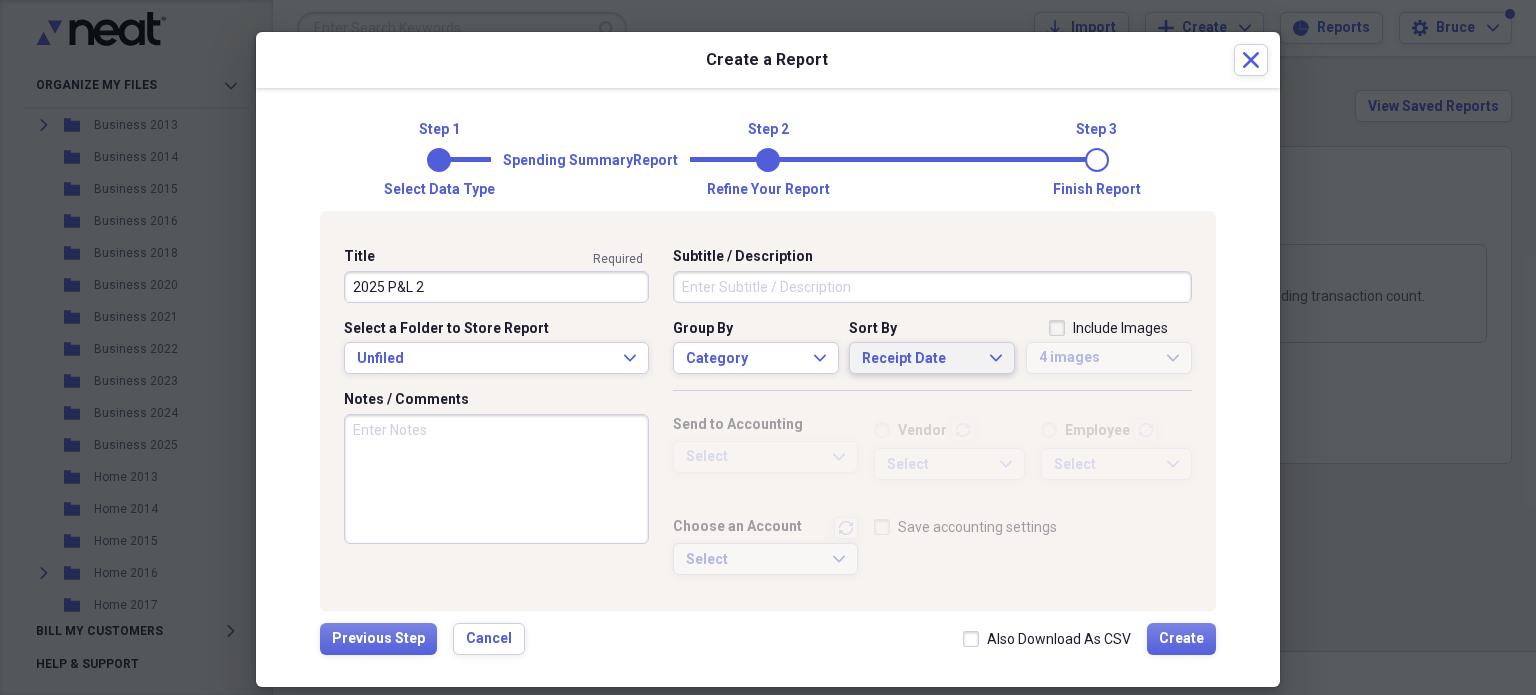 click on "Expand" 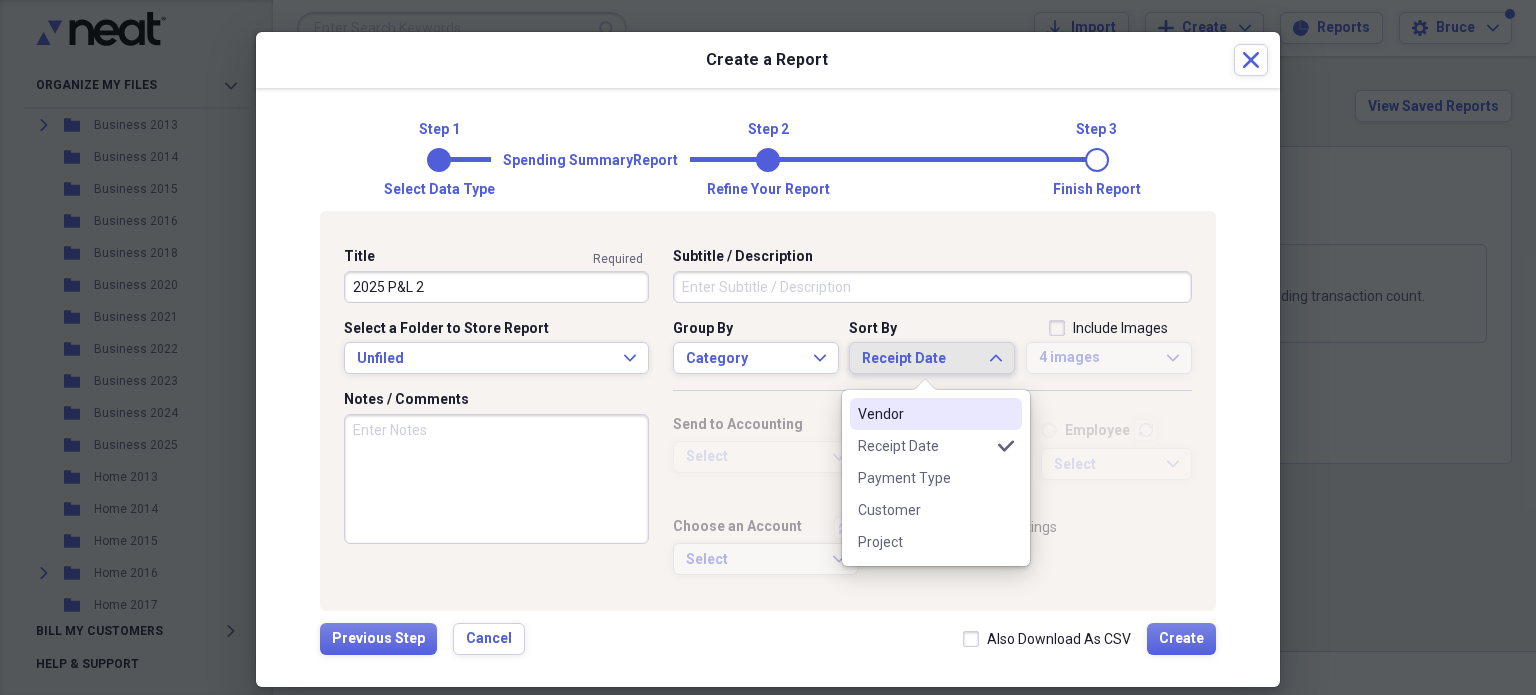 click on "Vendor" at bounding box center [924, 414] 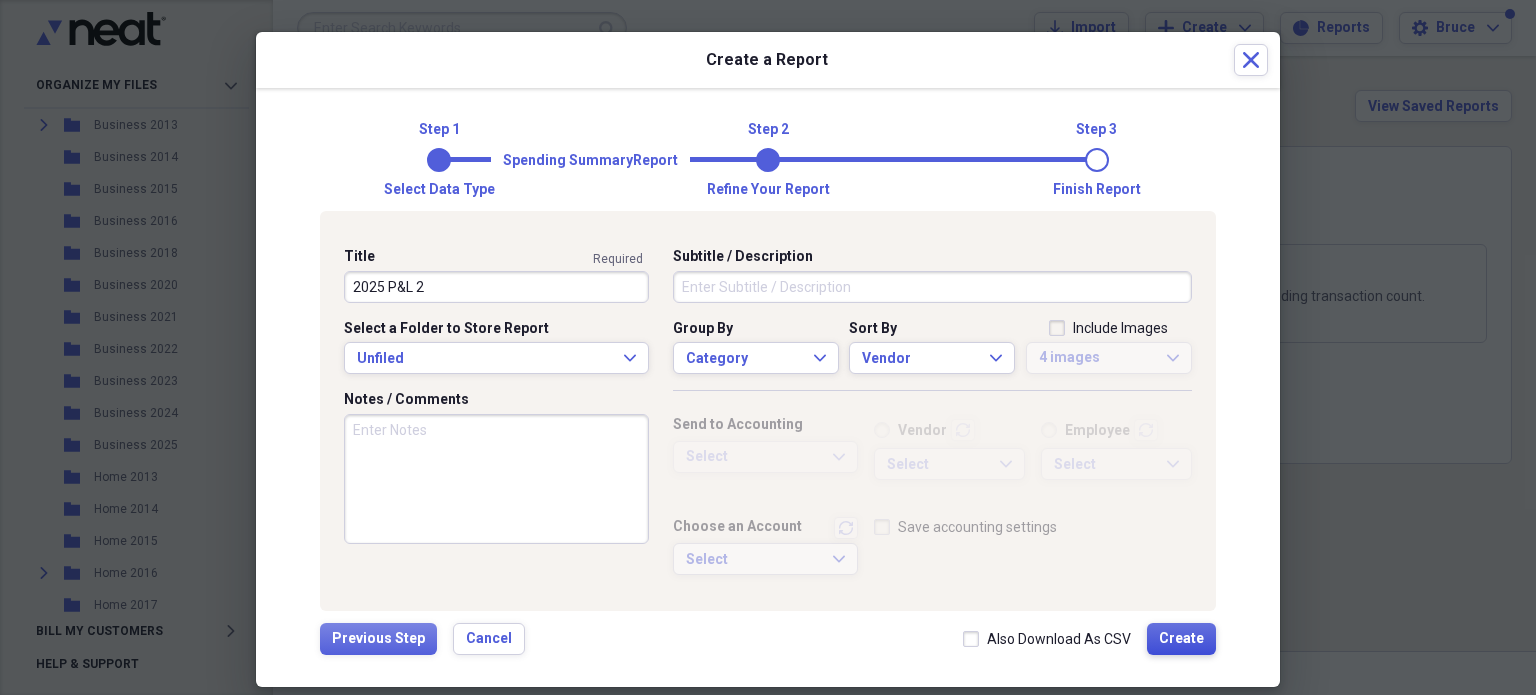 click on "Create" at bounding box center [1181, 639] 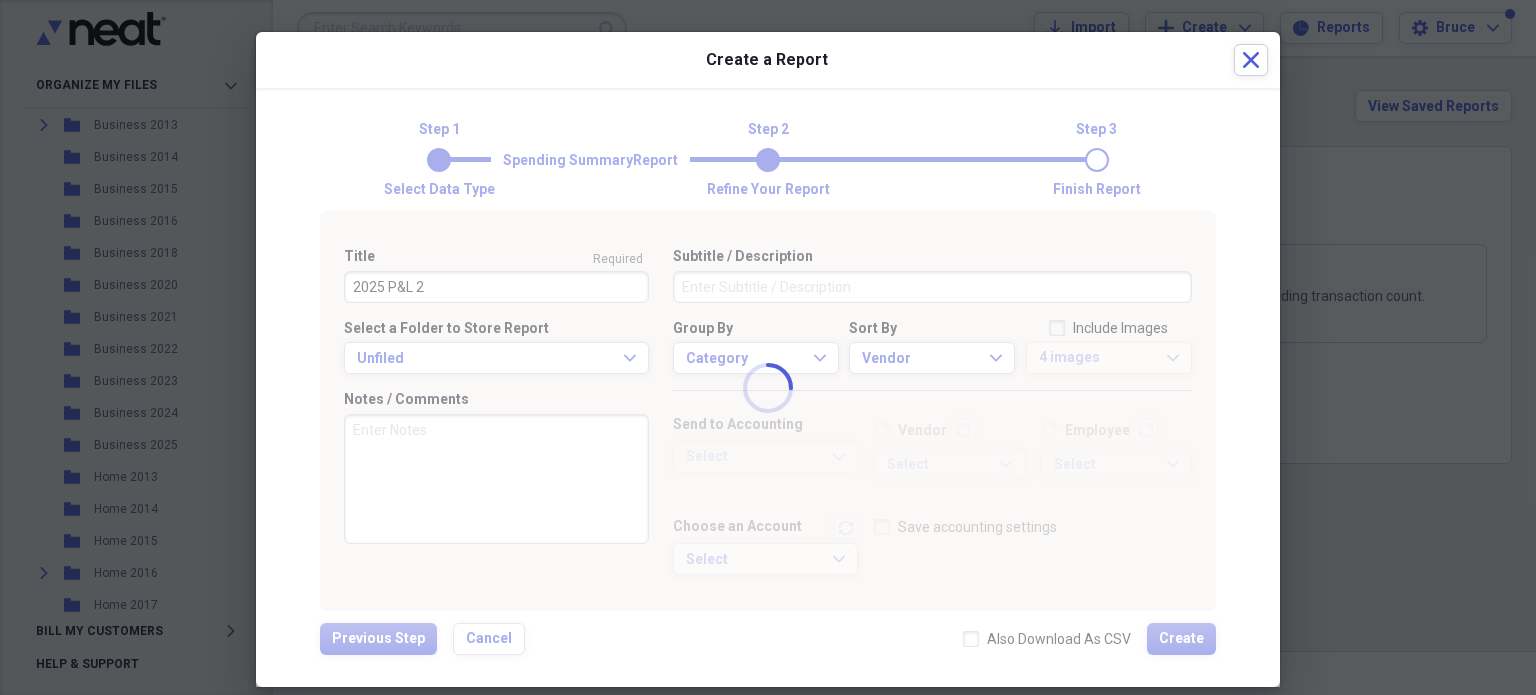 type 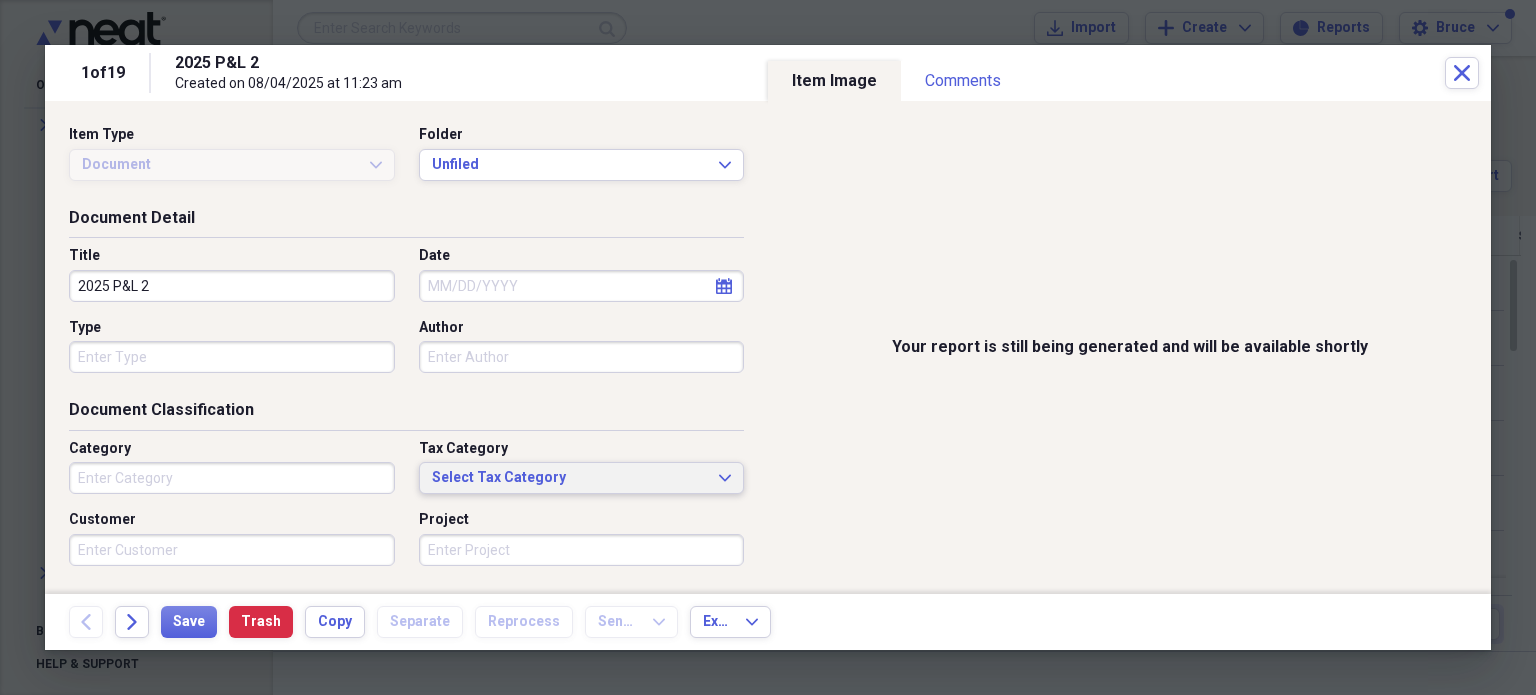 type on "Arts" 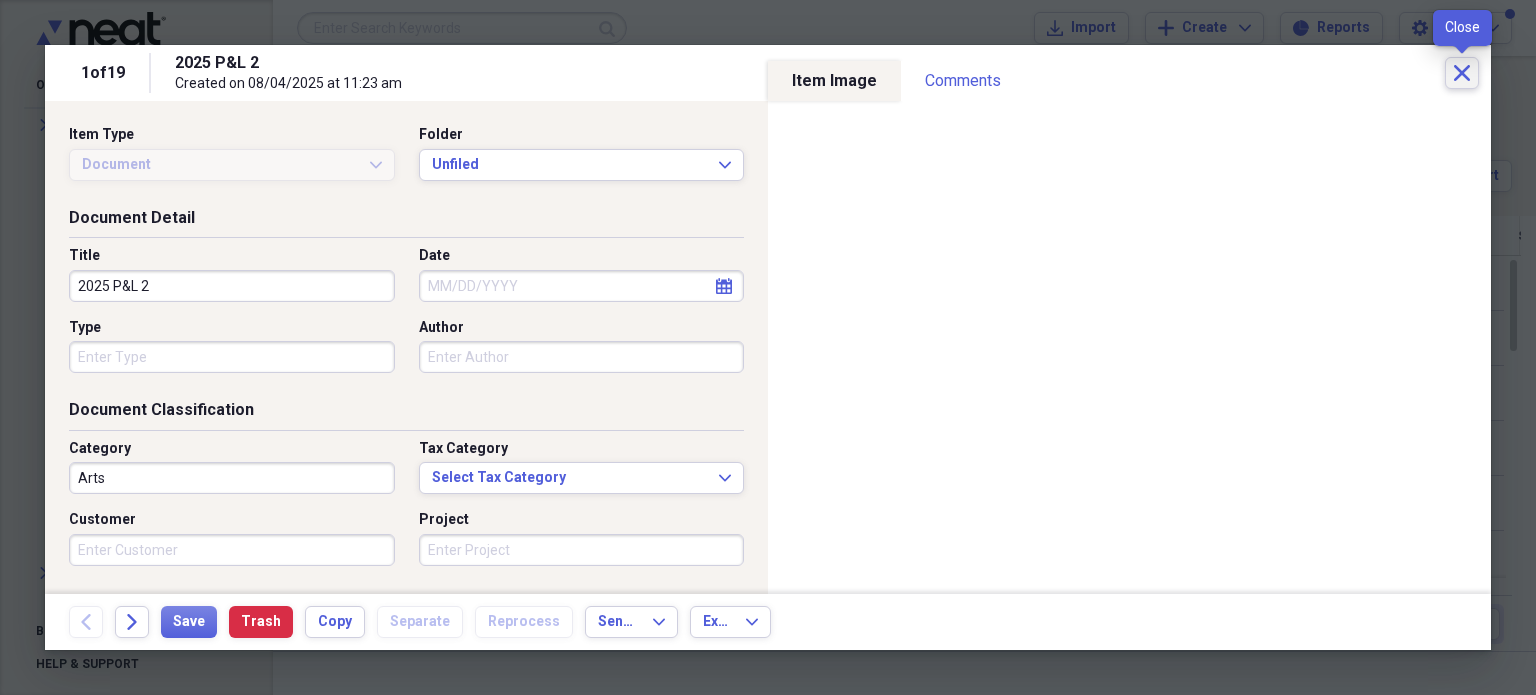 click on "Close" at bounding box center [1462, 73] 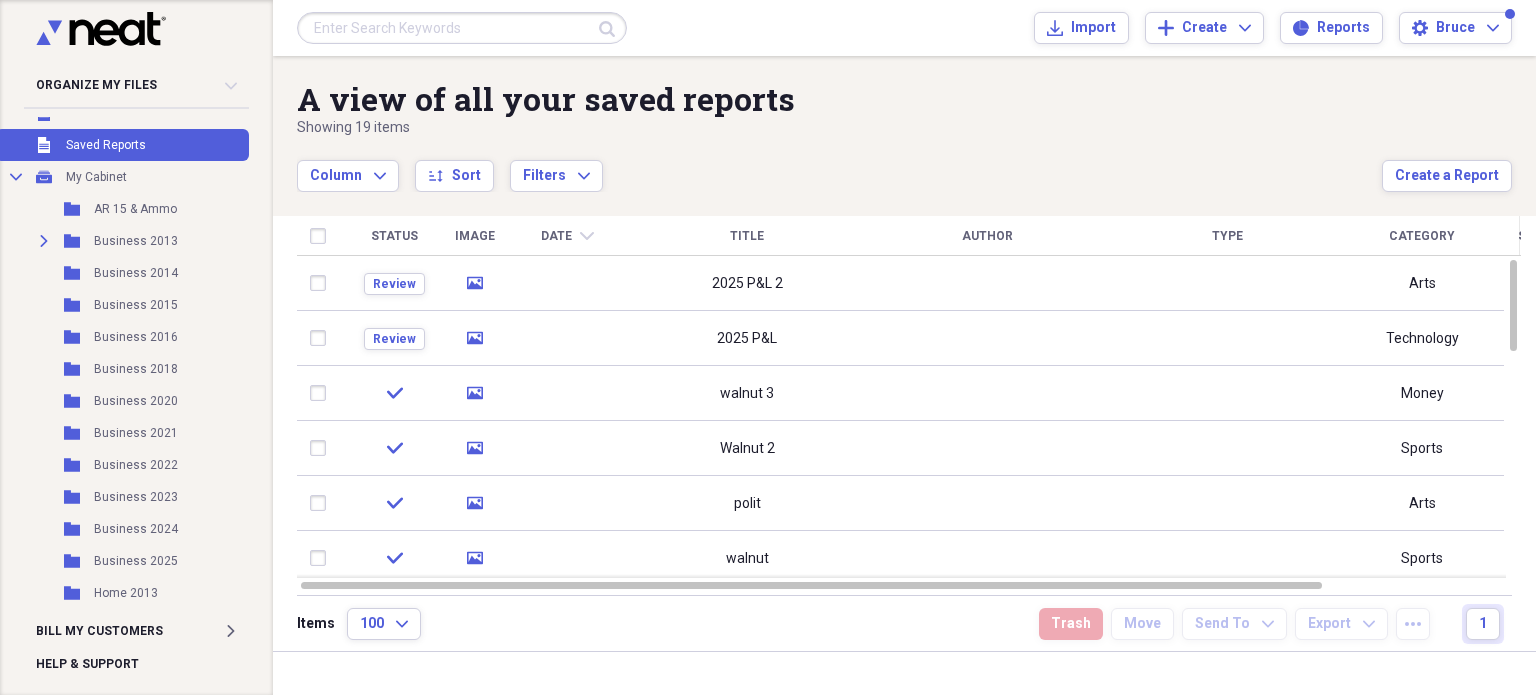 scroll, scrollTop: 0, scrollLeft: 0, axis: both 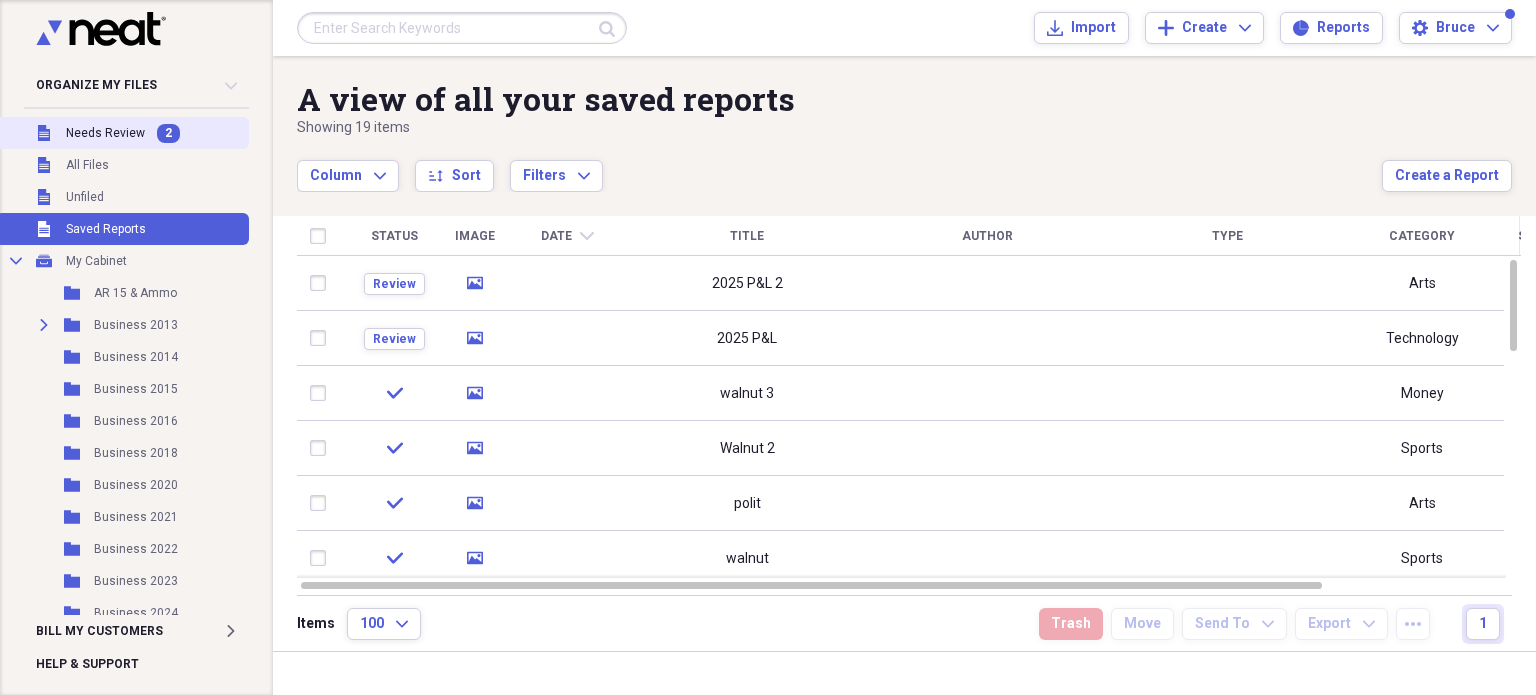 click on "Needs Review" at bounding box center (105, 133) 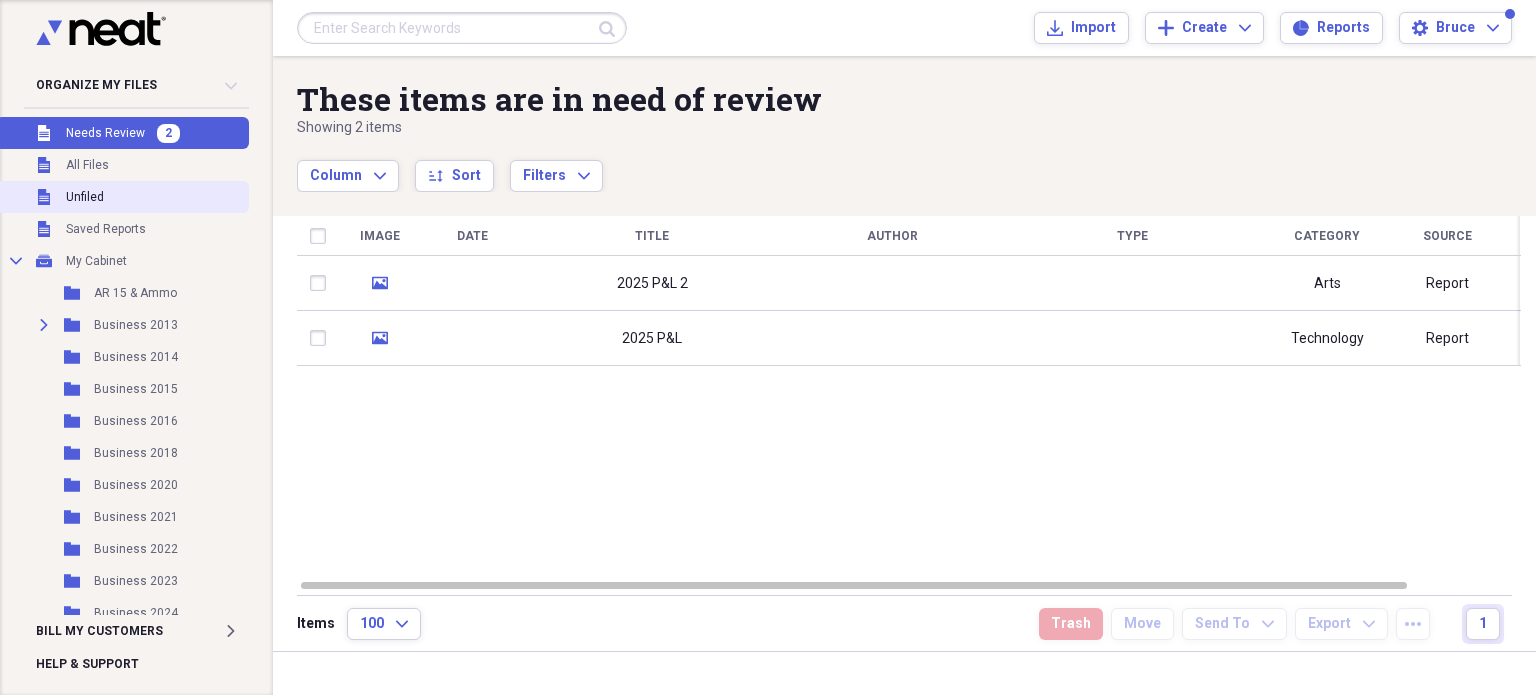 click on "Unfiled Unfiled" at bounding box center (122, 197) 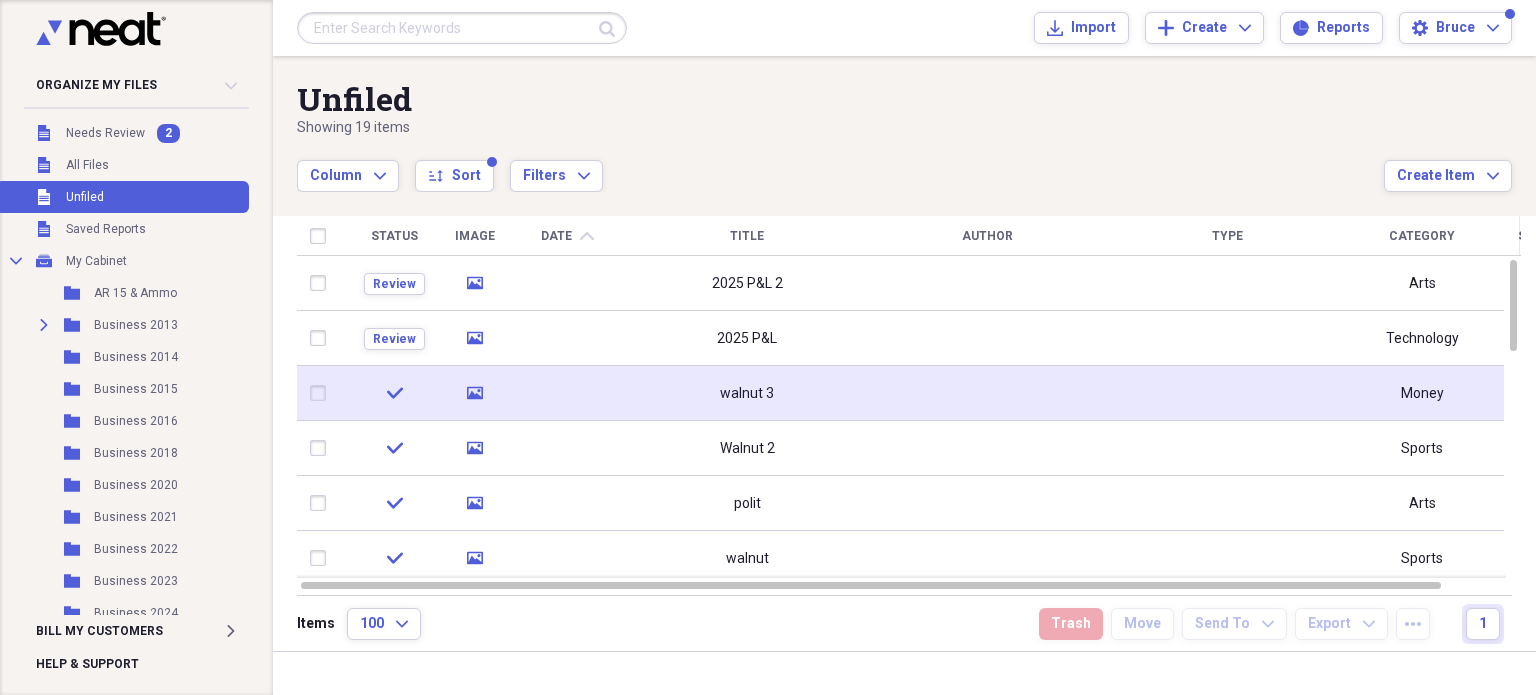 click at bounding box center (322, 393) 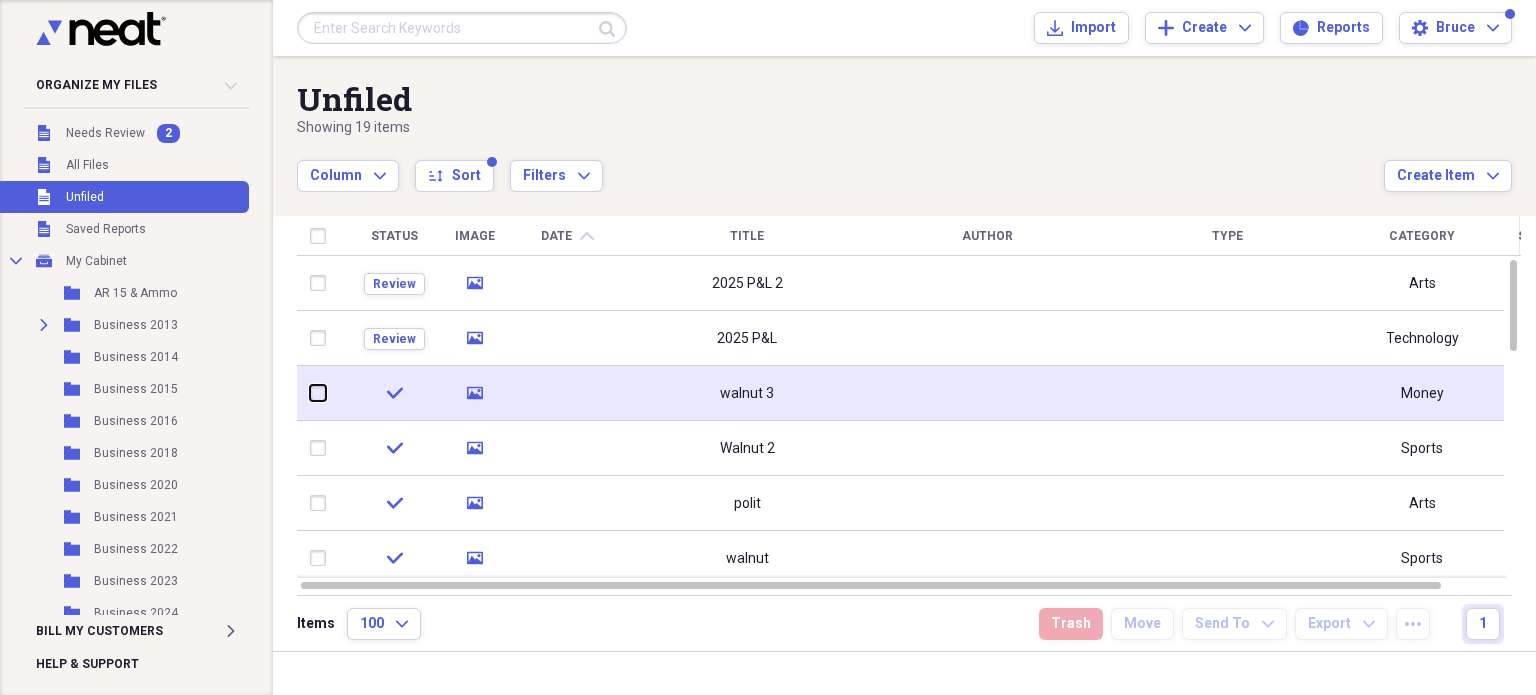 click at bounding box center (310, 393) 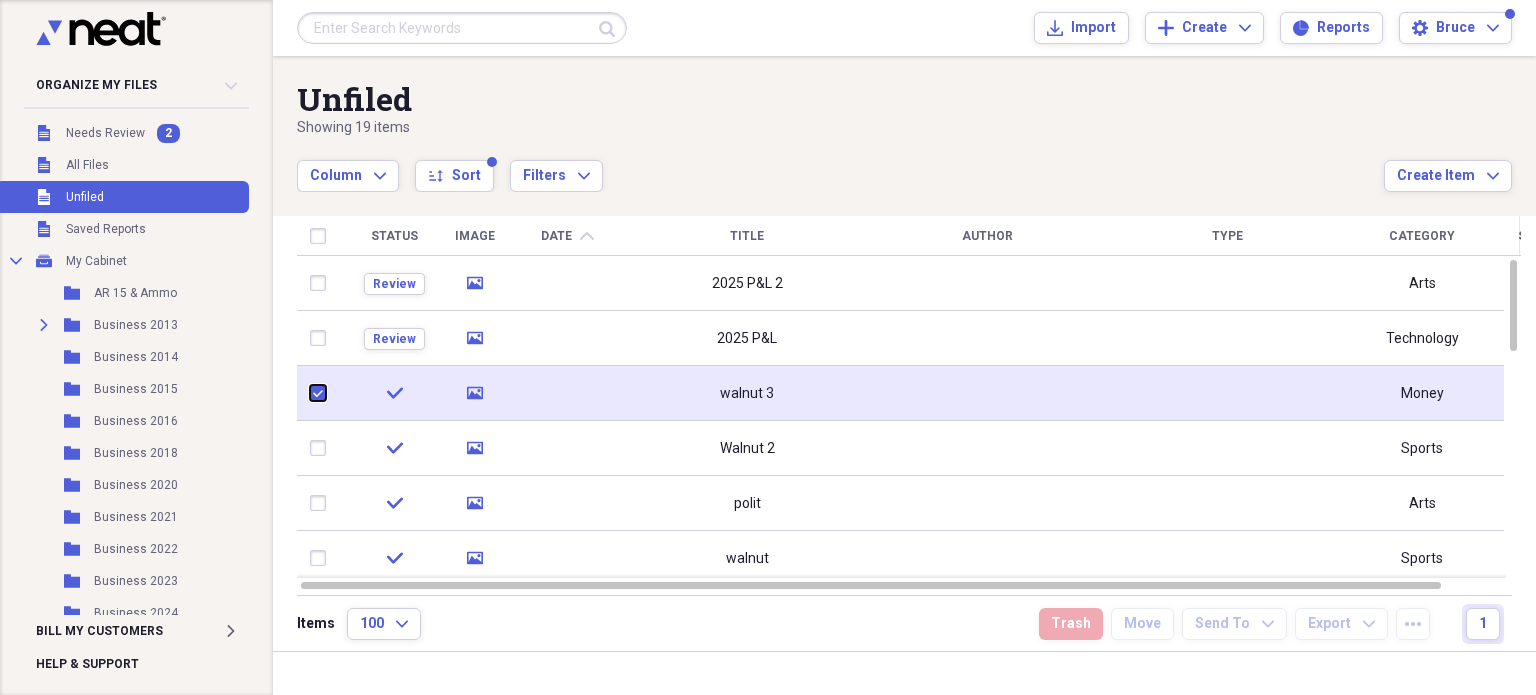 checkbox on "true" 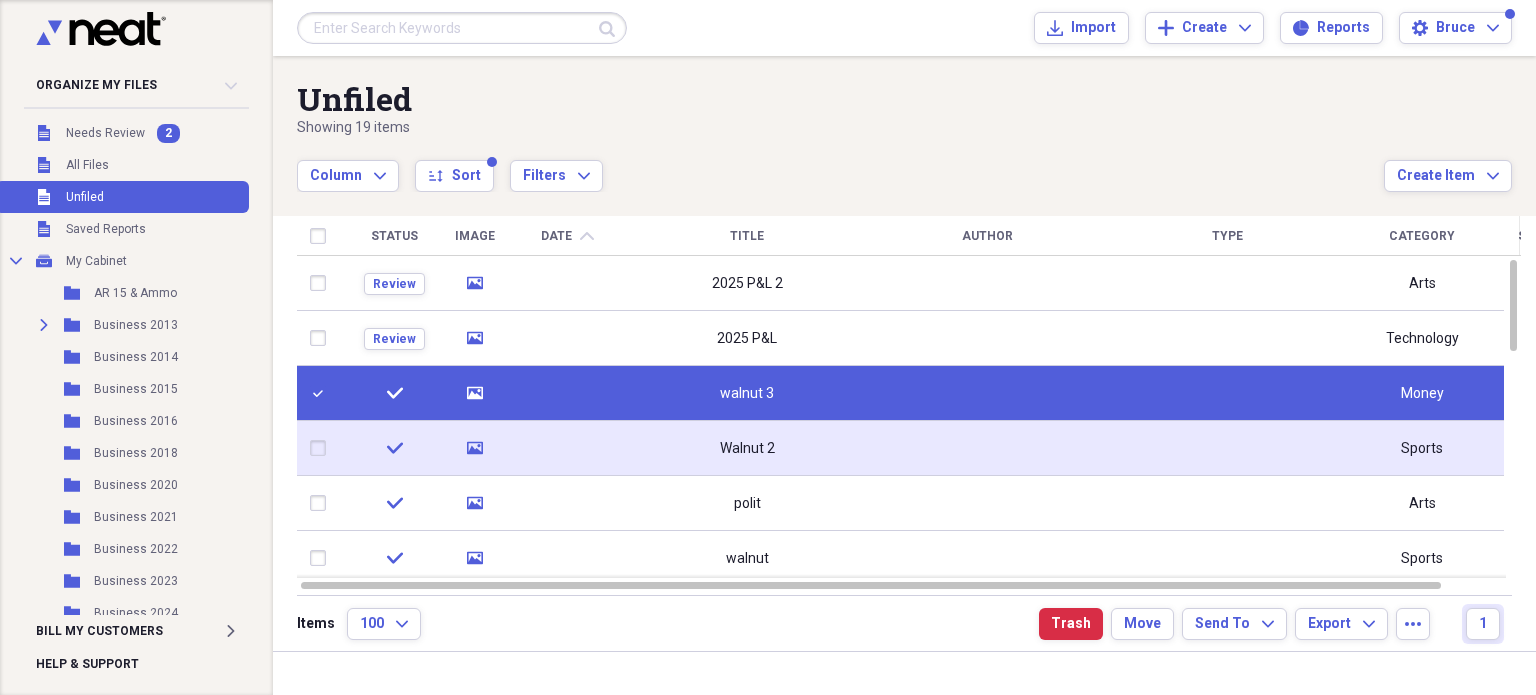 click at bounding box center (322, 448) 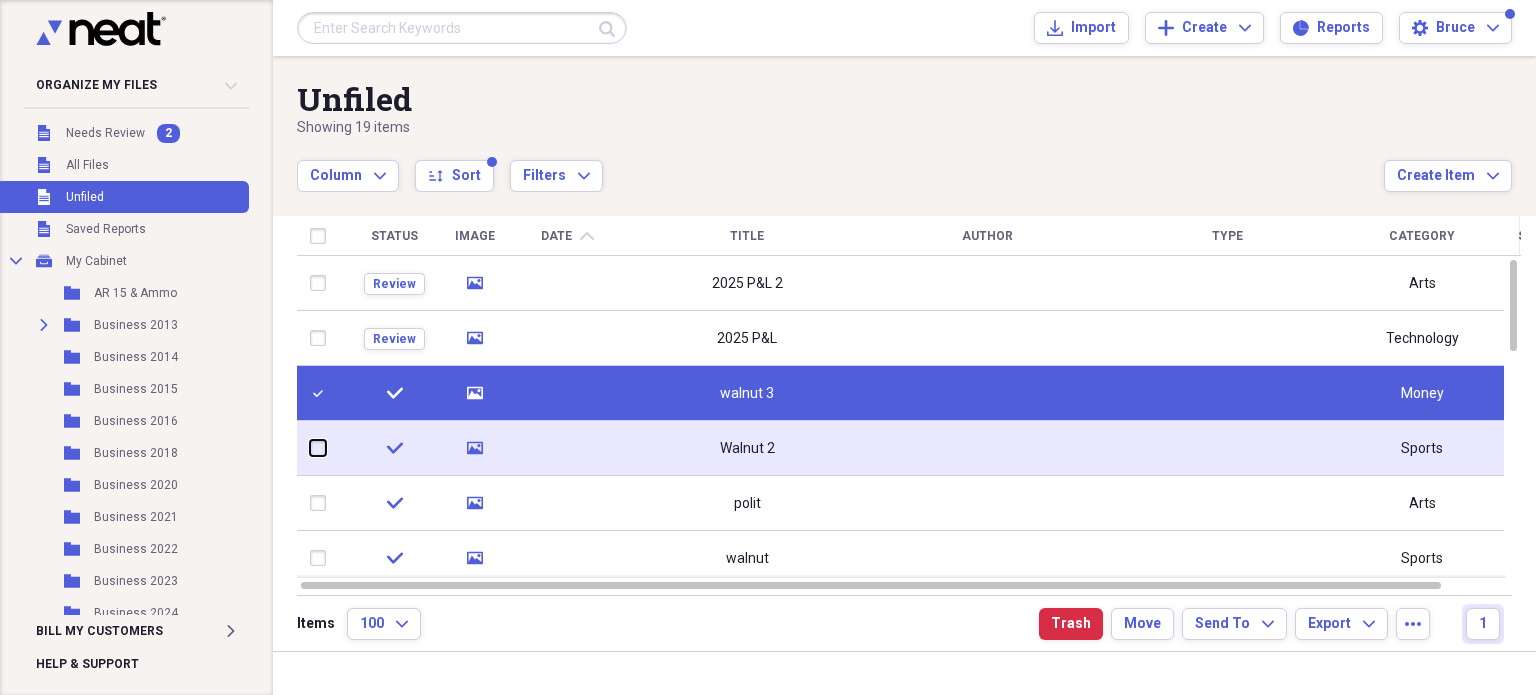 click at bounding box center [310, 448] 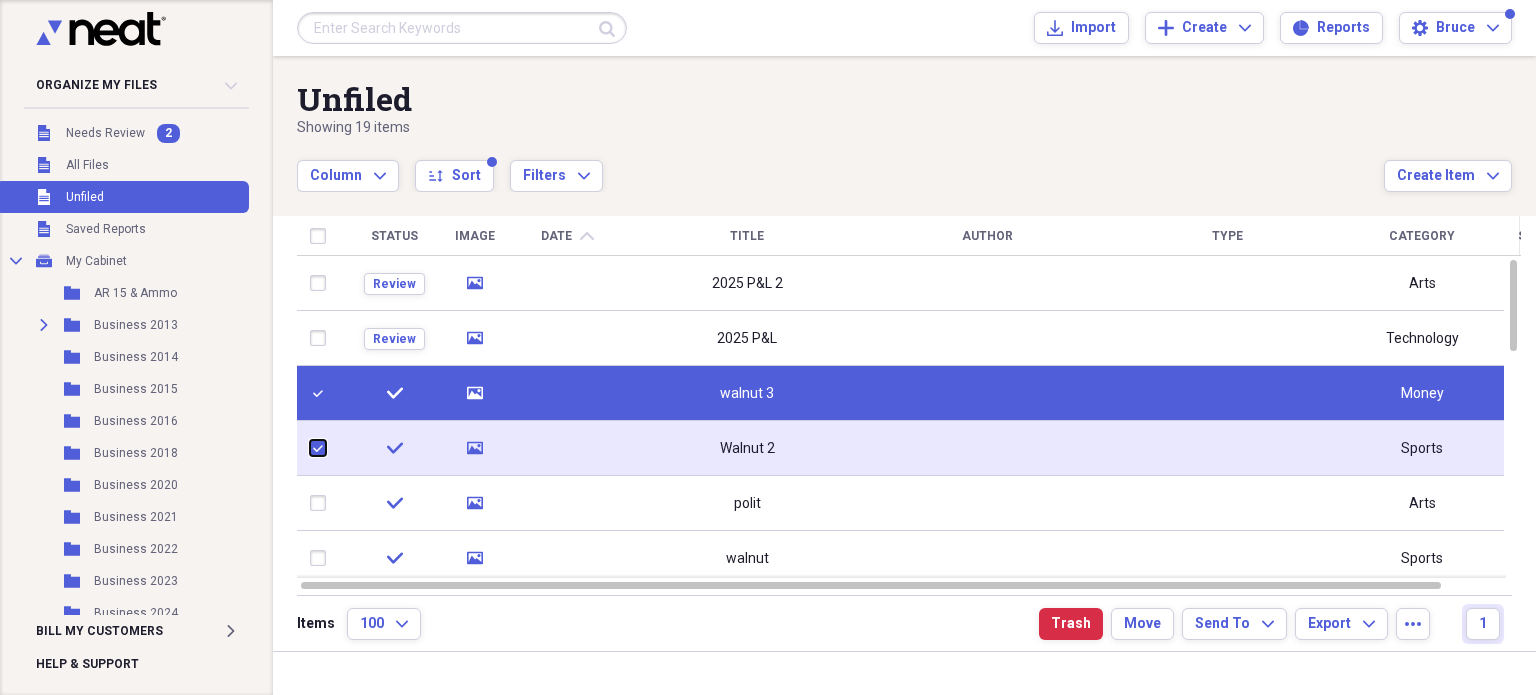 checkbox on "true" 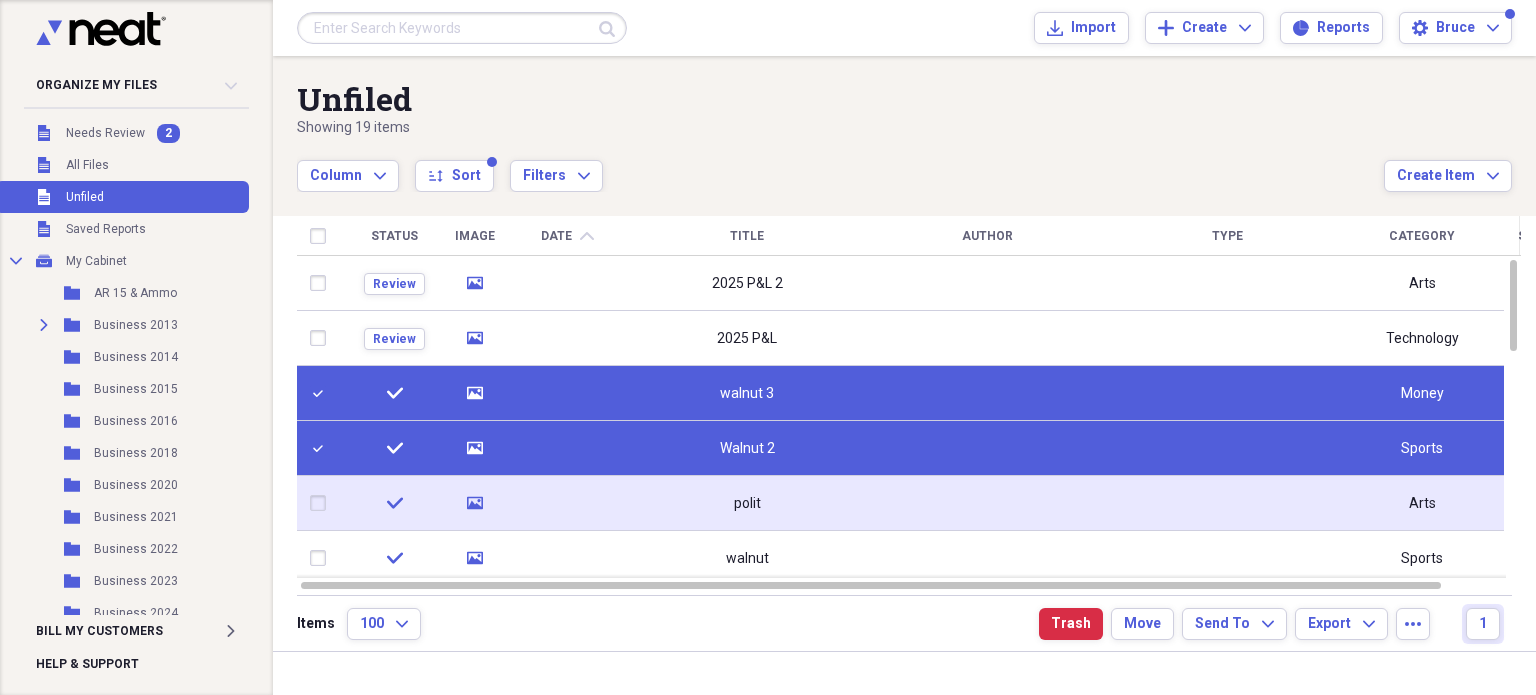 click at bounding box center [322, 503] 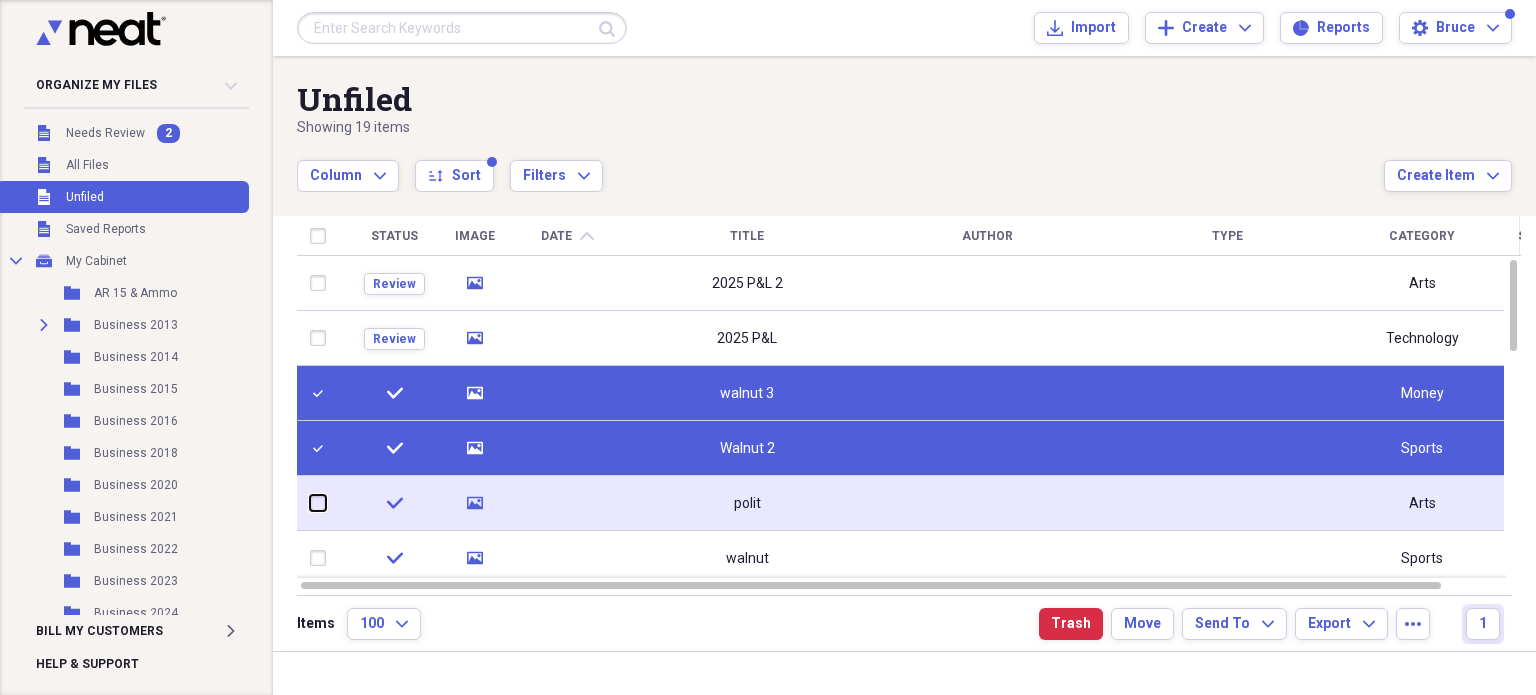 click at bounding box center (310, 503) 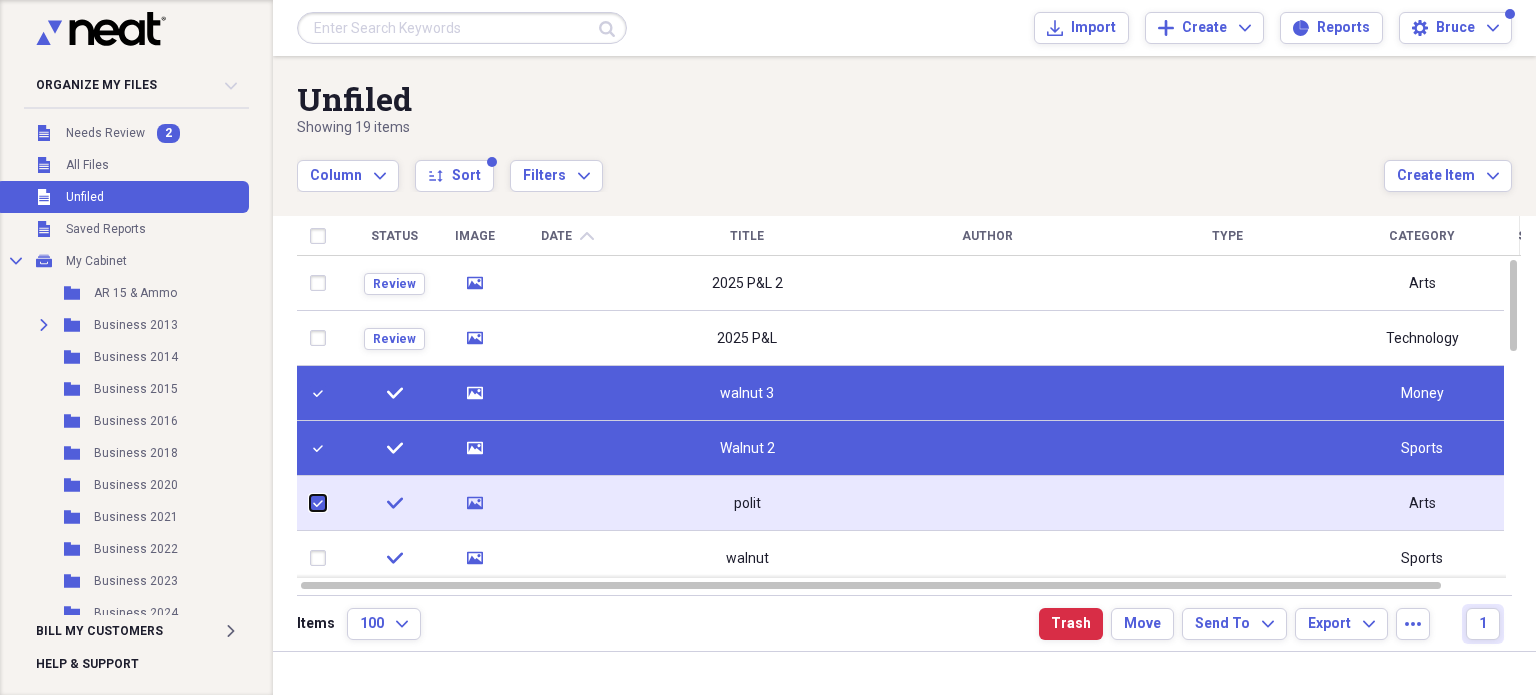 checkbox on "true" 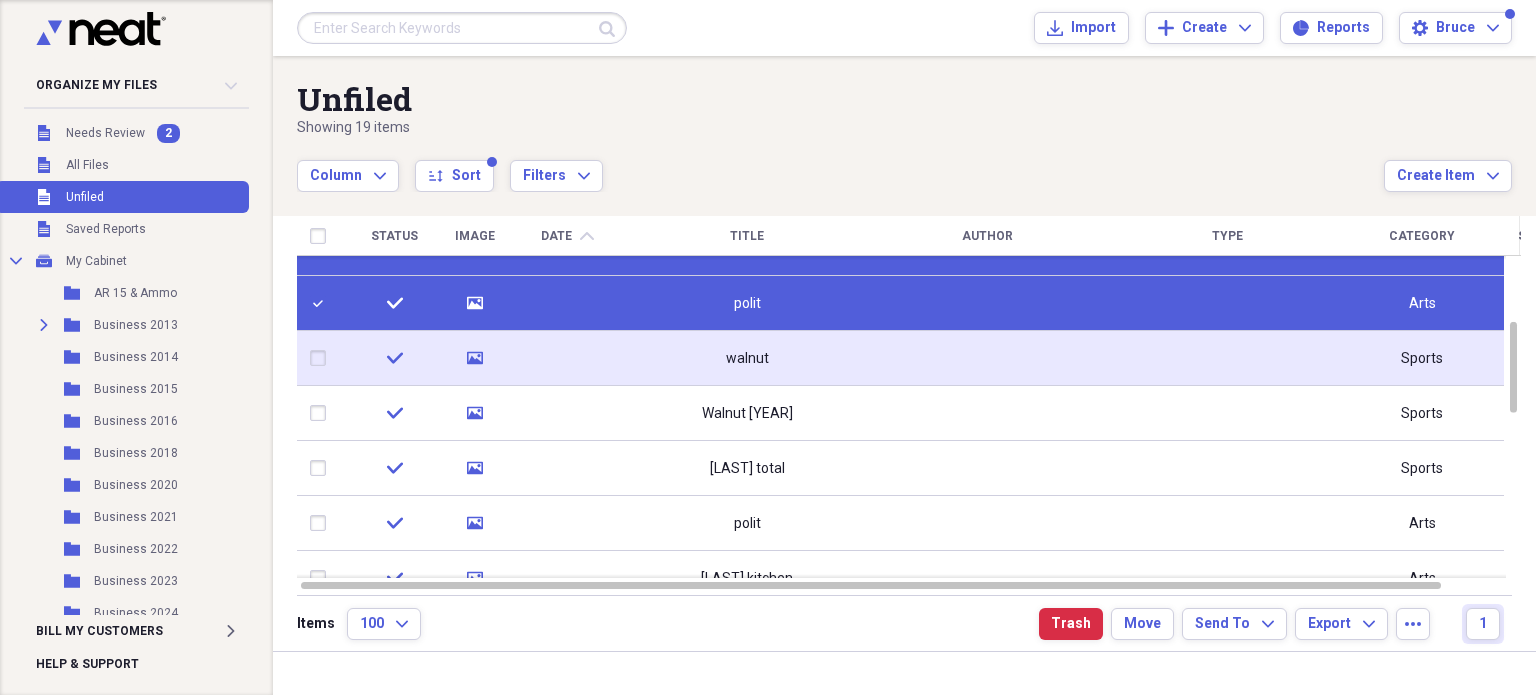 click at bounding box center [322, 358] 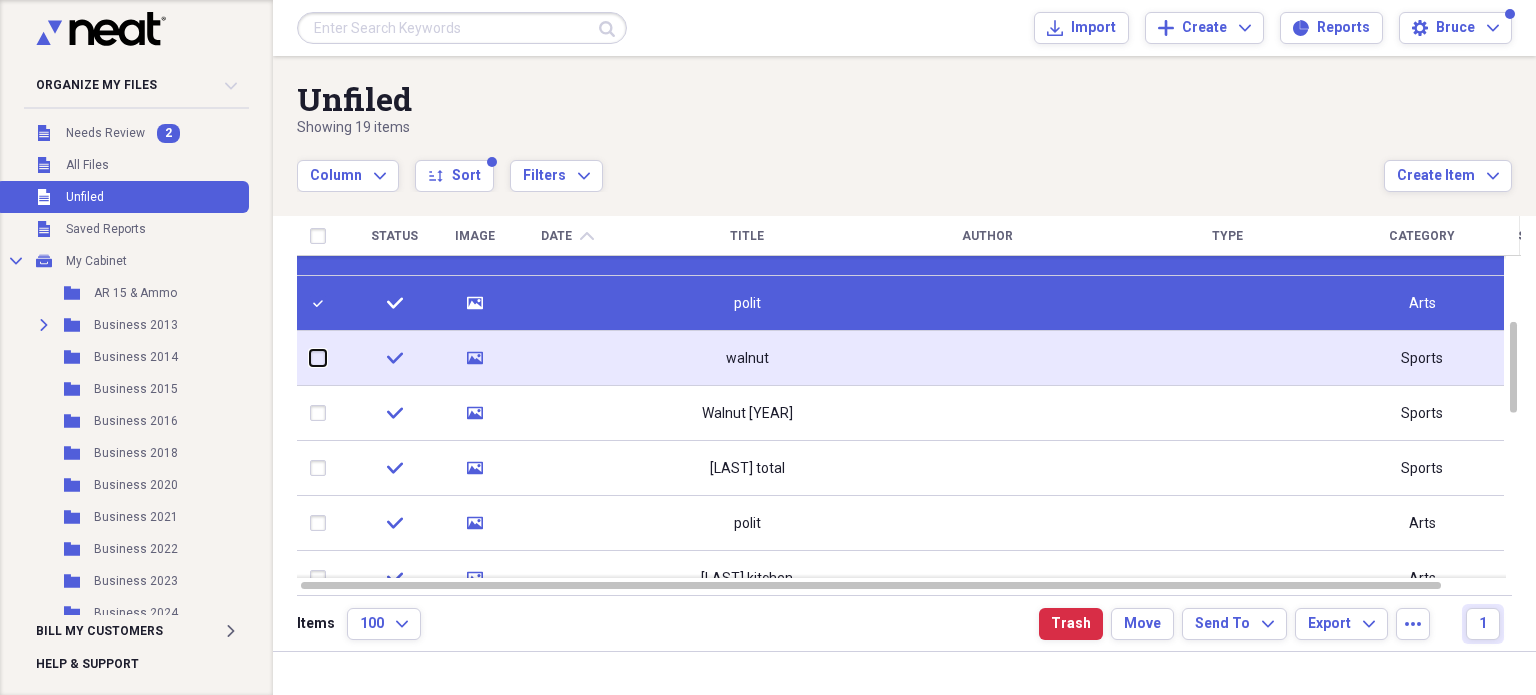 click at bounding box center [310, 358] 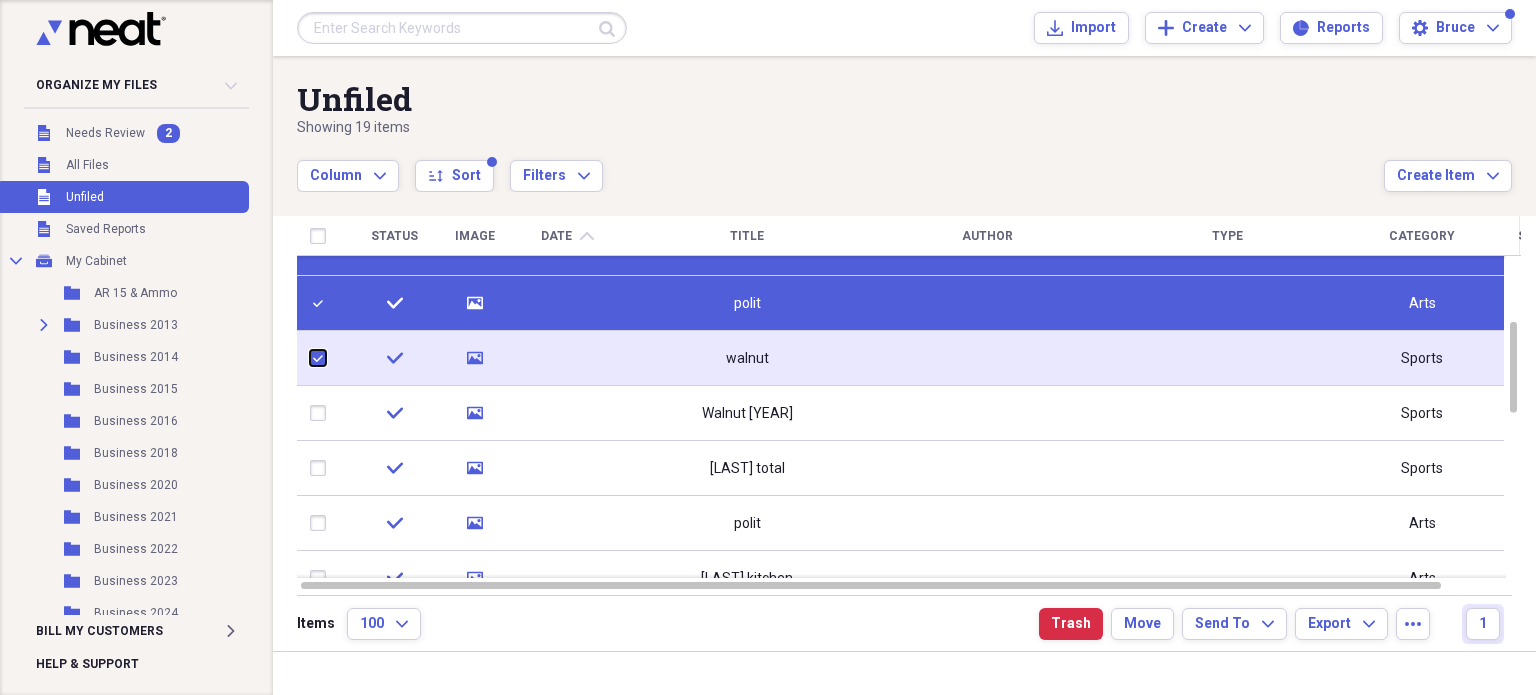 checkbox on "true" 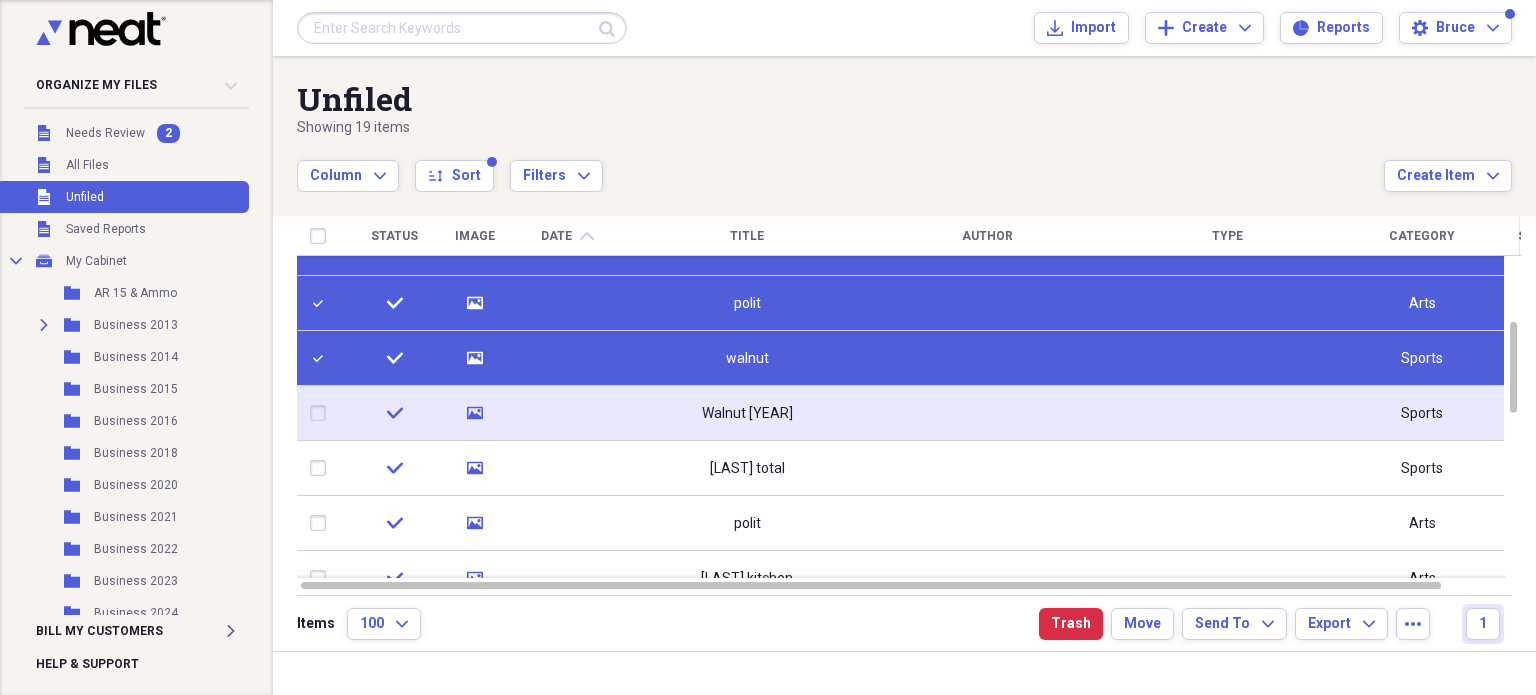 click at bounding box center [322, 413] 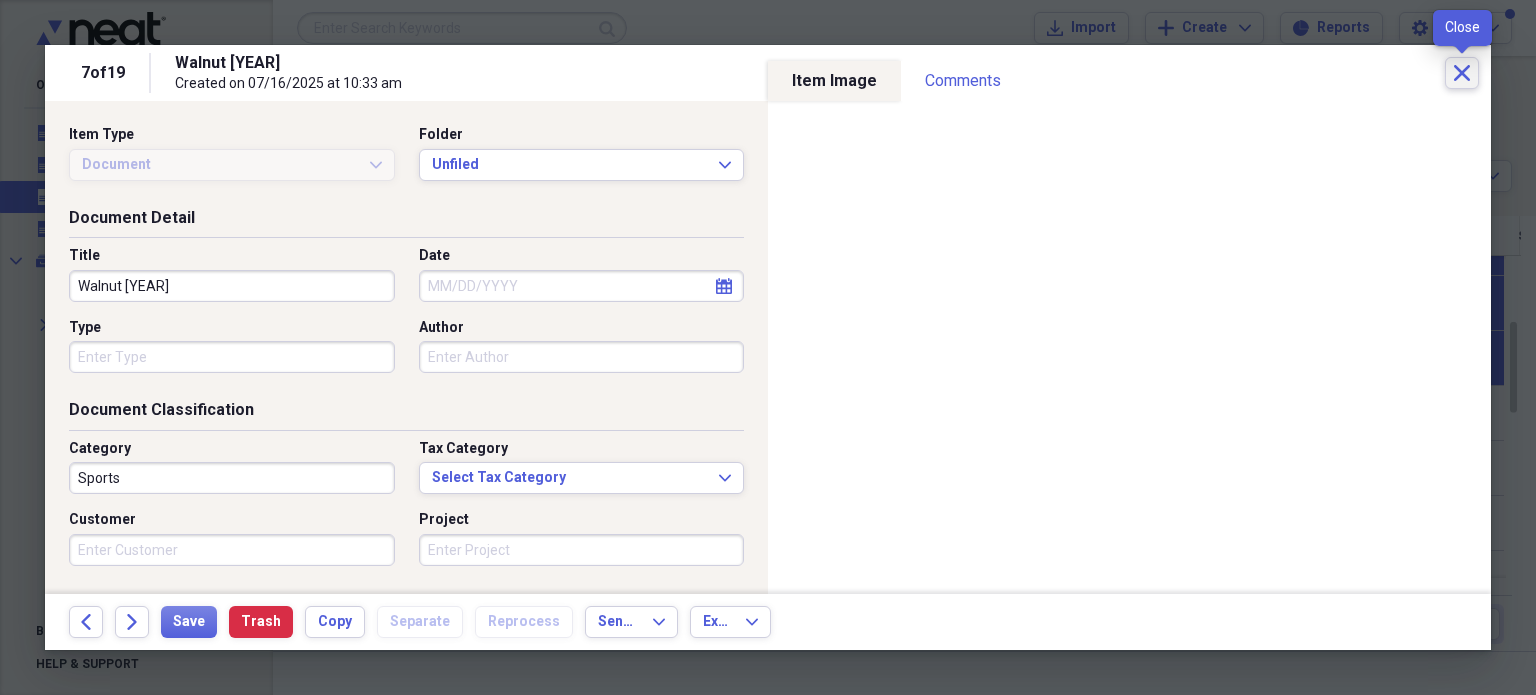 click 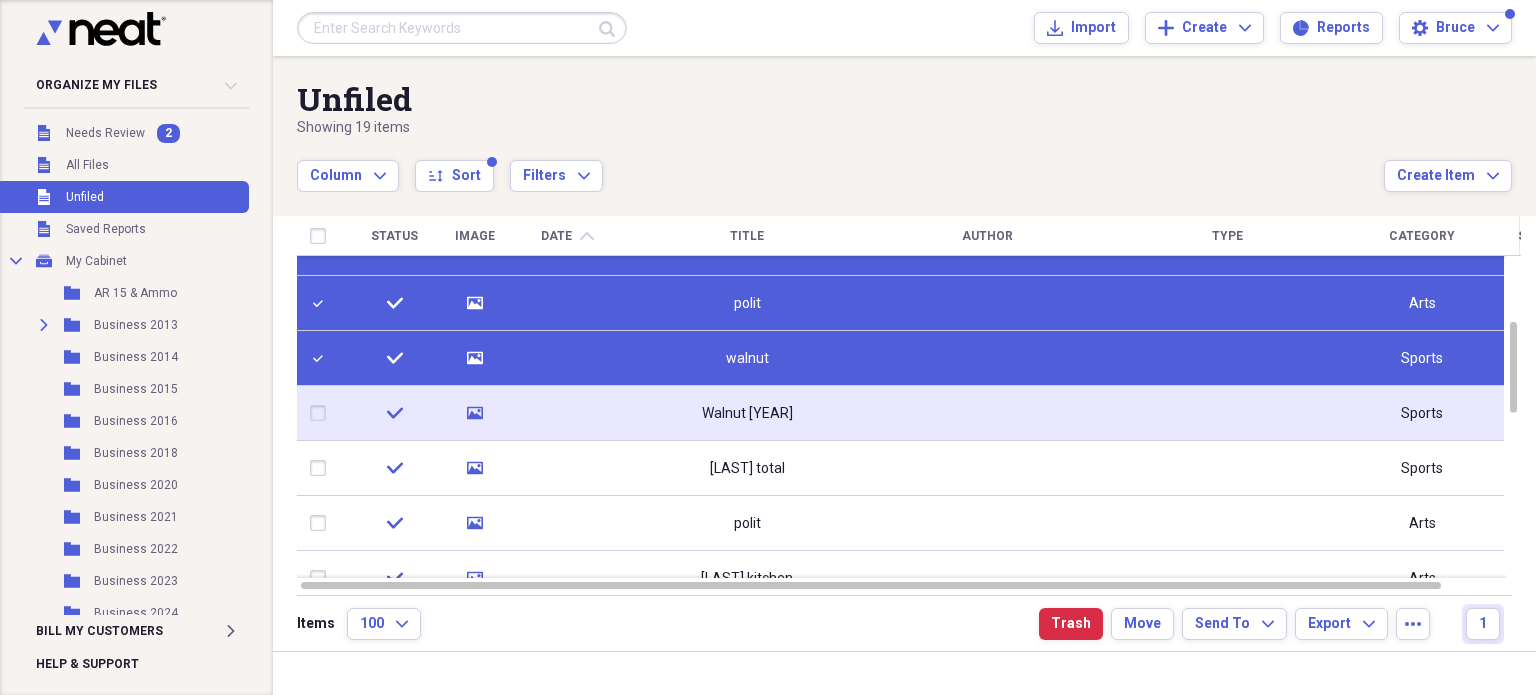 click at bounding box center [322, 413] 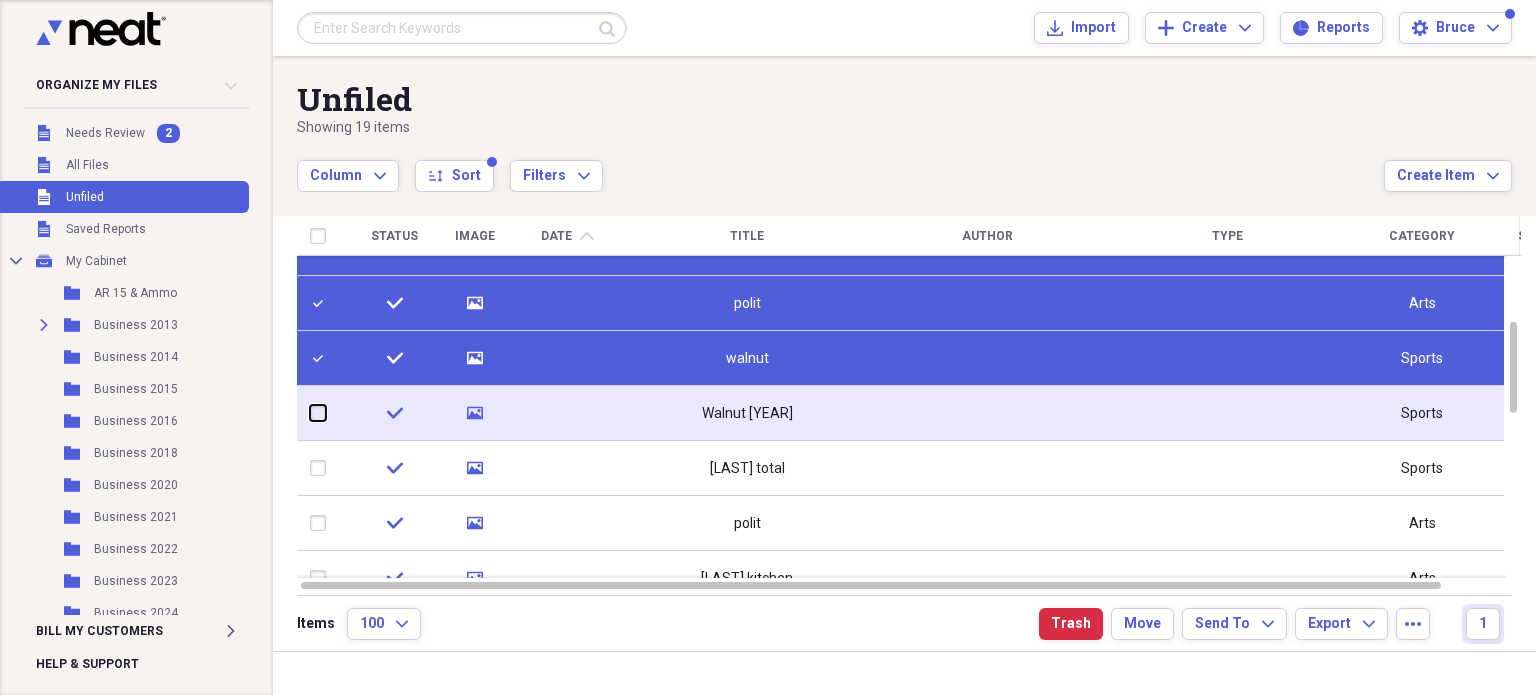 click at bounding box center (310, 413) 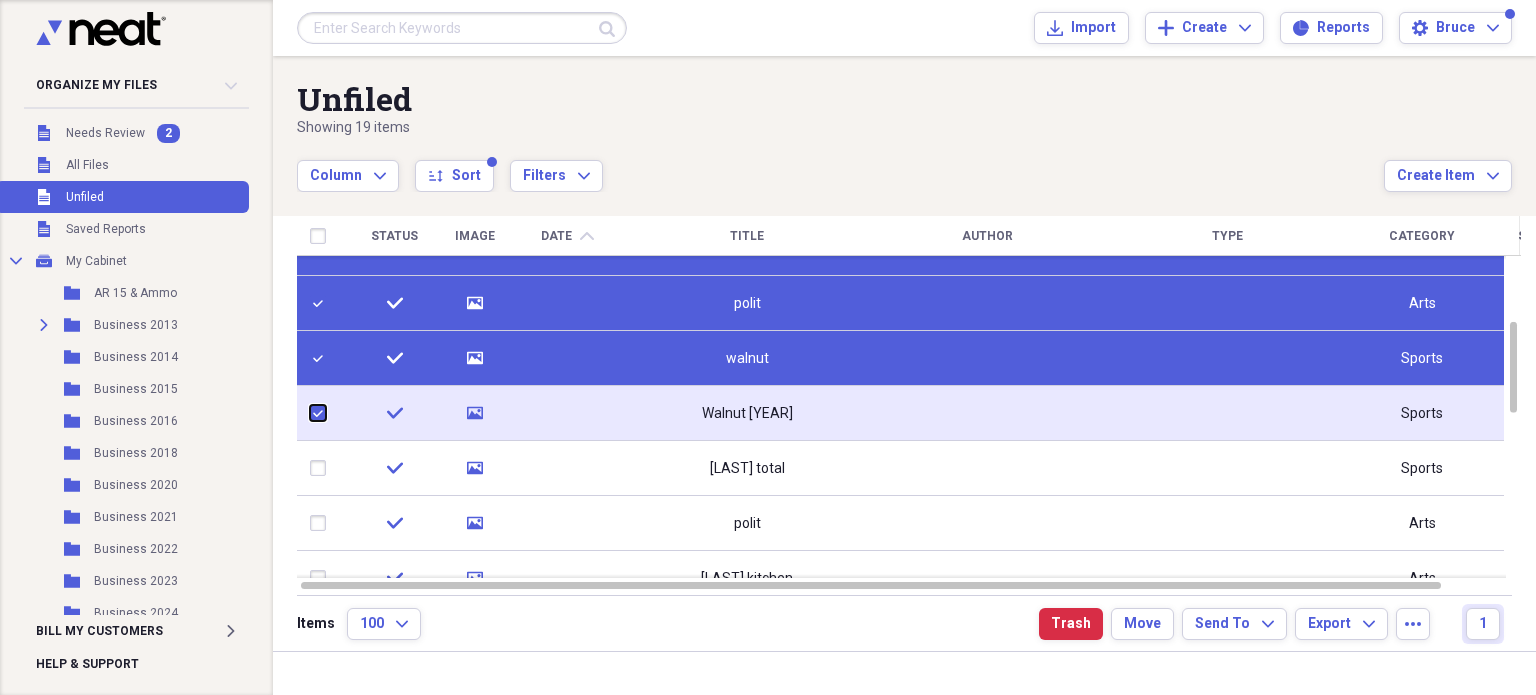 checkbox on "true" 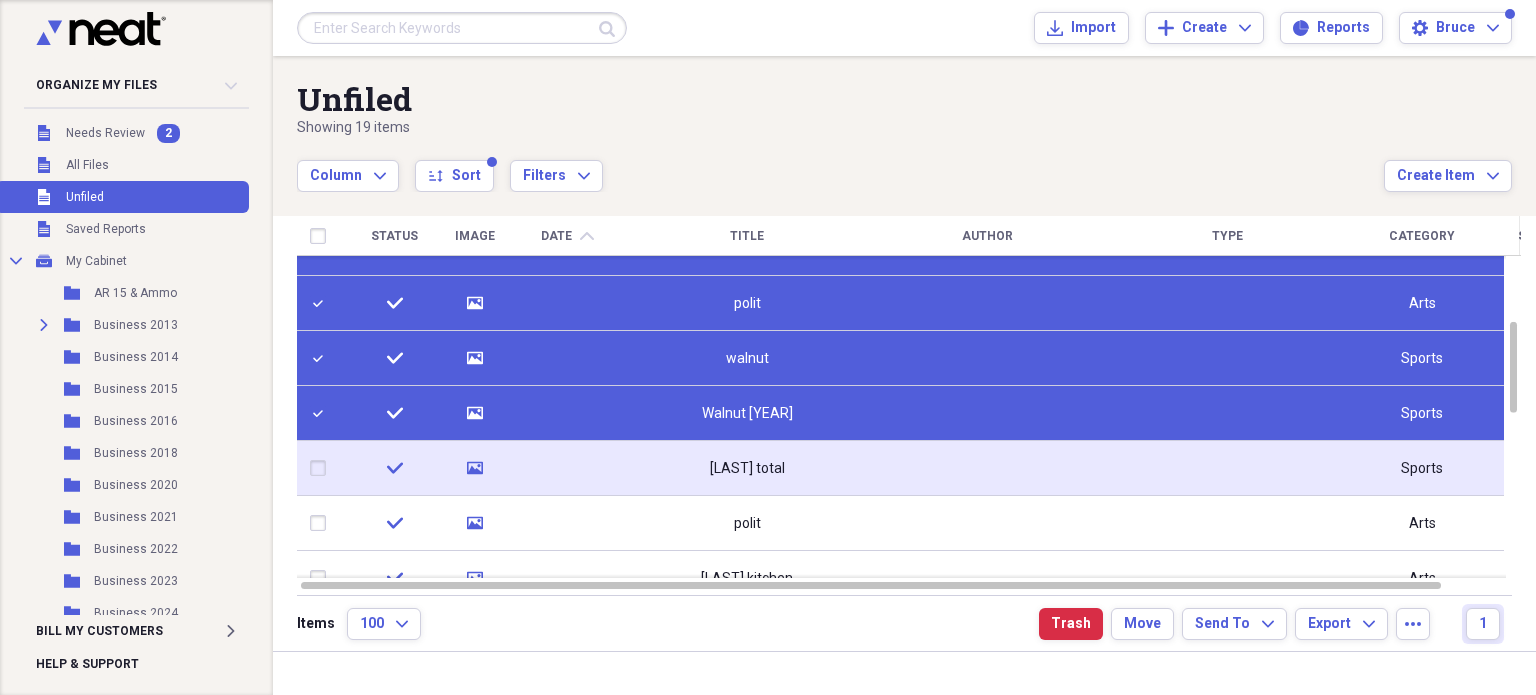 click at bounding box center (322, 468) 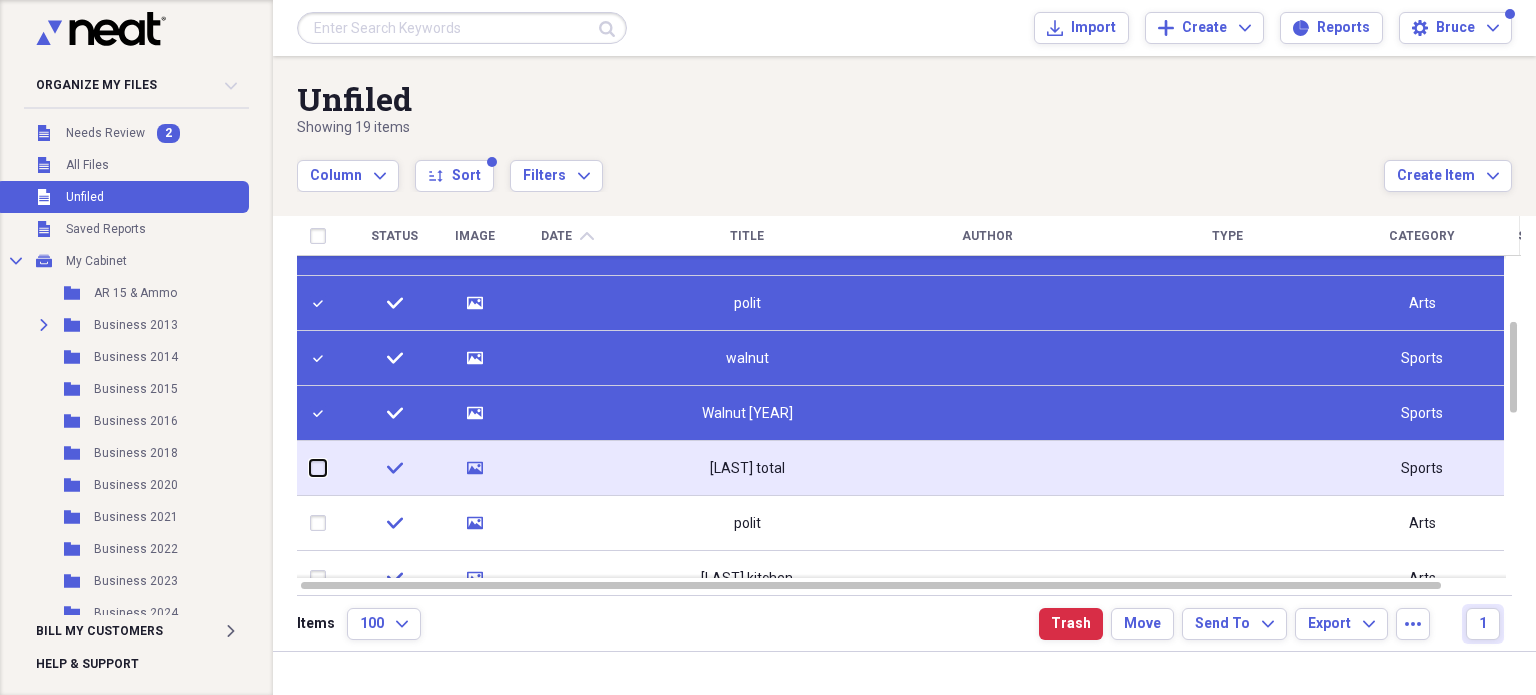 click at bounding box center (310, 468) 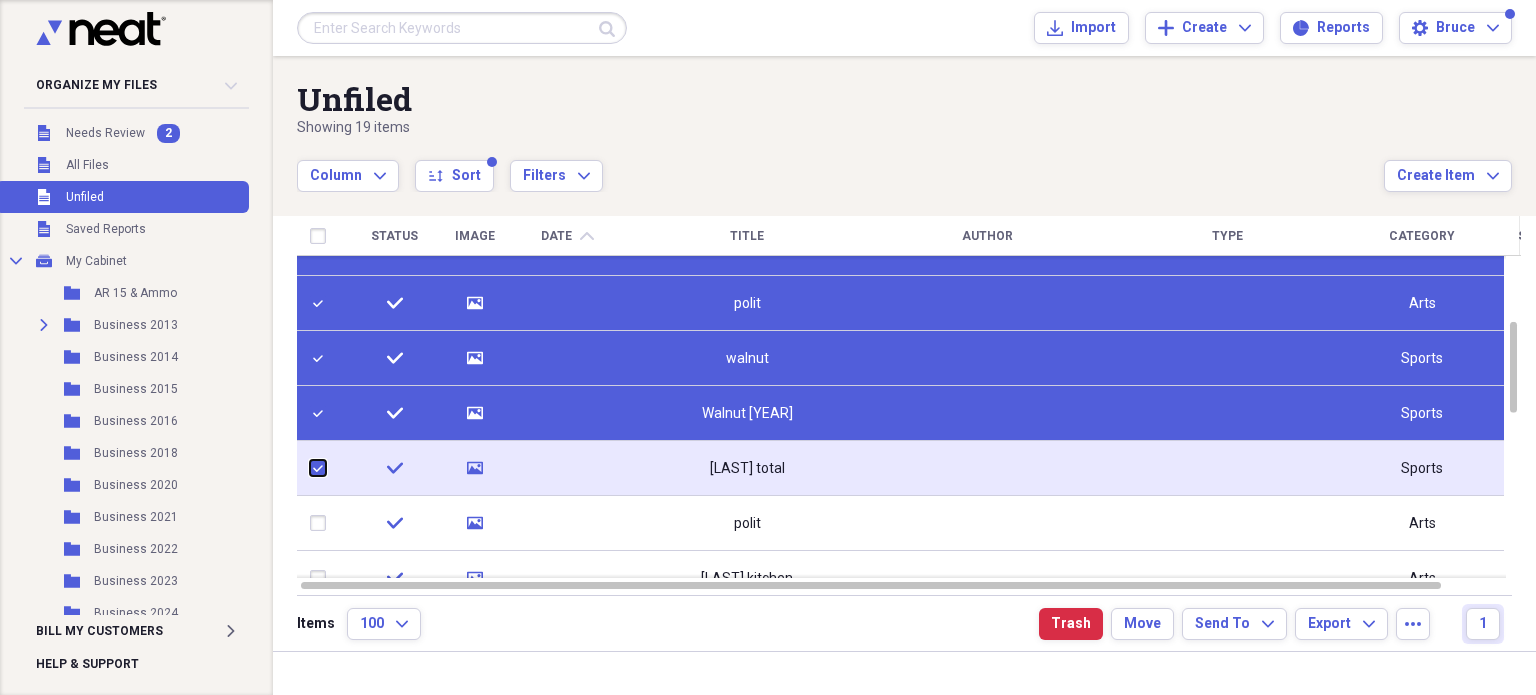 checkbox on "true" 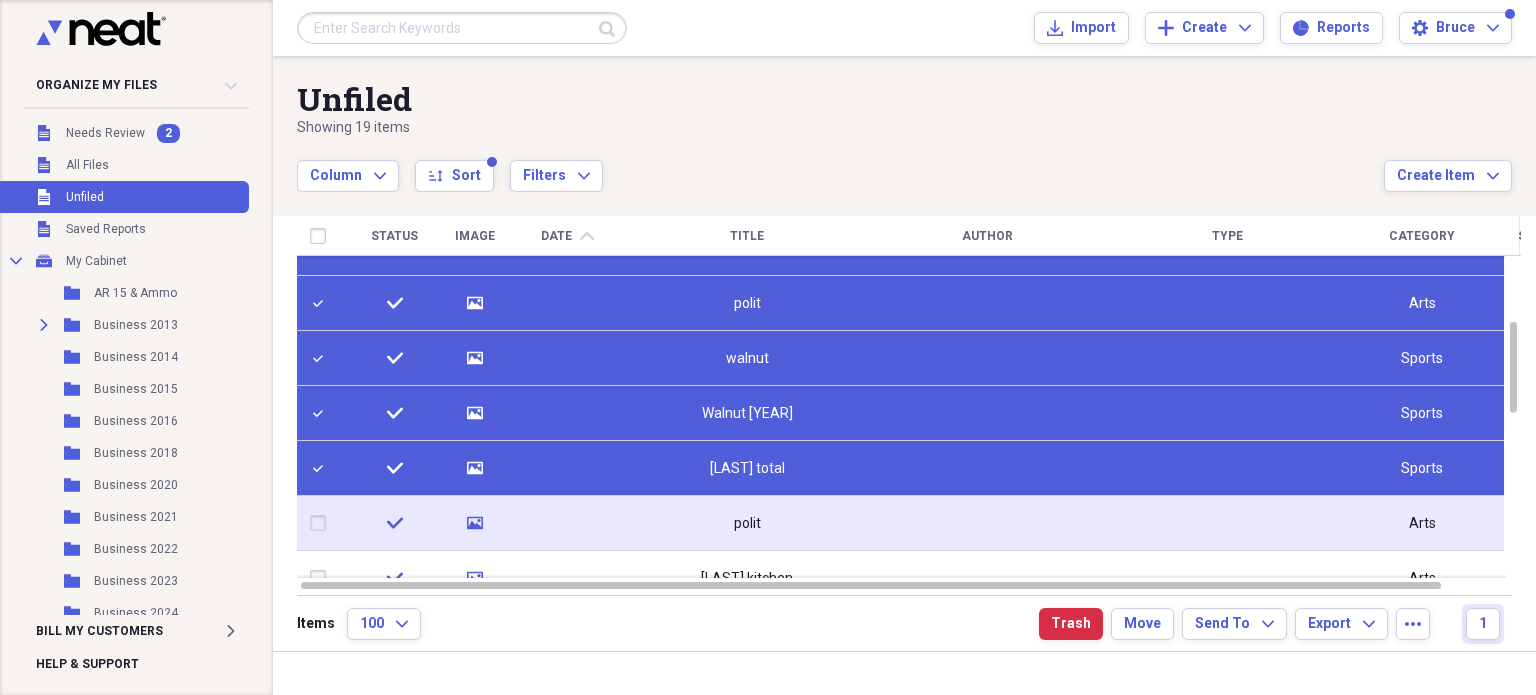 click at bounding box center [322, 523] 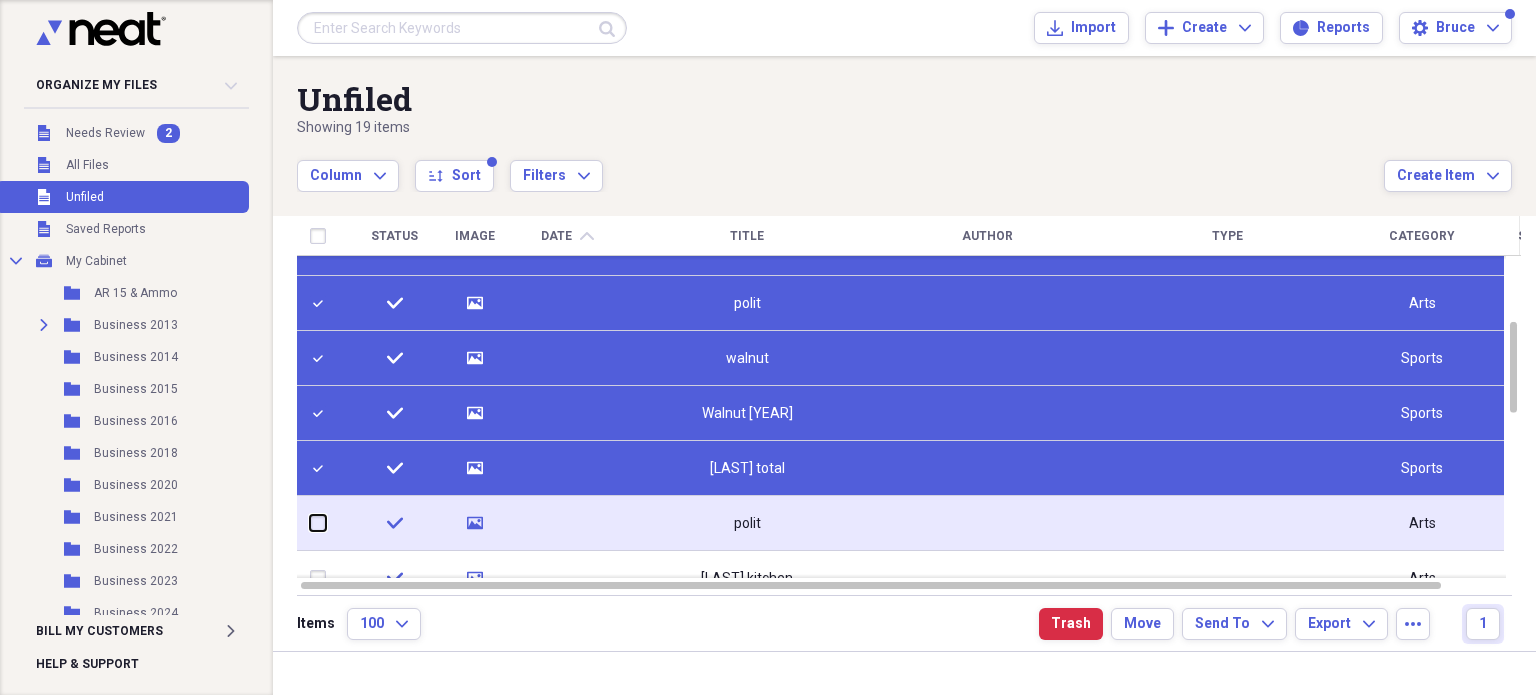 click at bounding box center (310, 523) 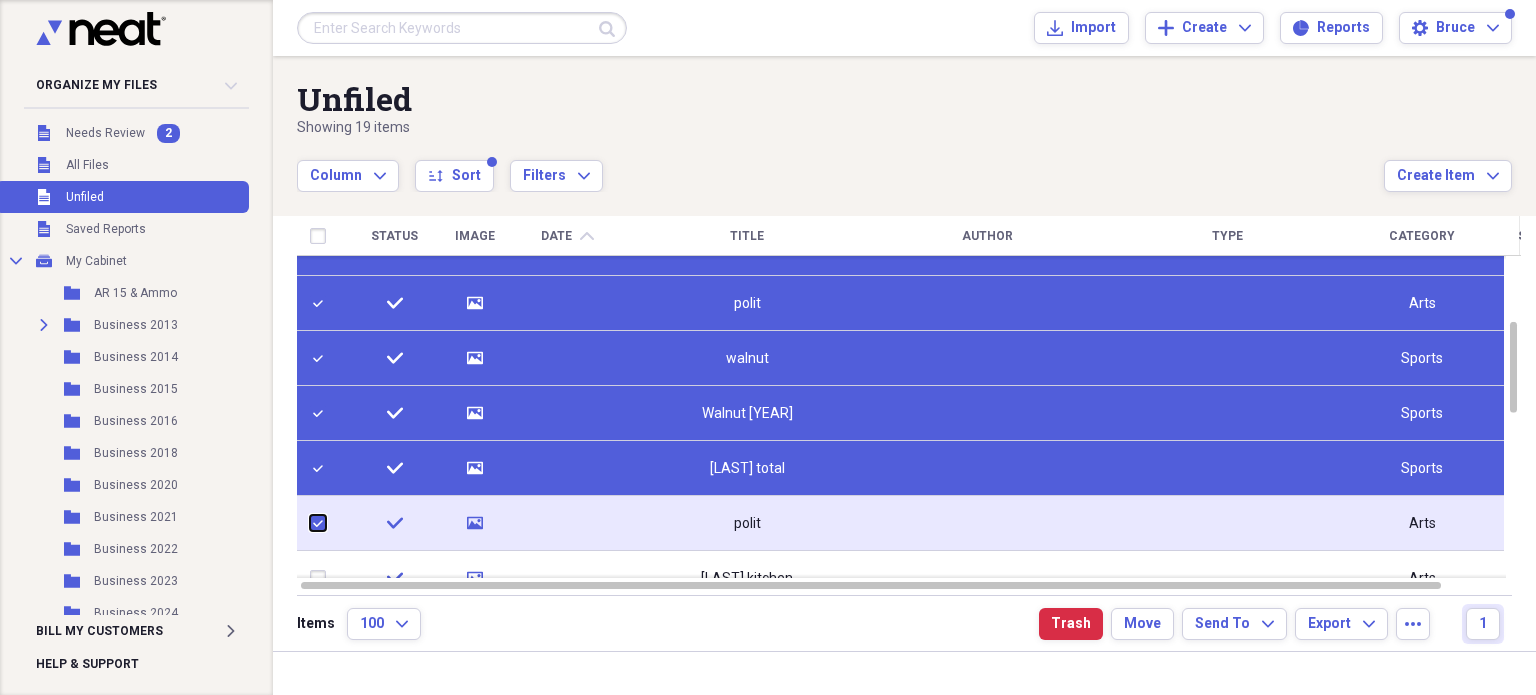 checkbox on "true" 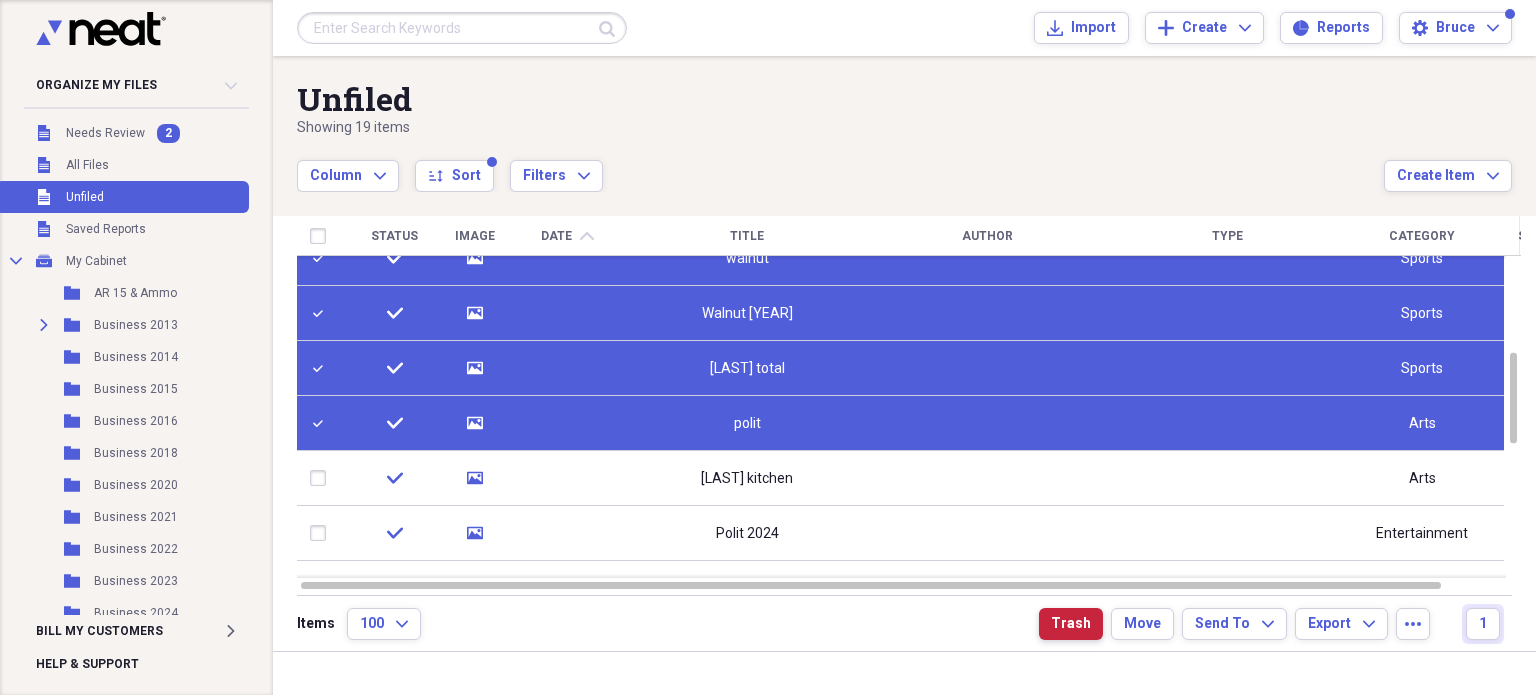 click on "Trash" at bounding box center [1071, 624] 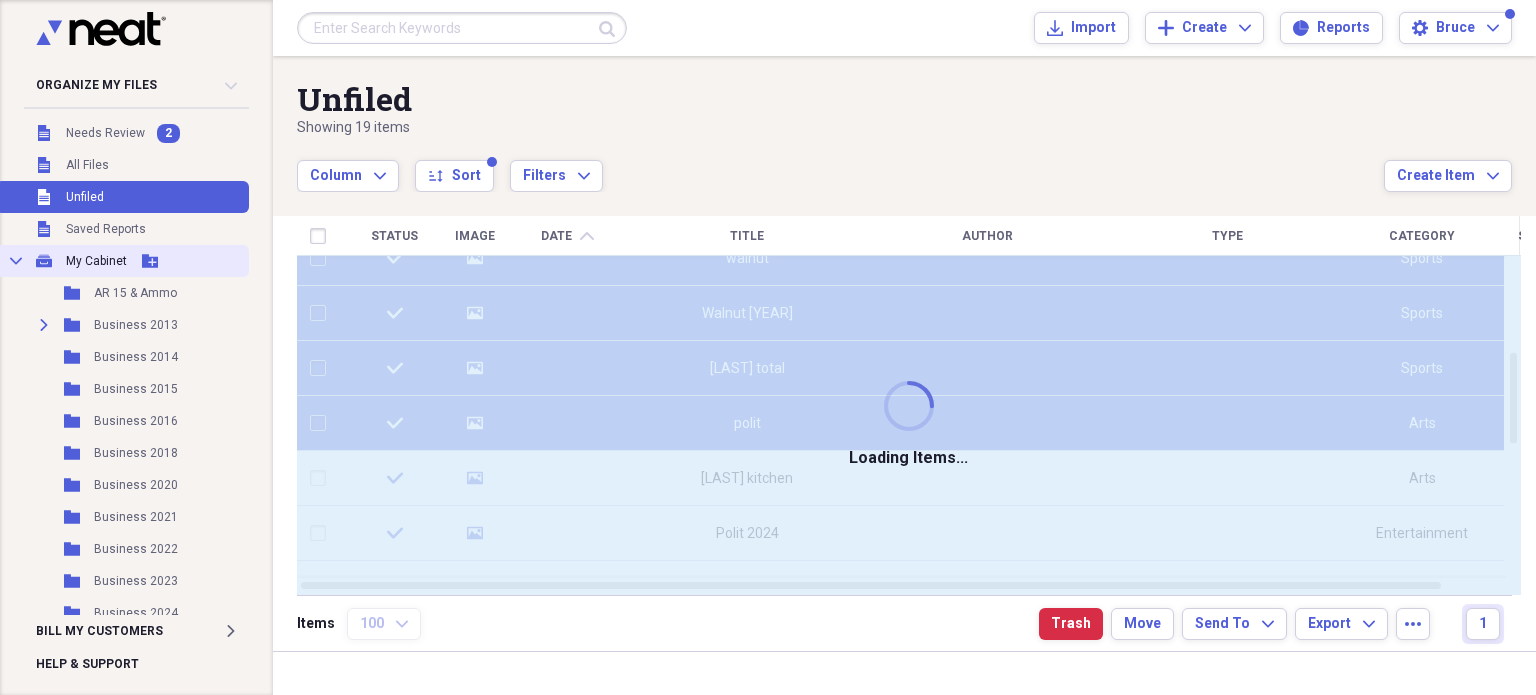 checkbox on "false" 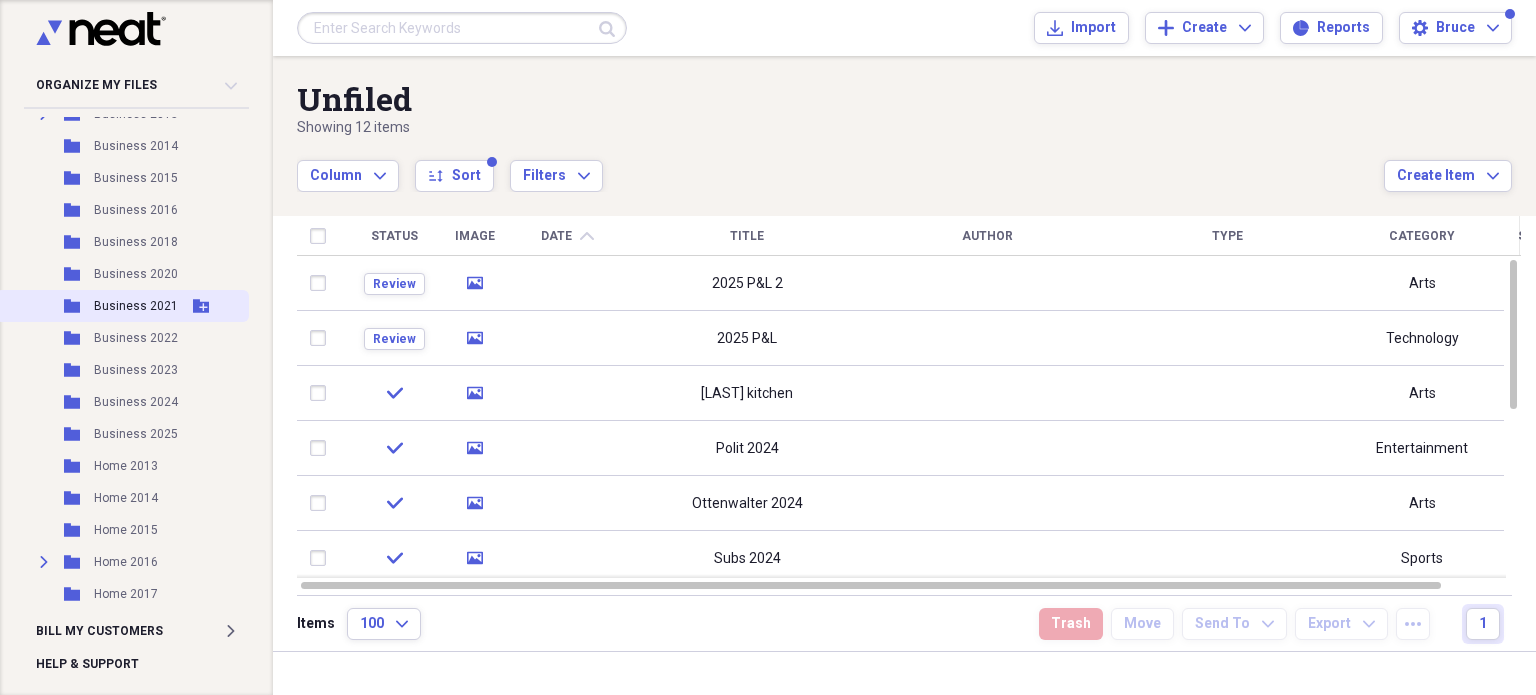 scroll, scrollTop: 268, scrollLeft: 0, axis: vertical 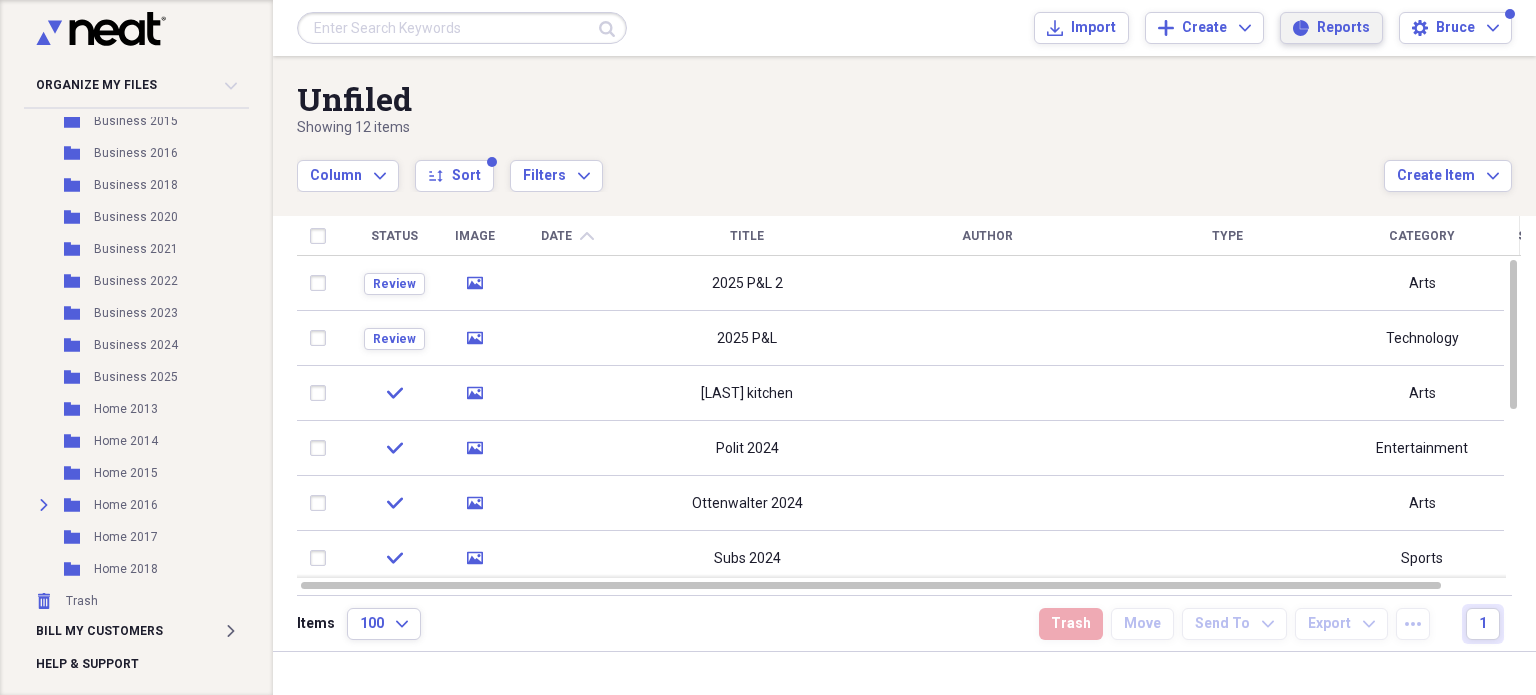 click on "Reports" at bounding box center [1343, 28] 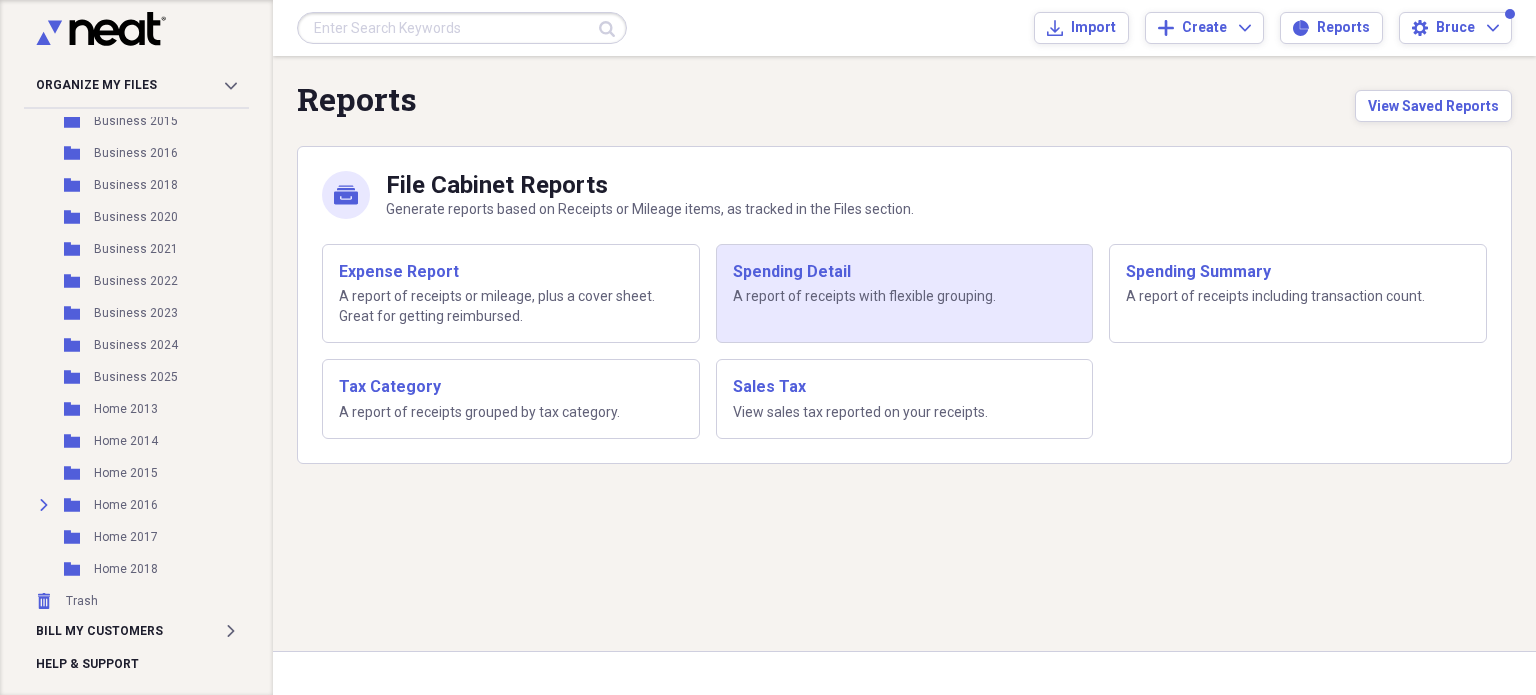 click on "Spending Detail" at bounding box center [905, 272] 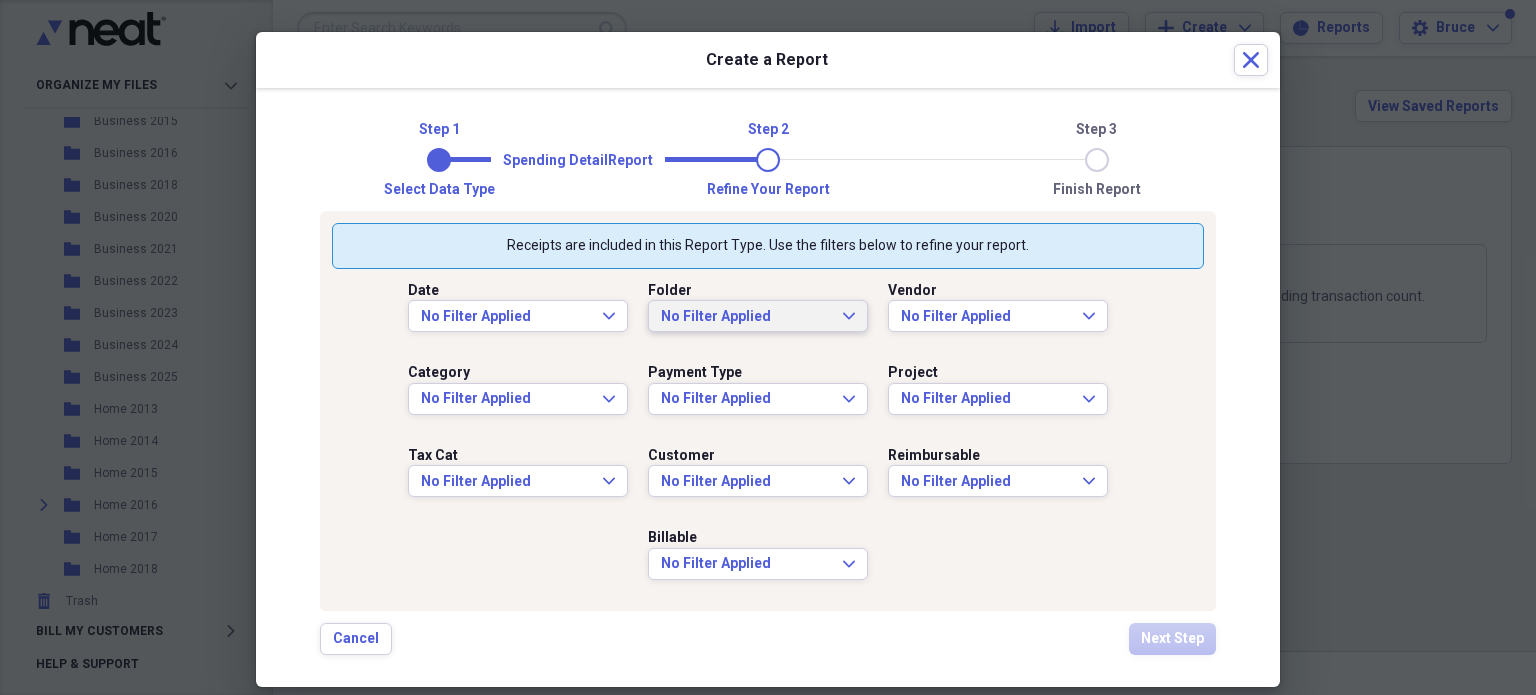 click on "No Filter Applied Expand" at bounding box center [758, 316] 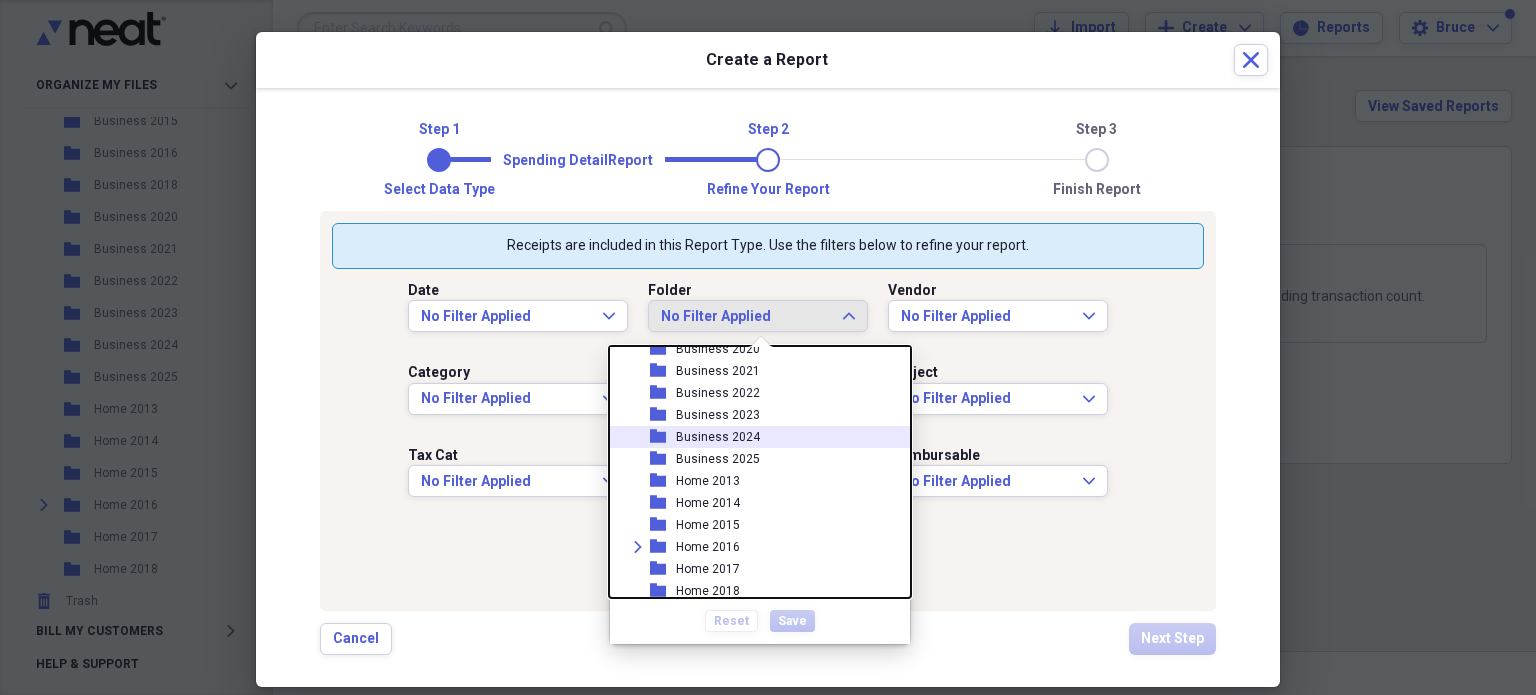 scroll, scrollTop: 204, scrollLeft: 0, axis: vertical 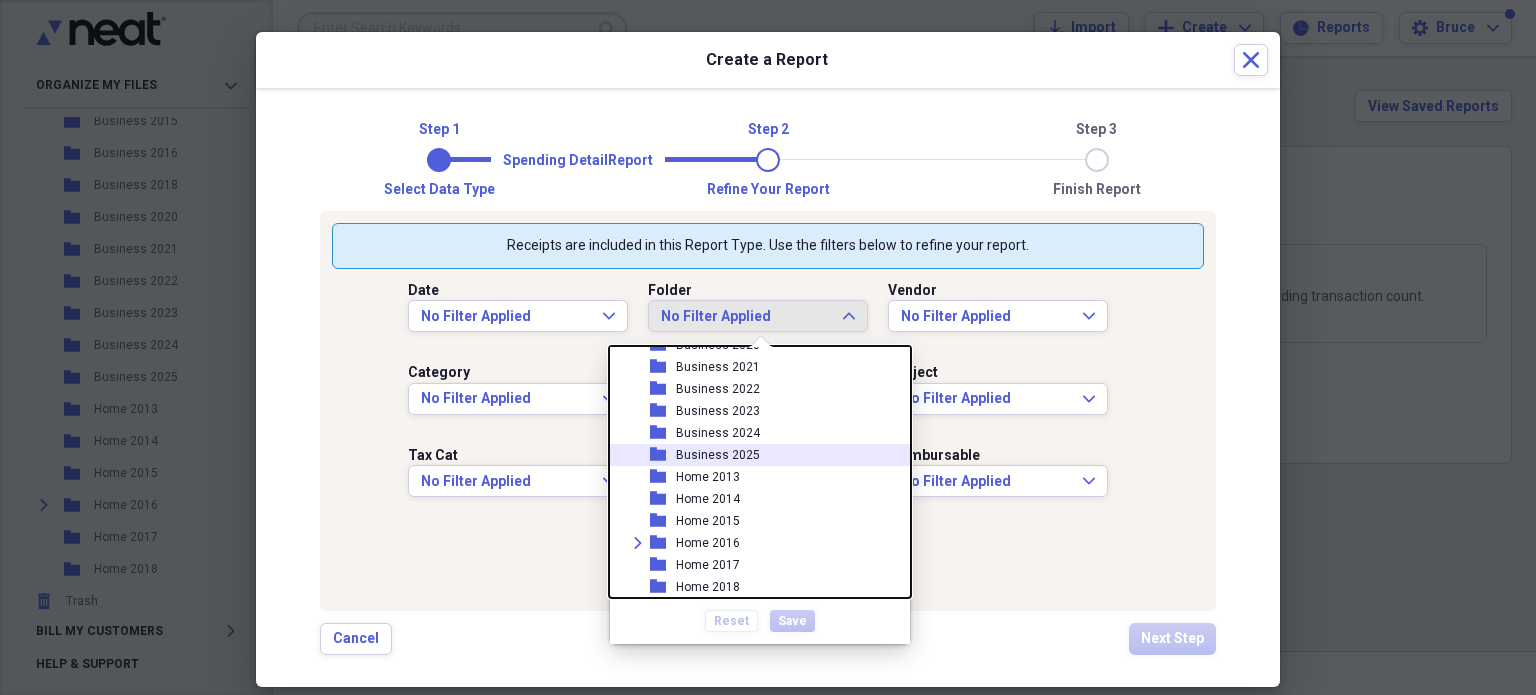 click on "folder Business 2025" at bounding box center [752, 455] 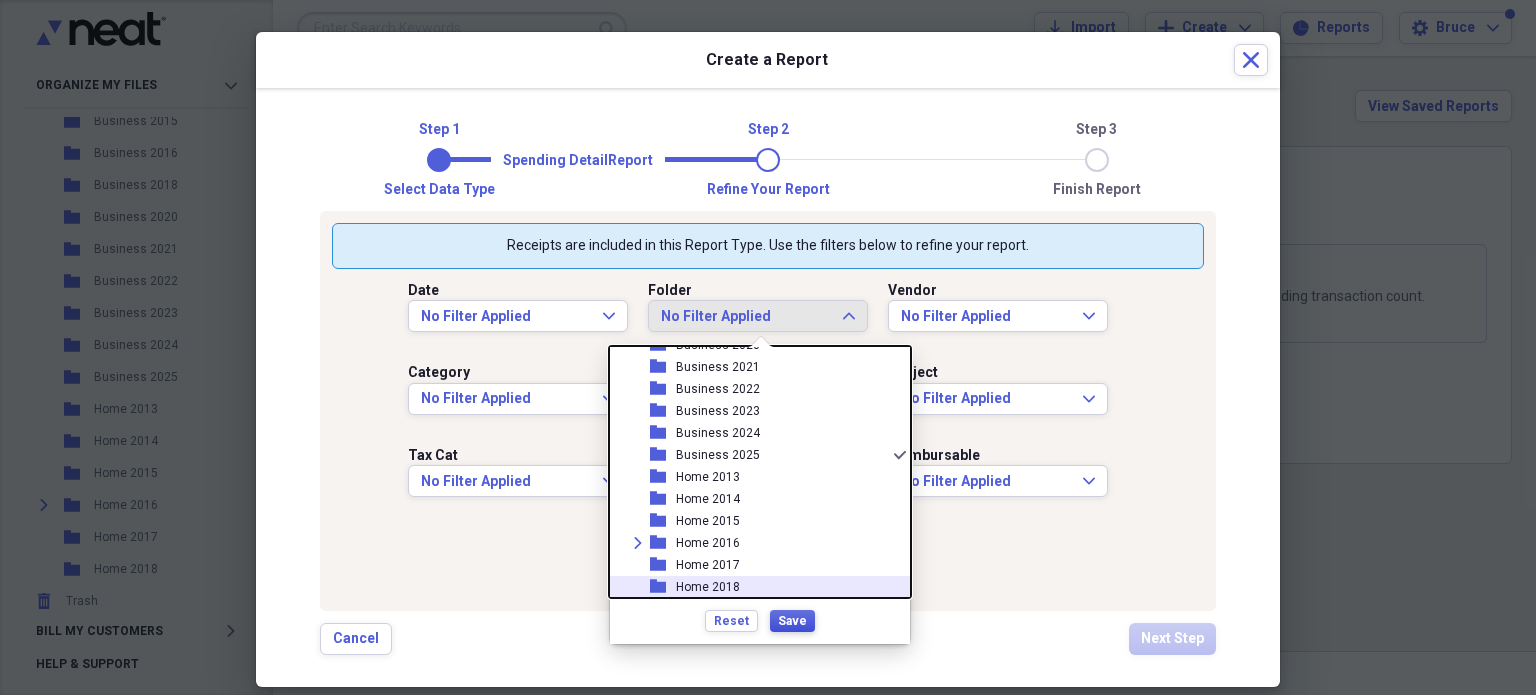 click on "Save" at bounding box center (792, 621) 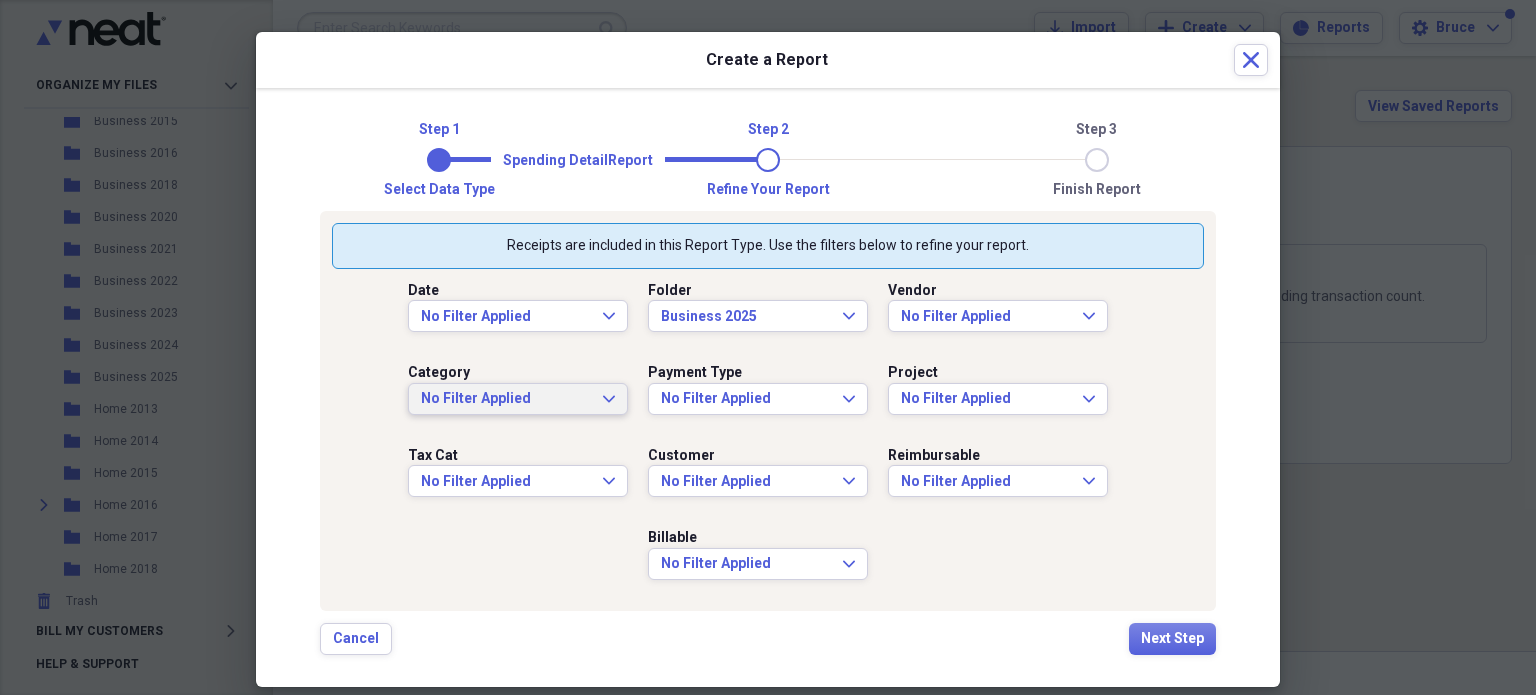 click on "Expand" 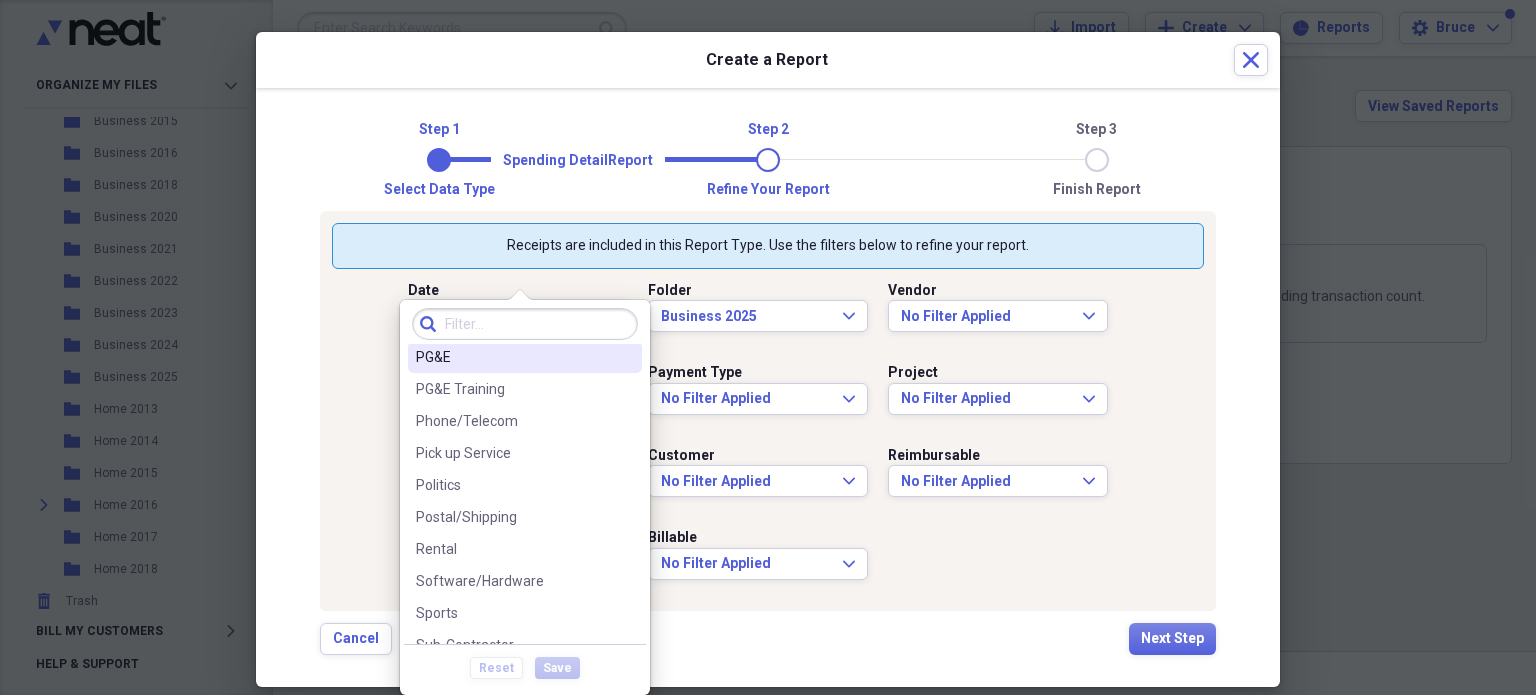 scroll, scrollTop: 1700, scrollLeft: 0, axis: vertical 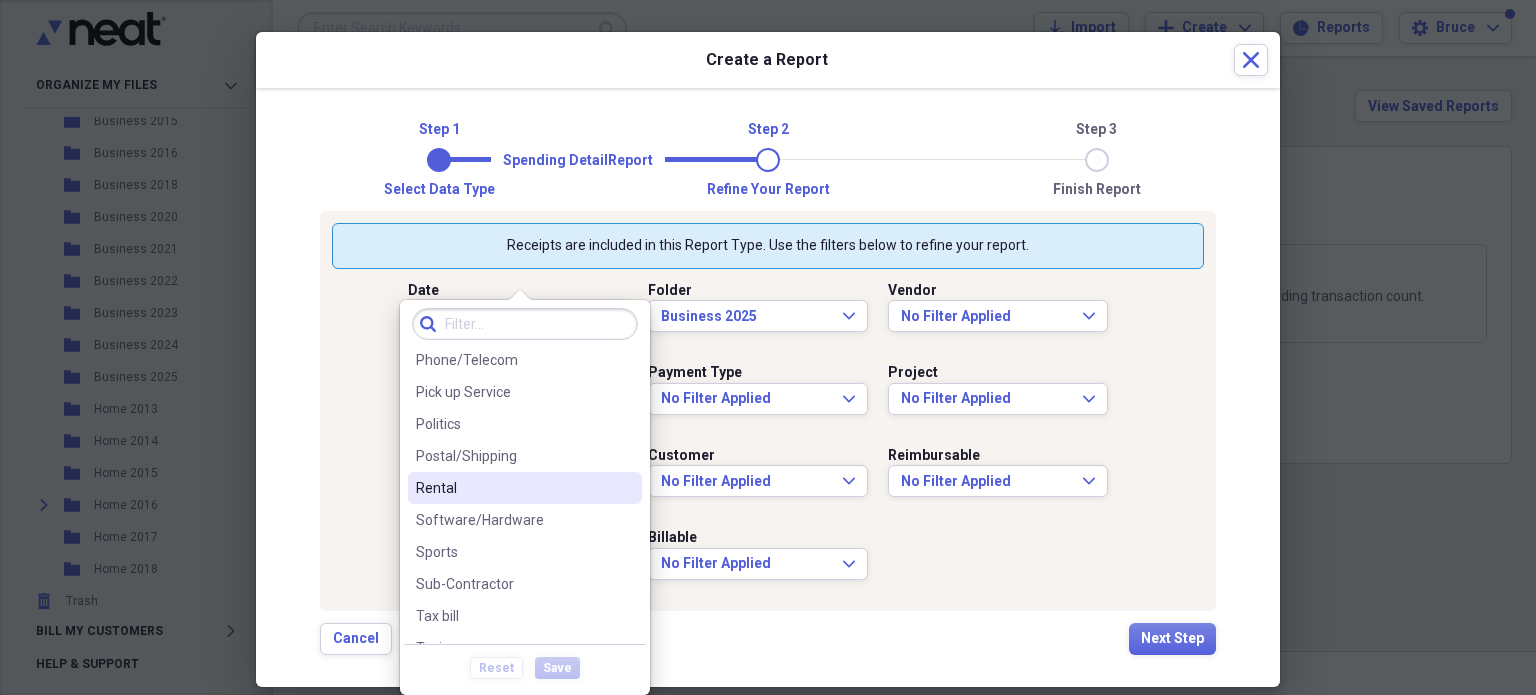 click on "Rental" at bounding box center [513, 488] 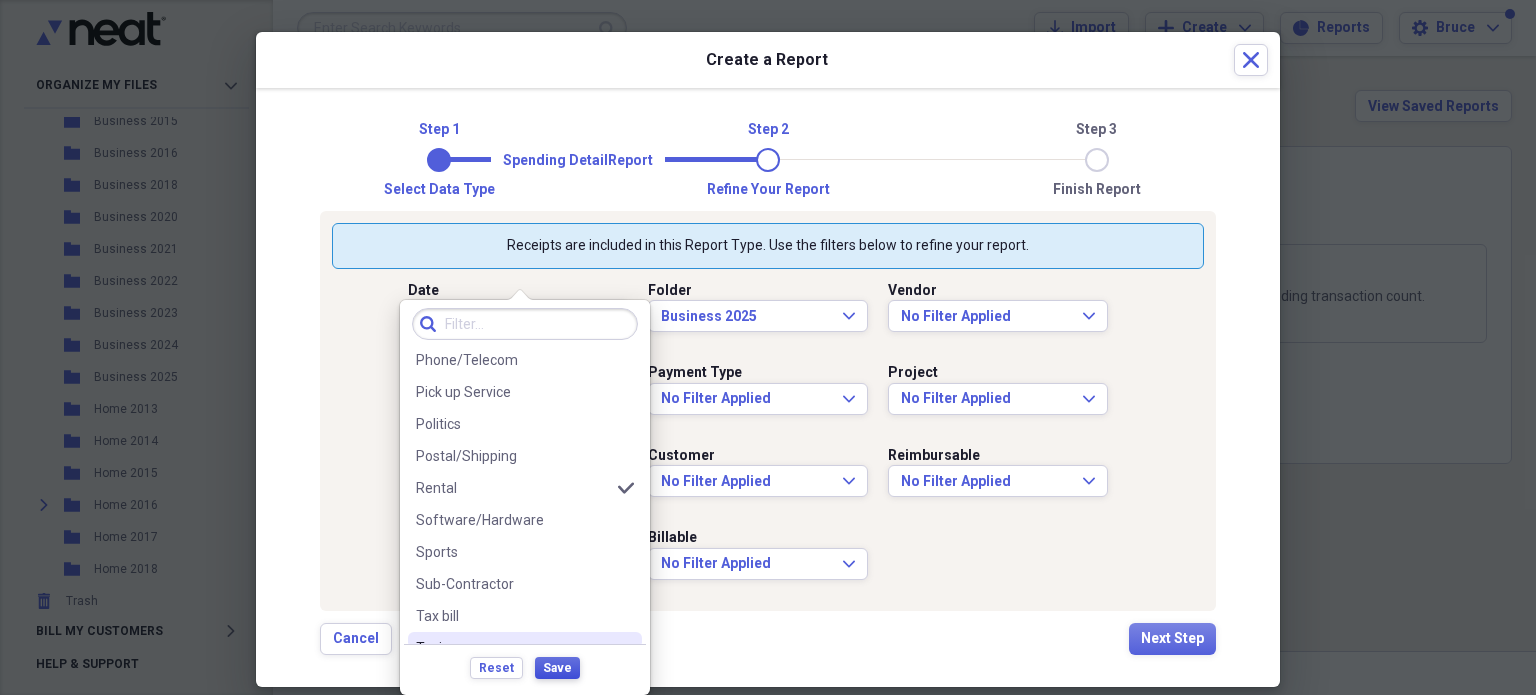 click on "Save" at bounding box center (557, 668) 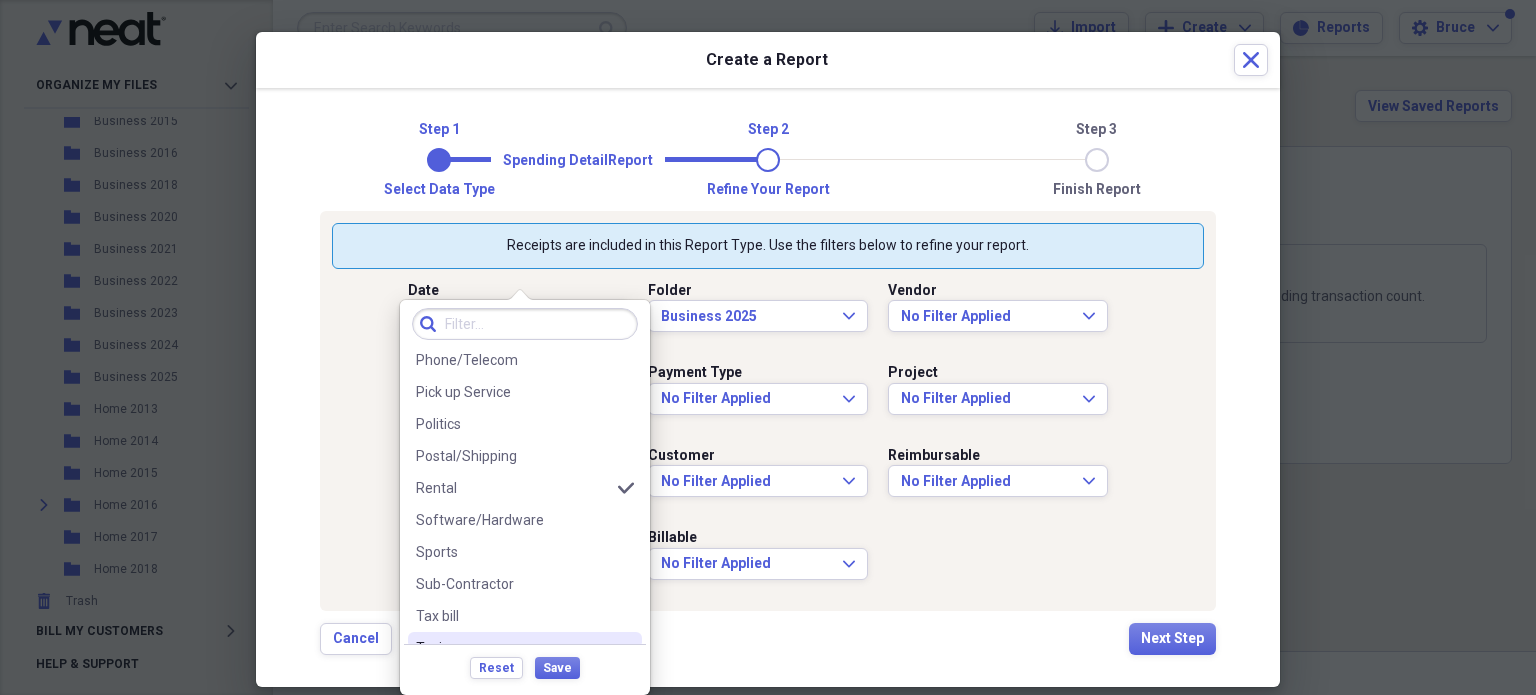 scroll, scrollTop: 0, scrollLeft: 0, axis: both 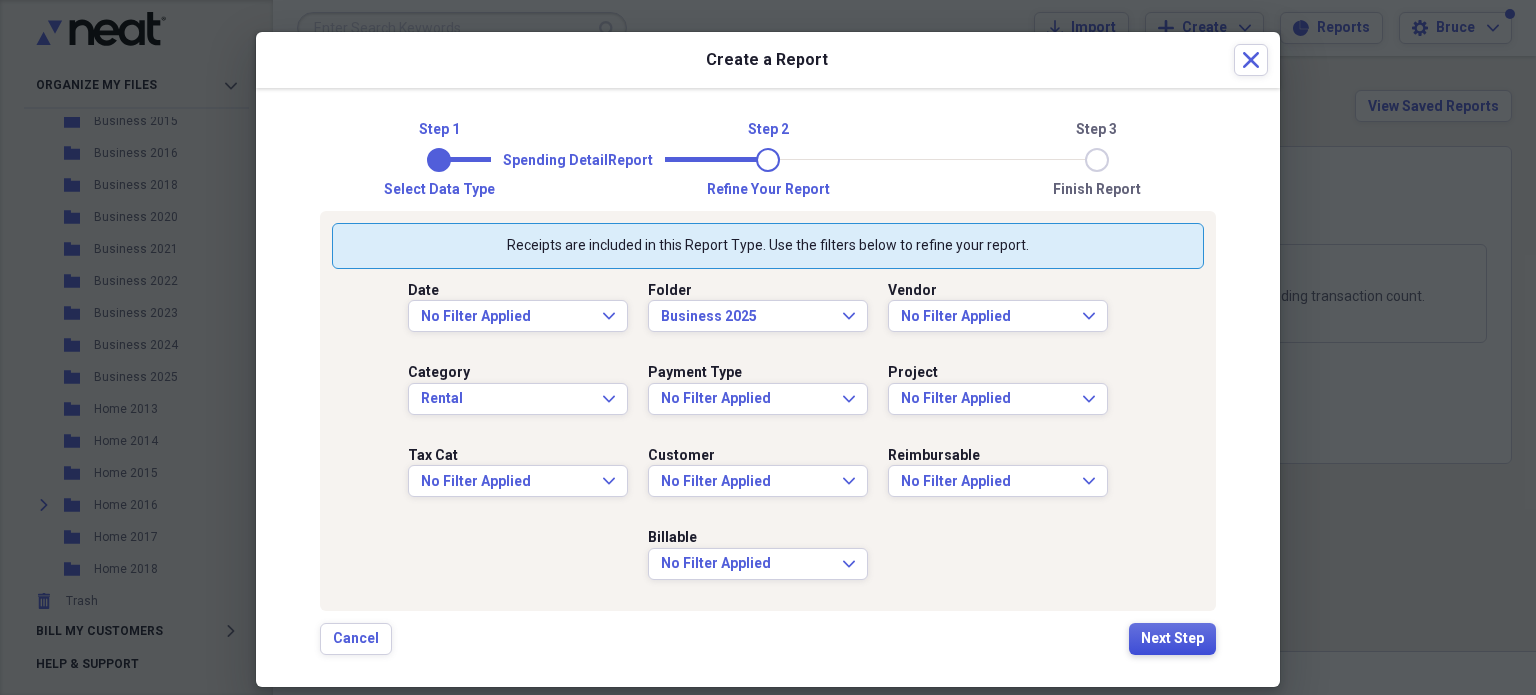 click on "Next Step" at bounding box center (1172, 639) 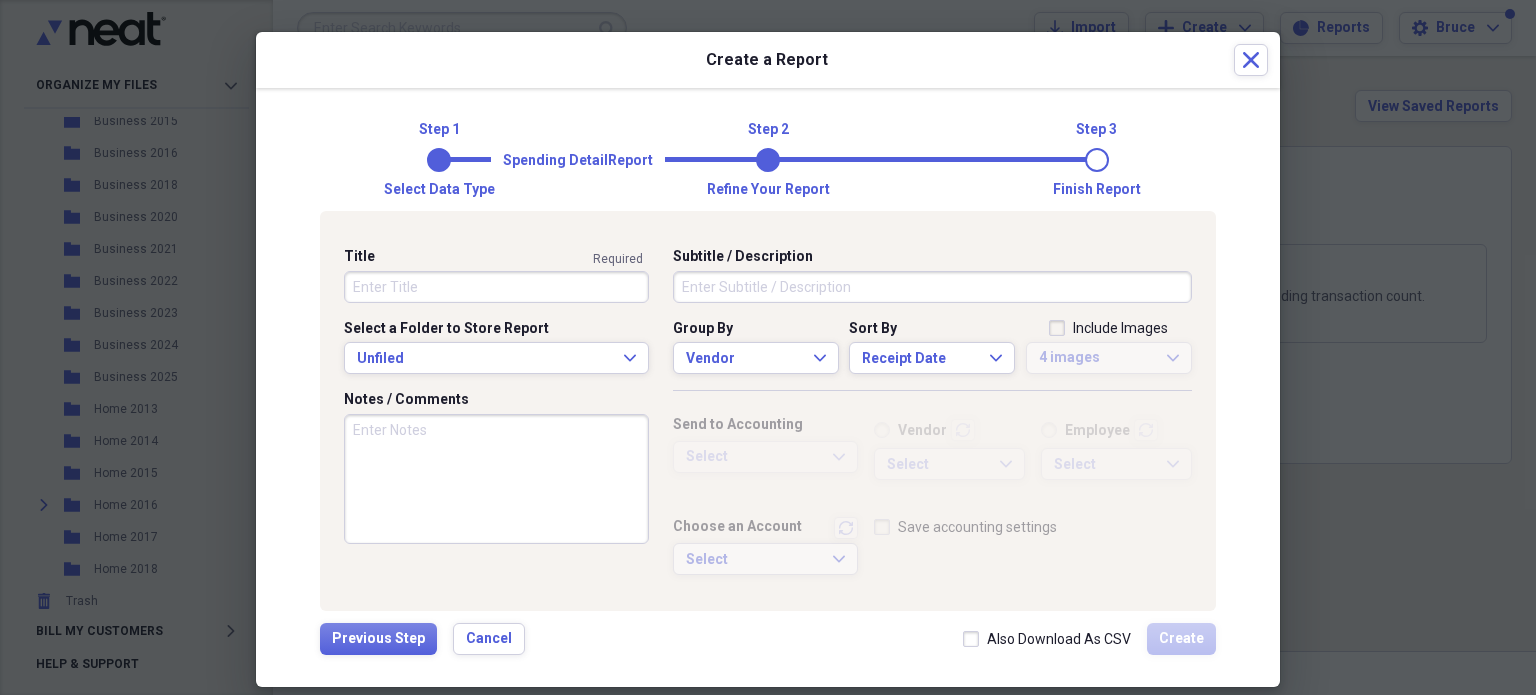 click on "Title" at bounding box center [496, 287] 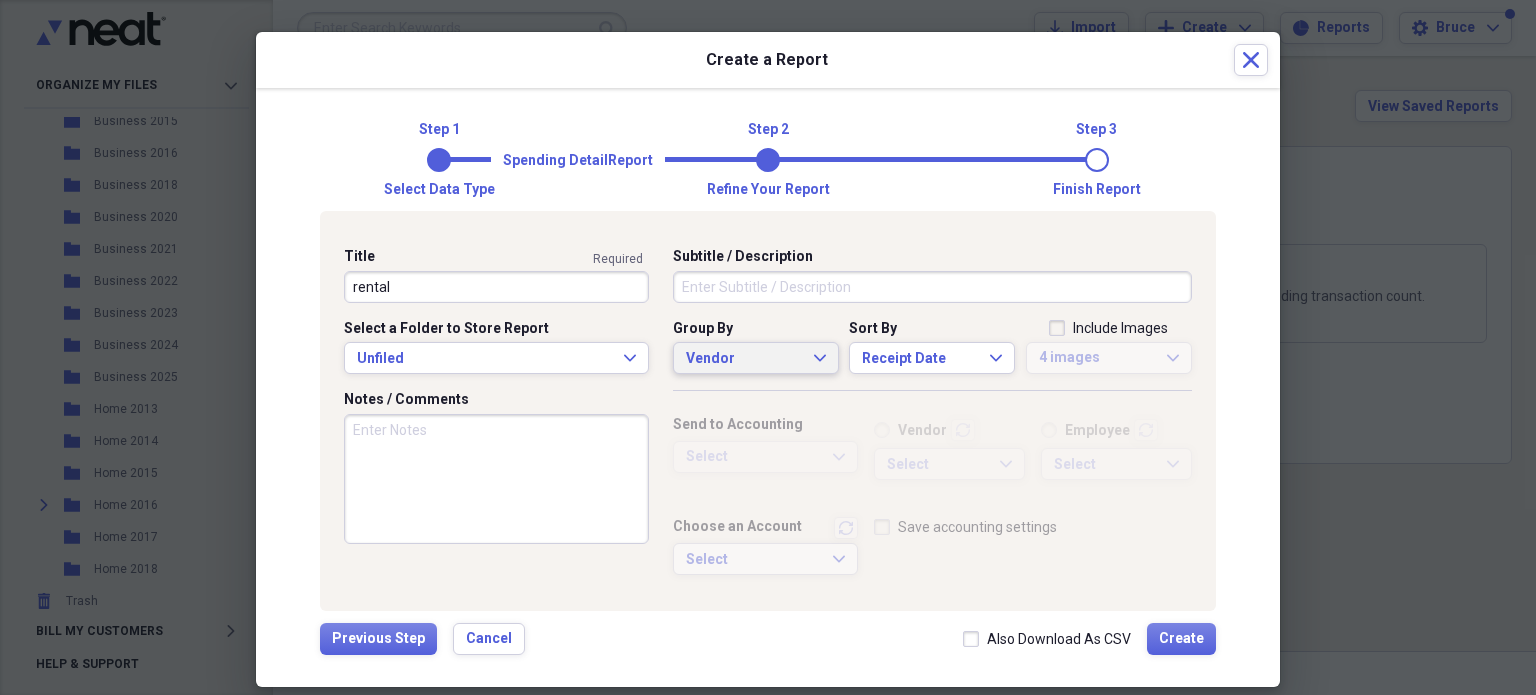type on "rental" 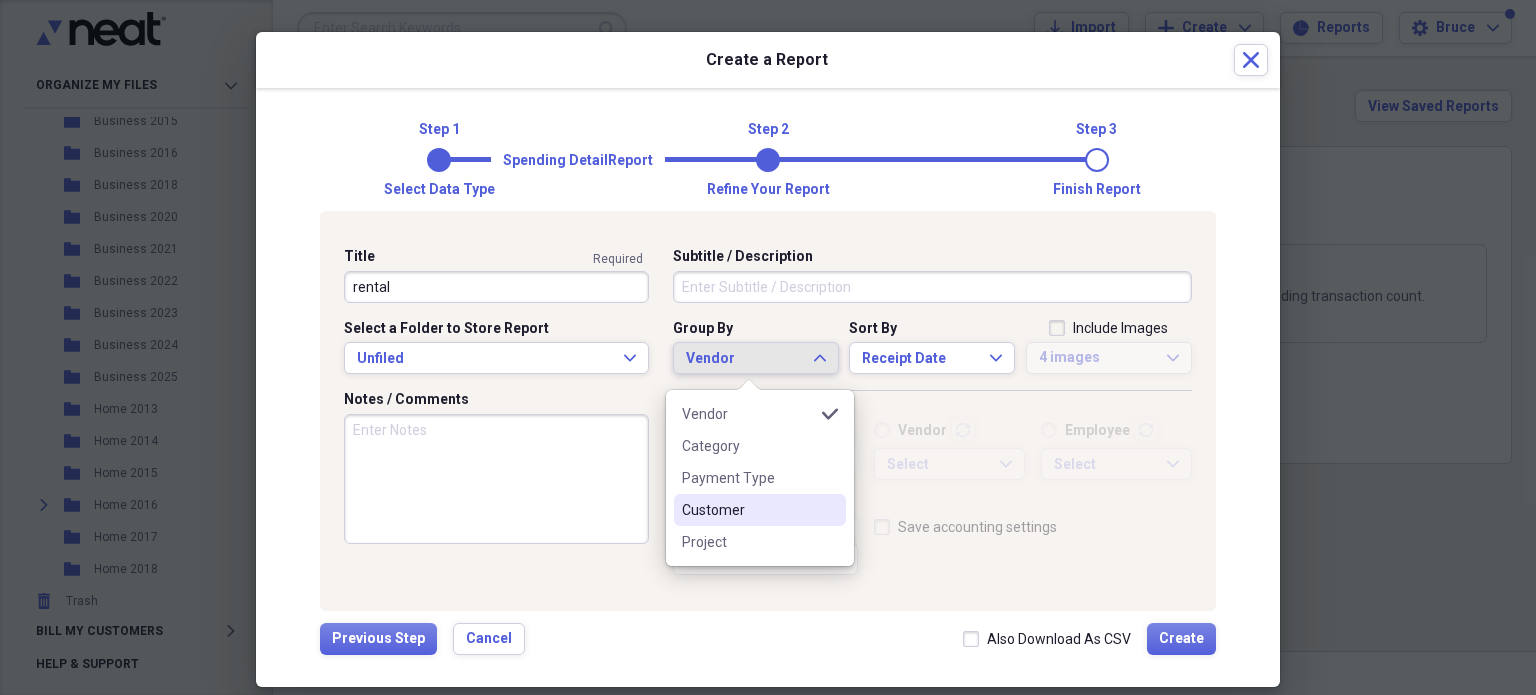 click on "Customer" at bounding box center [748, 510] 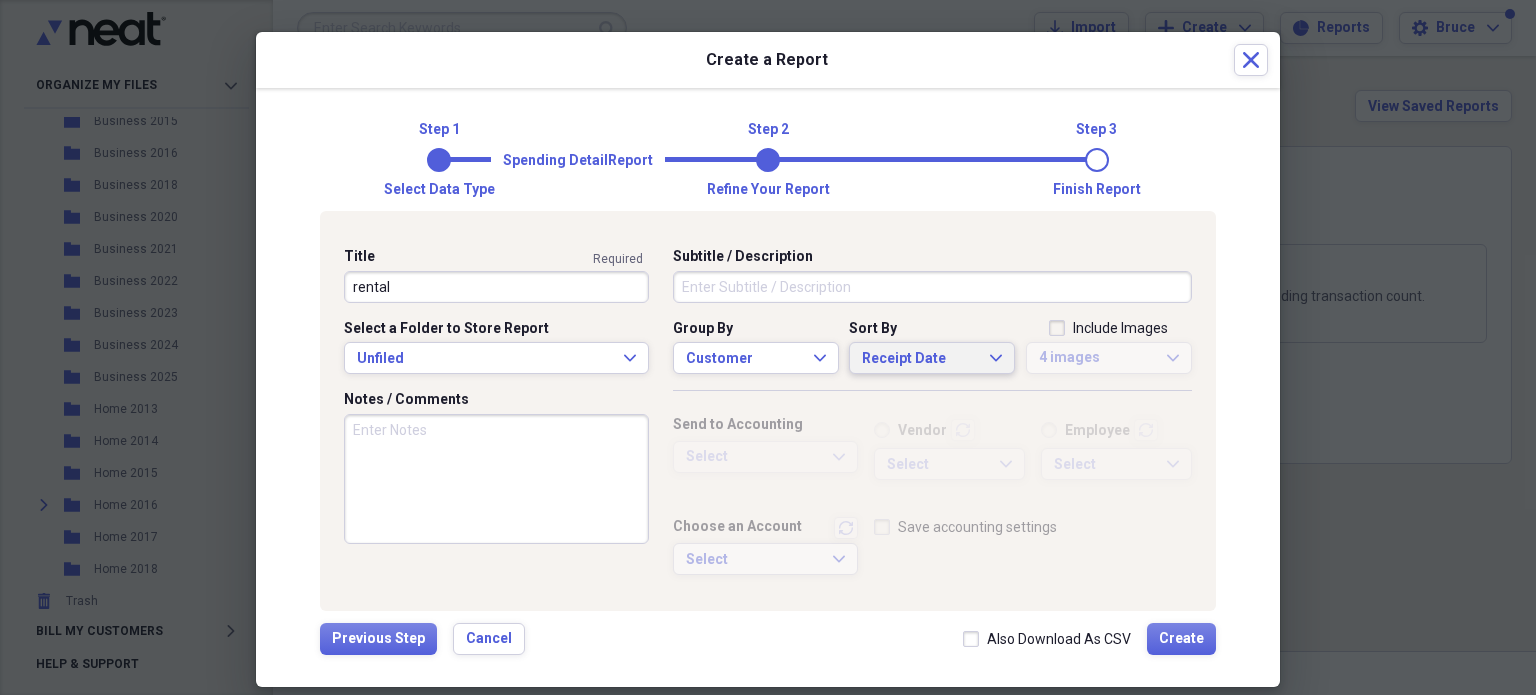 click 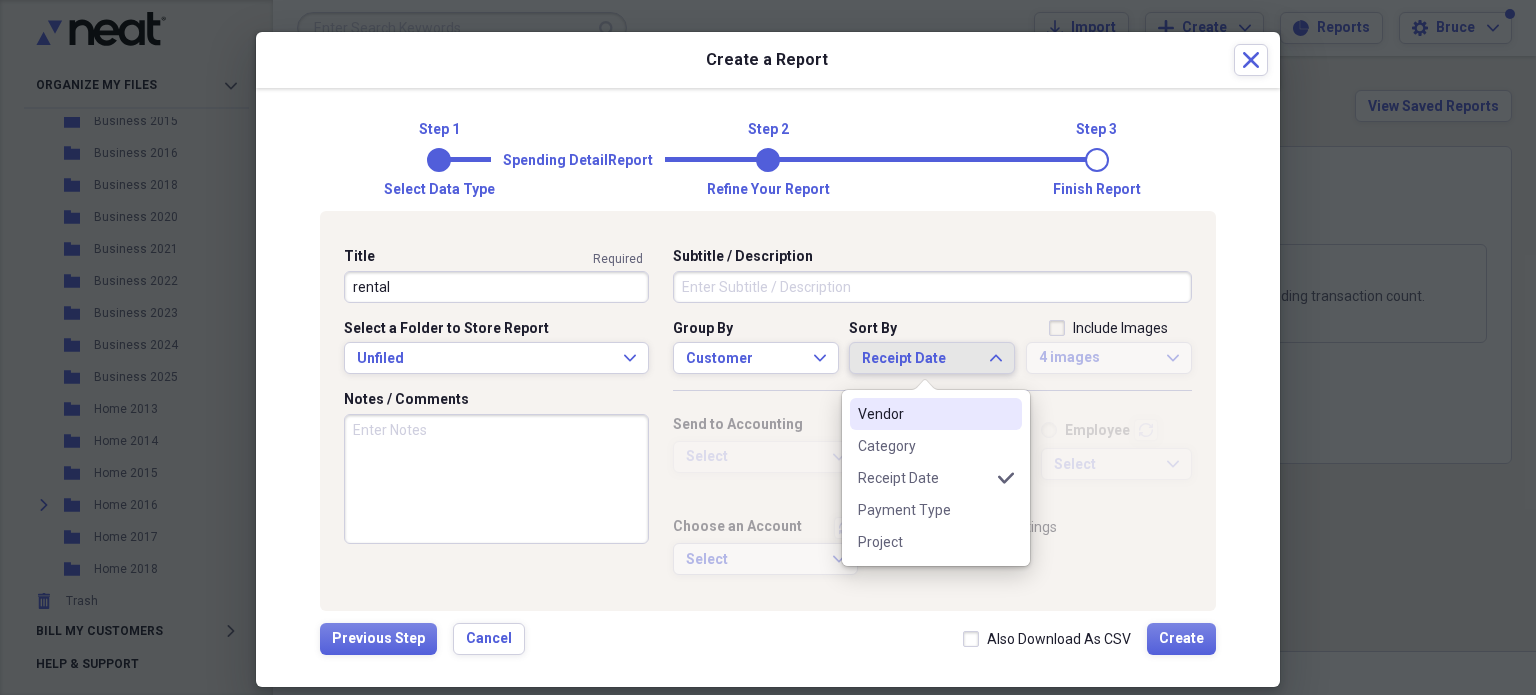 click on "Vendor" at bounding box center [924, 414] 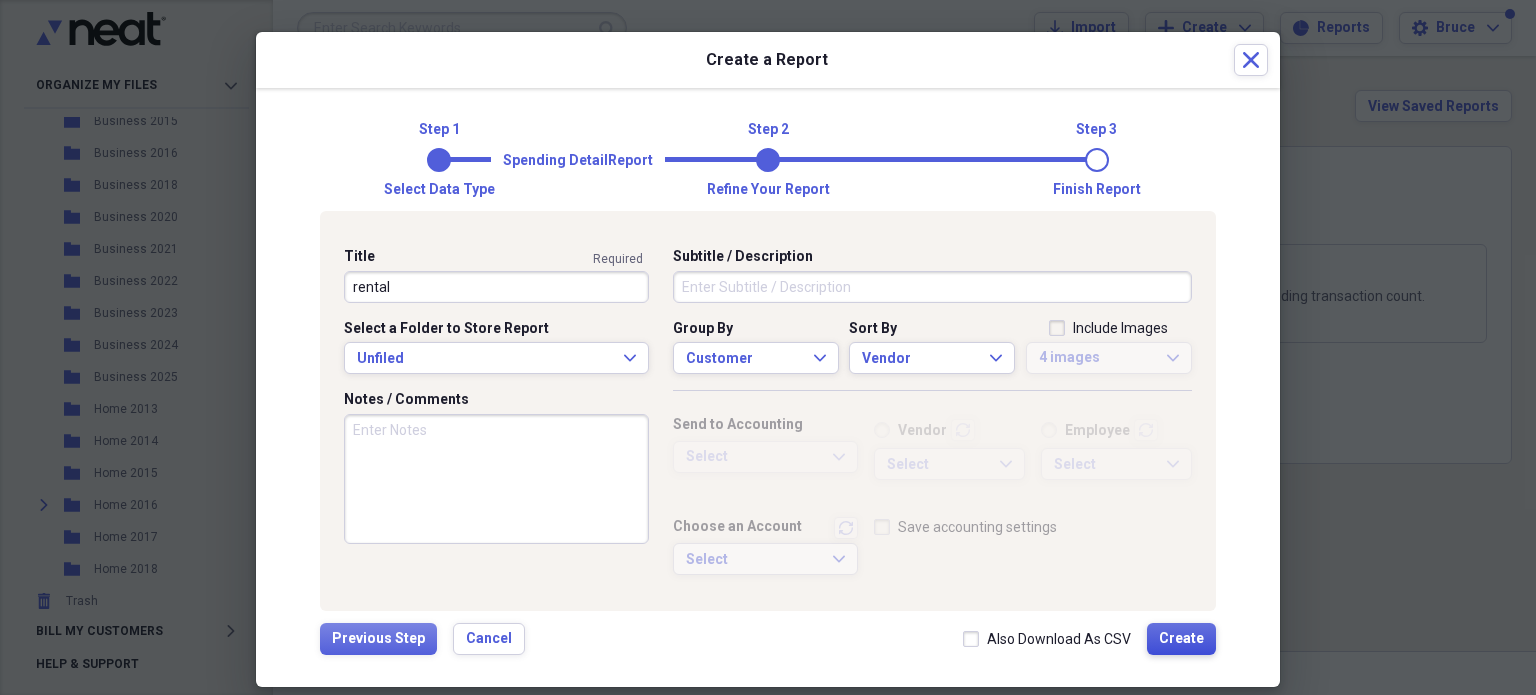 click on "Create" at bounding box center (1181, 639) 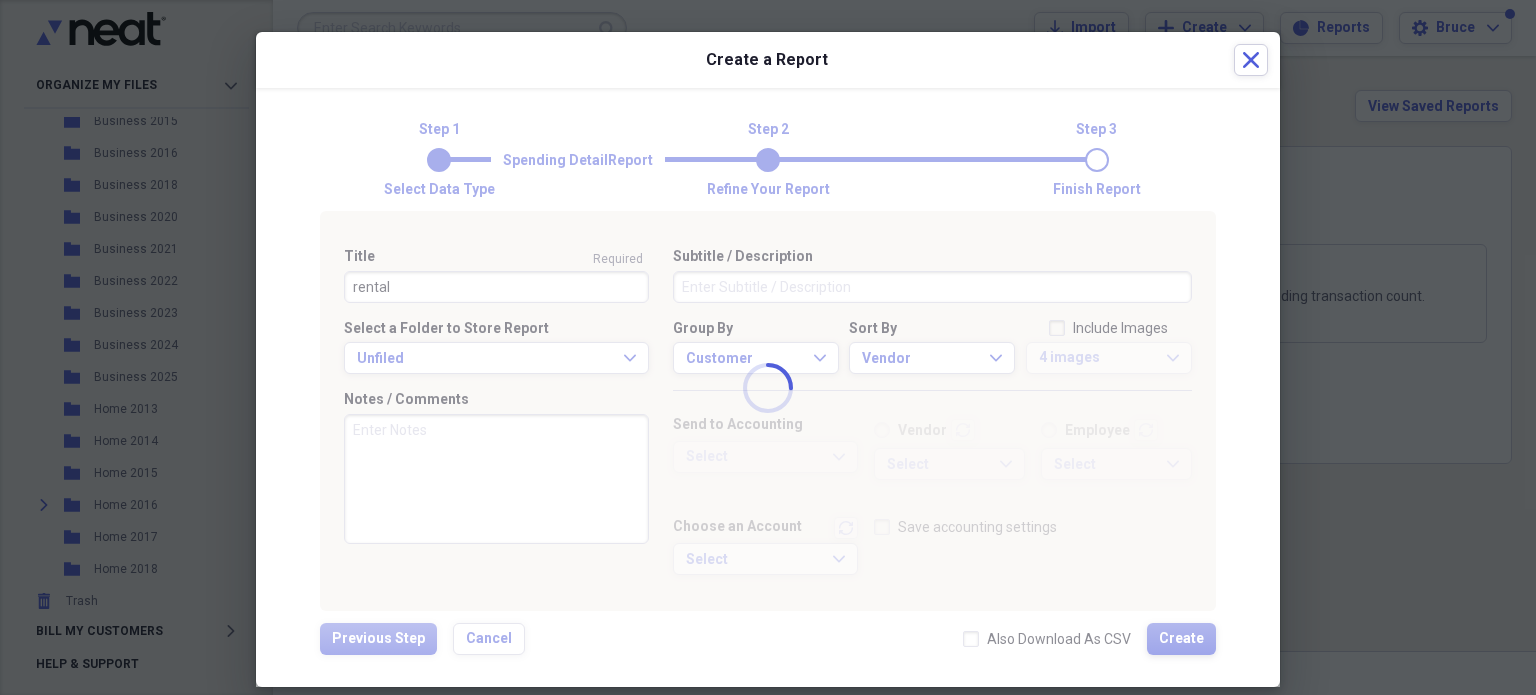 type 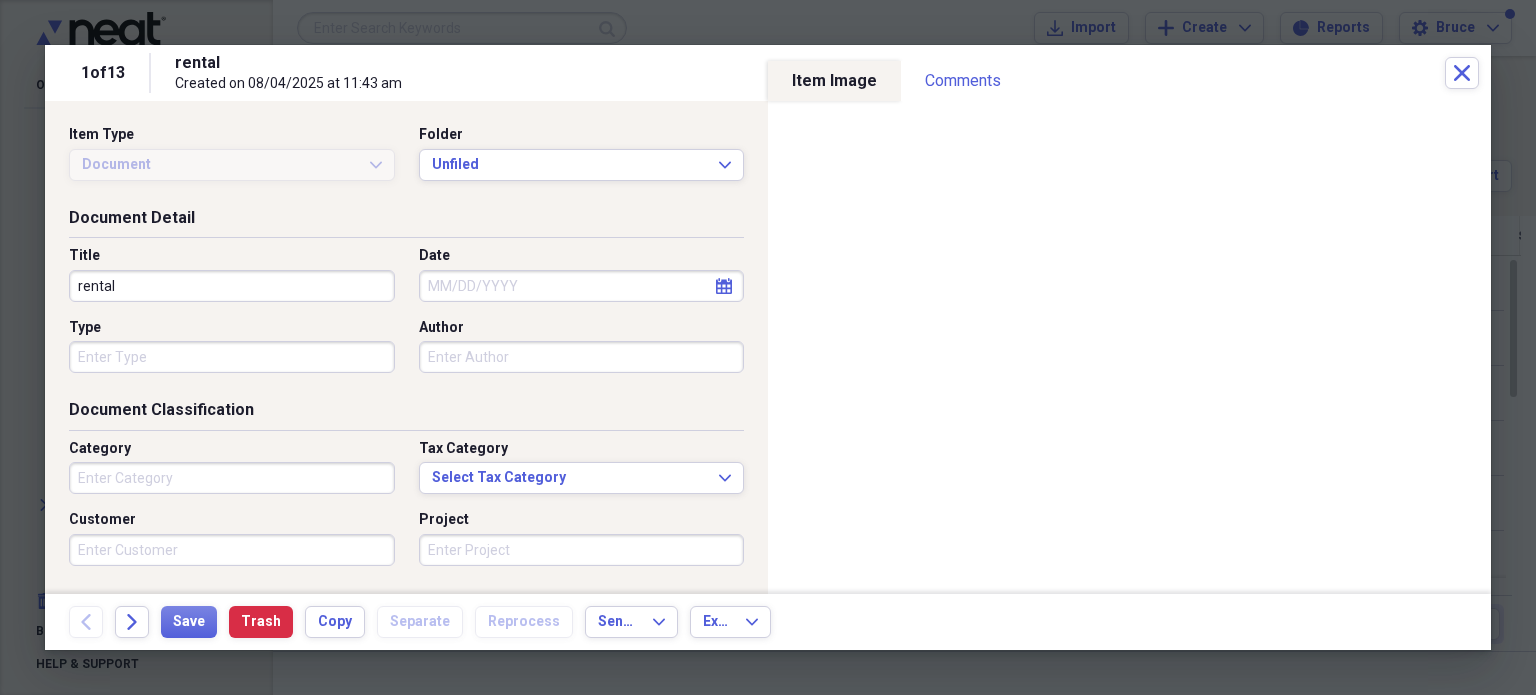 type on "Sports" 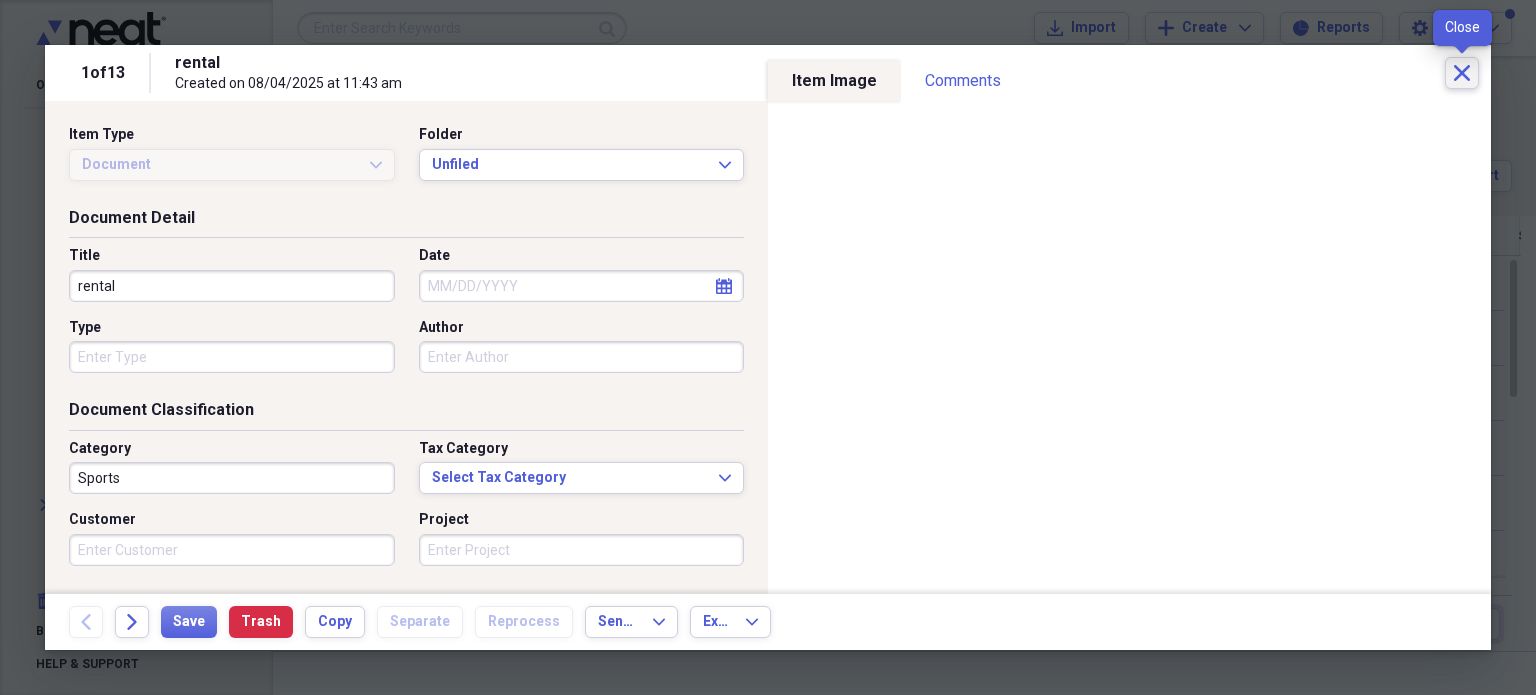 click on "Close" at bounding box center [1462, 73] 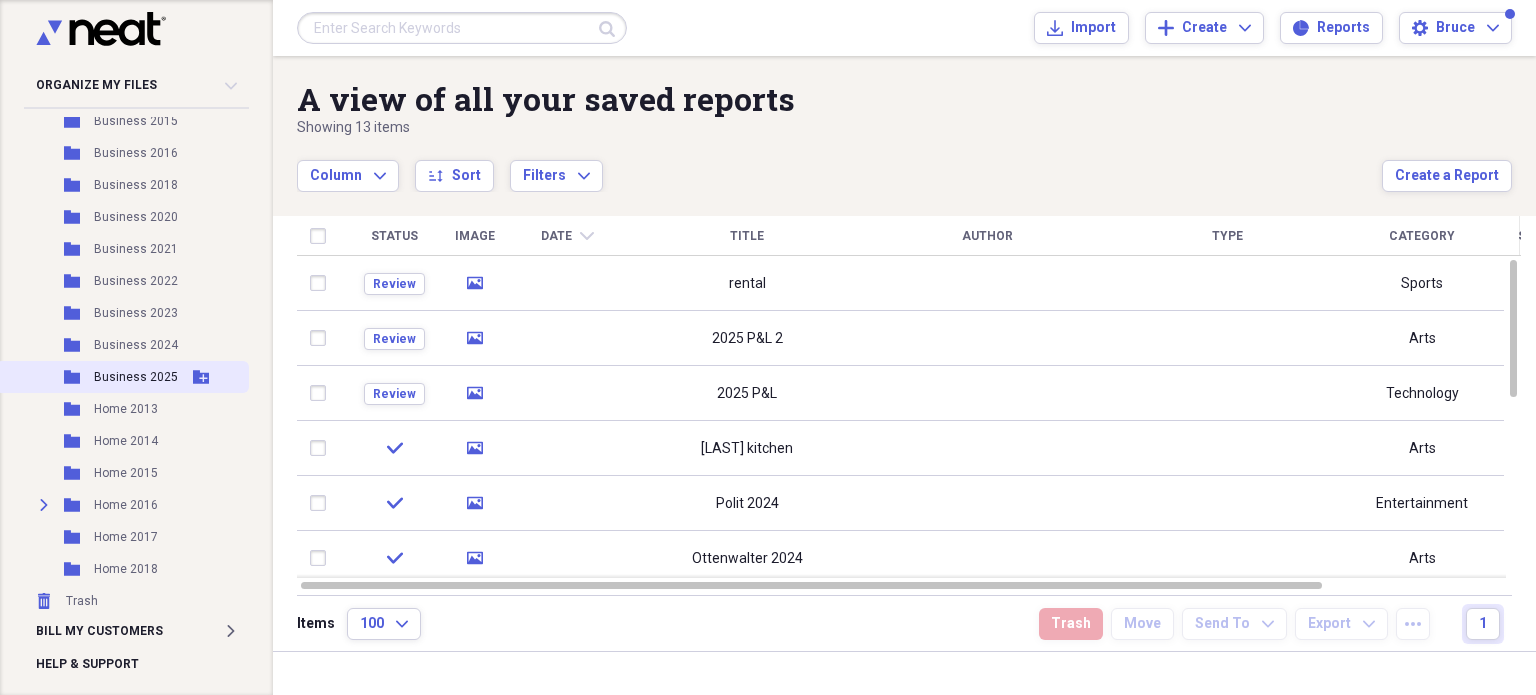 click on "Business 2025" at bounding box center [136, 377] 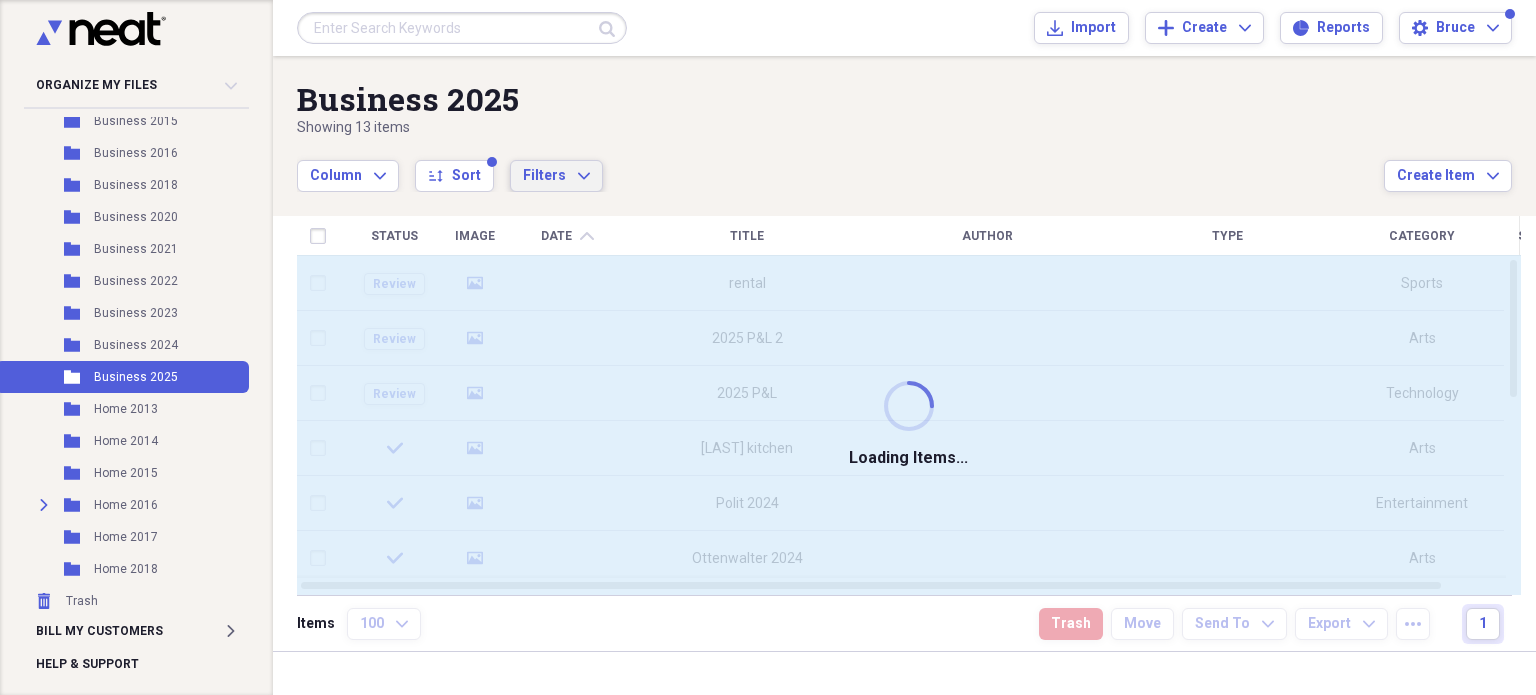 click on "Filters  Expand" at bounding box center (556, 176) 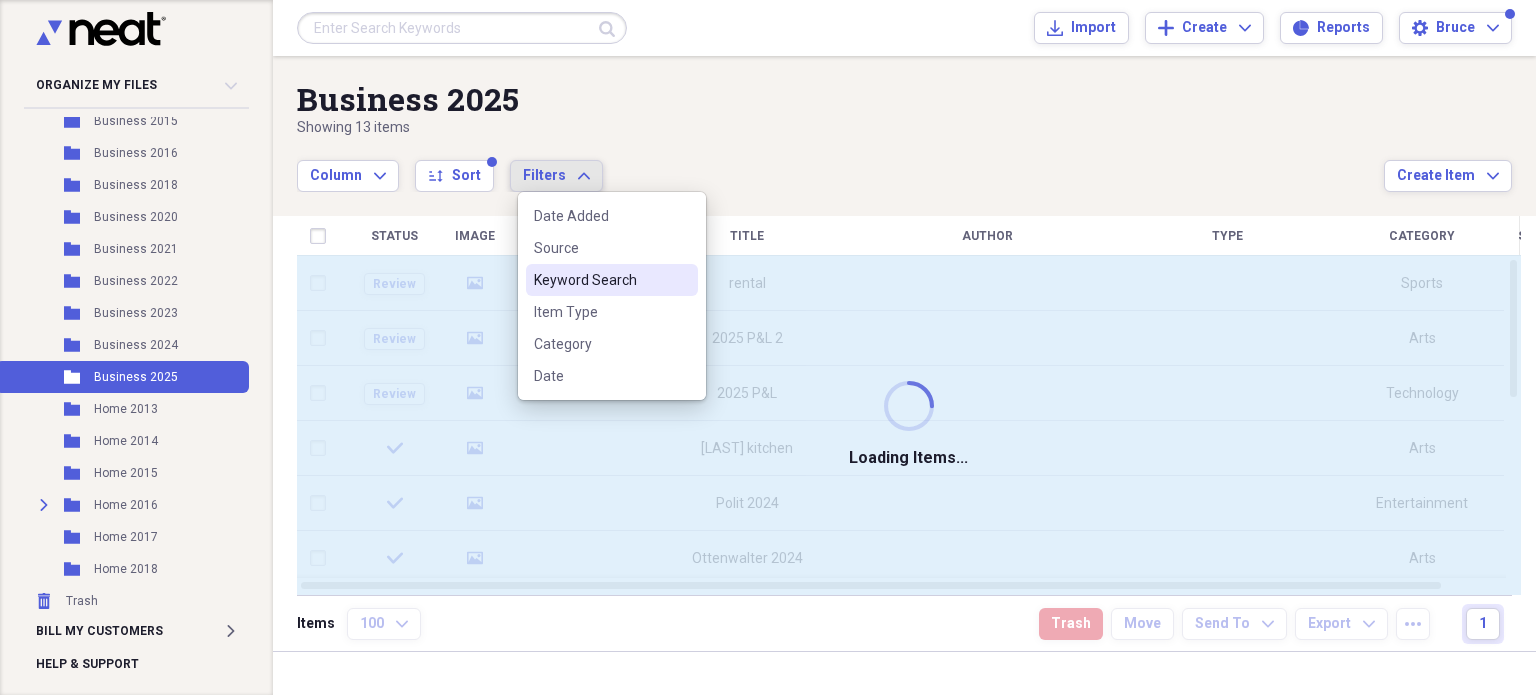 click on "Keyword Search" at bounding box center [600, 280] 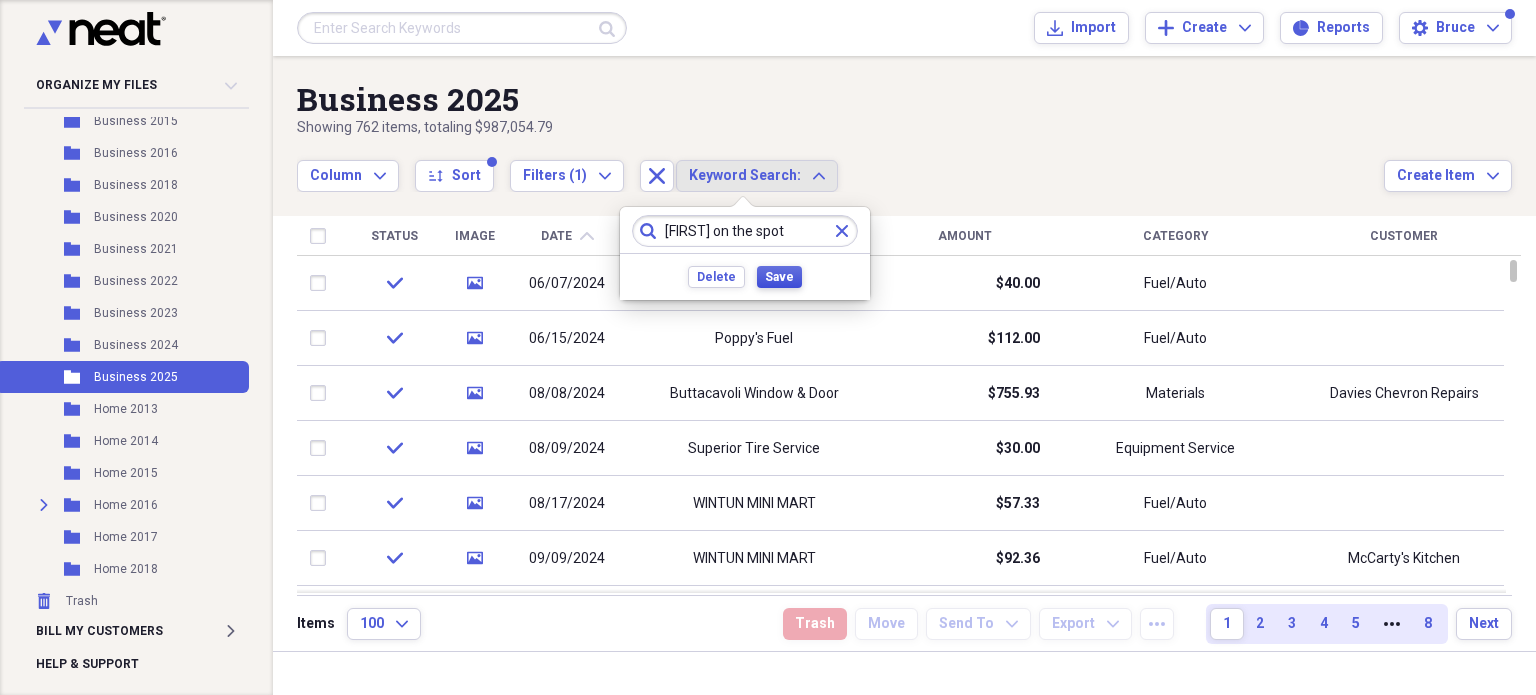 type on "[FIRST] on the spot" 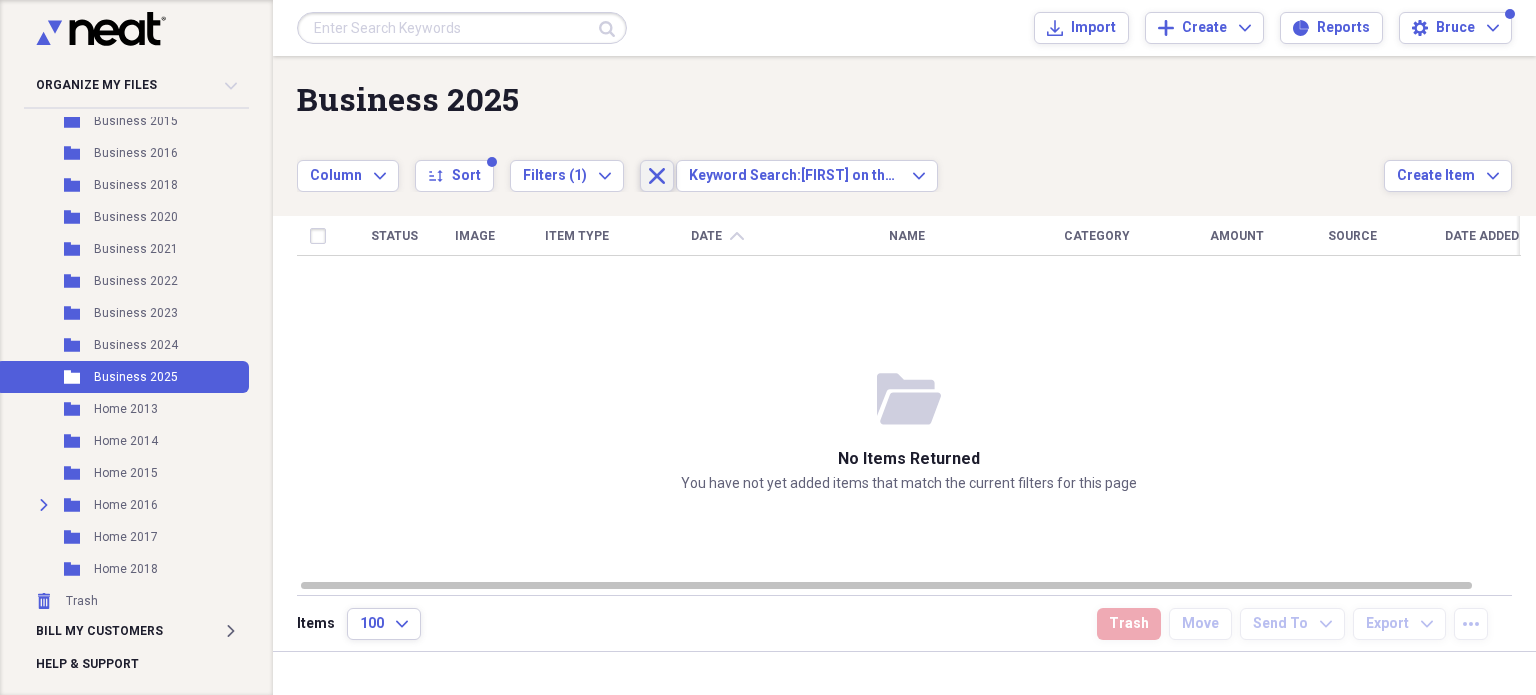 click 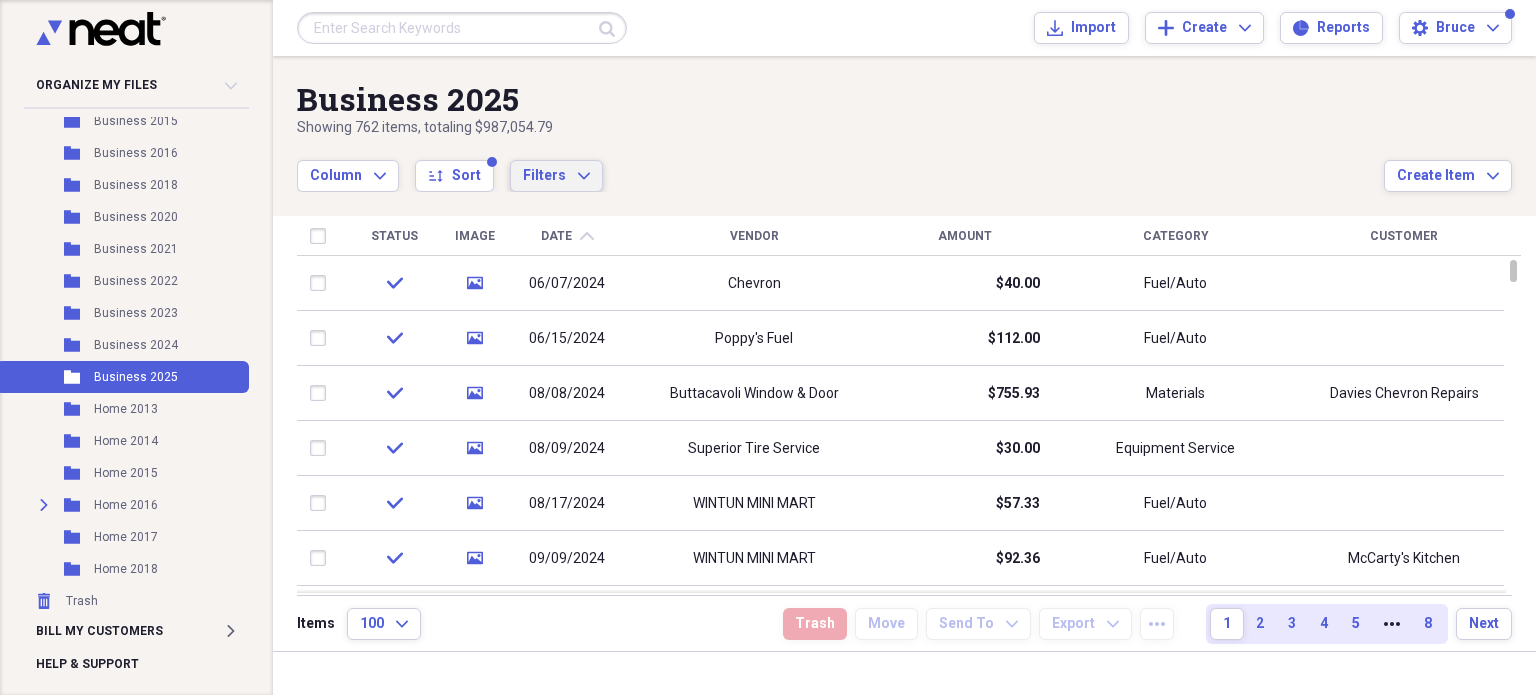click on "Expand" 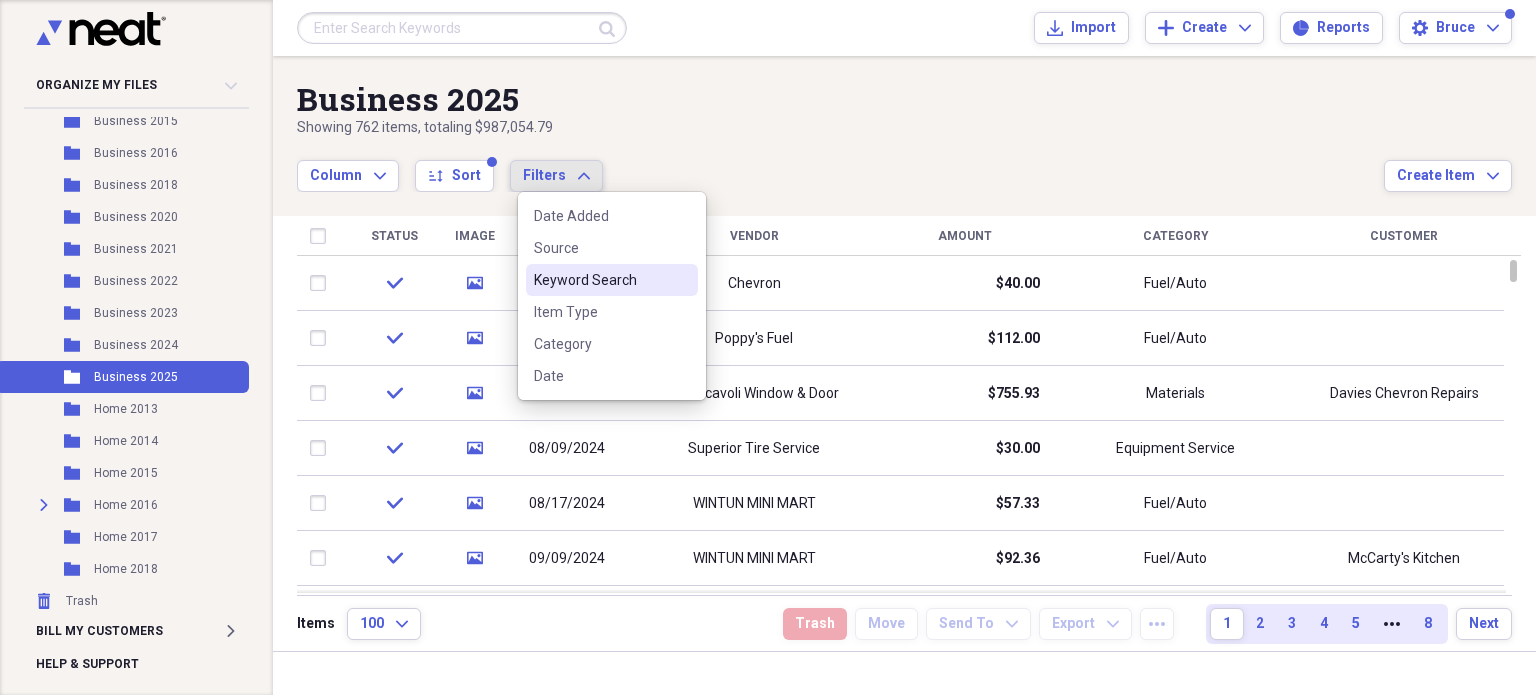 click on "Keyword Search" at bounding box center [600, 280] 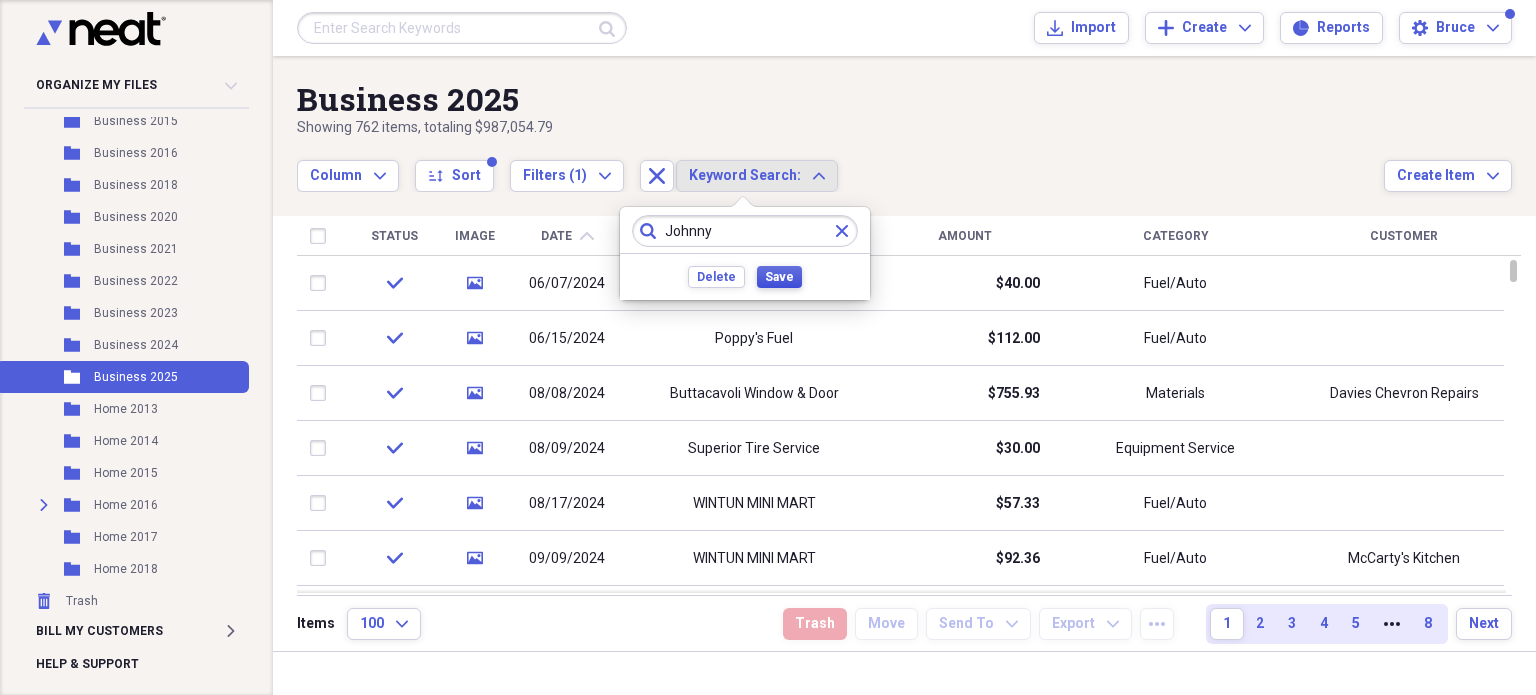type on "Johnny" 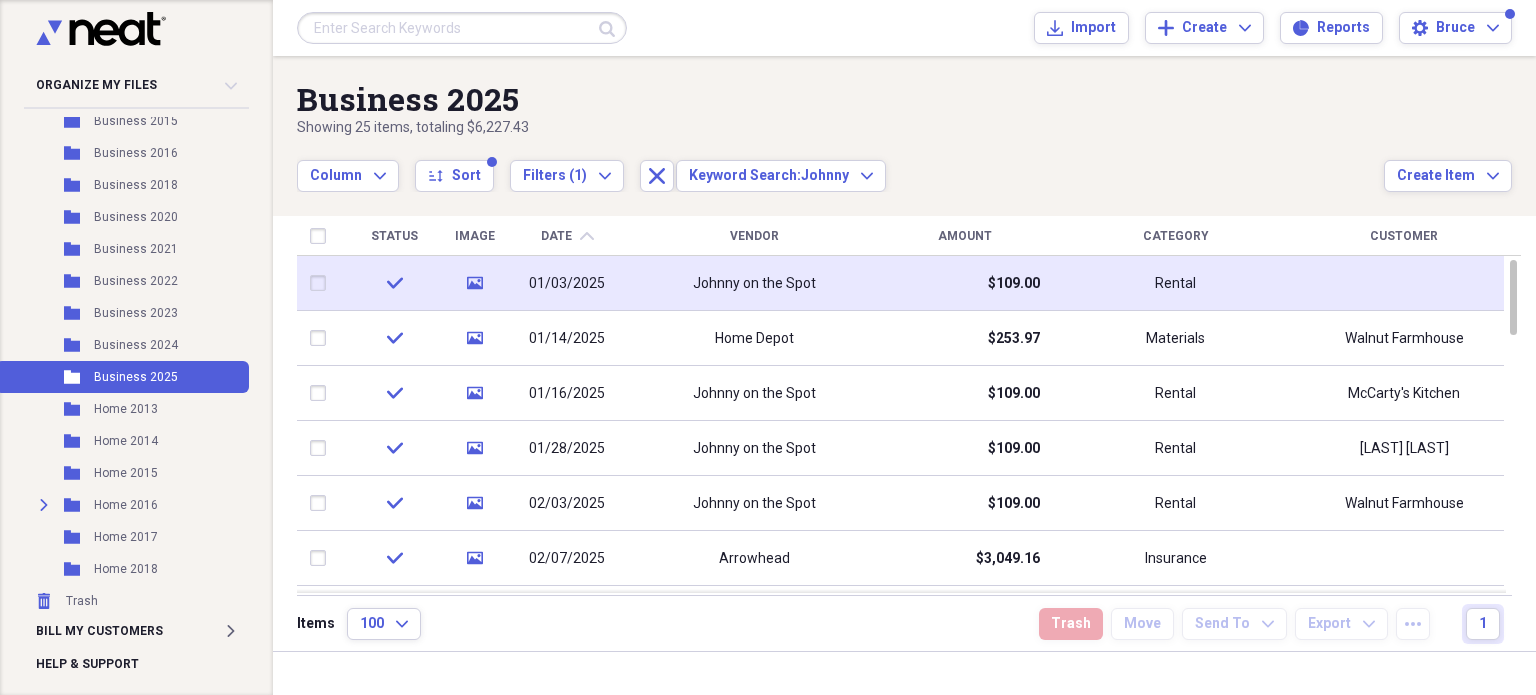click on "Johnny on the Spot" at bounding box center [754, 283] 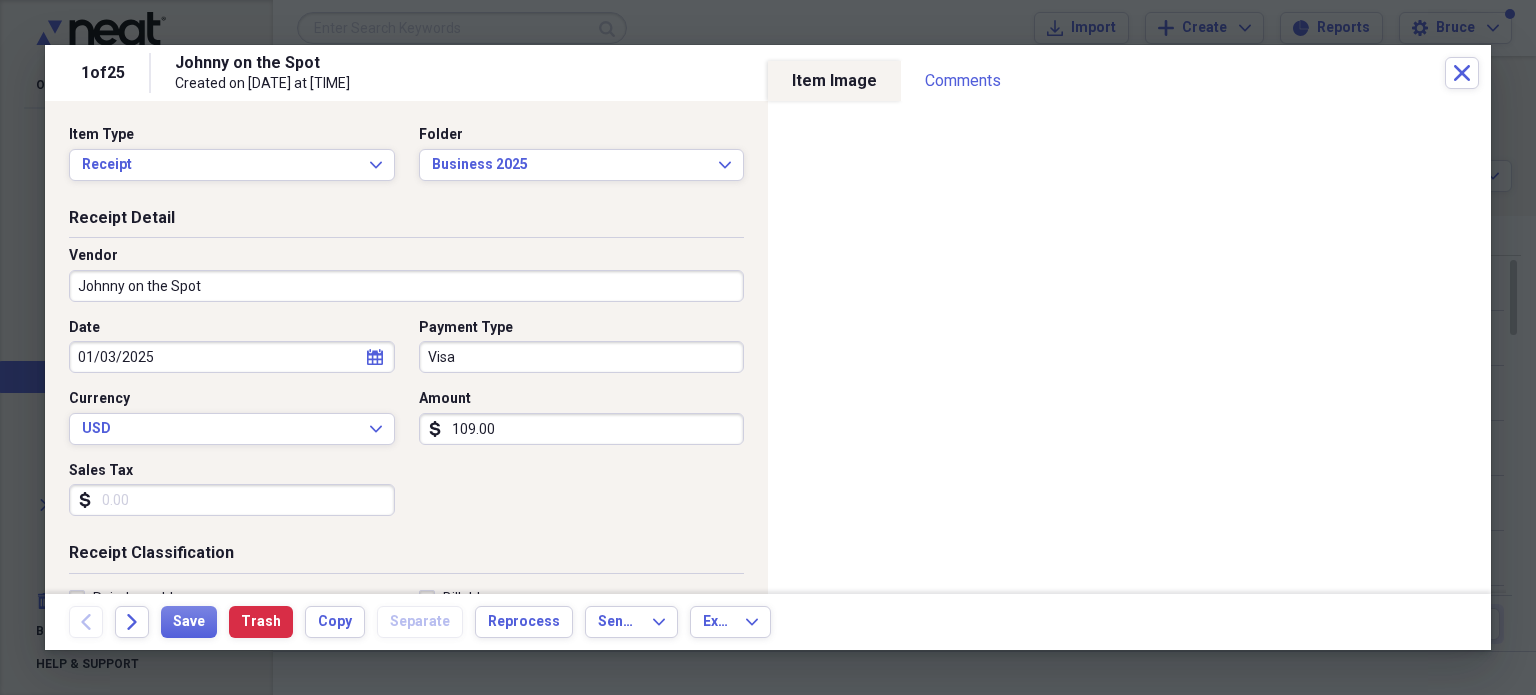 scroll, scrollTop: 400, scrollLeft: 0, axis: vertical 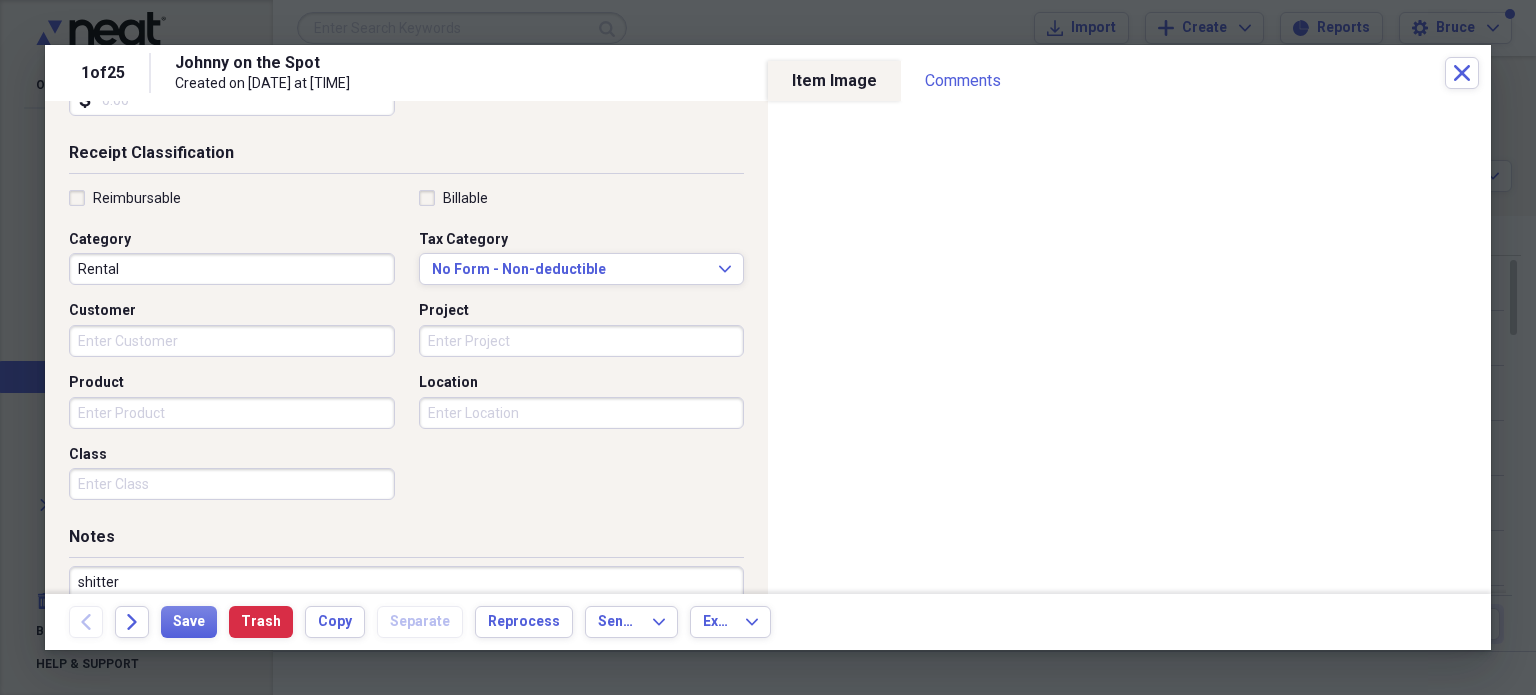 click on "Customer" at bounding box center (232, 341) 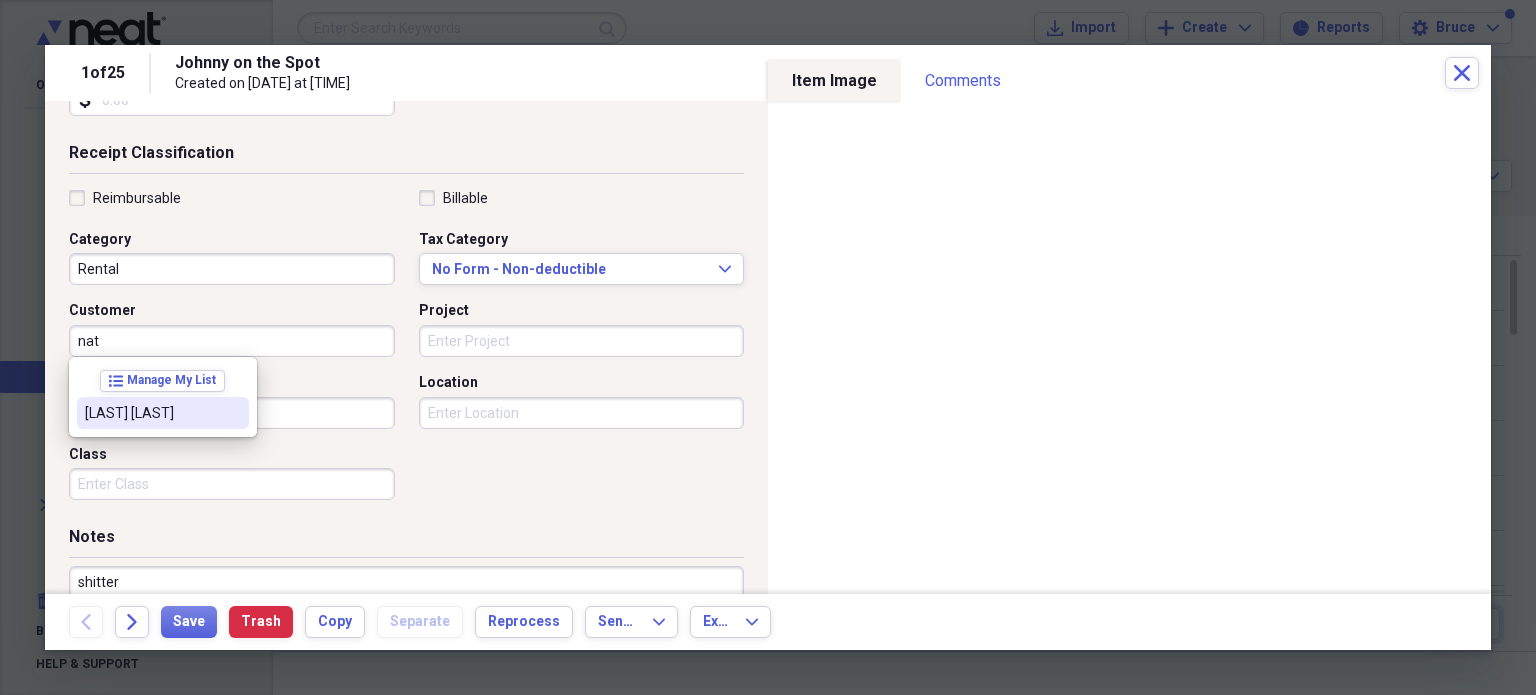 click on "[LAST] [LAST]" at bounding box center [151, 413] 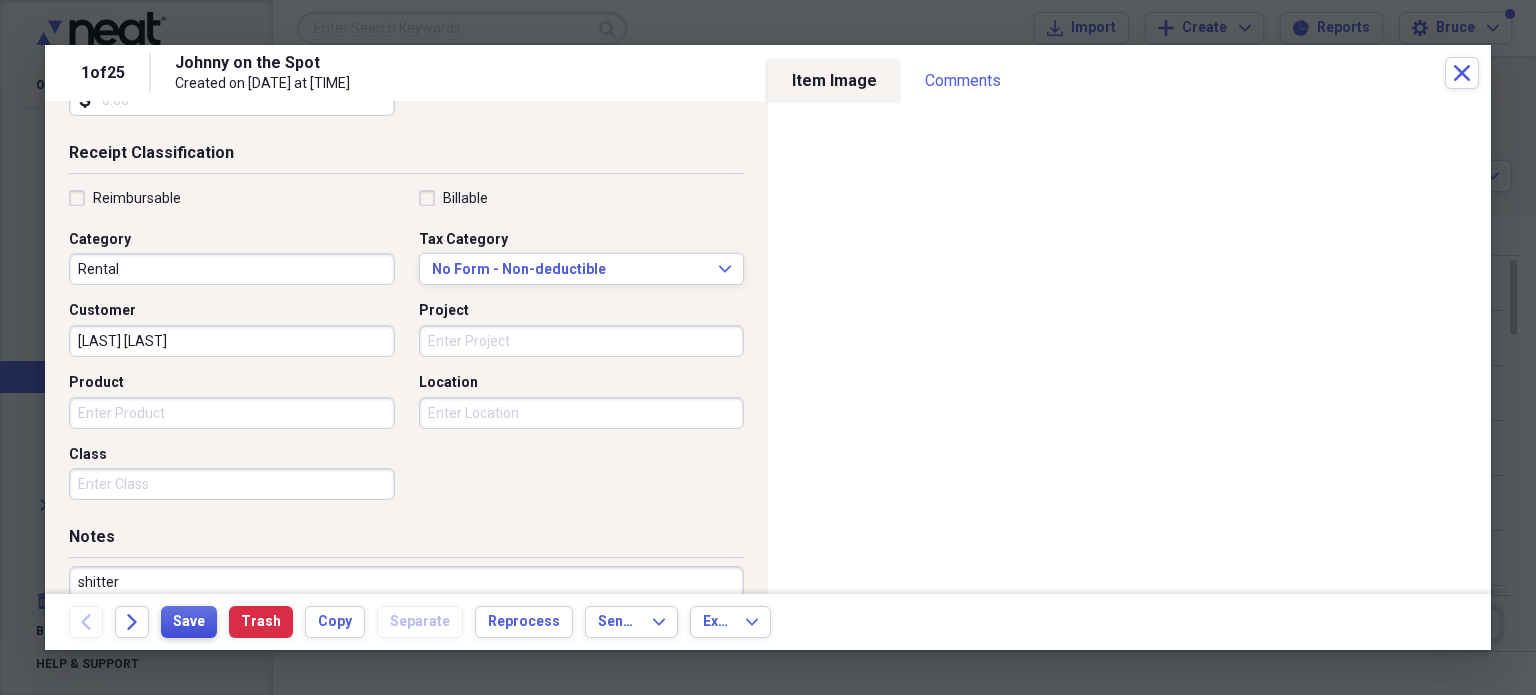 click on "Save" at bounding box center (189, 622) 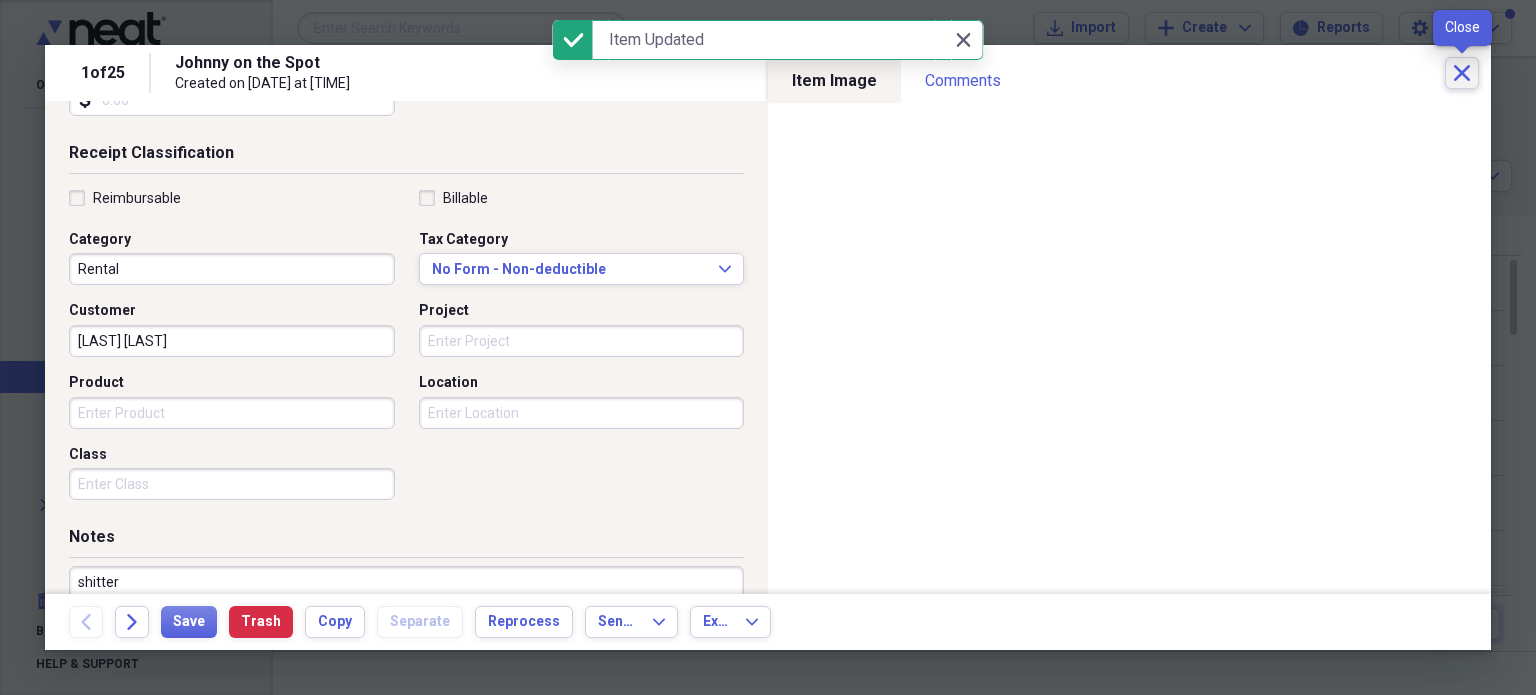 click on "Close" at bounding box center [1462, 73] 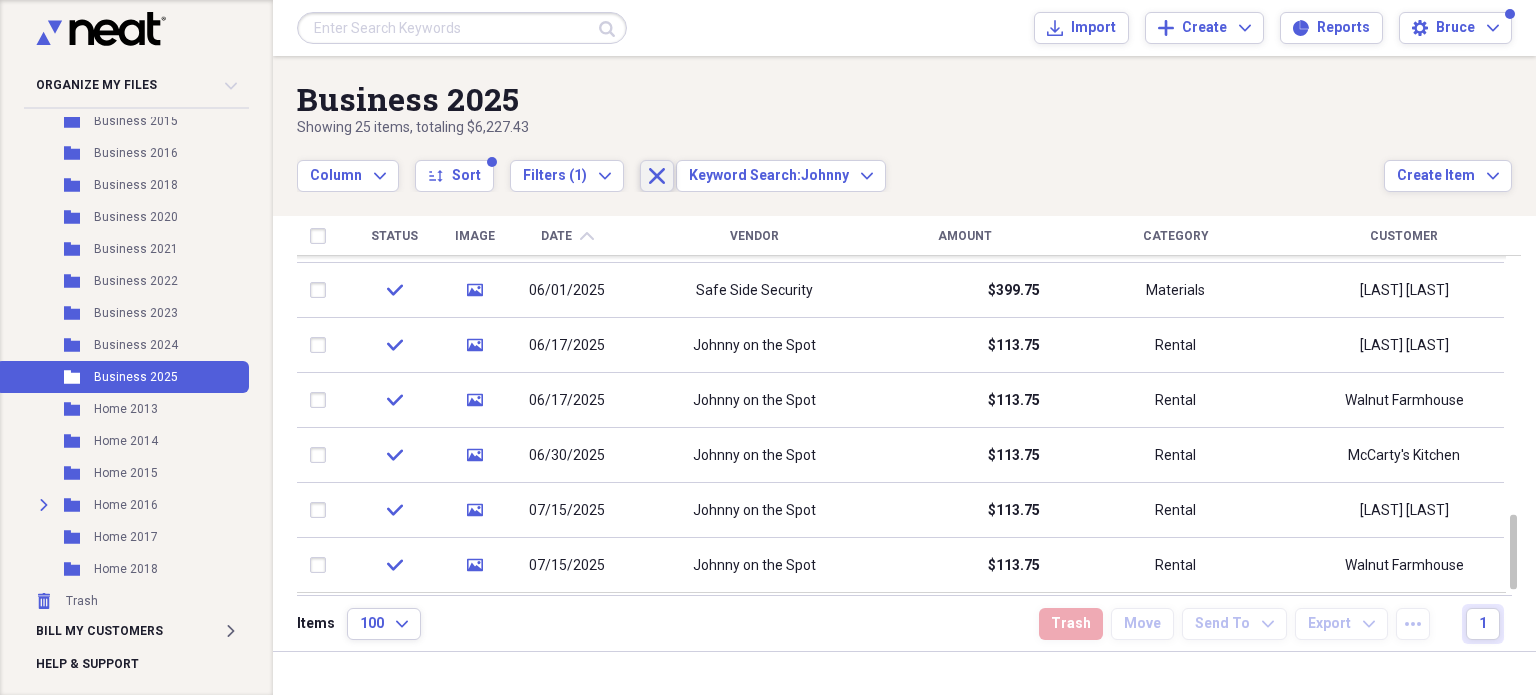 click on "Close" 